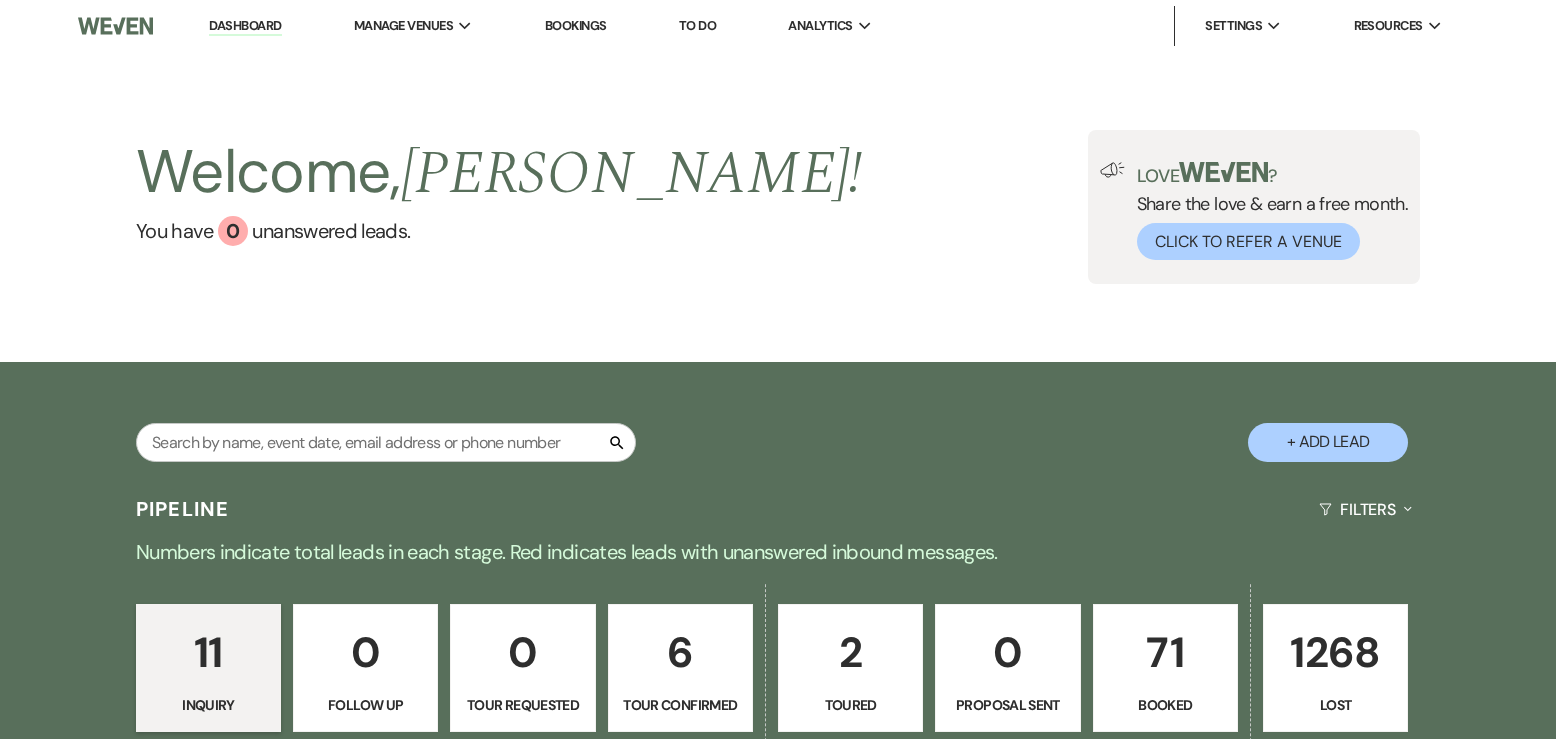scroll, scrollTop: 0, scrollLeft: 0, axis: both 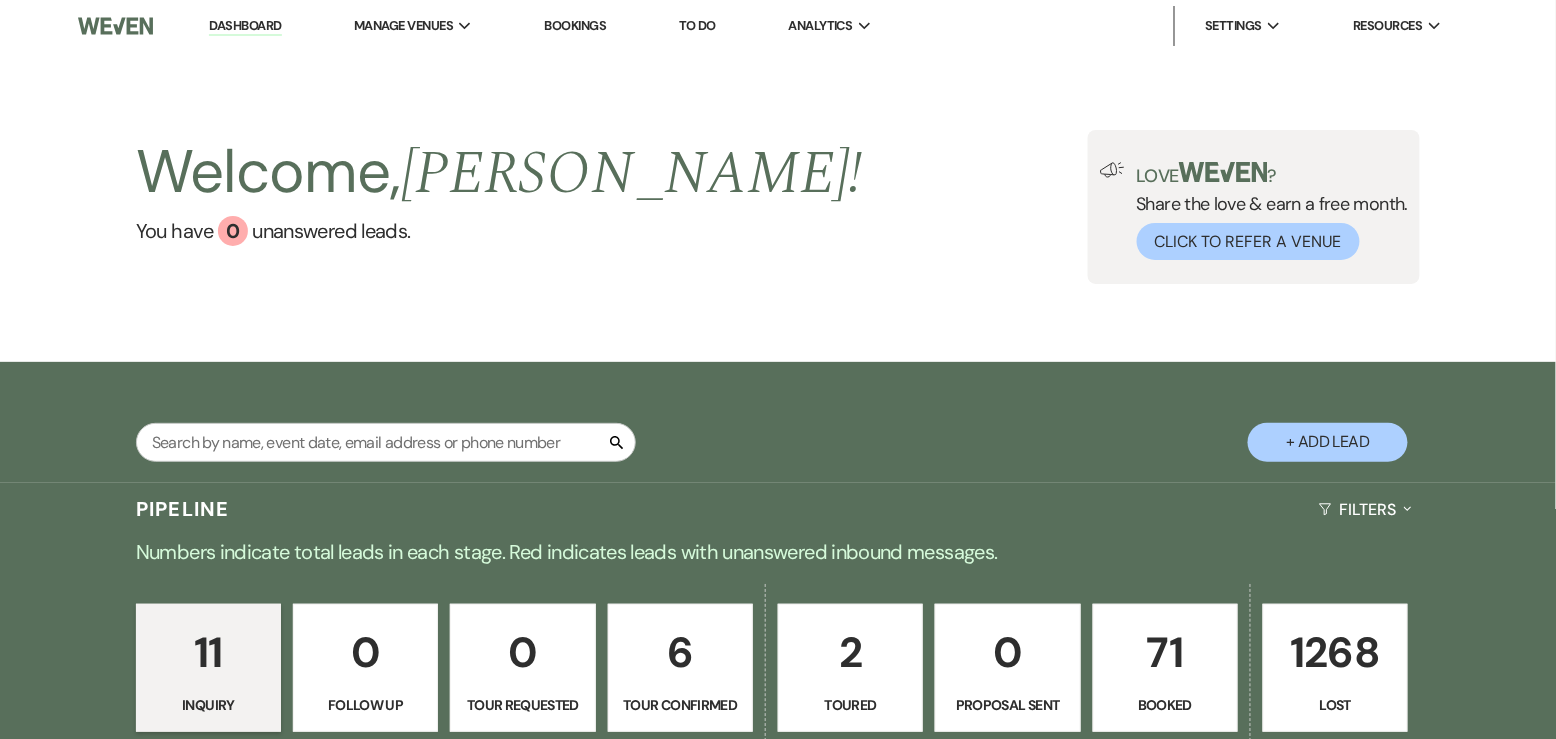 click on "71" at bounding box center (1165, 652) 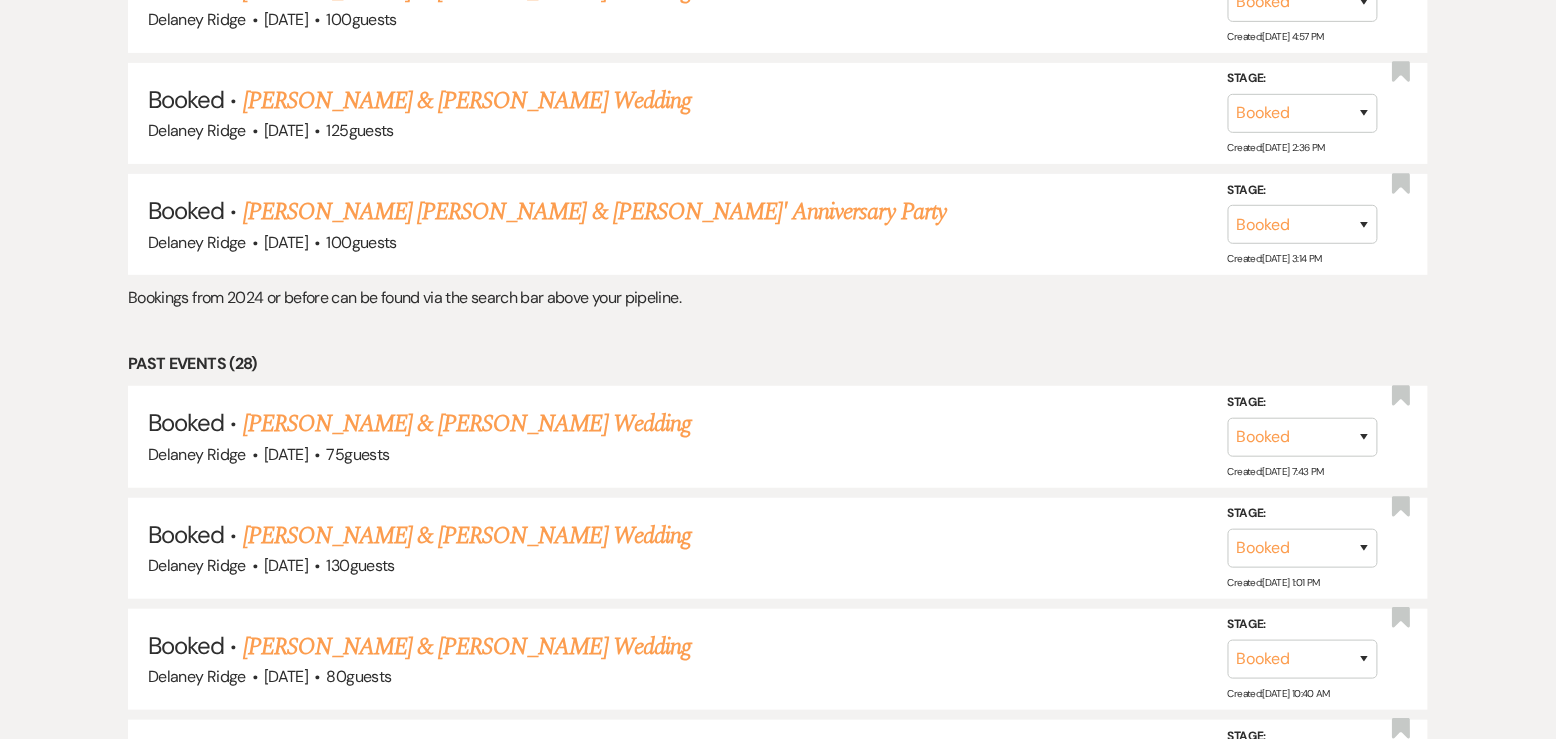 scroll, scrollTop: 2592, scrollLeft: 0, axis: vertical 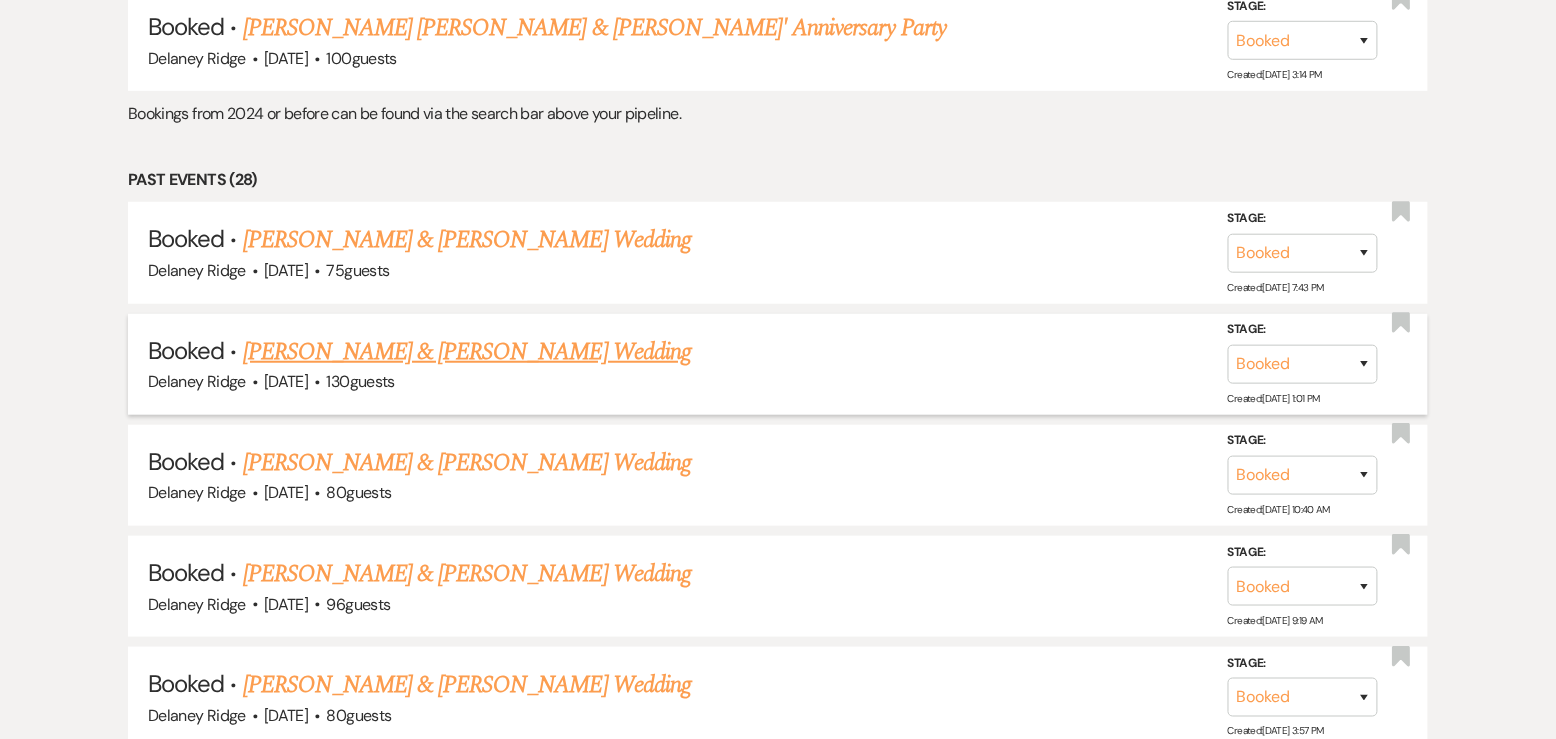 click on "[PERSON_NAME] & [PERSON_NAME] Wedding" at bounding box center [467, 352] 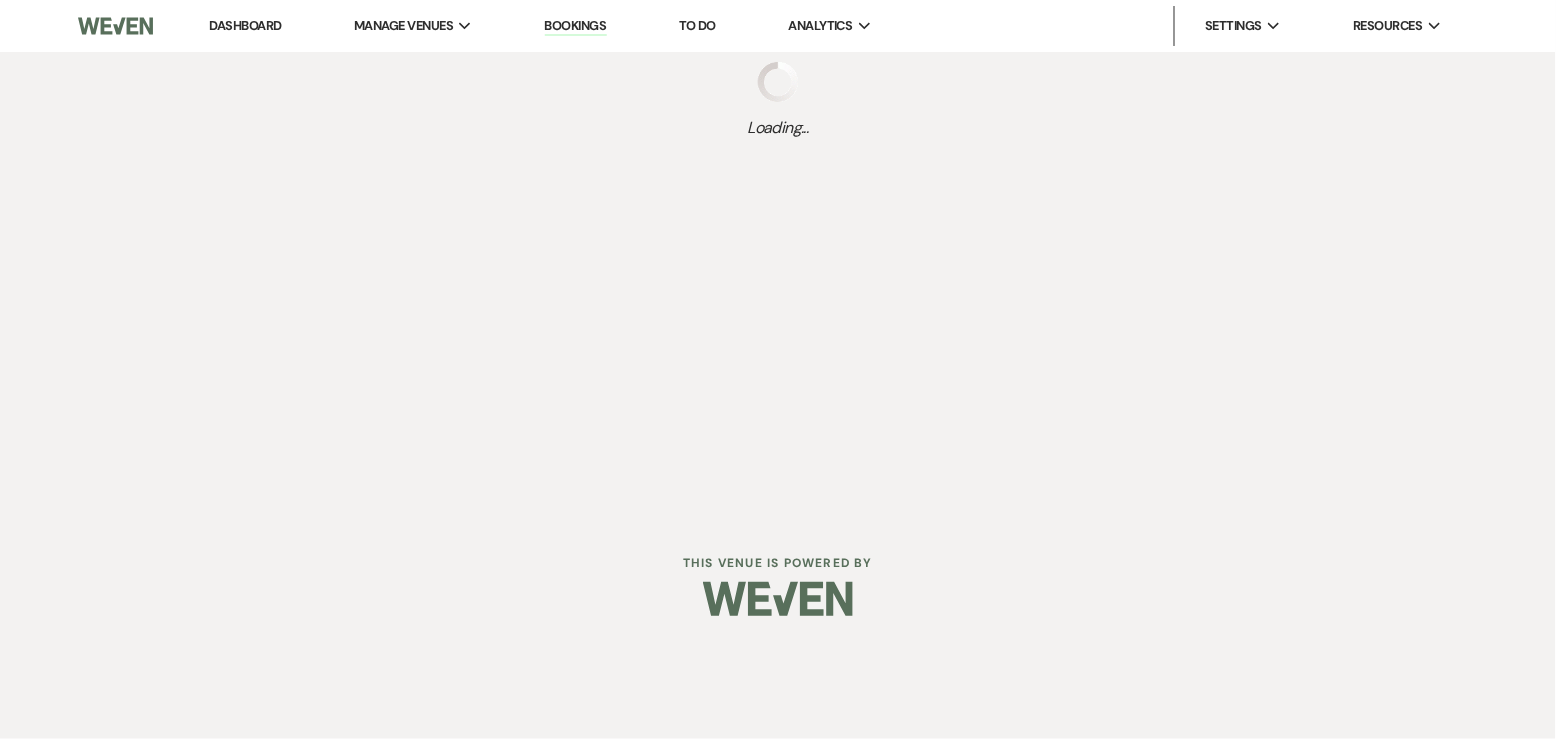 scroll, scrollTop: 0, scrollLeft: 0, axis: both 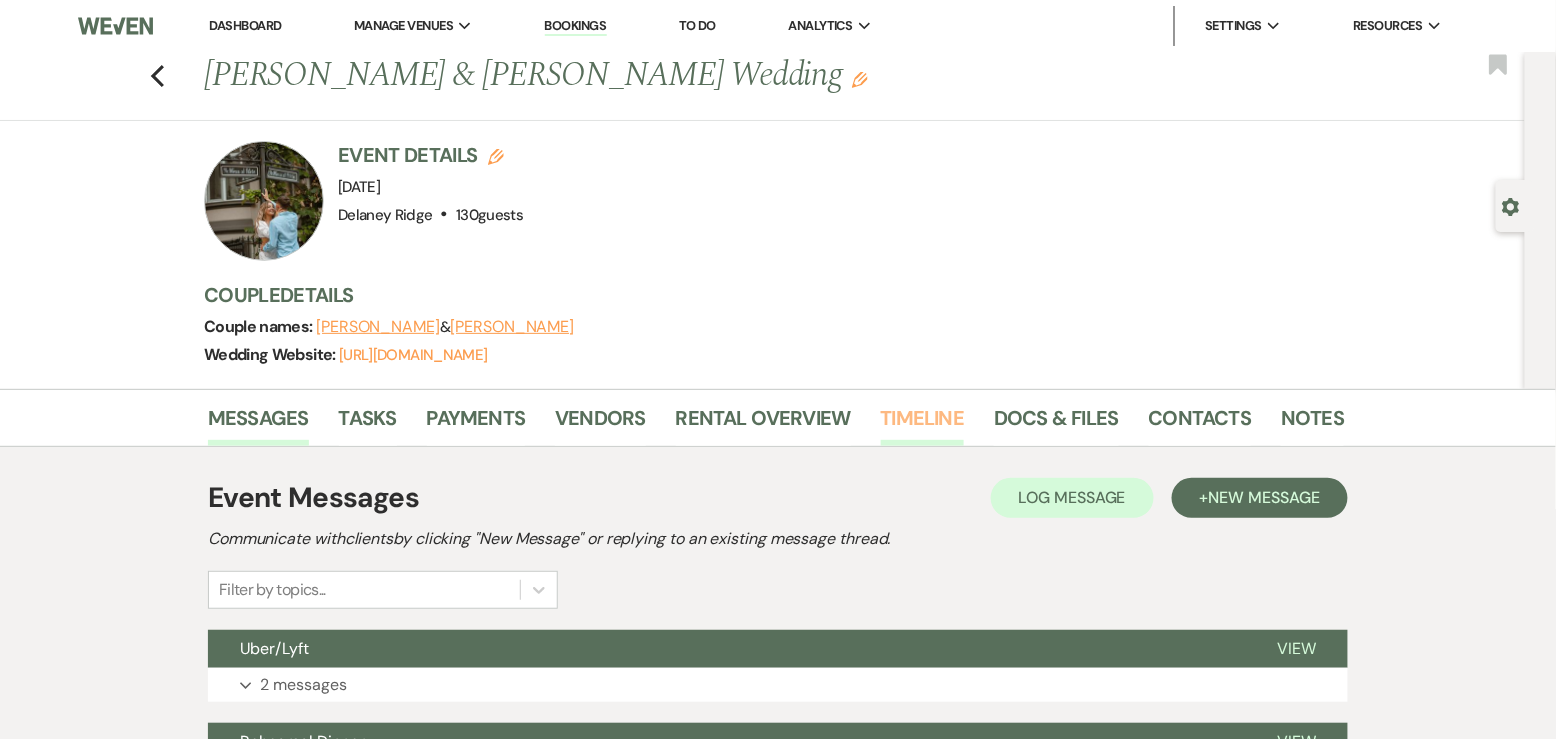 click on "Timeline" at bounding box center (923, 424) 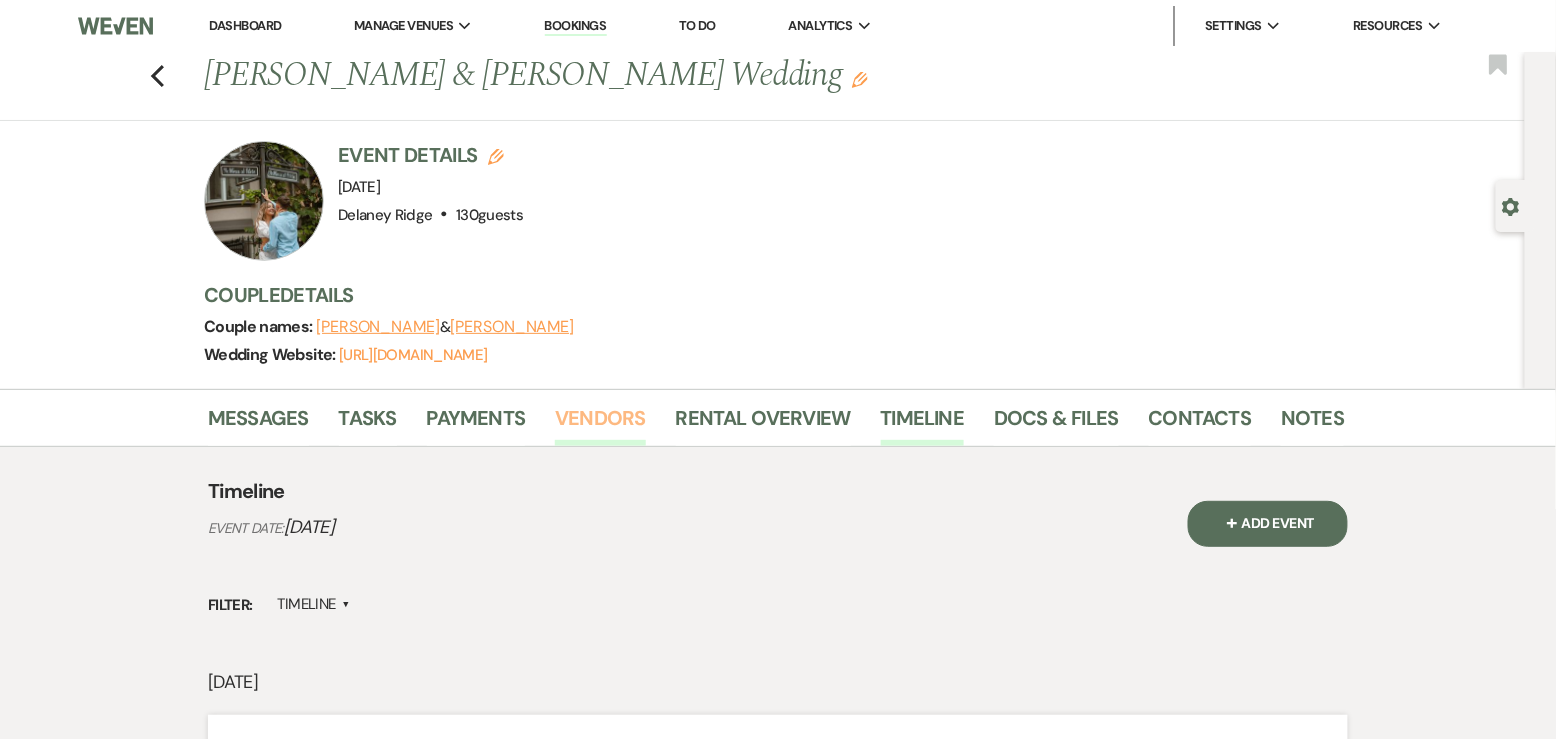 click on "Vendors" at bounding box center [600, 424] 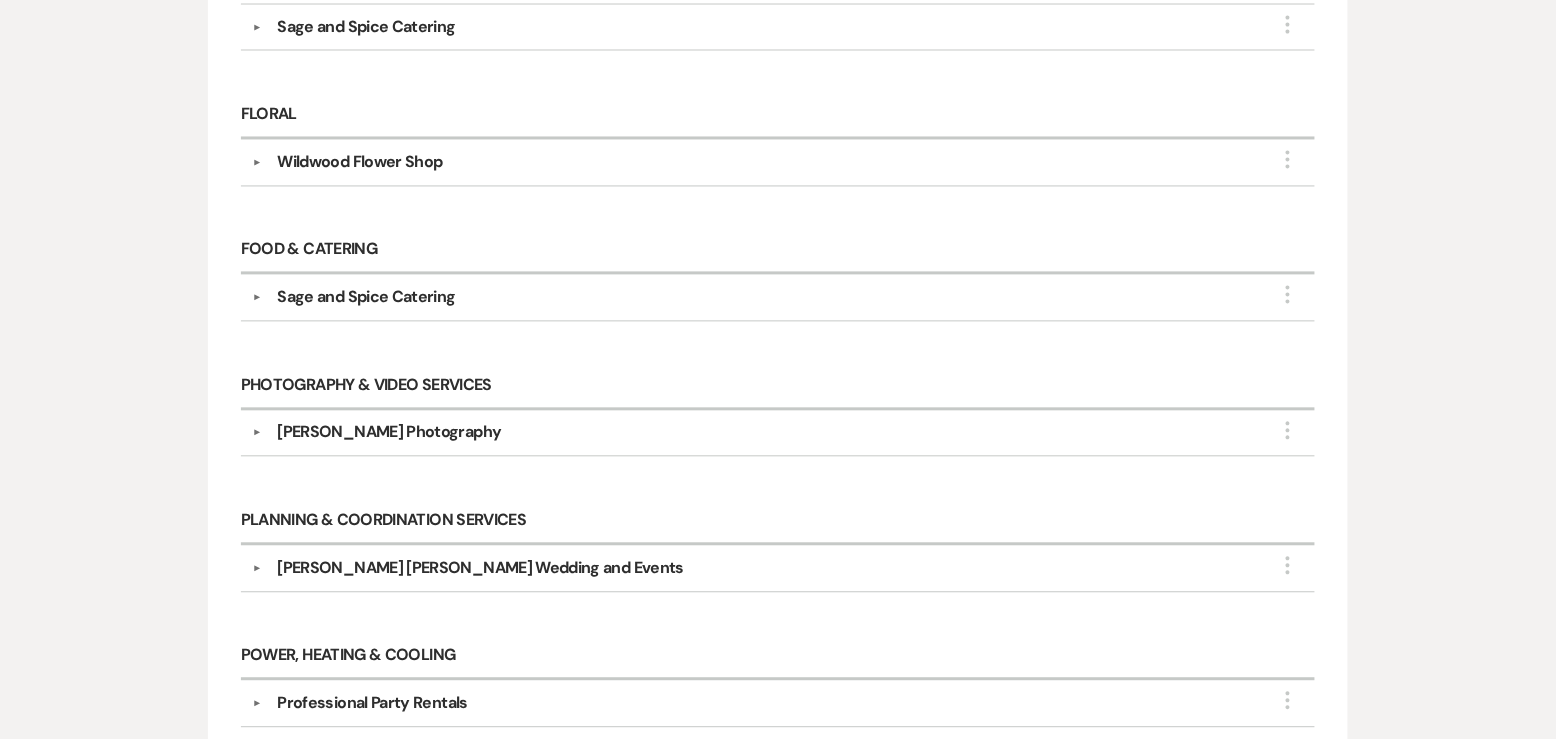 scroll, scrollTop: 1148, scrollLeft: 0, axis: vertical 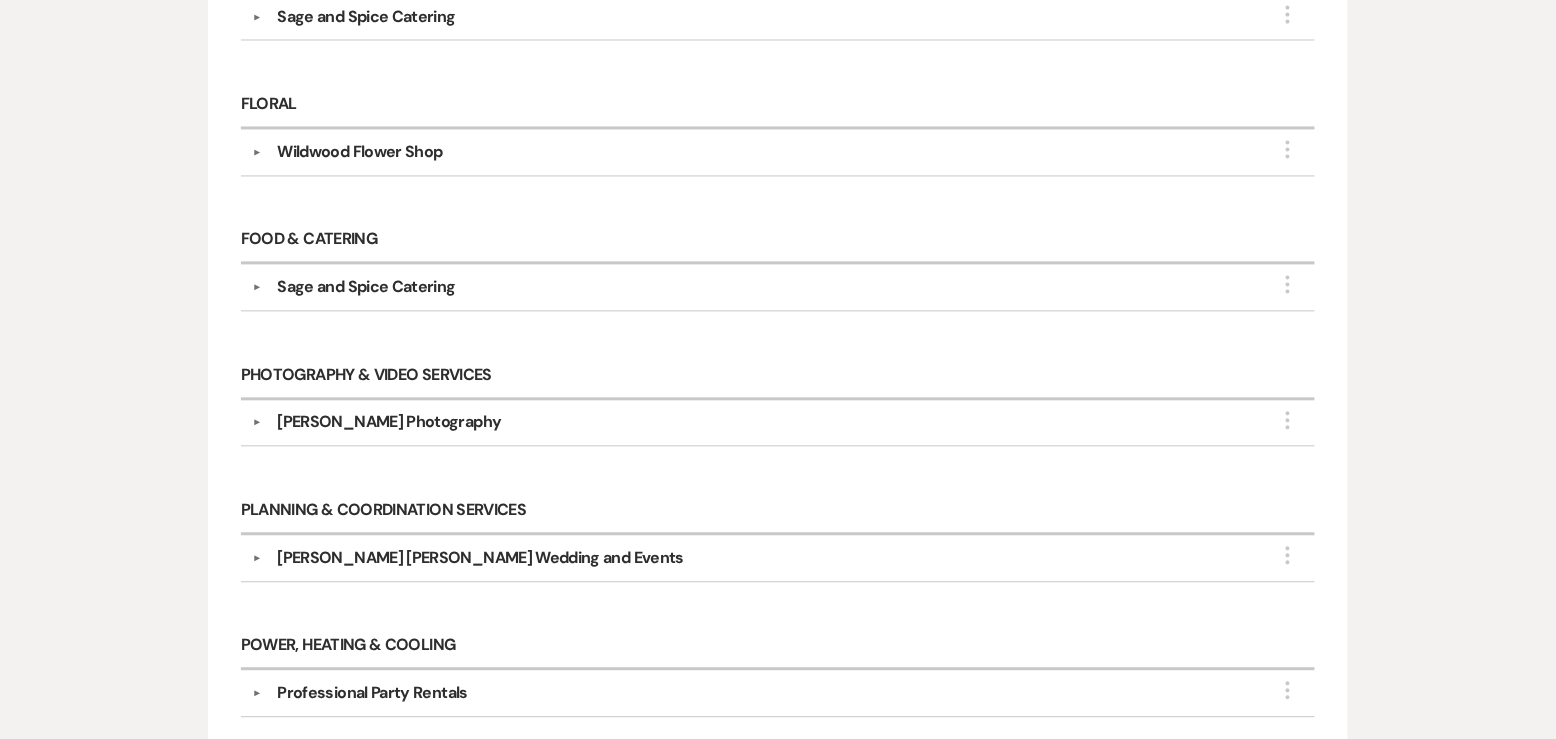 click on "[PERSON_NAME] Photography" at bounding box center [389, 423] 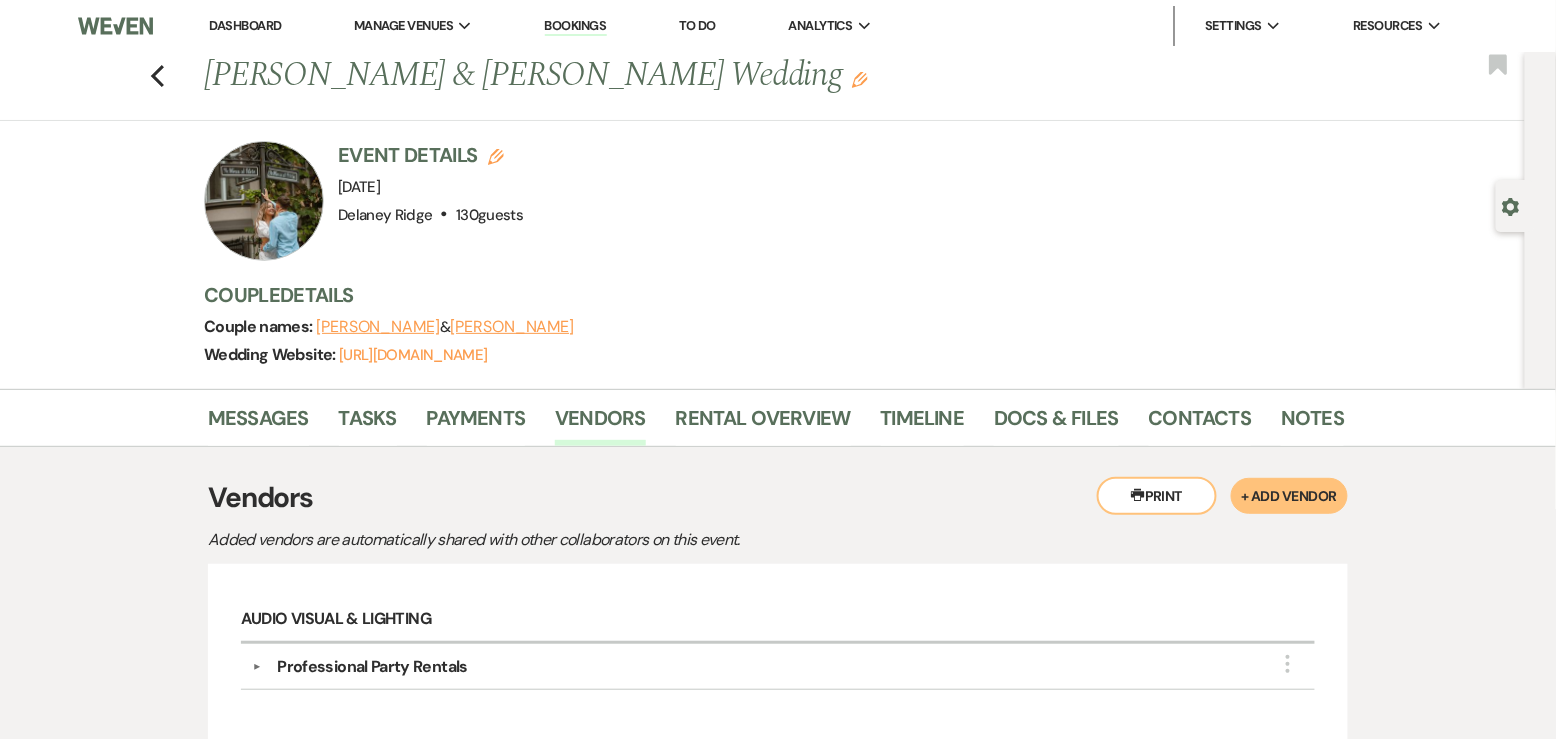 scroll, scrollTop: 0, scrollLeft: 0, axis: both 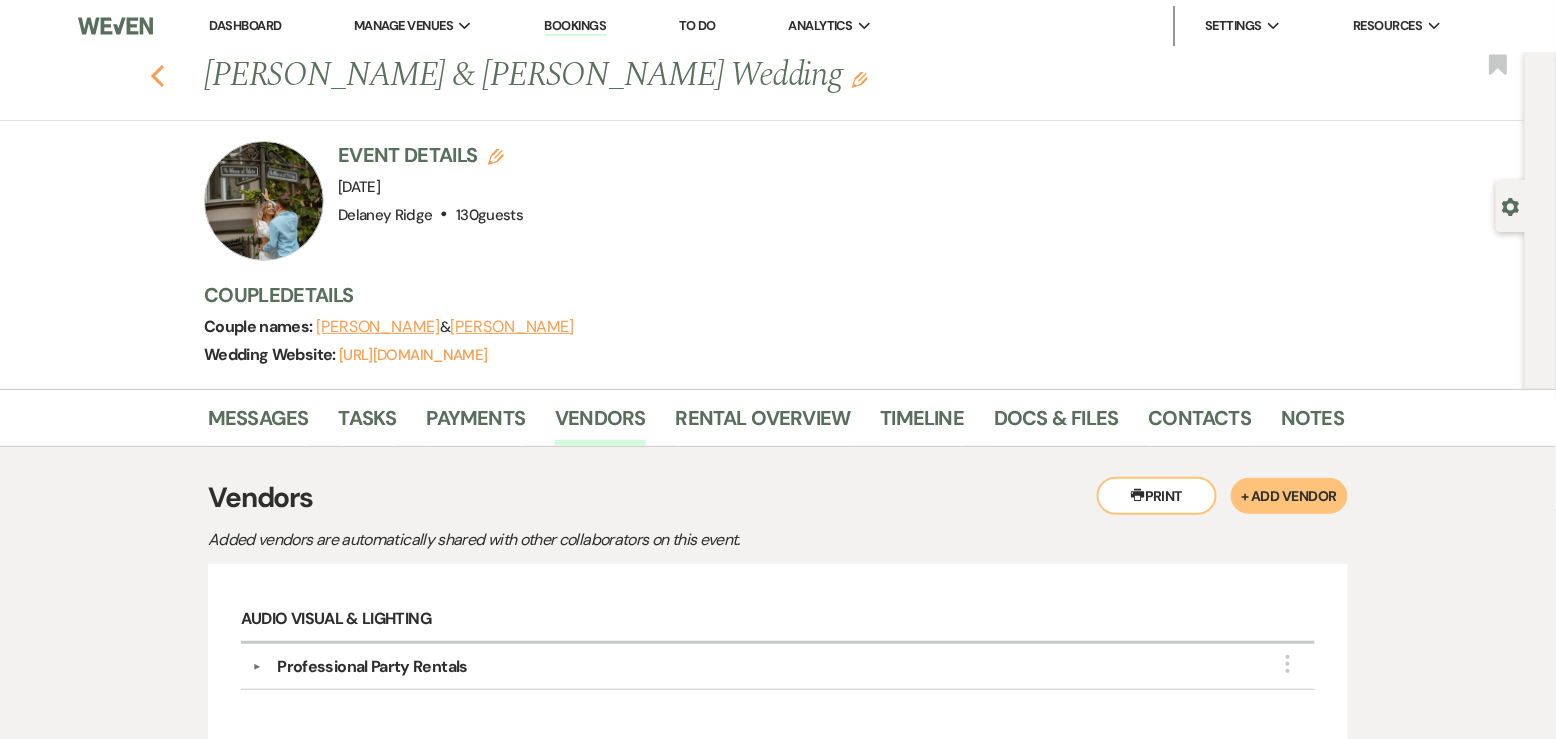click on "Previous" 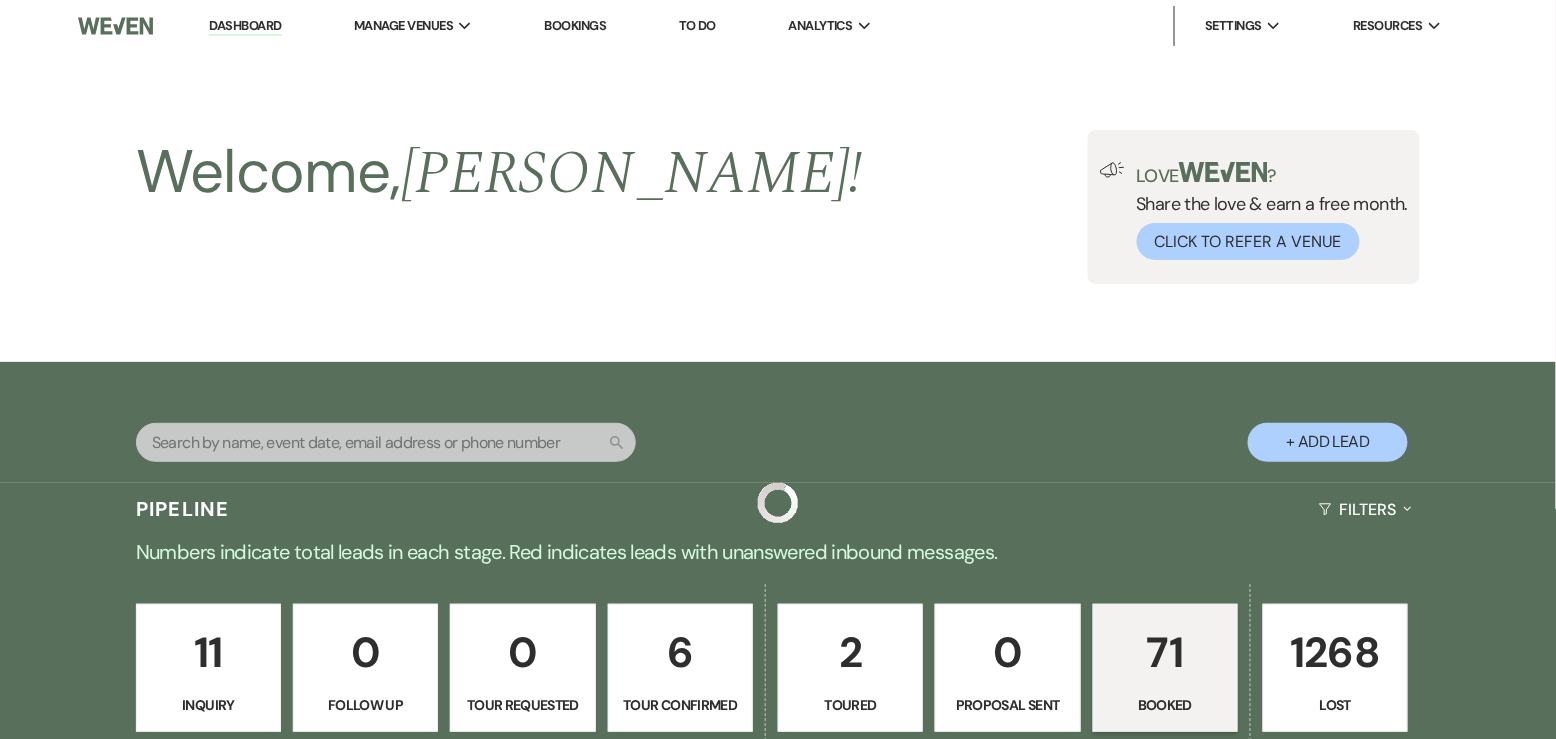 scroll, scrollTop: 2592, scrollLeft: 0, axis: vertical 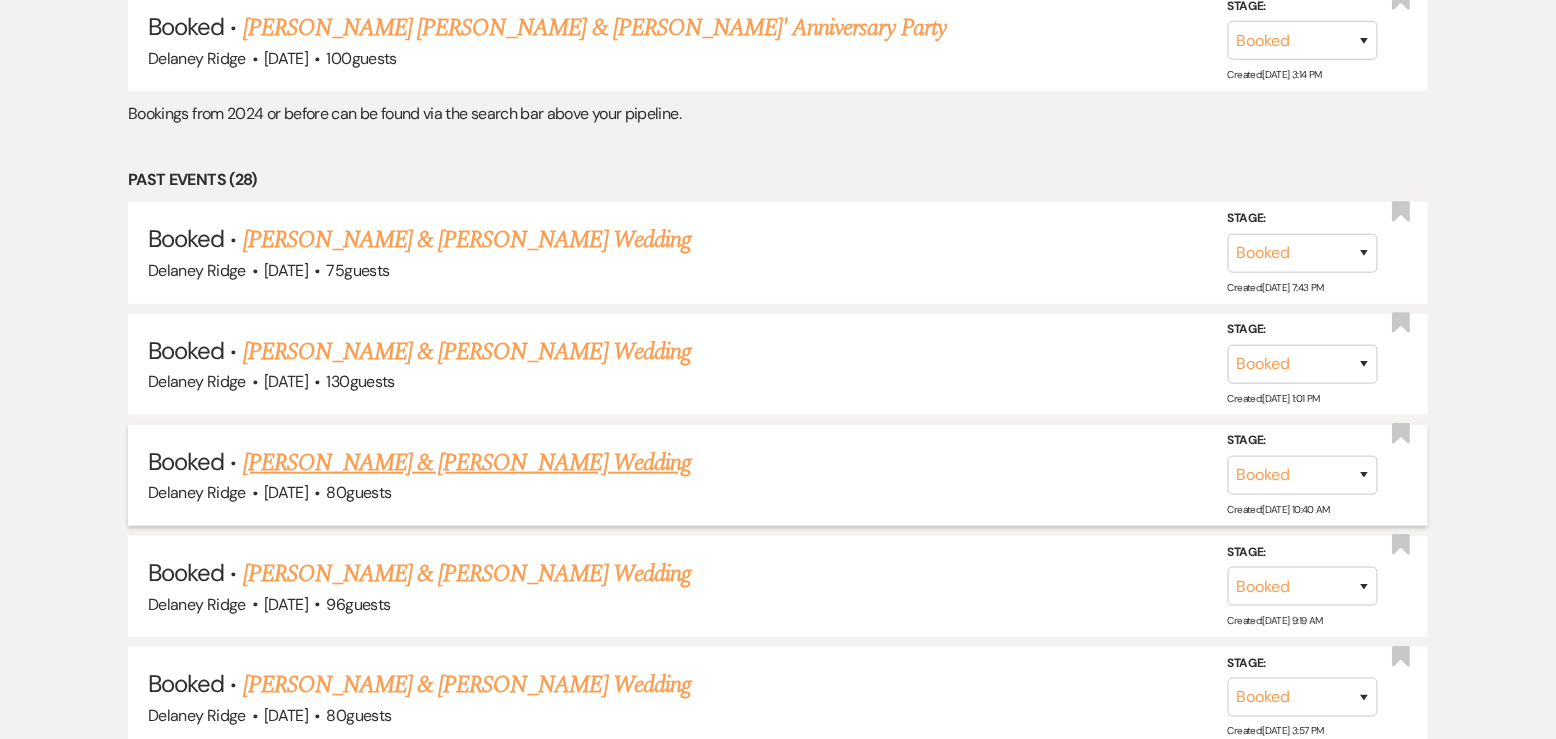 click on "[PERSON_NAME] & [PERSON_NAME] Wedding" at bounding box center (467, 463) 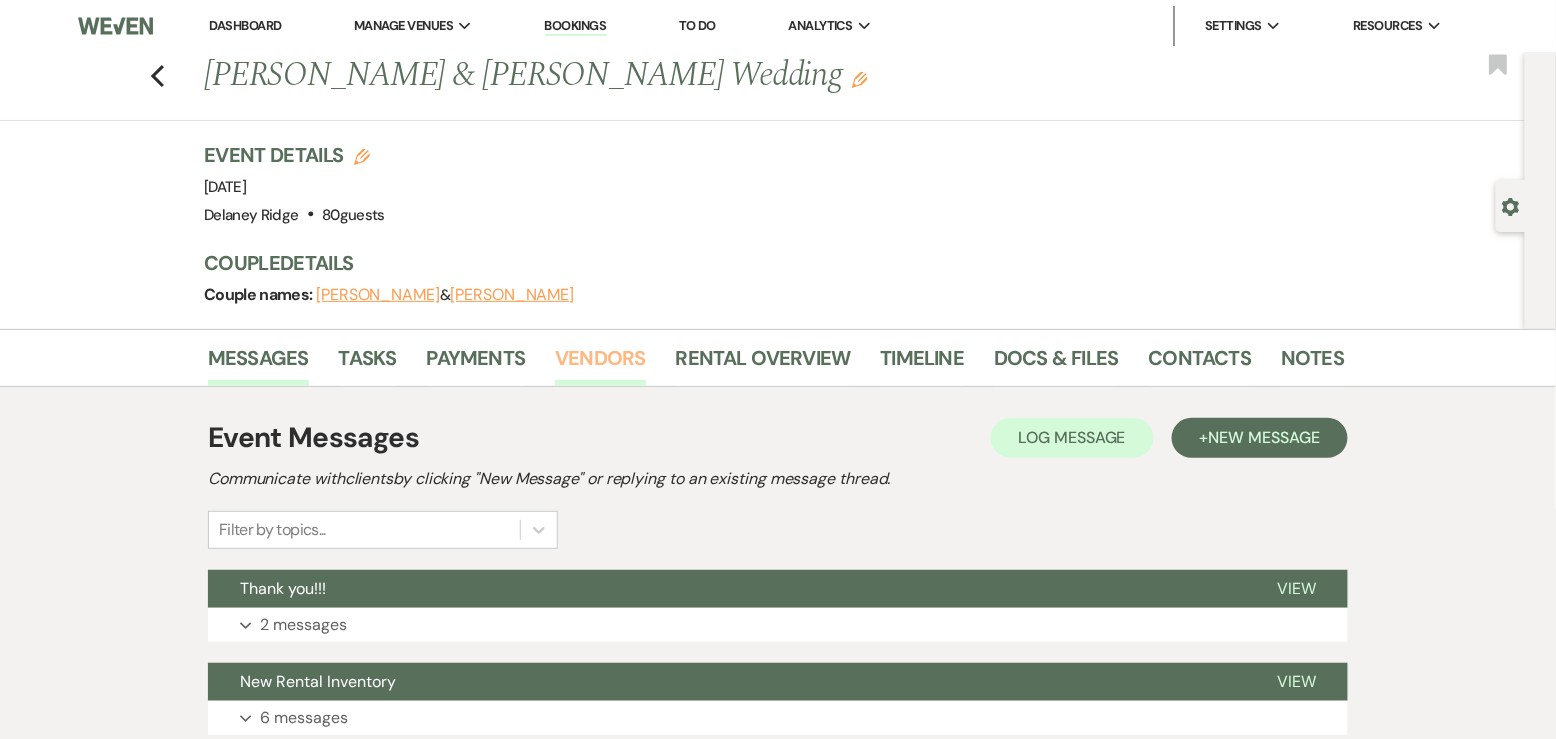 click on "Vendors" at bounding box center (600, 364) 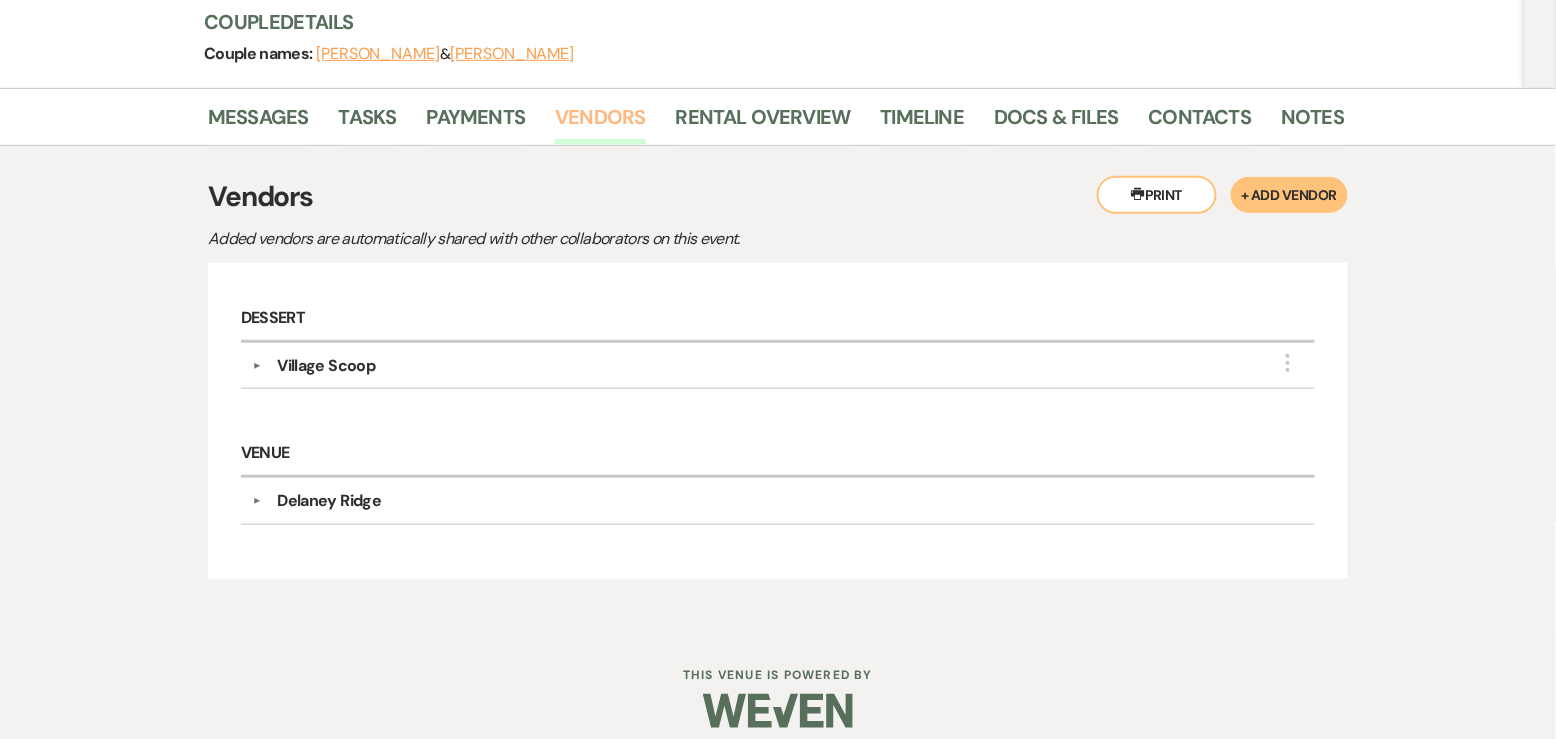 scroll, scrollTop: 0, scrollLeft: 0, axis: both 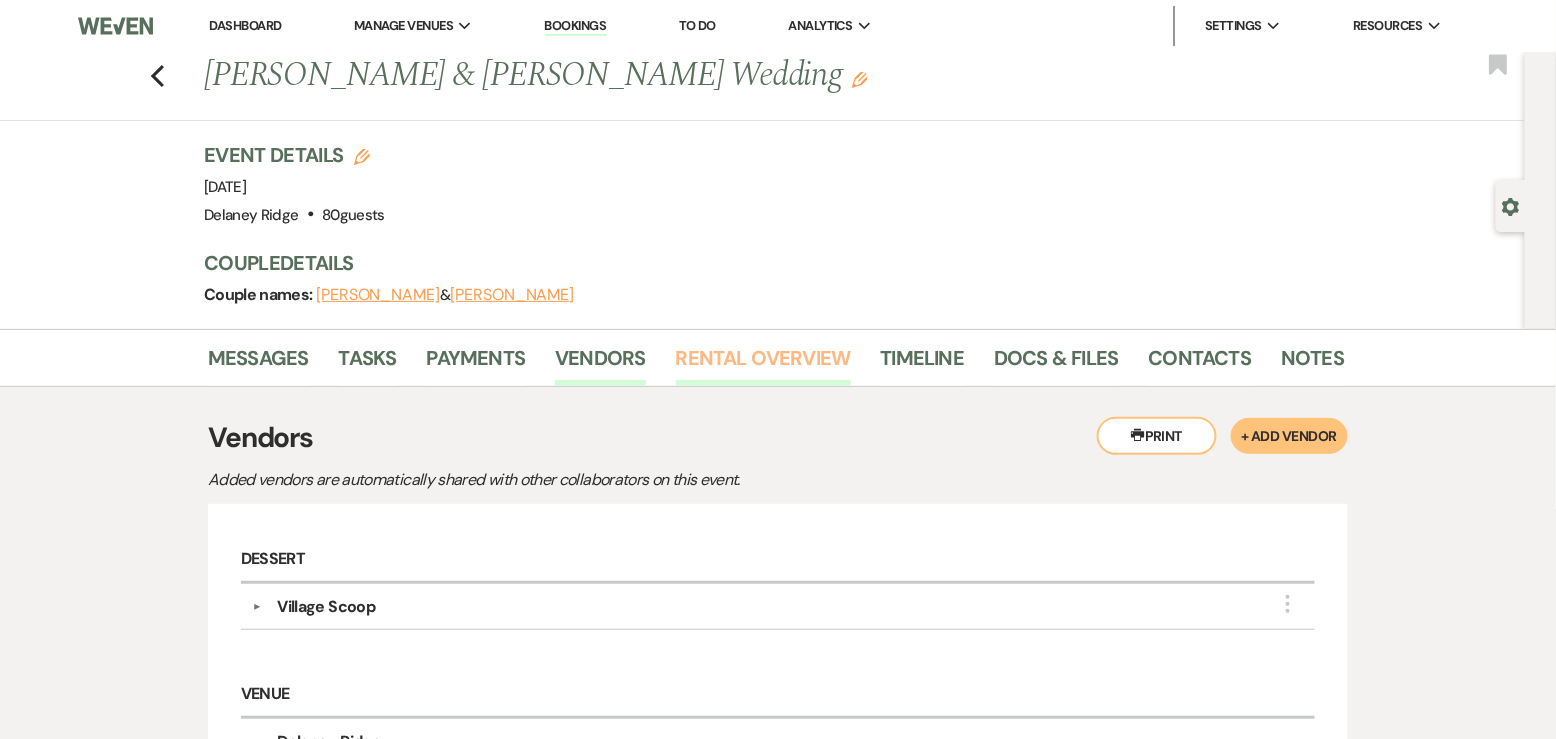 click on "Rental Overview" at bounding box center (763, 364) 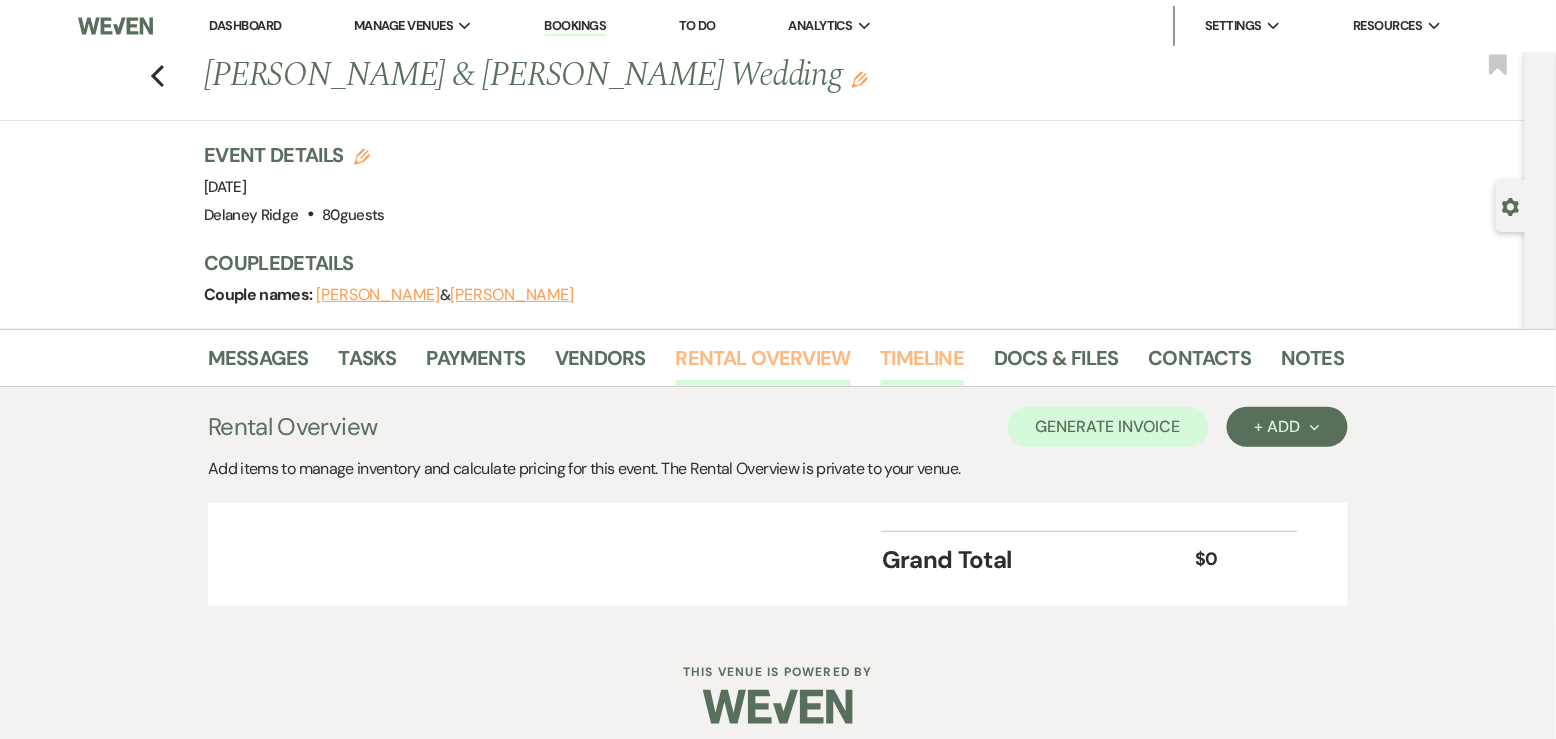 scroll, scrollTop: 4, scrollLeft: 0, axis: vertical 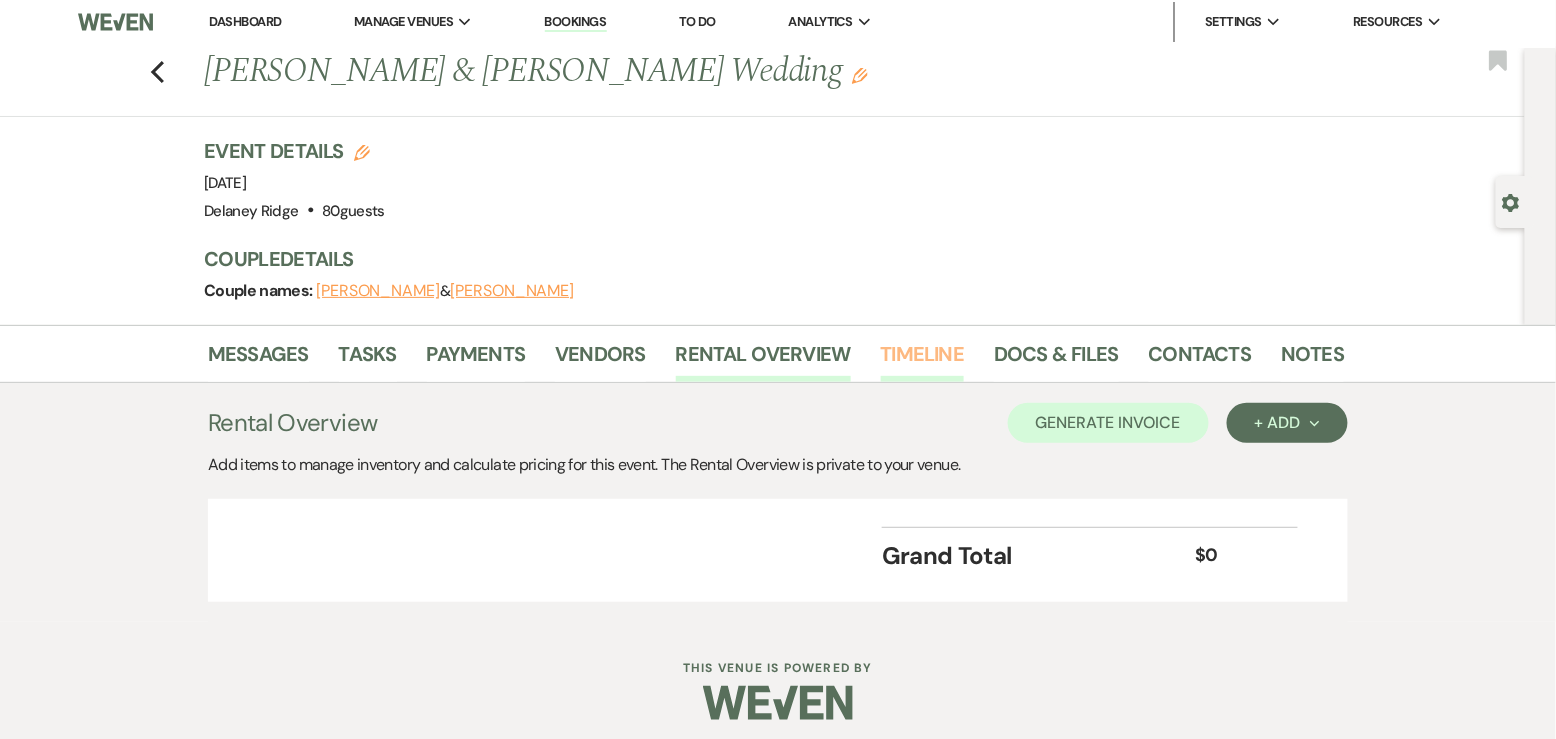 click on "Timeline" at bounding box center (923, 360) 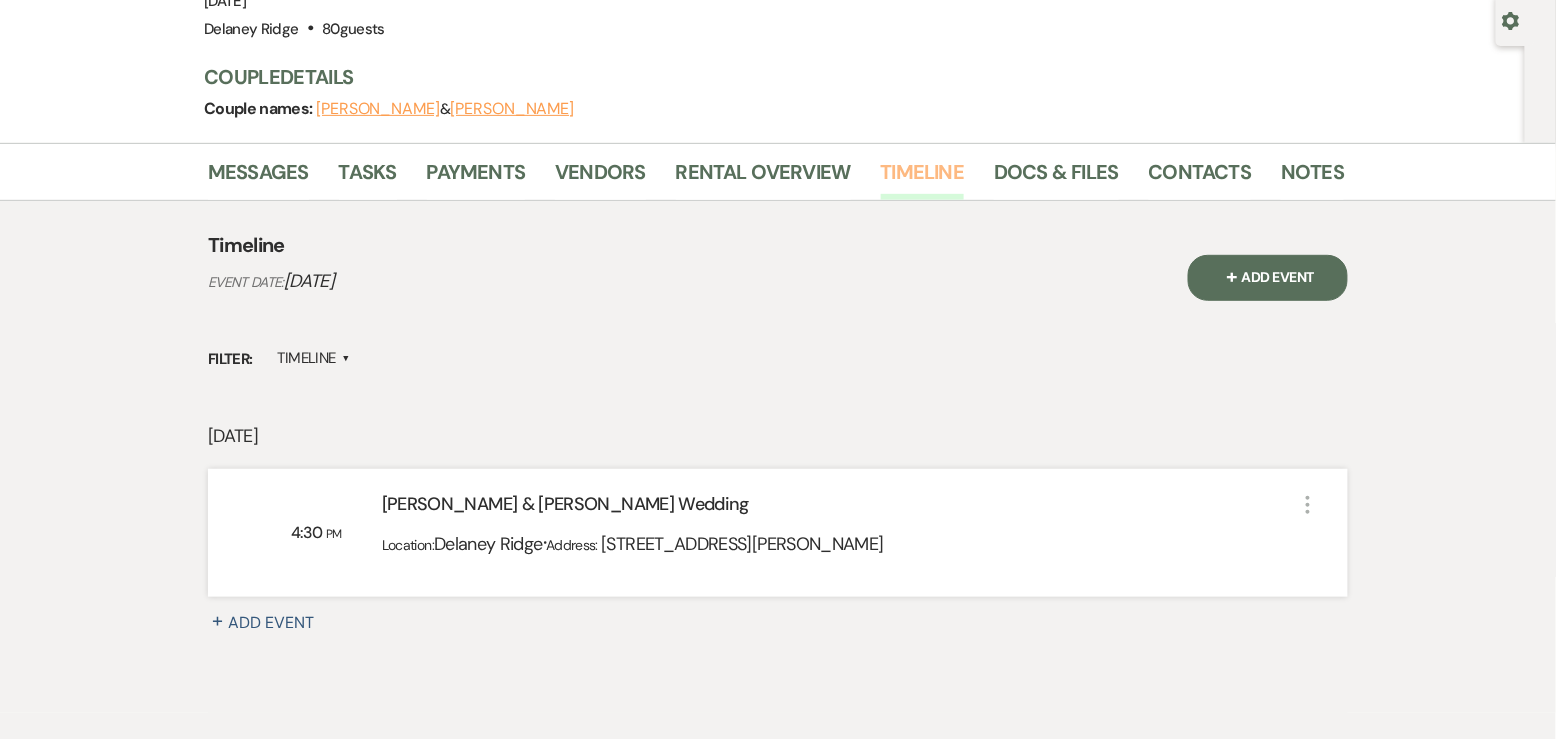scroll, scrollTop: 186, scrollLeft: 0, axis: vertical 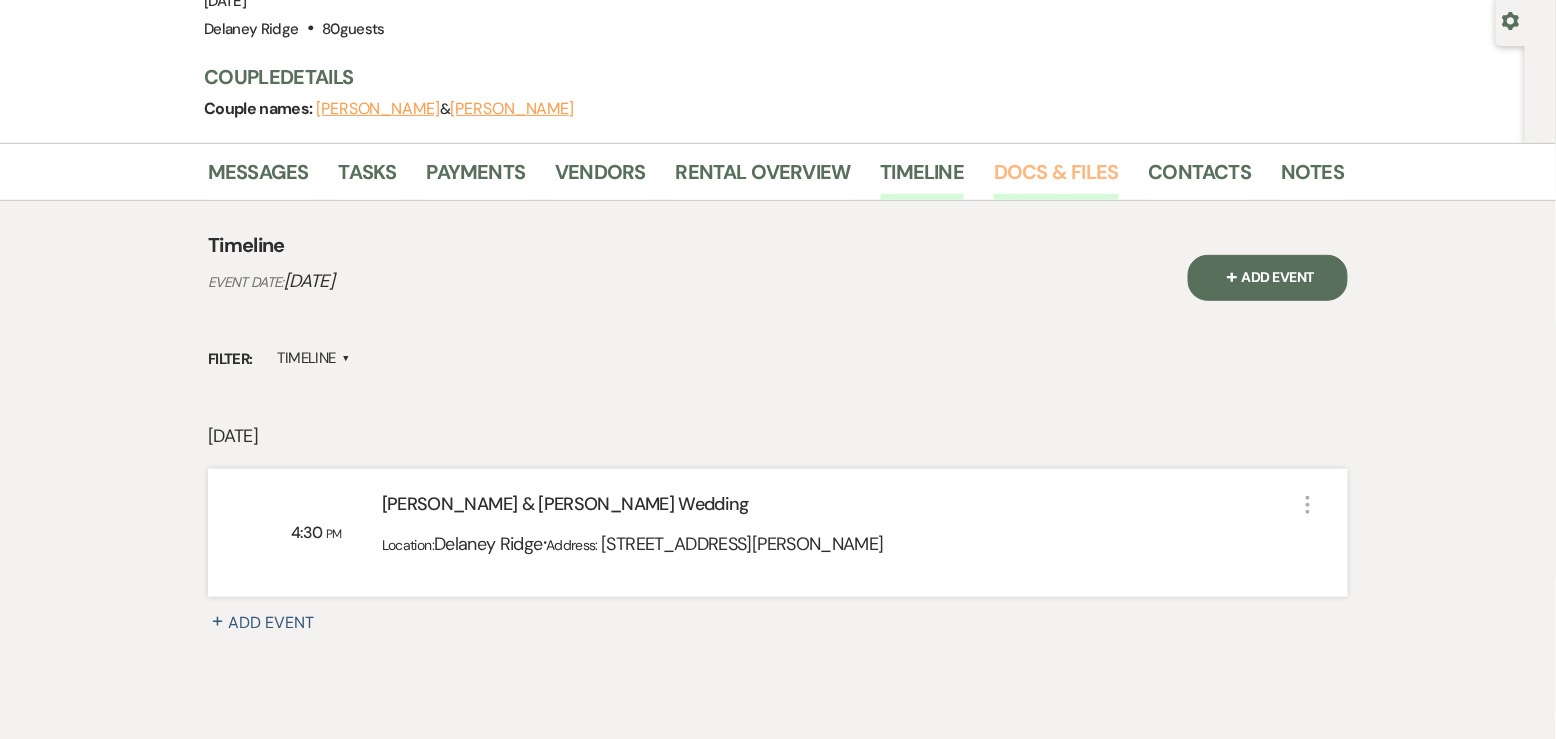 click on "Docs & Files" at bounding box center [1056, 178] 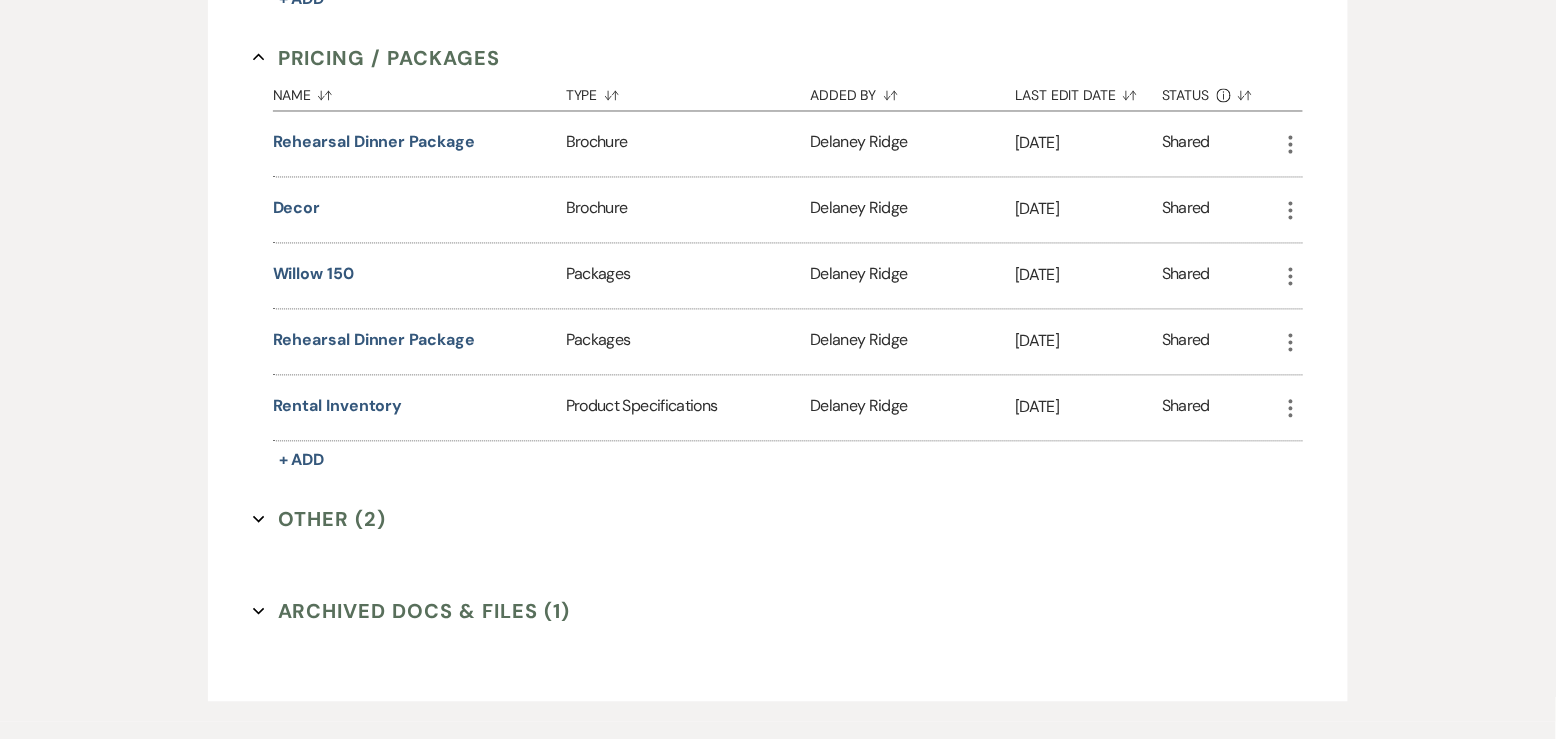 scroll, scrollTop: 1091, scrollLeft: 0, axis: vertical 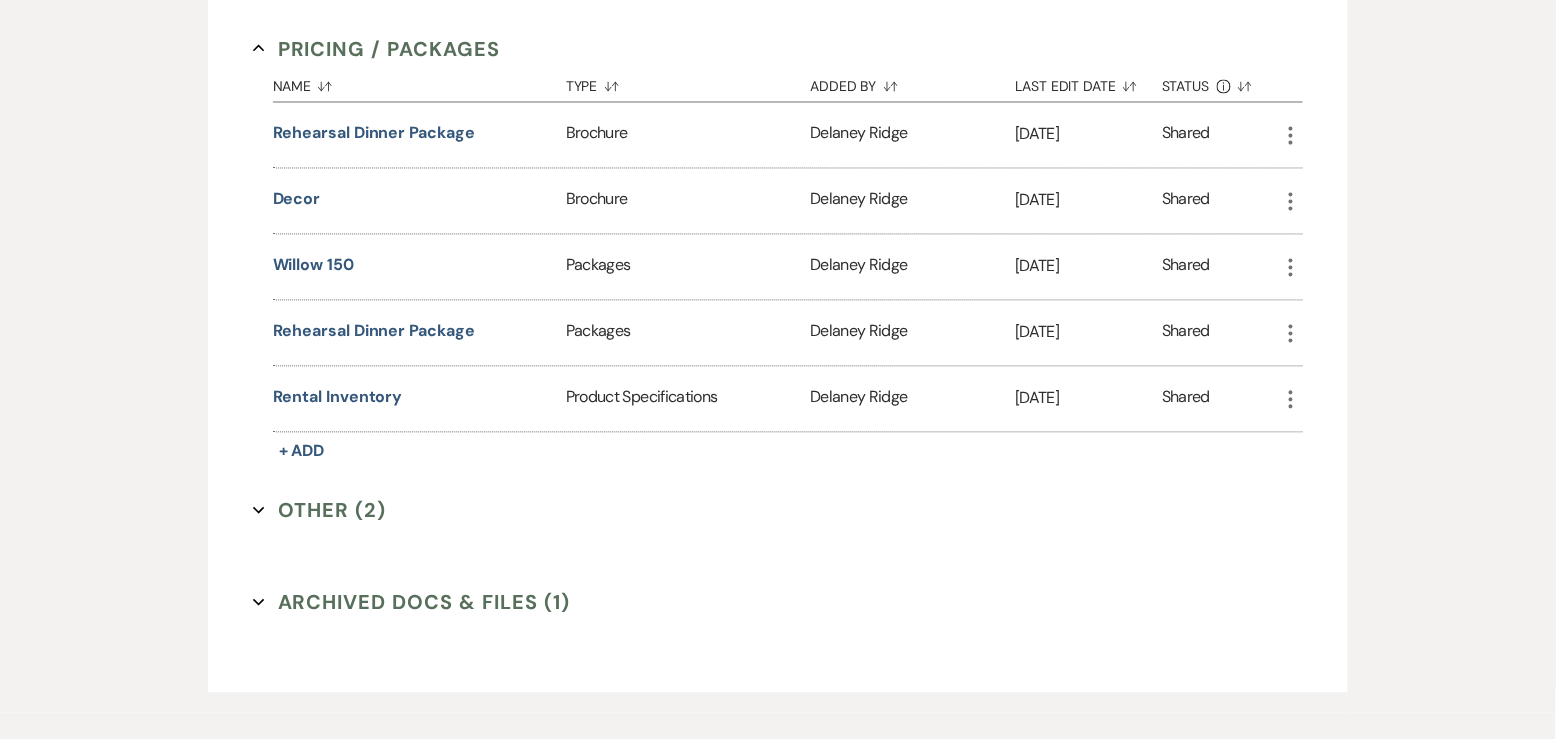 click on "Other (2) Expand" at bounding box center [320, 511] 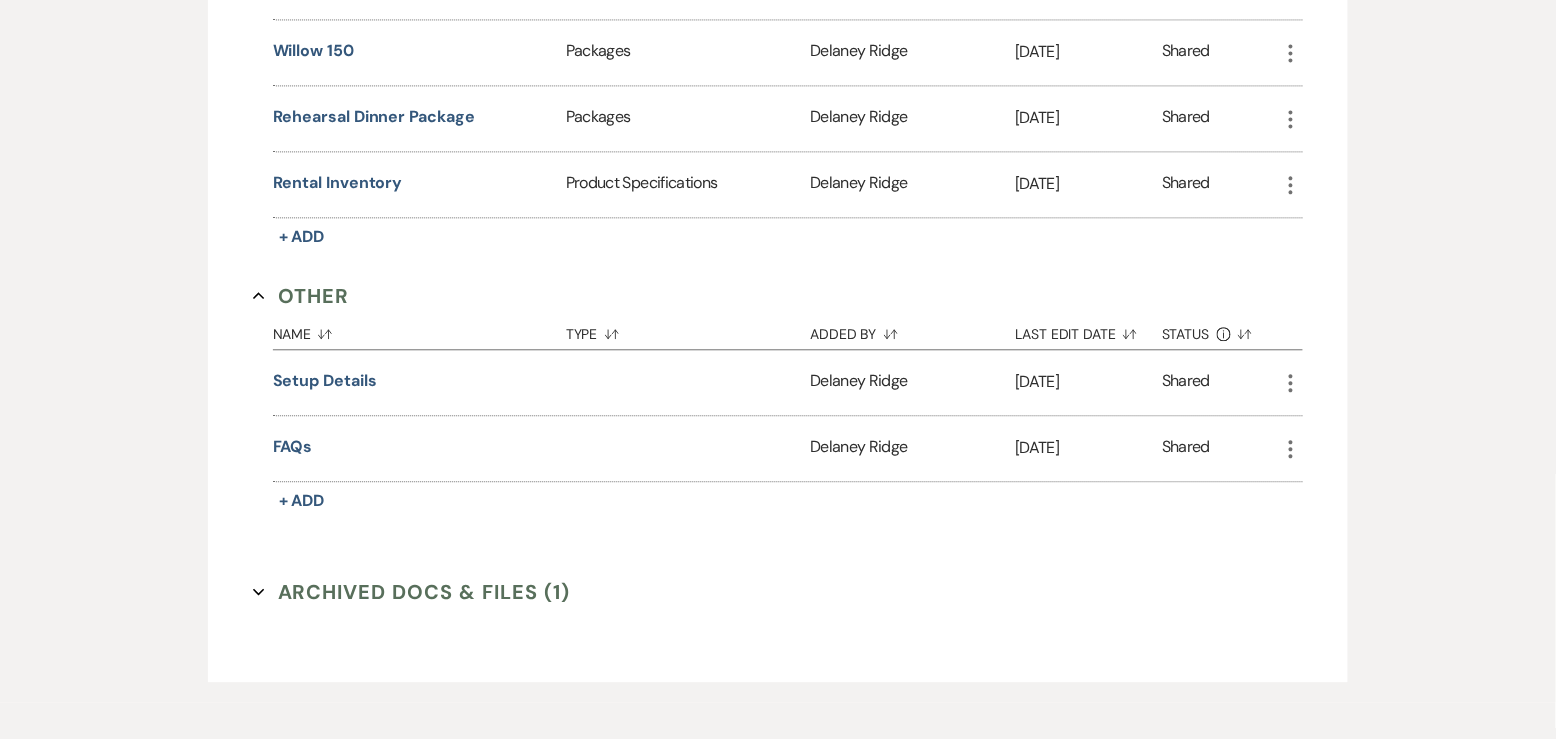 scroll, scrollTop: 1386, scrollLeft: 0, axis: vertical 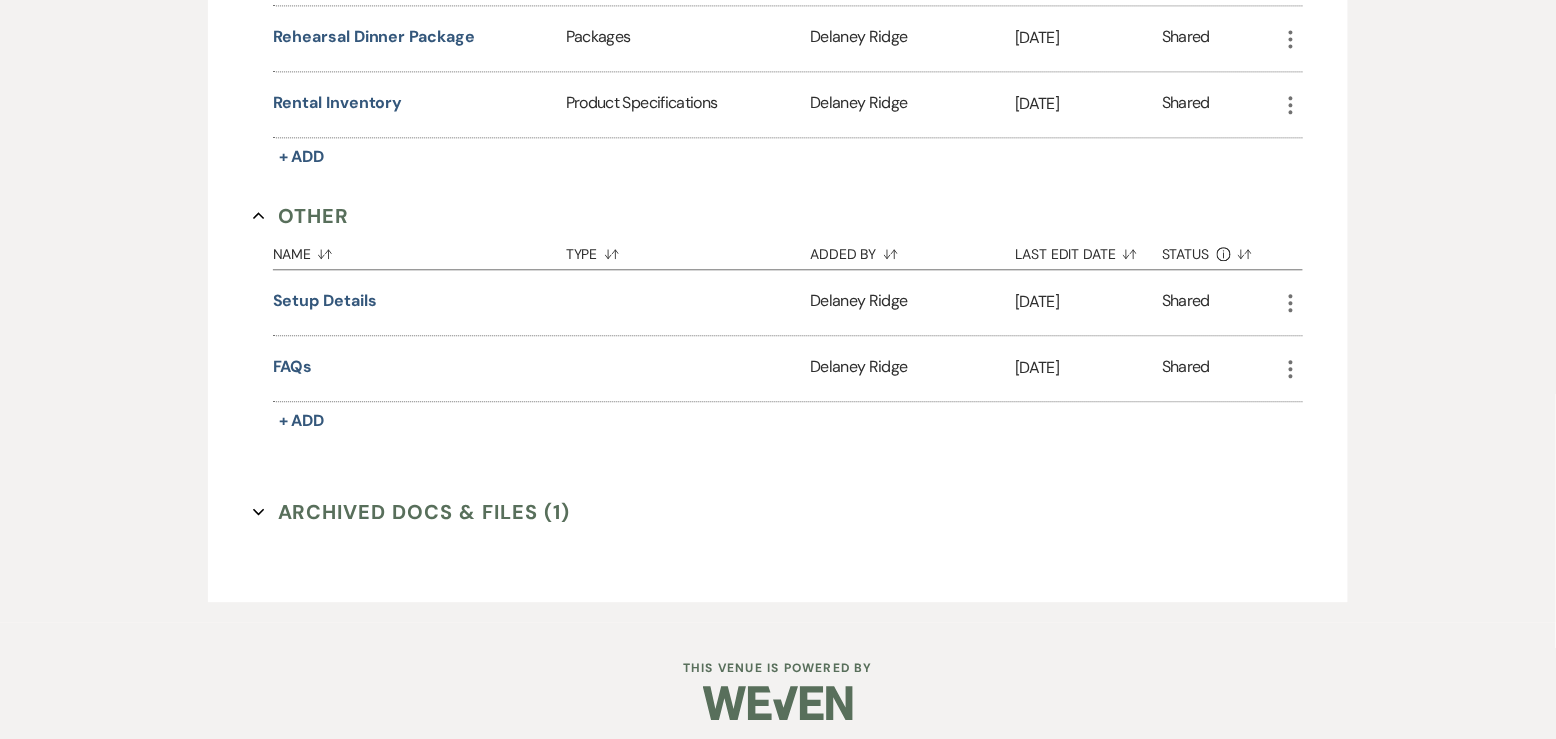 click on "Archived Docs & Files (1) Expand" at bounding box center [412, 512] 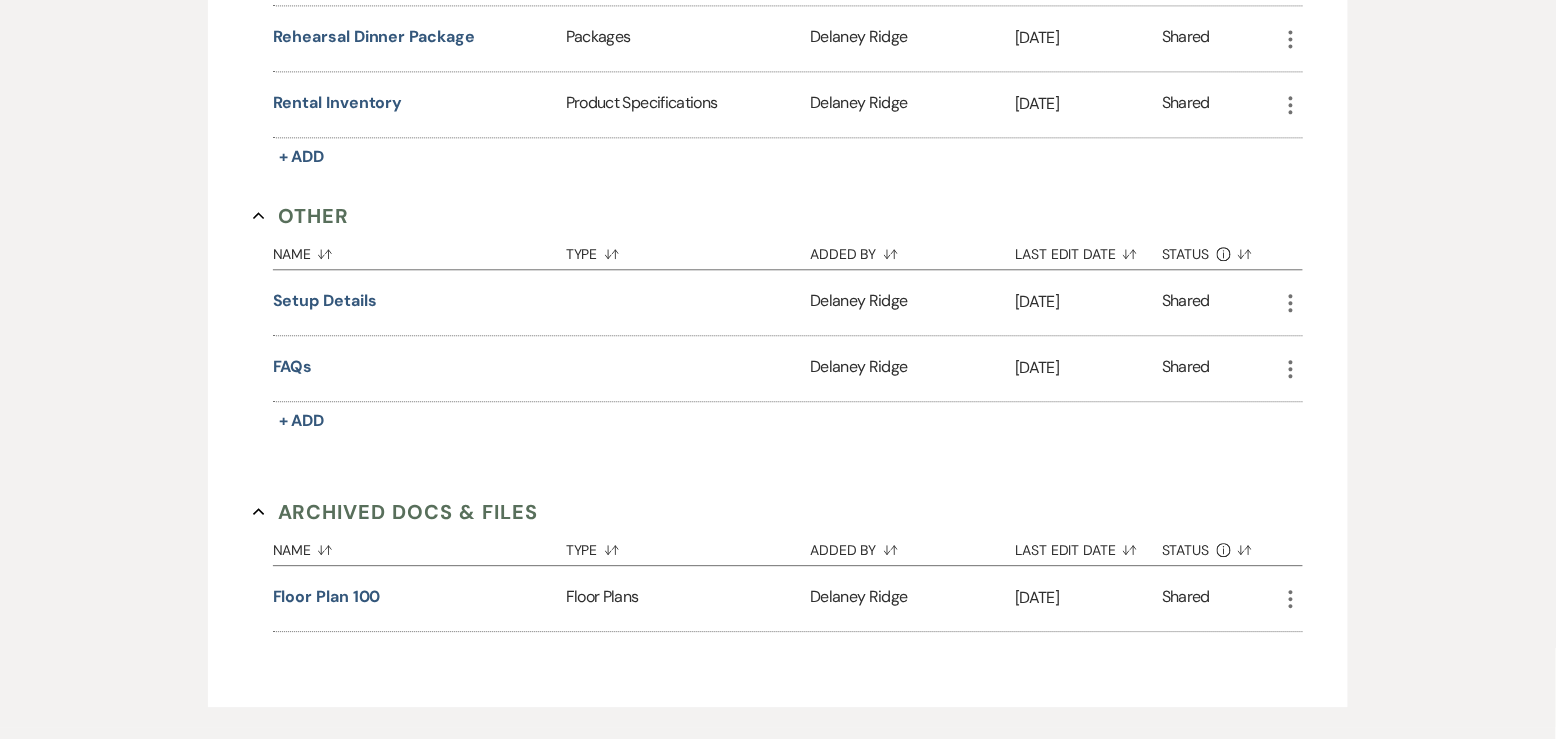 click on "Archived Docs & Files Collapse" at bounding box center [396, 512] 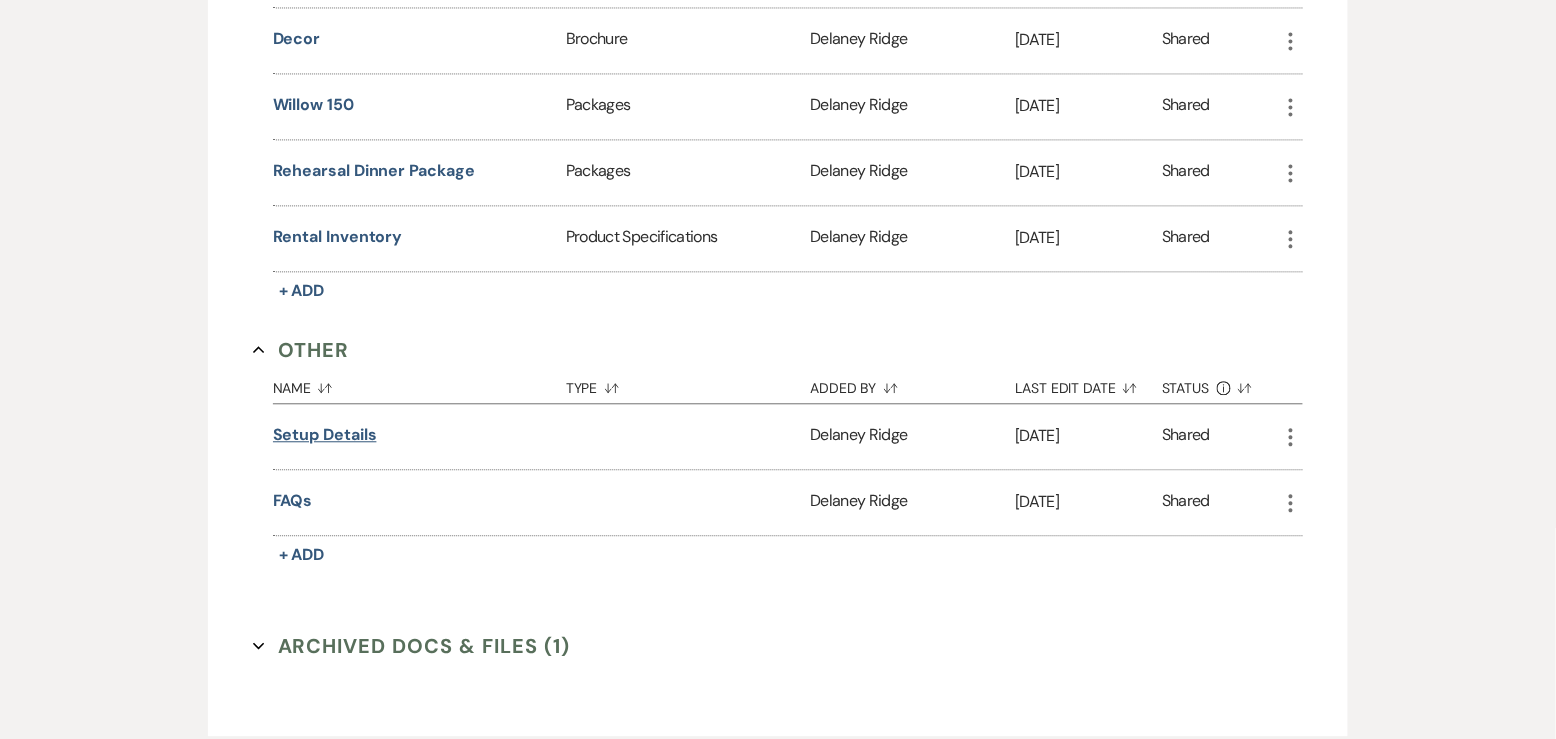 scroll, scrollTop: 1240, scrollLeft: 0, axis: vertical 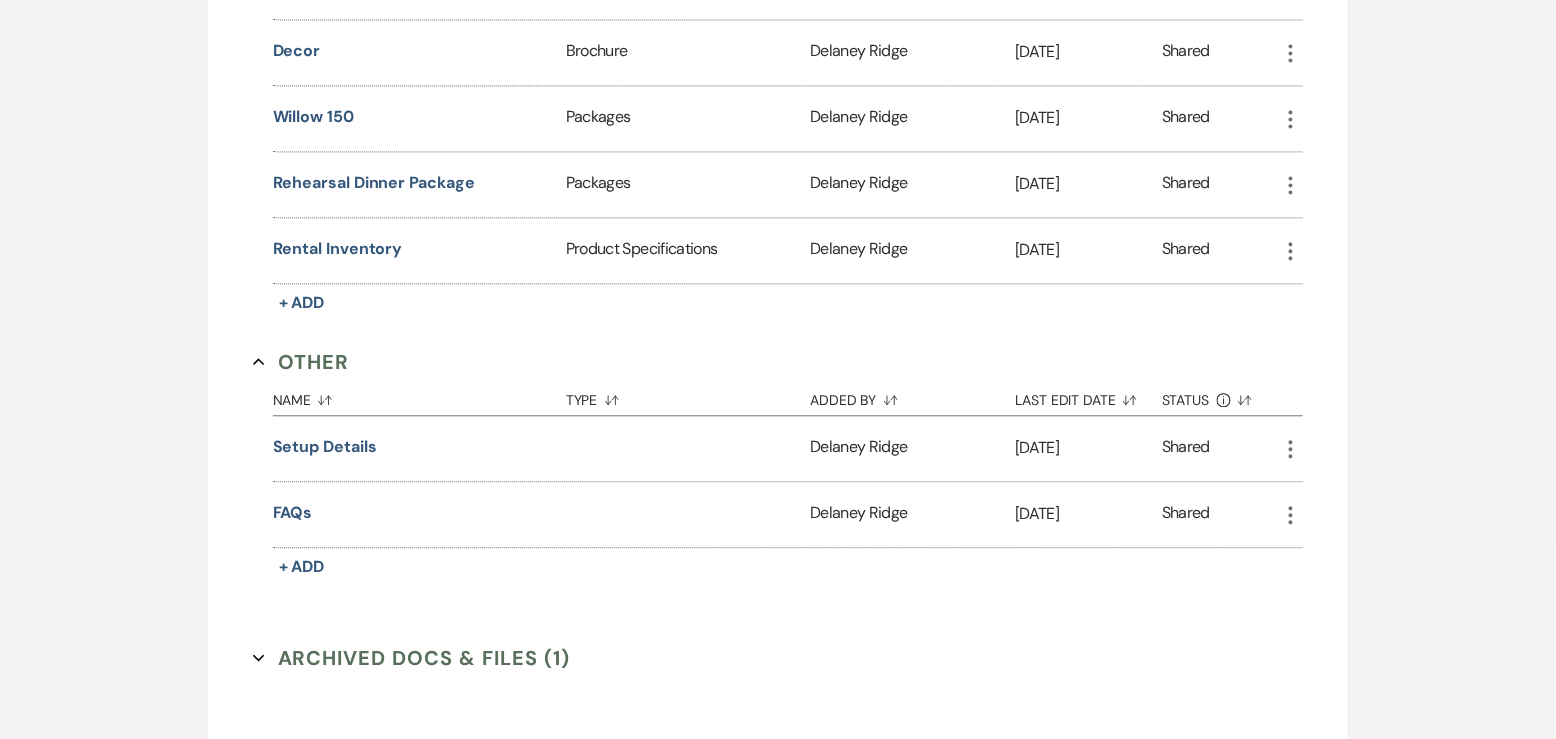 click on "Other Collapse" at bounding box center (301, 362) 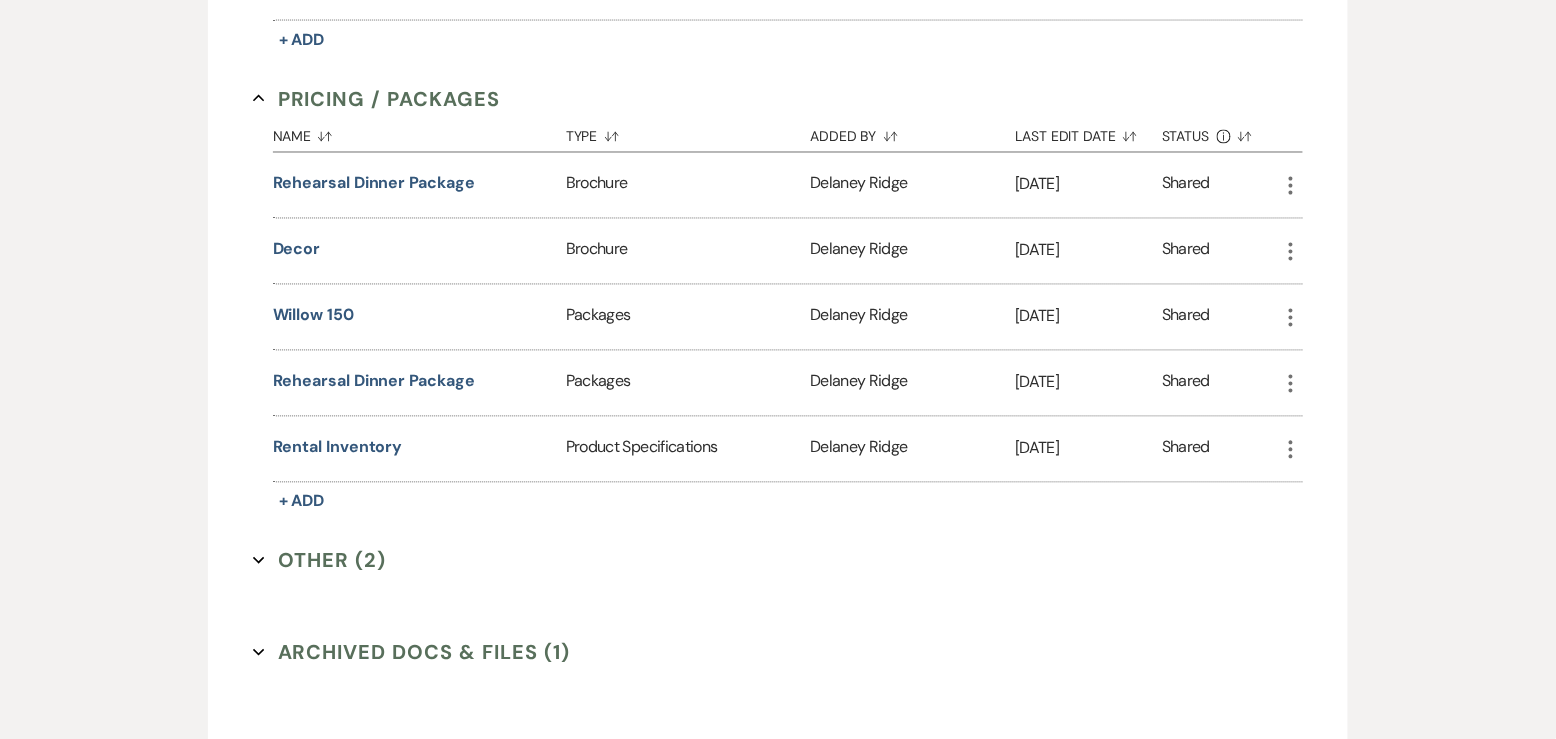 scroll, scrollTop: 958, scrollLeft: 0, axis: vertical 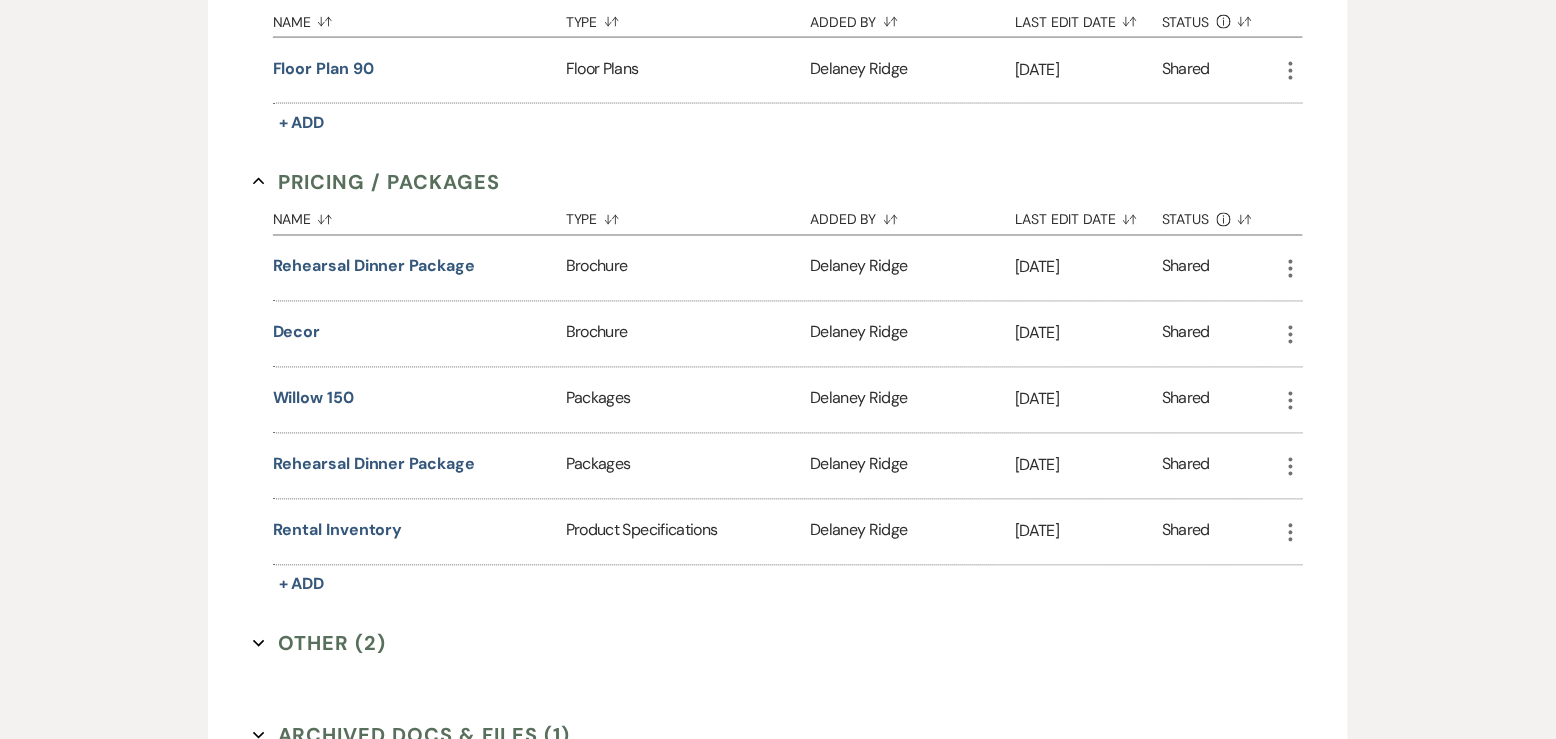 click on "Pricing / Packages Collapse" at bounding box center [377, 182] 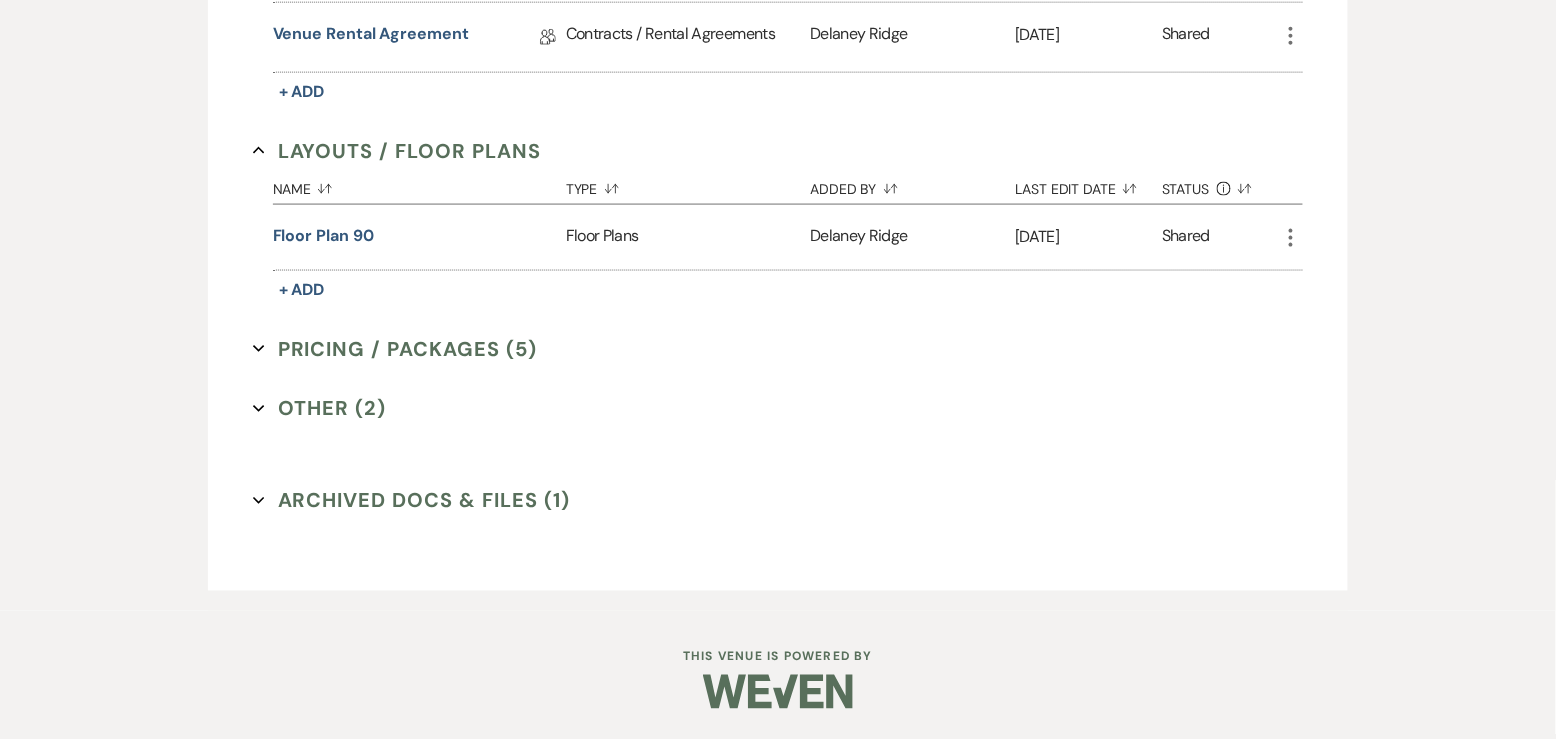 scroll, scrollTop: 786, scrollLeft: 0, axis: vertical 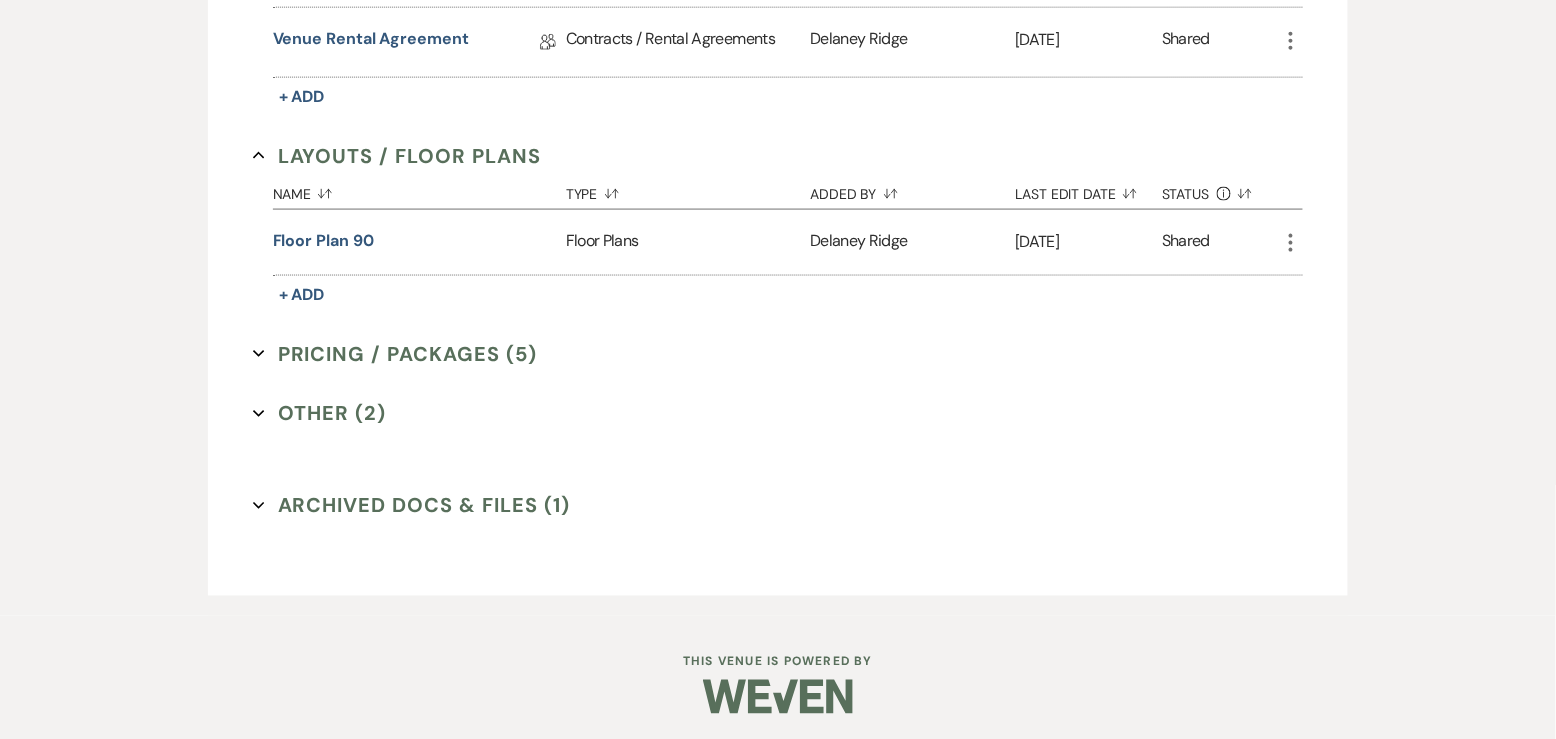 click on "Layouts / Floor Plans Collapse" at bounding box center (397, 156) 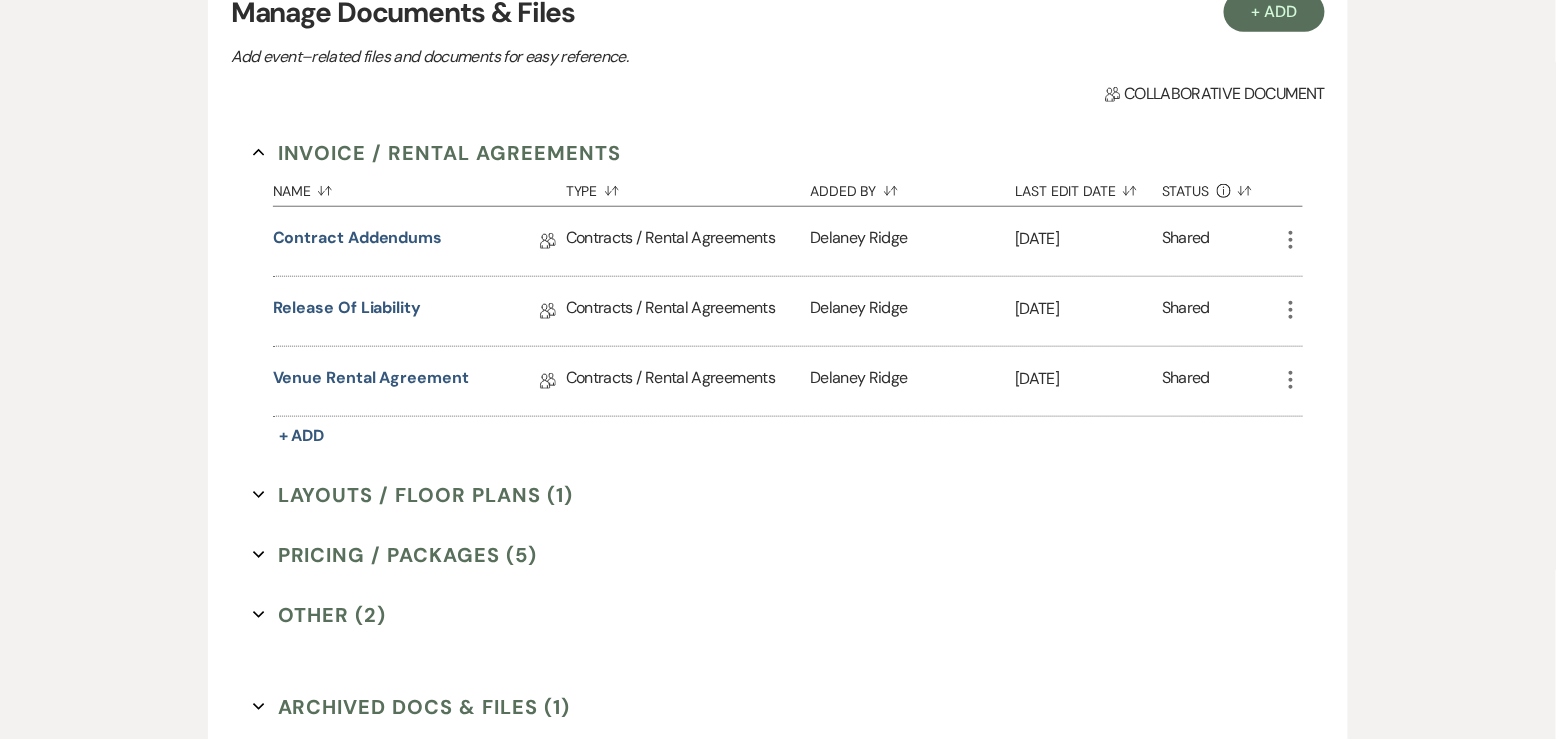 scroll, scrollTop: 426, scrollLeft: 0, axis: vertical 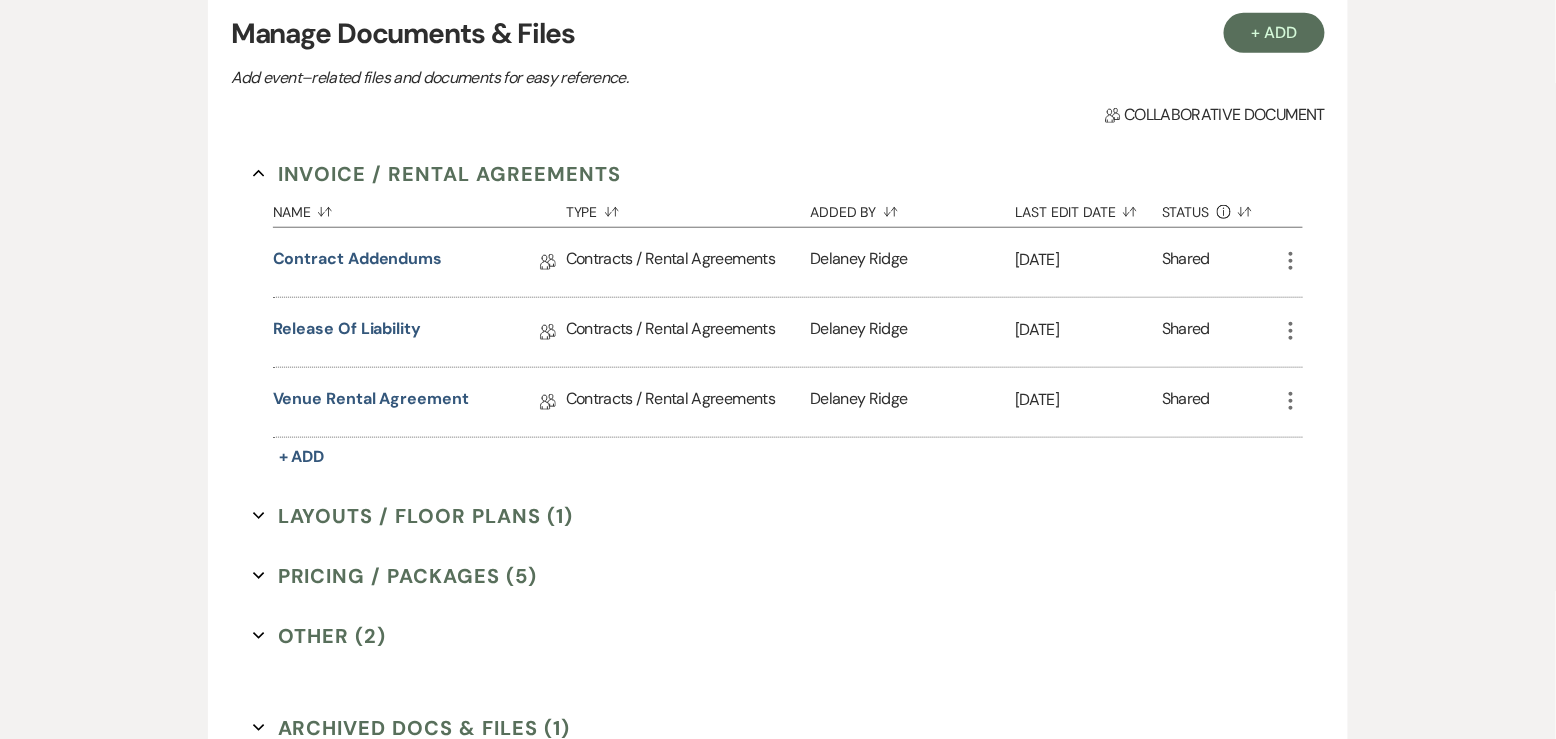 click on "Invoice / Rental Agreements Collapse" at bounding box center [437, 174] 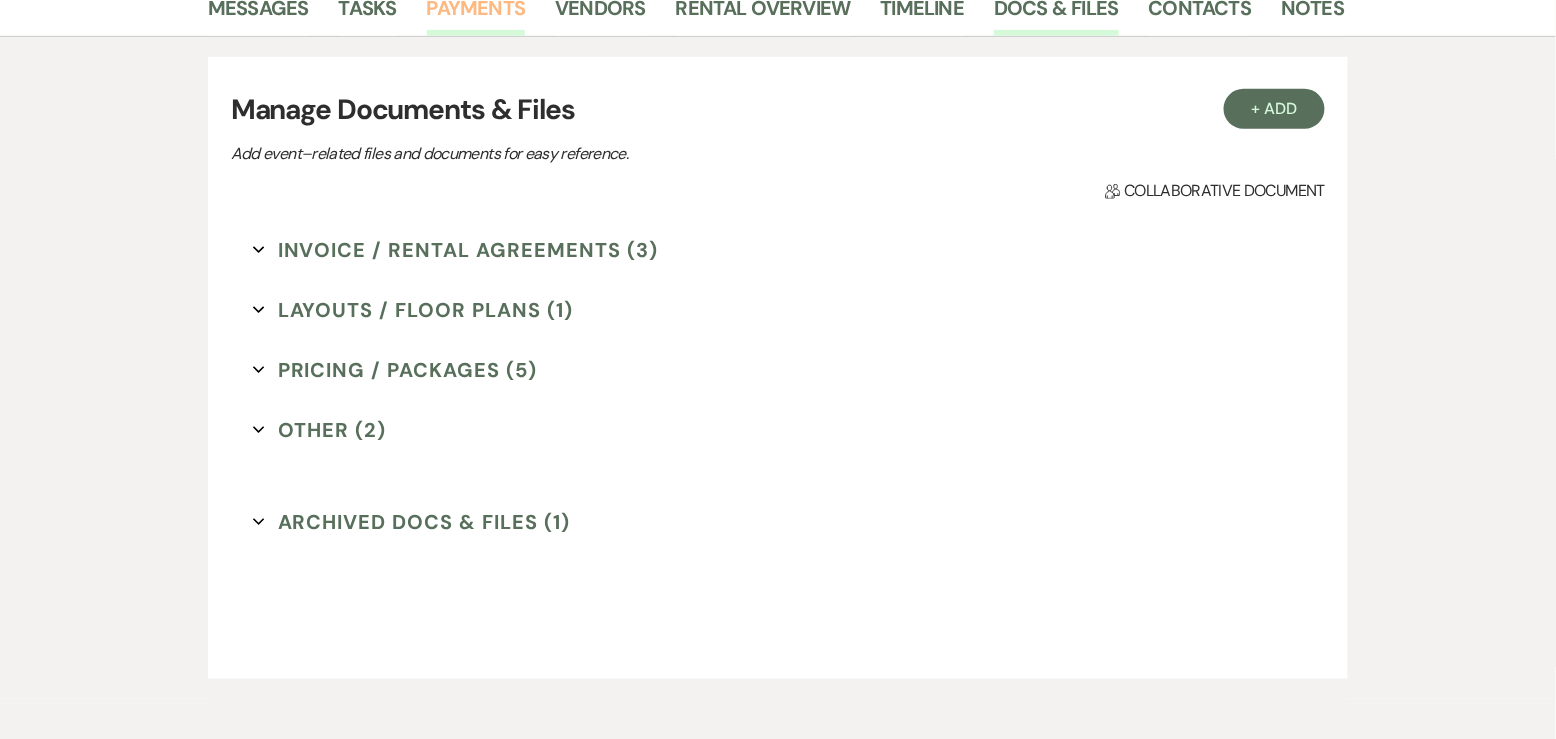 scroll, scrollTop: 26, scrollLeft: 0, axis: vertical 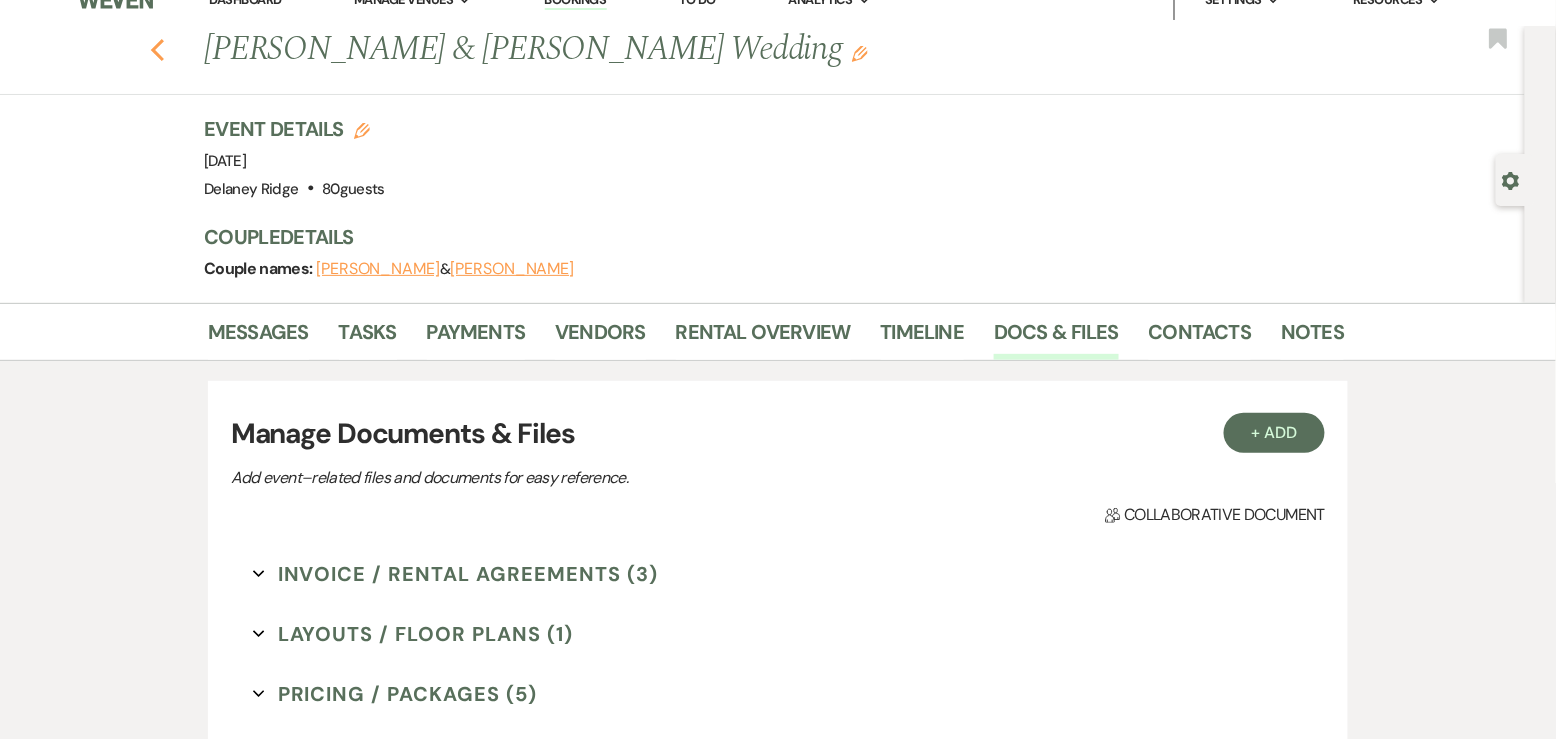 click on "Previous" 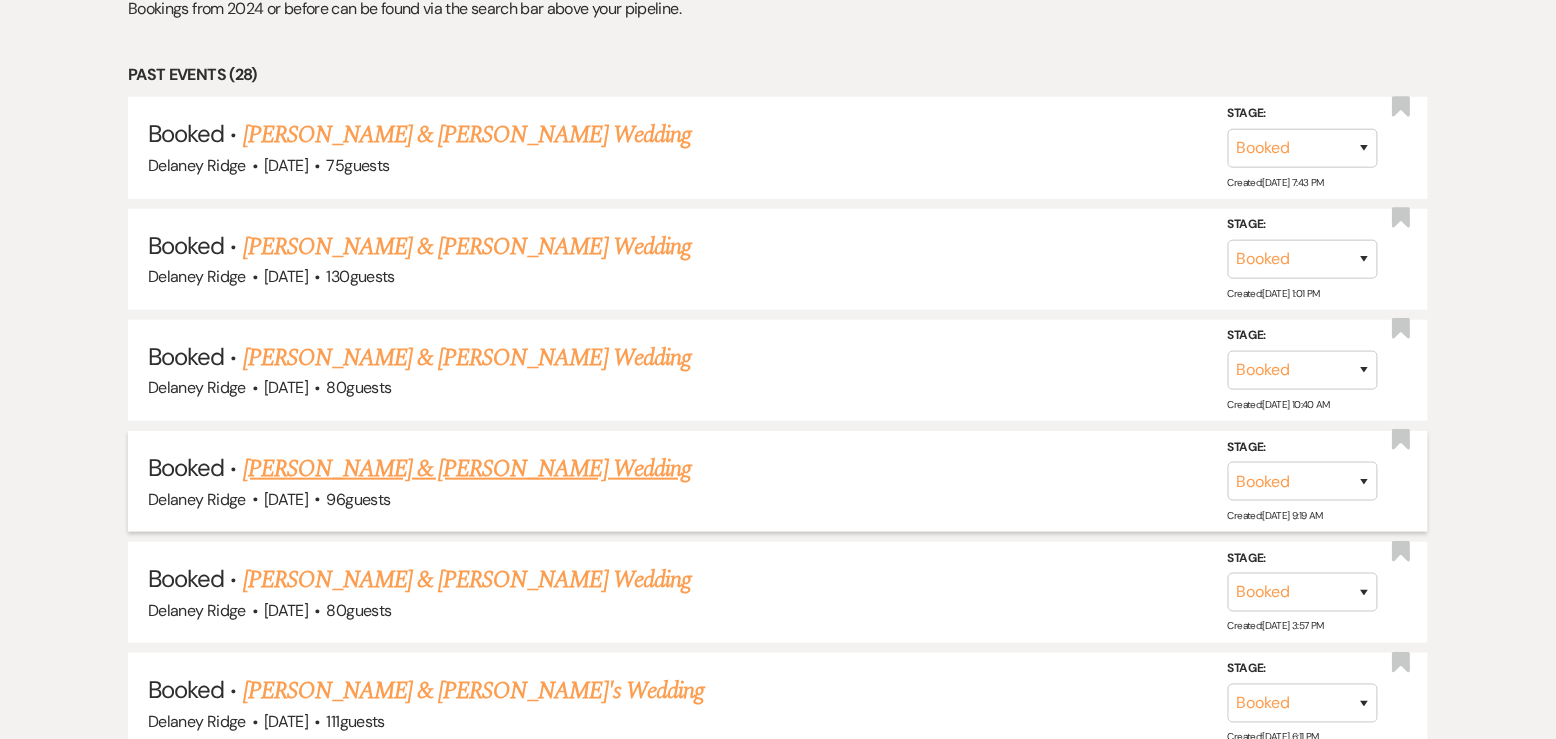 click on "[PERSON_NAME] & [PERSON_NAME] Wedding" at bounding box center [467, 469] 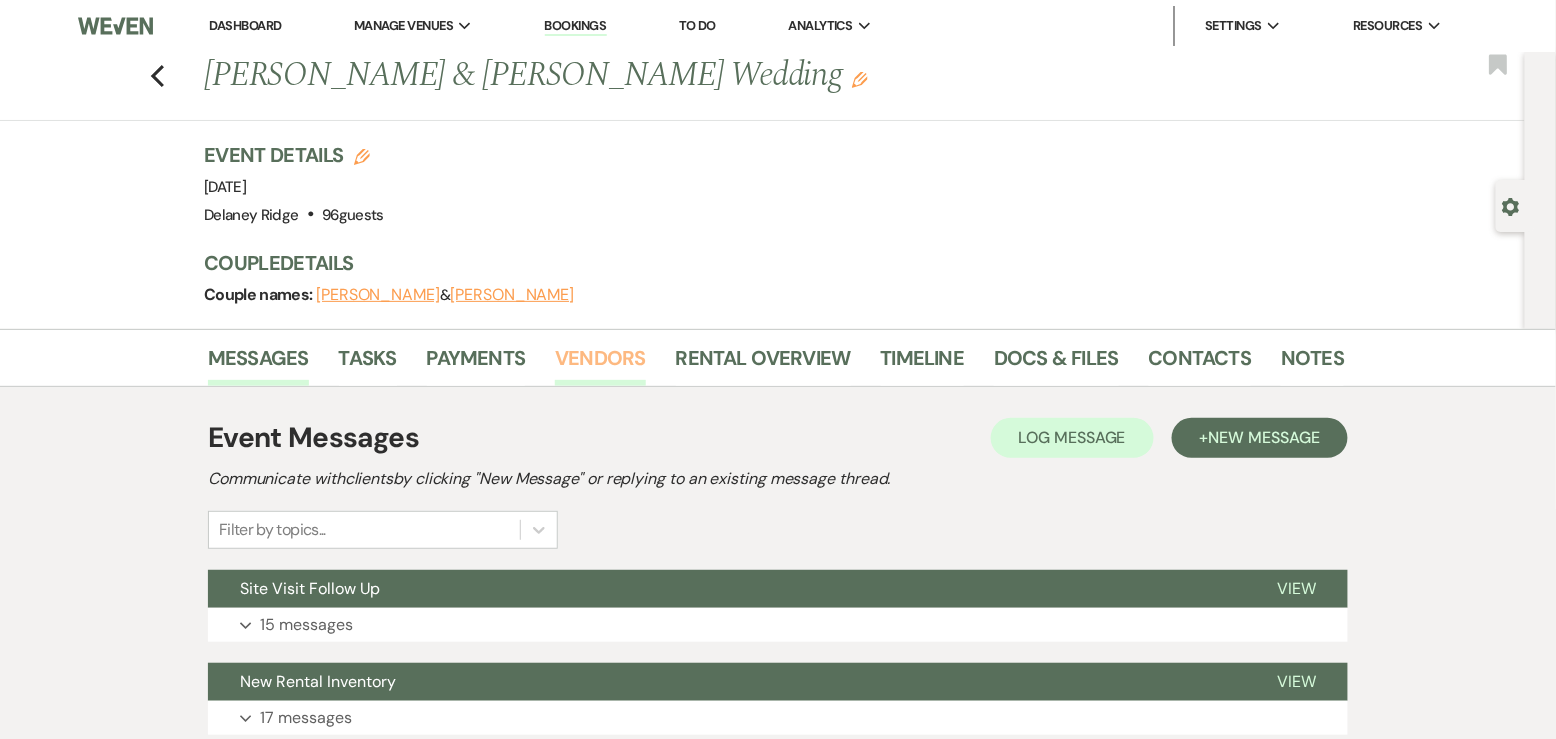 click on "Vendors" at bounding box center [600, 364] 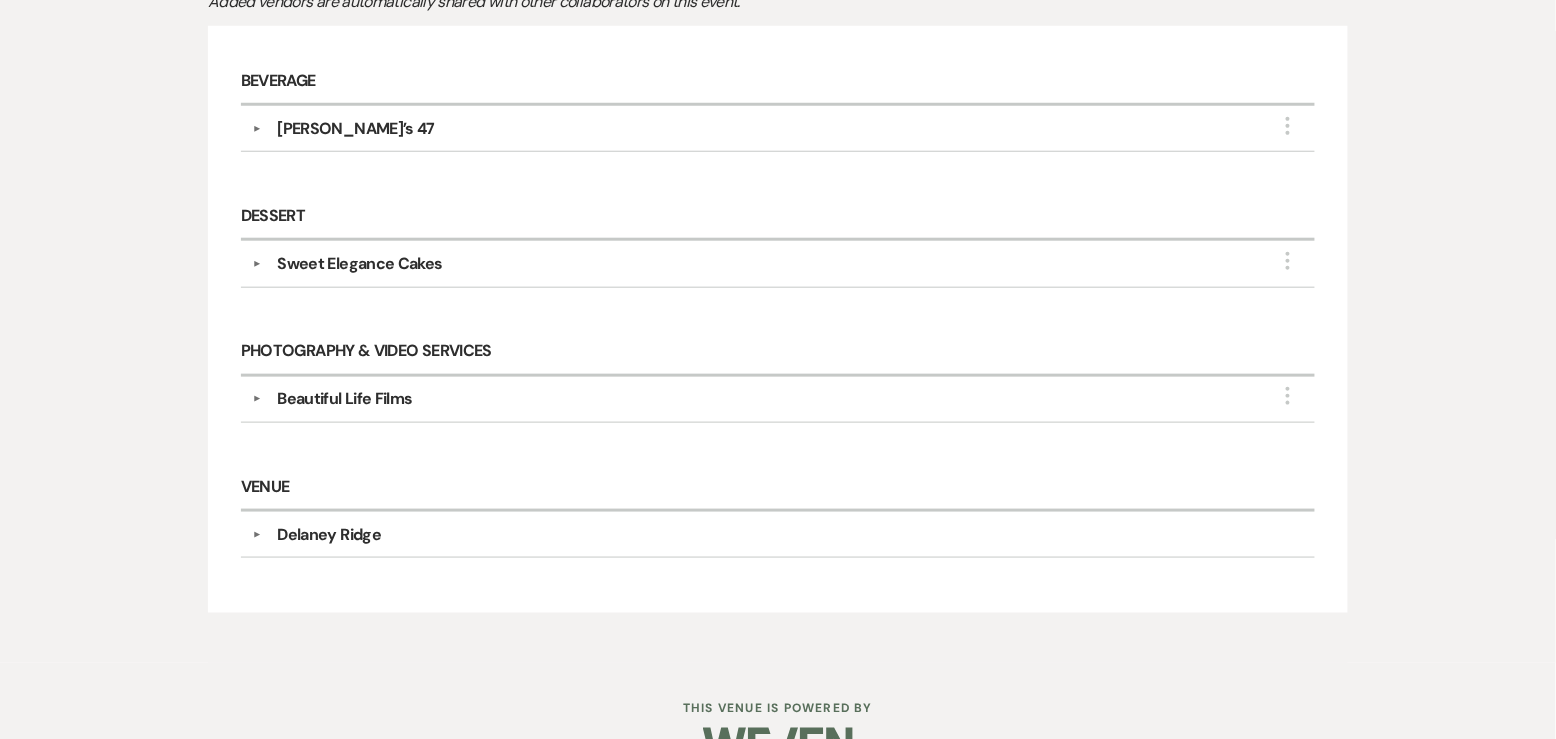 scroll, scrollTop: 522, scrollLeft: 0, axis: vertical 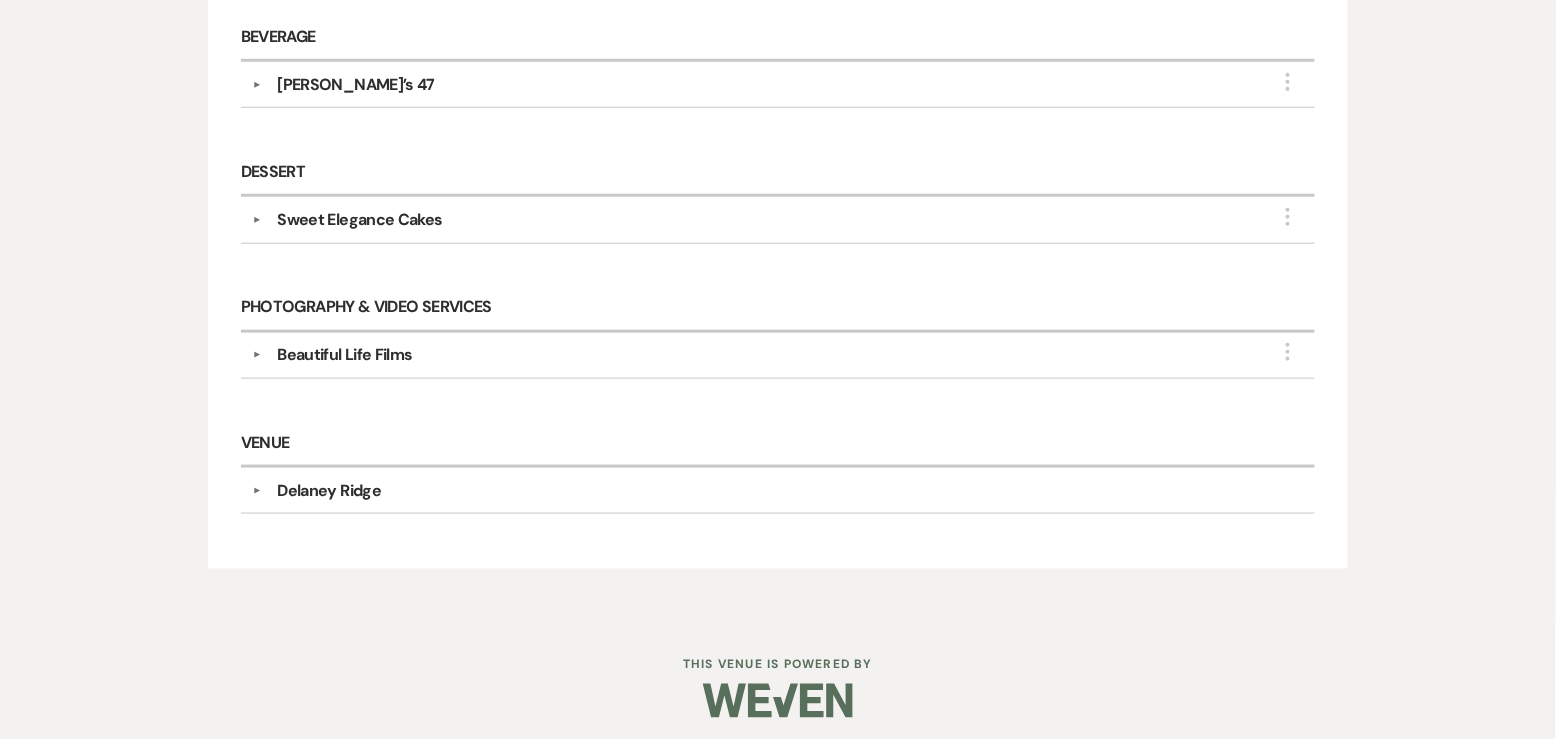click on "Beautiful Life Films" at bounding box center (782, 355) 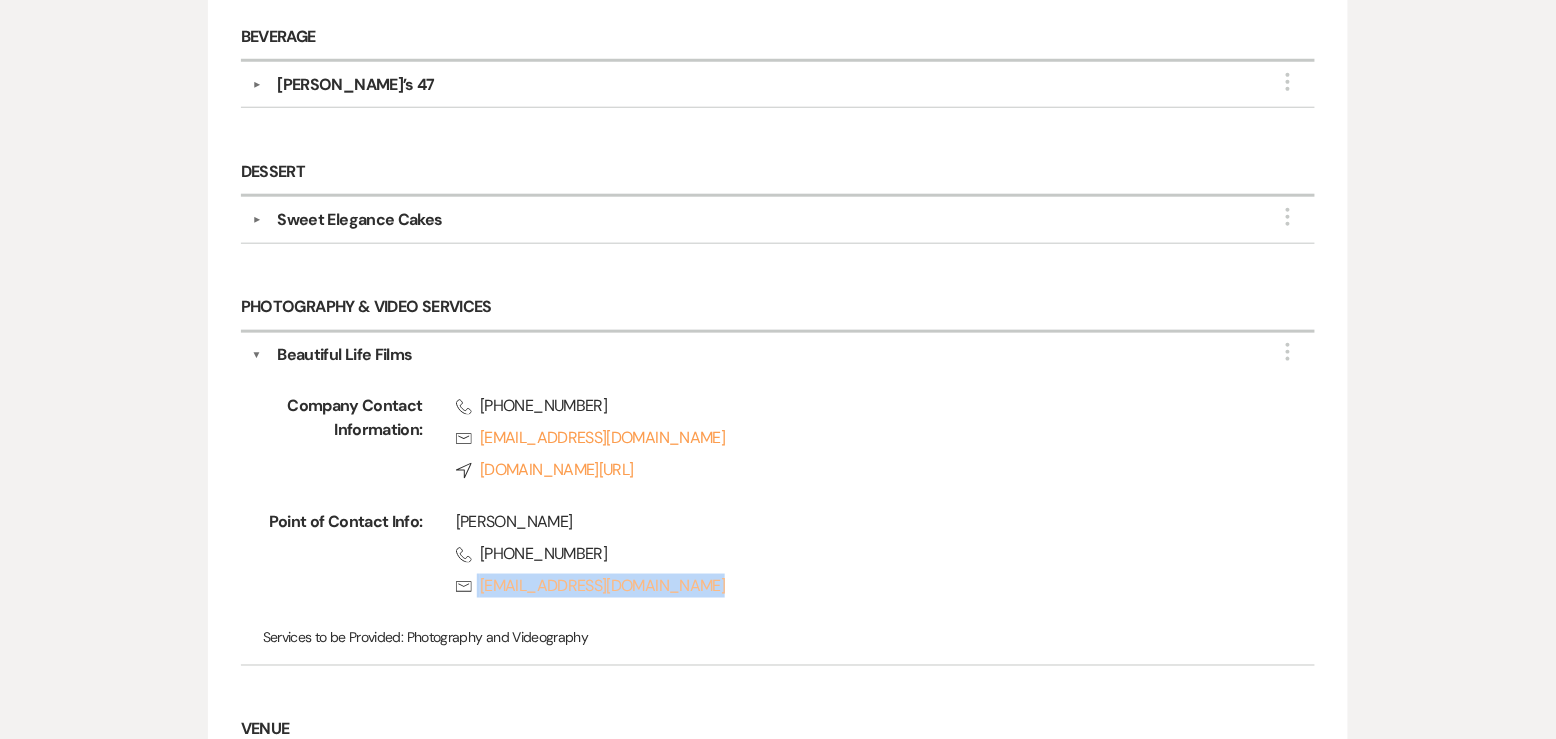 copy on "[EMAIL_ADDRESS][DOMAIN_NAME]" 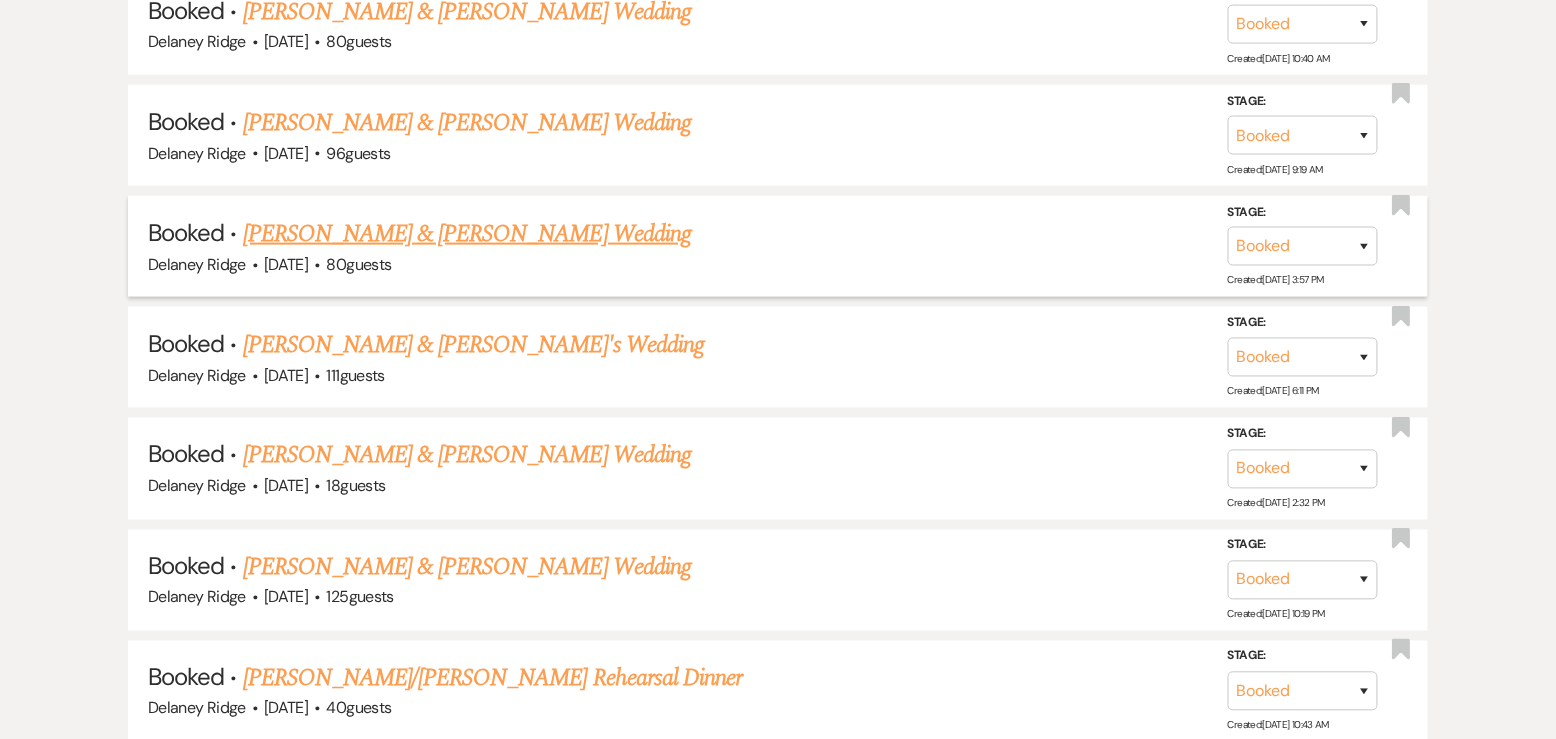 scroll, scrollTop: 3076, scrollLeft: 0, axis: vertical 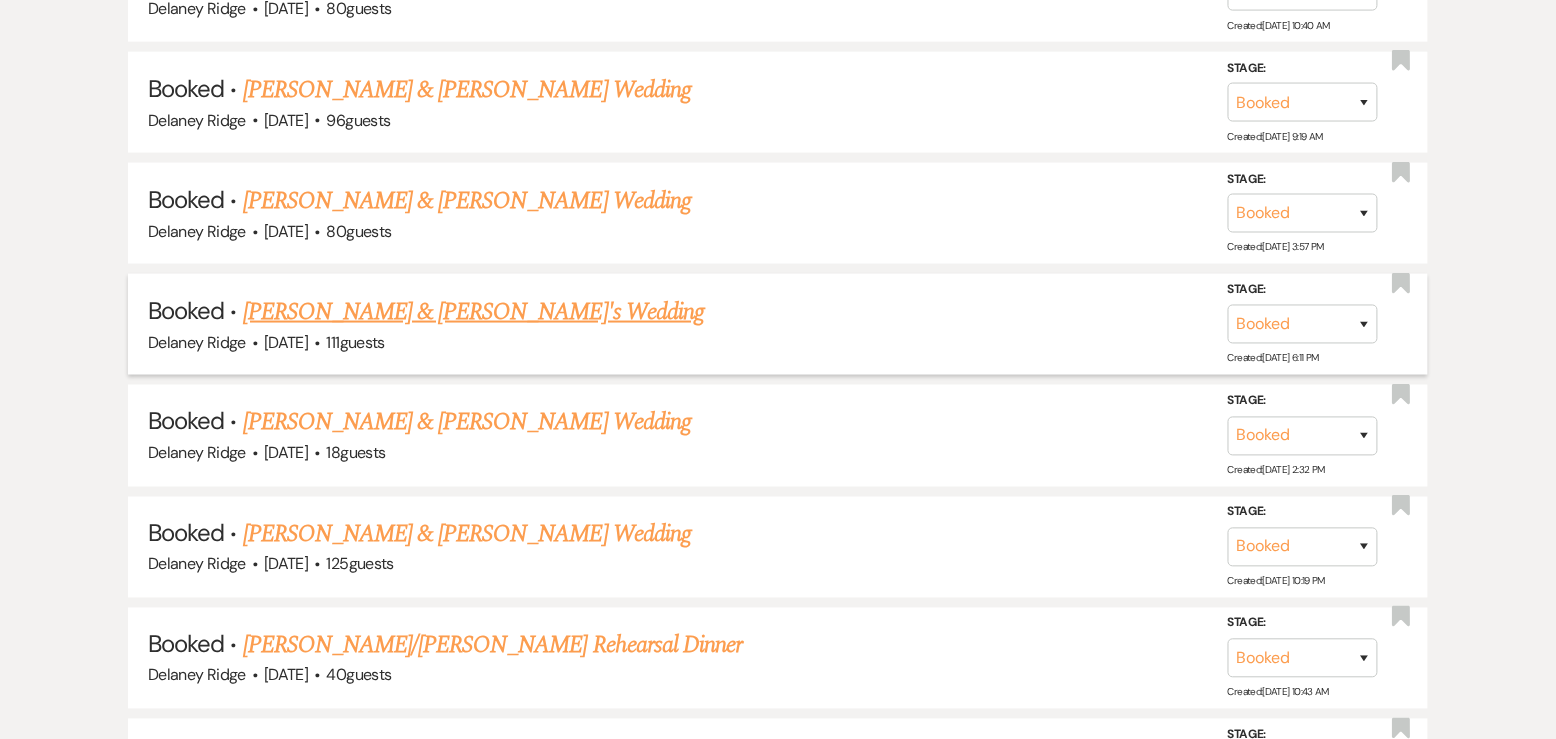 click on "[PERSON_NAME] & [PERSON_NAME]'s Wedding" at bounding box center (474, 312) 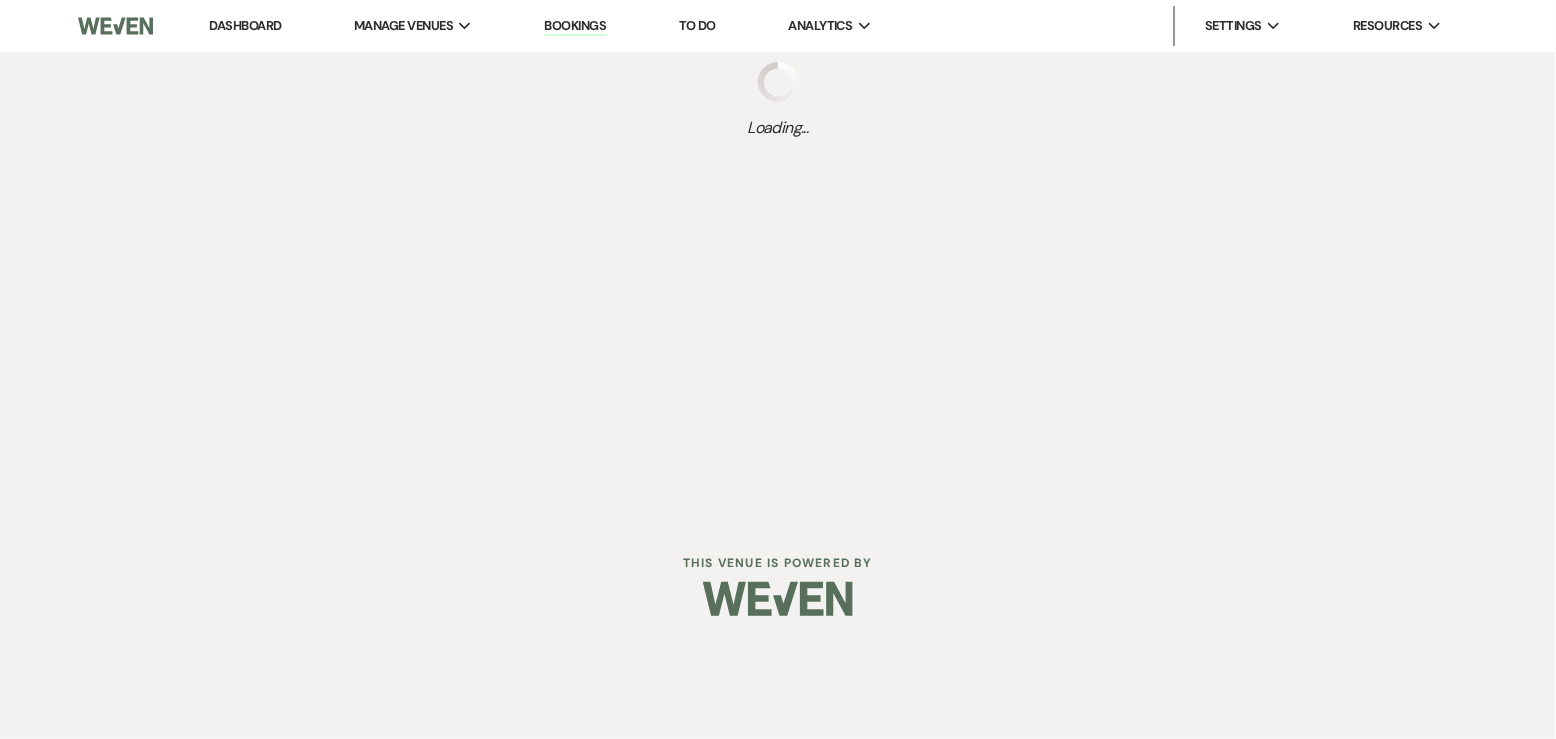 scroll, scrollTop: 0, scrollLeft: 0, axis: both 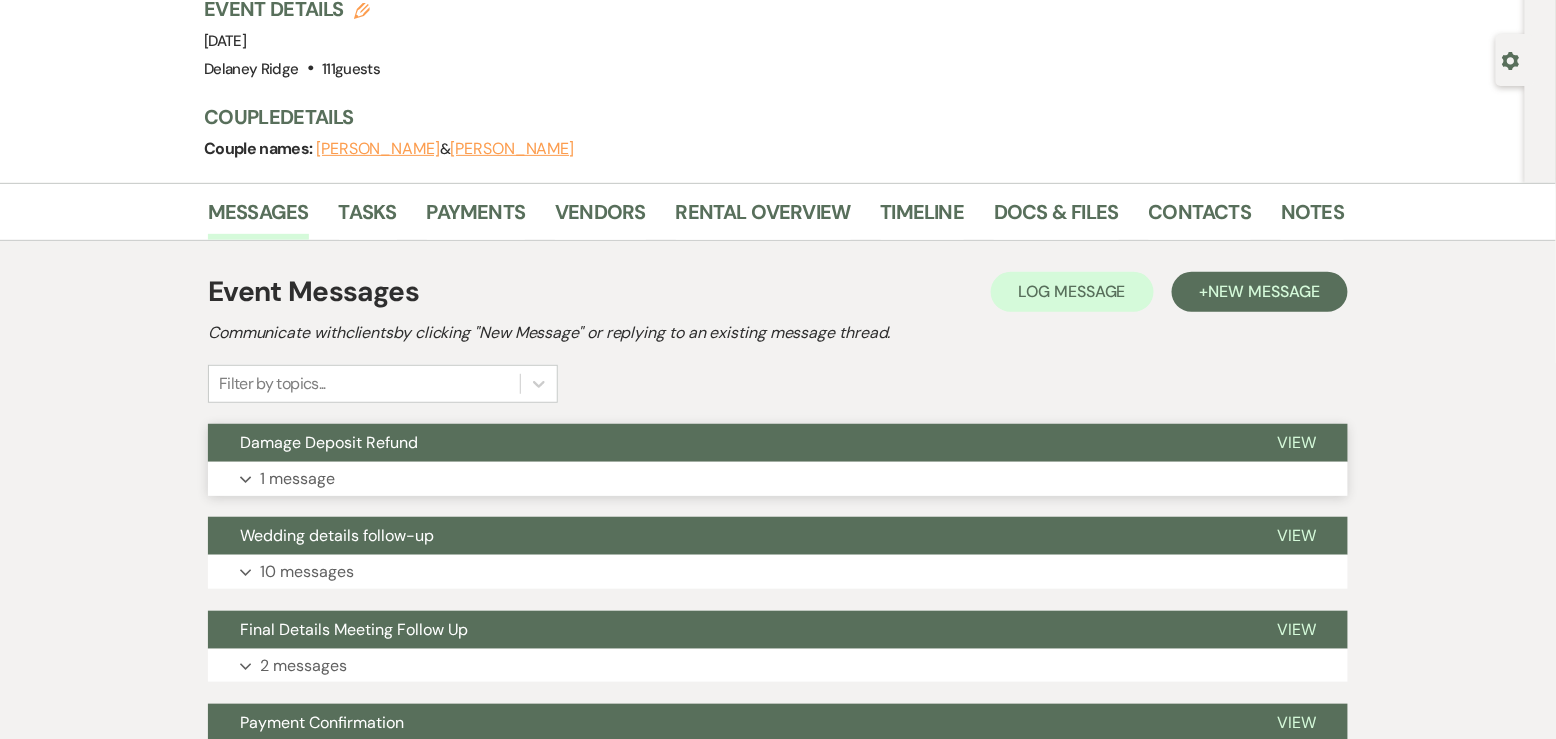 click on "Damage Deposit Refund" at bounding box center (726, 443) 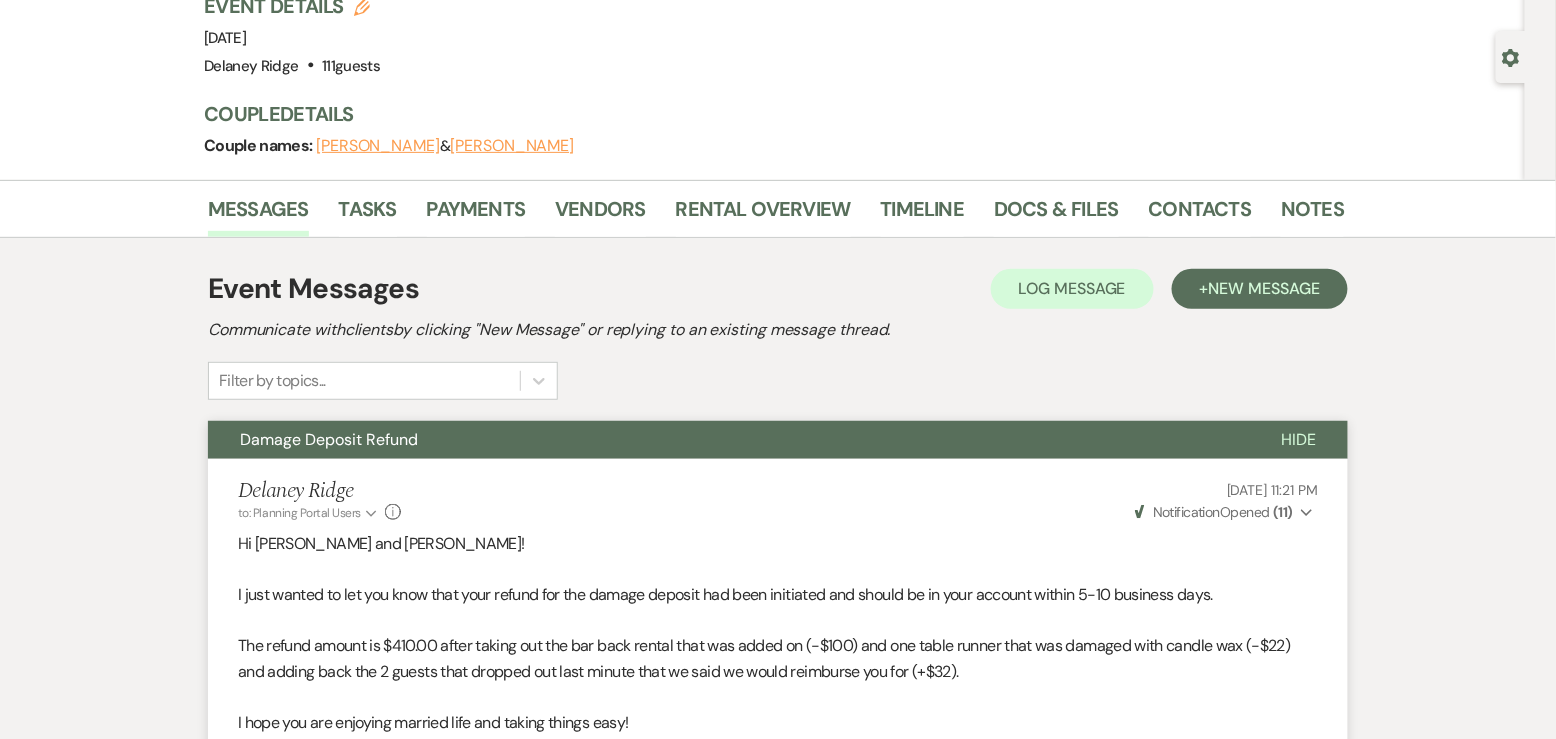 scroll, scrollTop: 143, scrollLeft: 0, axis: vertical 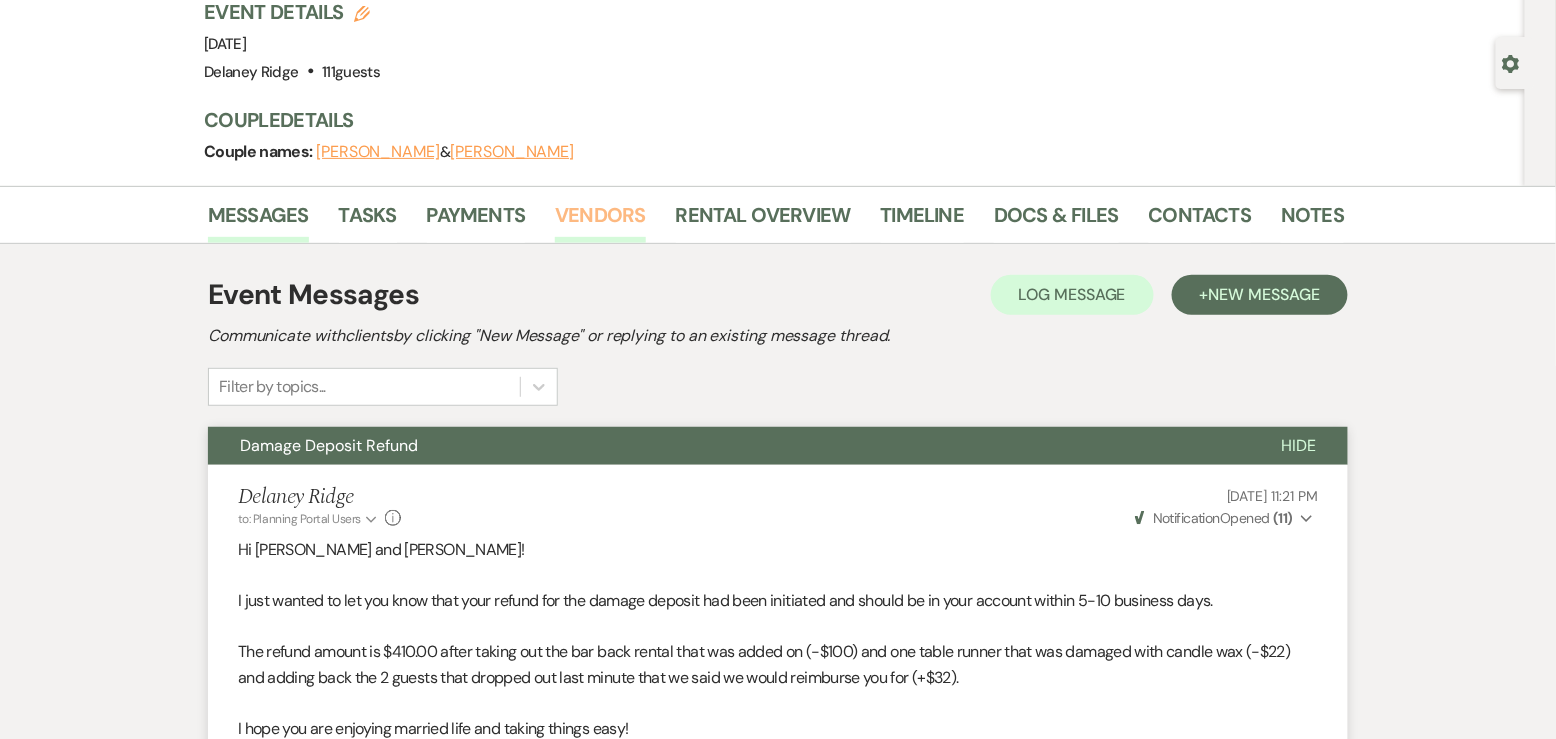 click on "Vendors" at bounding box center [600, 221] 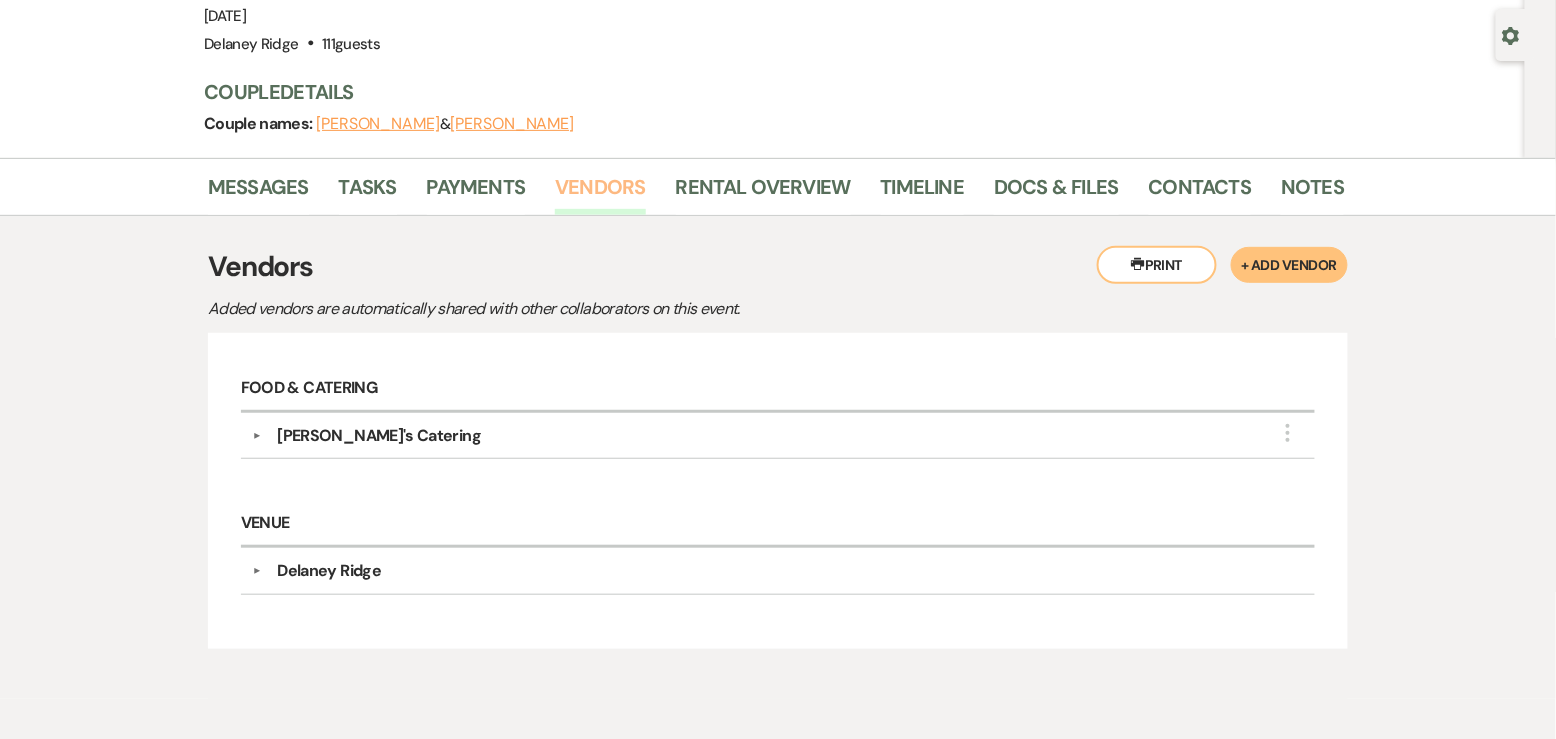 scroll, scrollTop: 149, scrollLeft: 0, axis: vertical 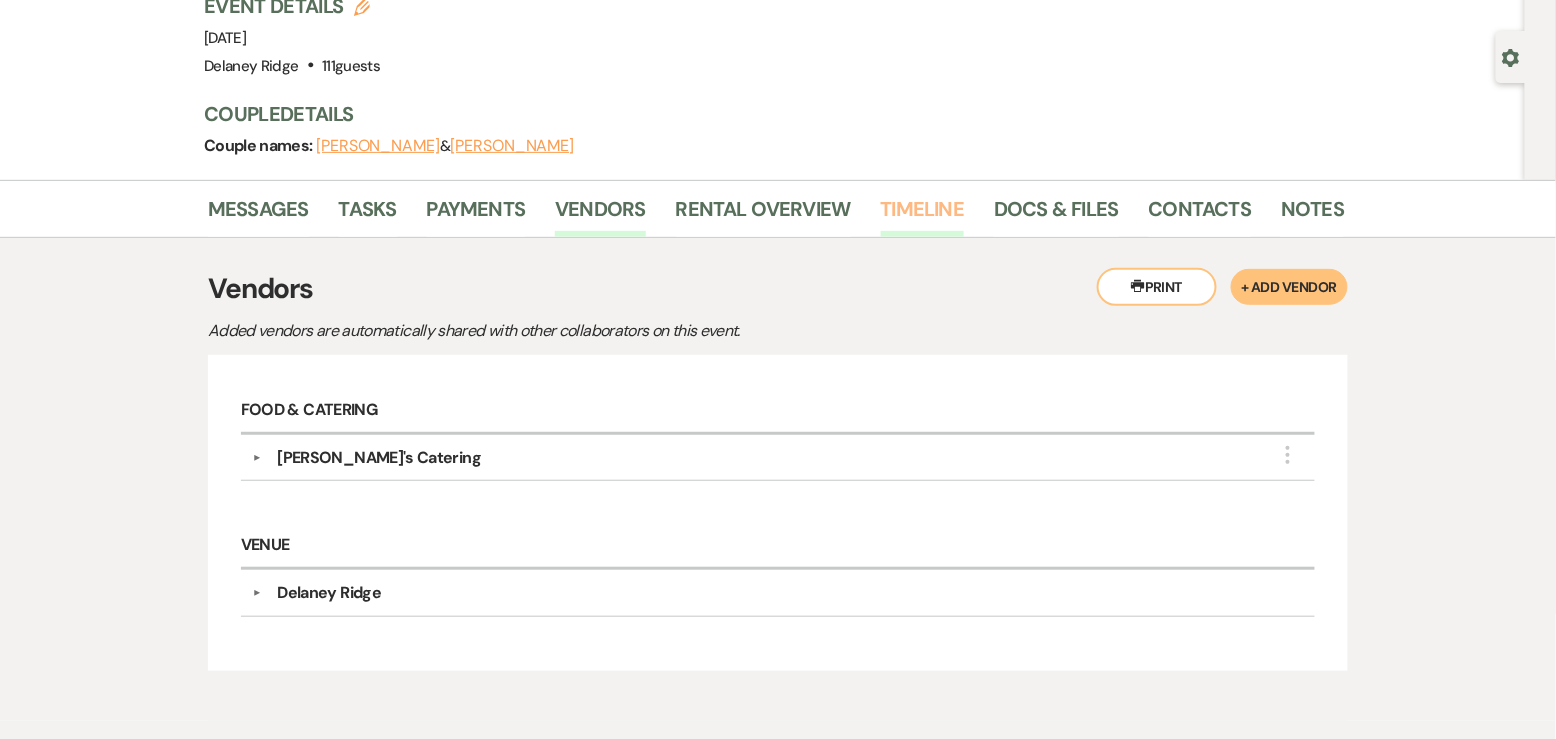 click on "Timeline" at bounding box center (923, 215) 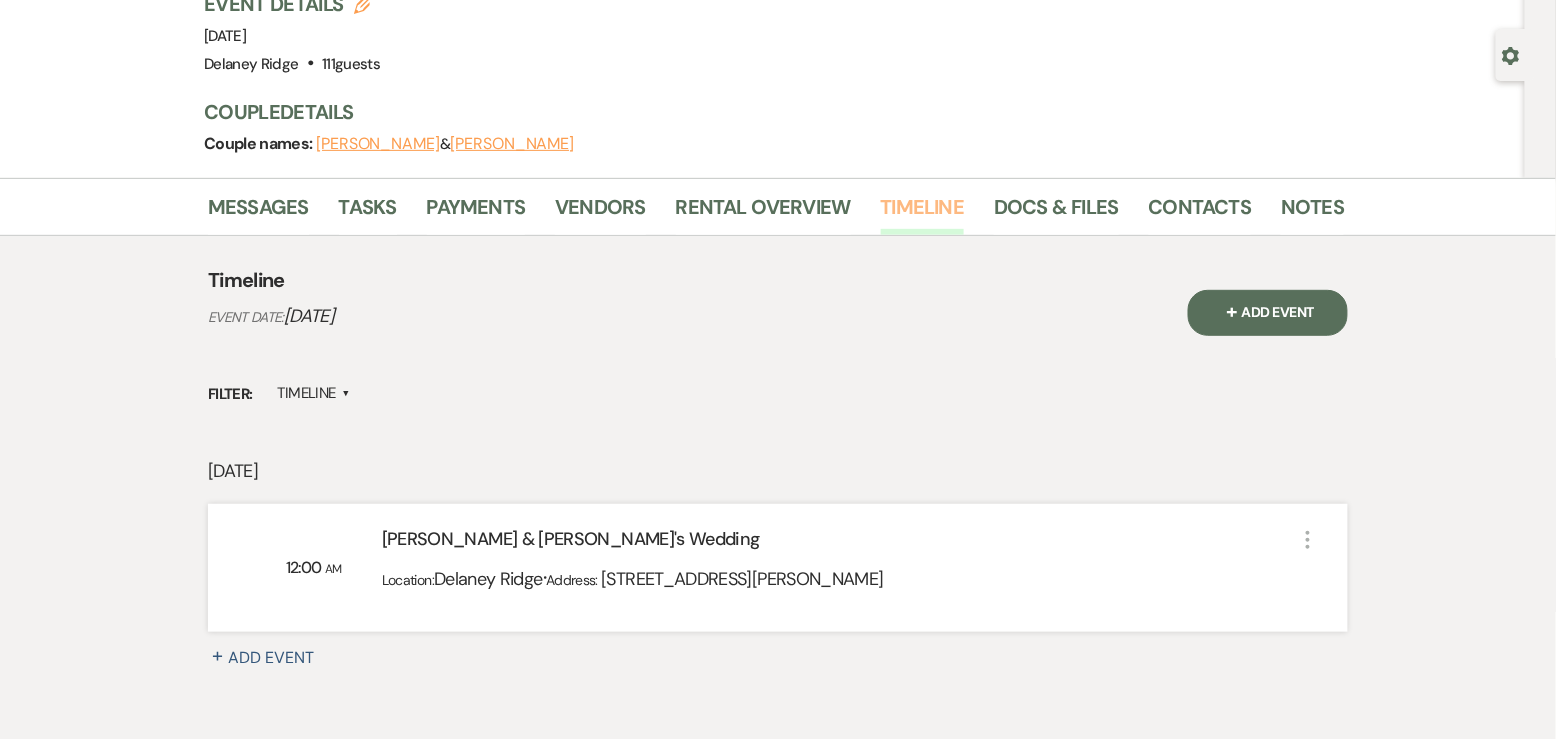 scroll, scrollTop: 143, scrollLeft: 0, axis: vertical 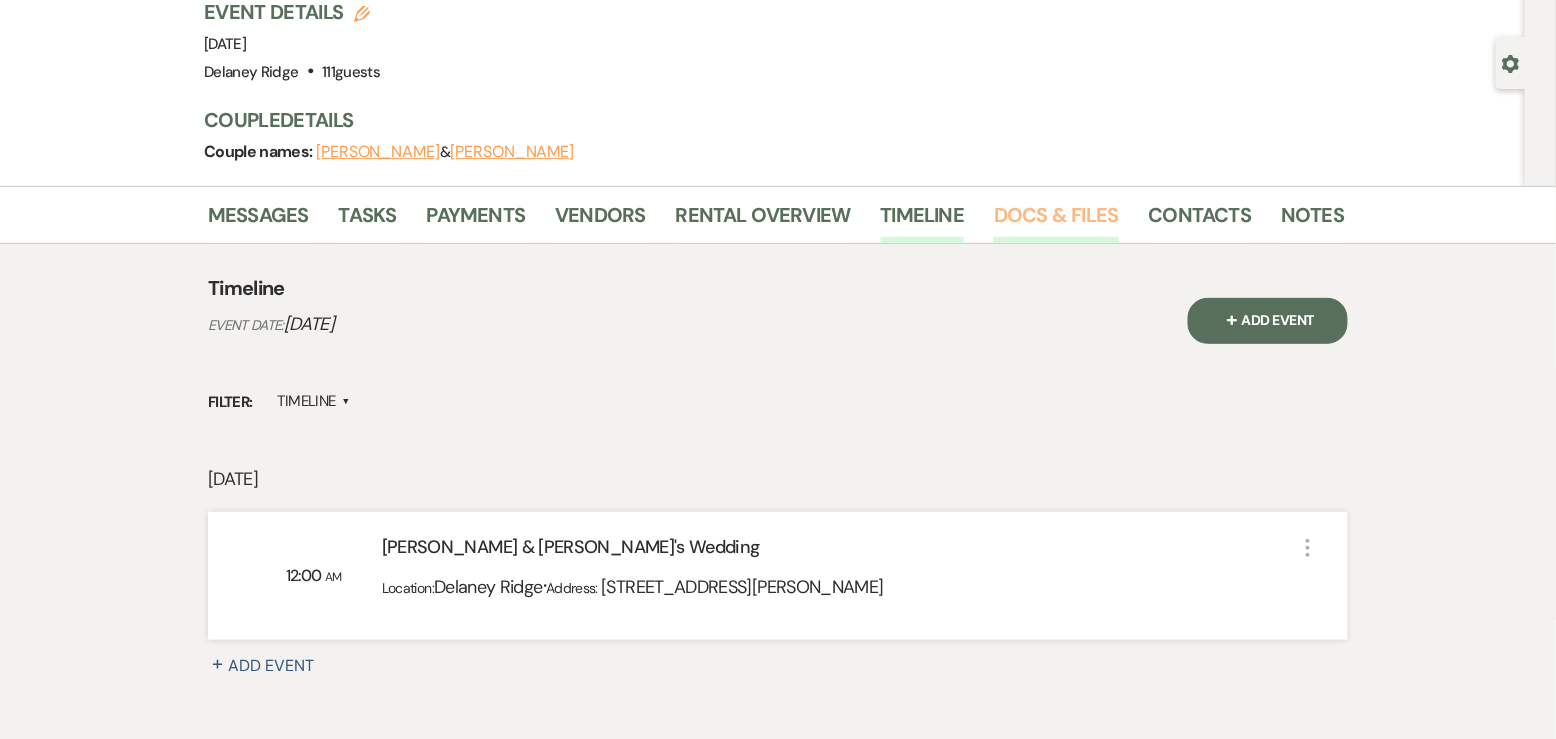 click on "Docs & Files" at bounding box center [1056, 221] 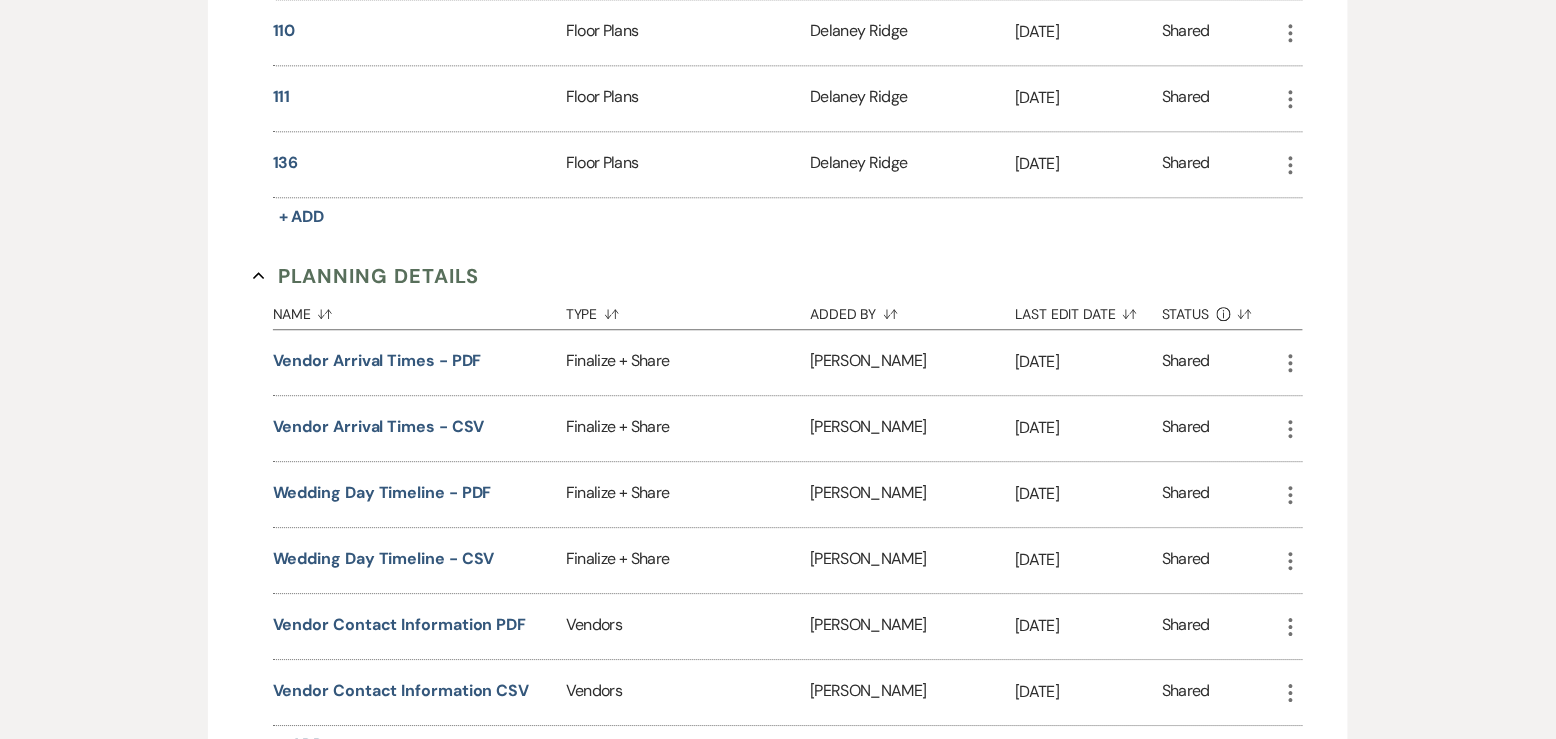 scroll, scrollTop: 1511, scrollLeft: 0, axis: vertical 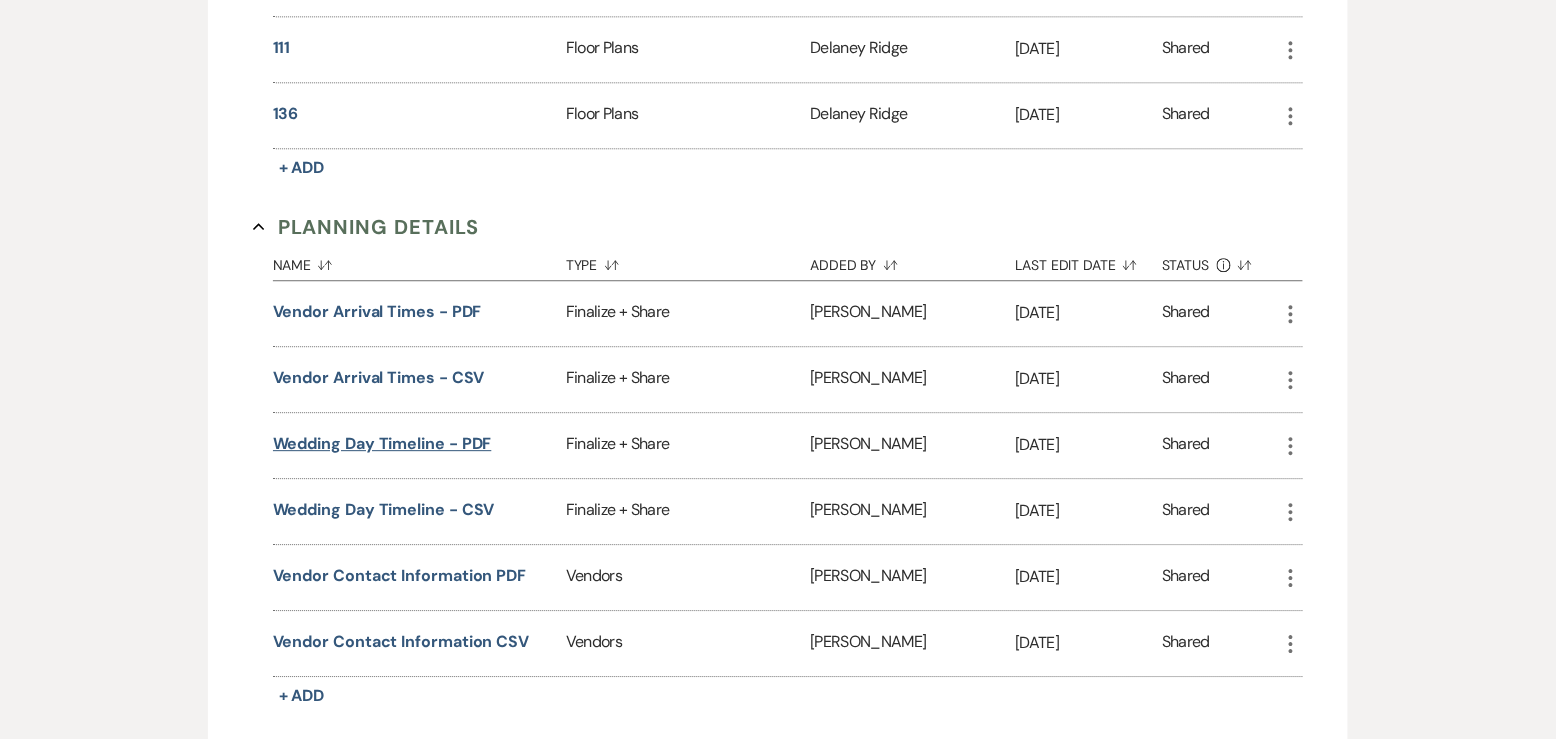 click on "Wedding Day Timeline - PDF" at bounding box center (382, 444) 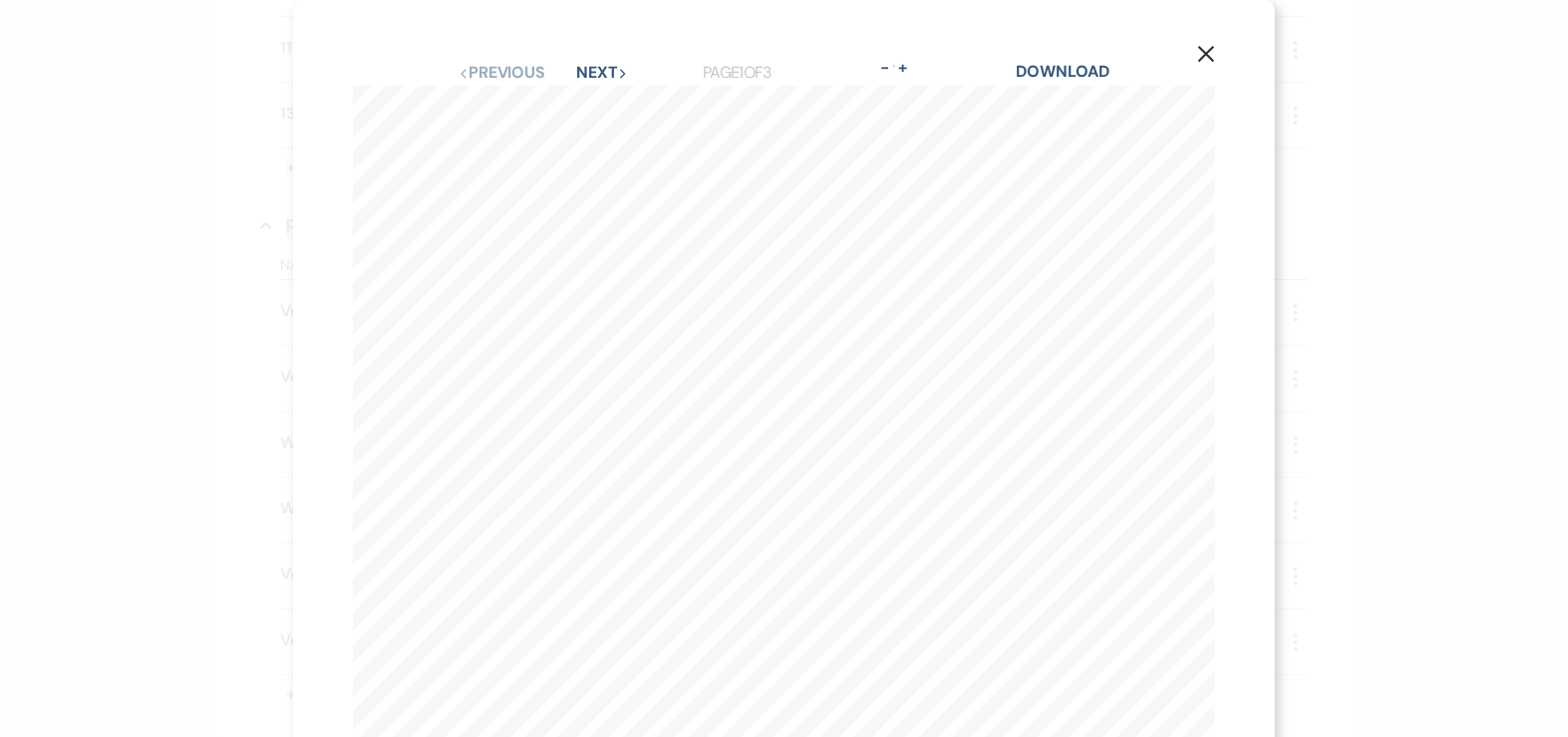 click on "X" 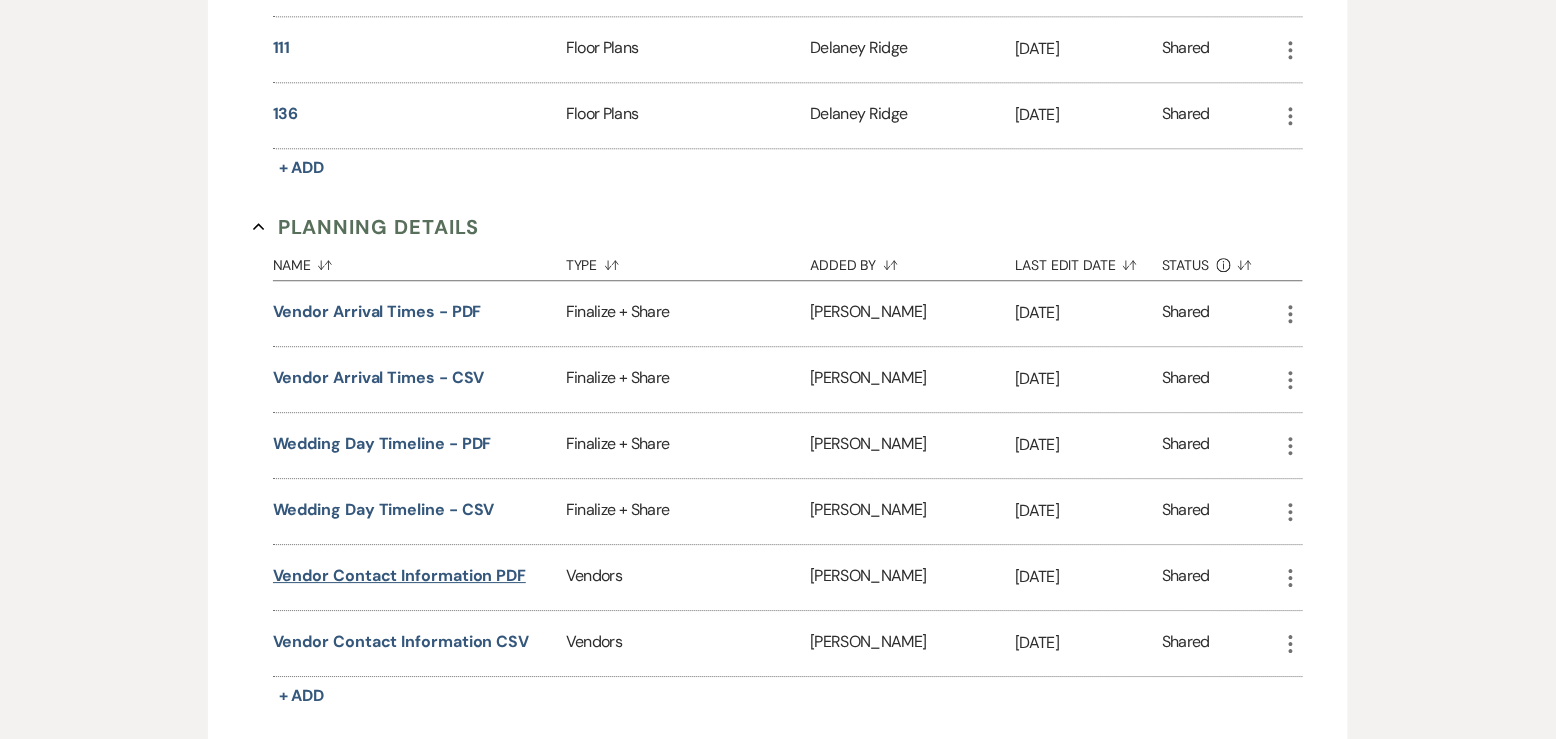 click on "Vendor Contact Information PDF" at bounding box center [400, 576] 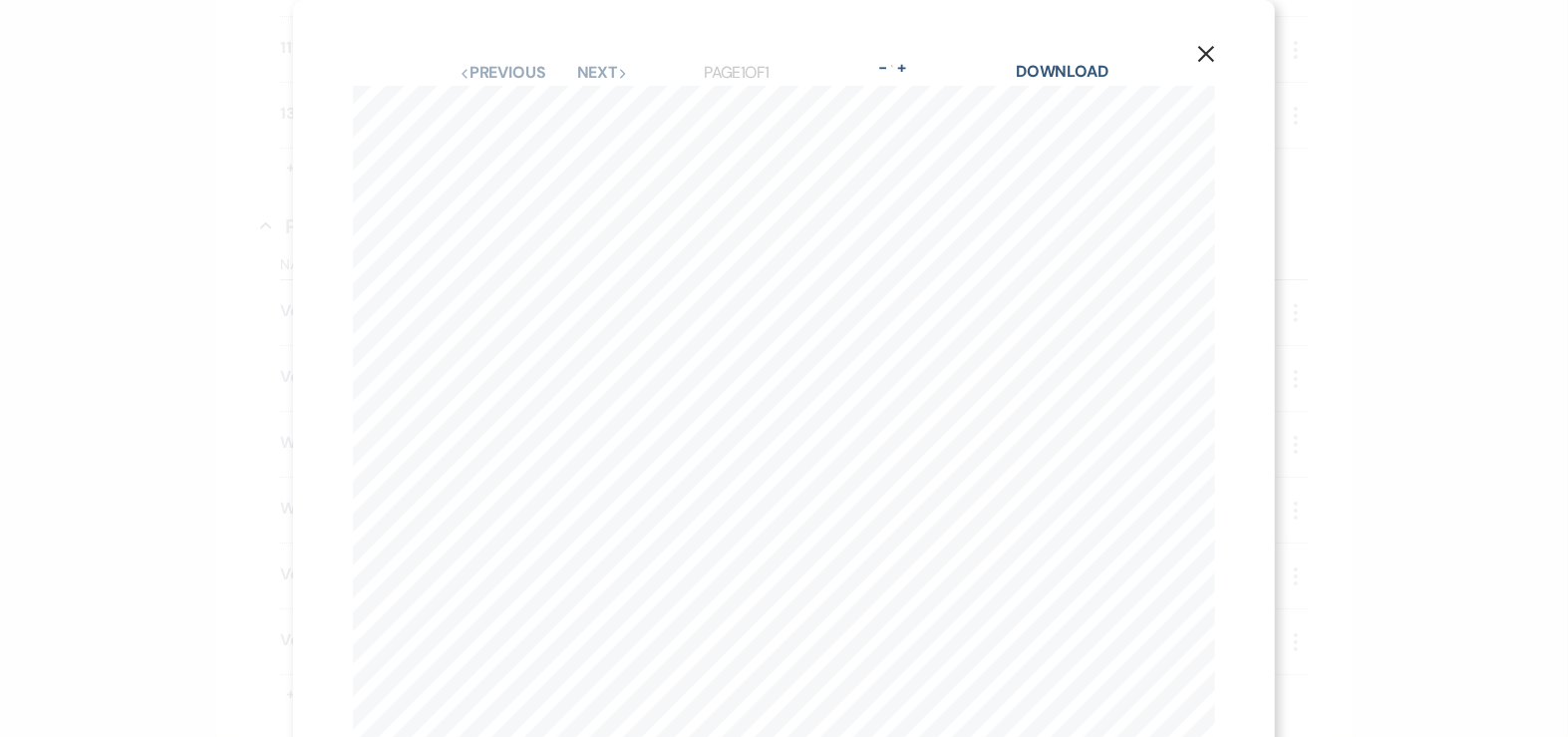 click on "X" 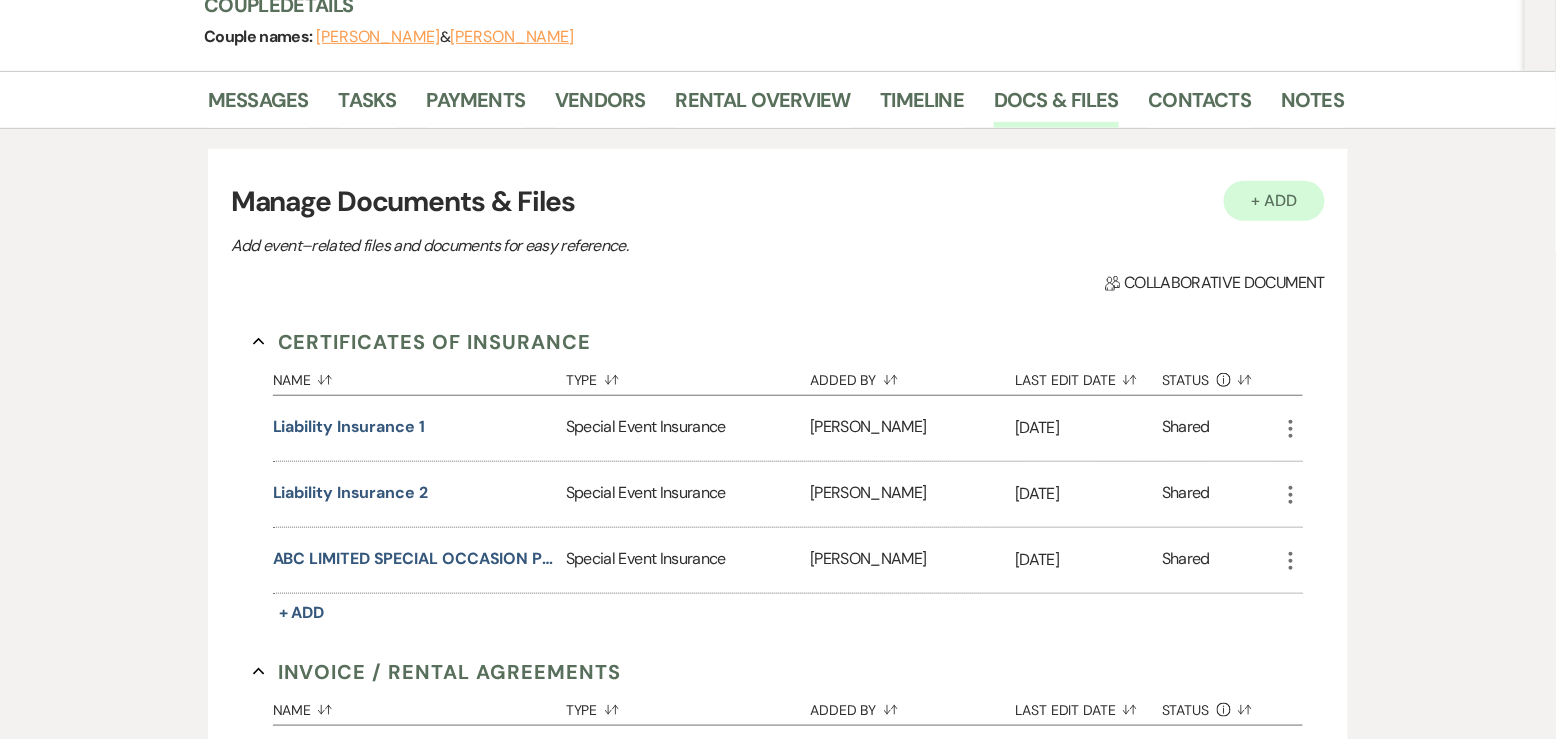 scroll, scrollTop: 130, scrollLeft: 0, axis: vertical 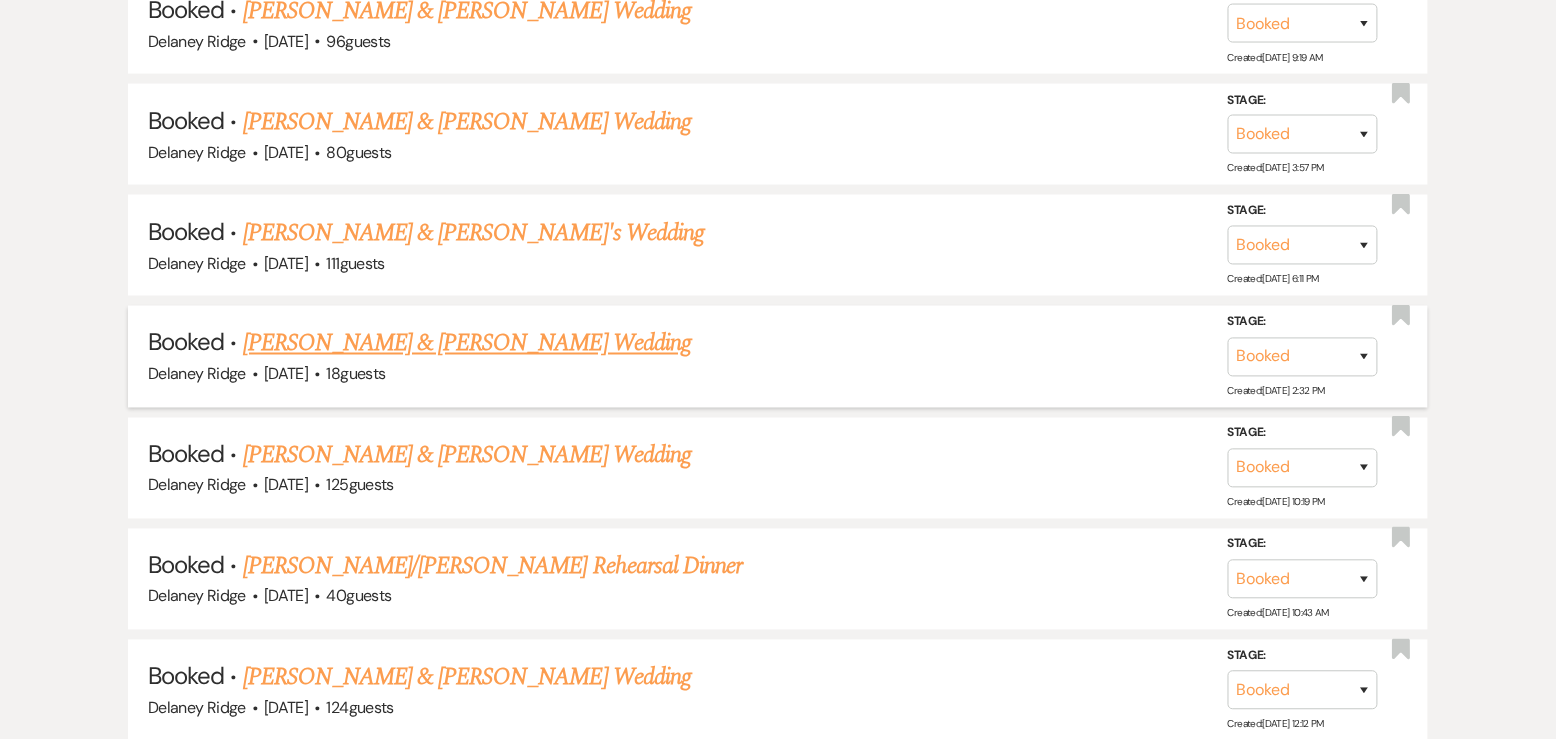 click on "[PERSON_NAME] & [PERSON_NAME] Wedding" at bounding box center [467, 344] 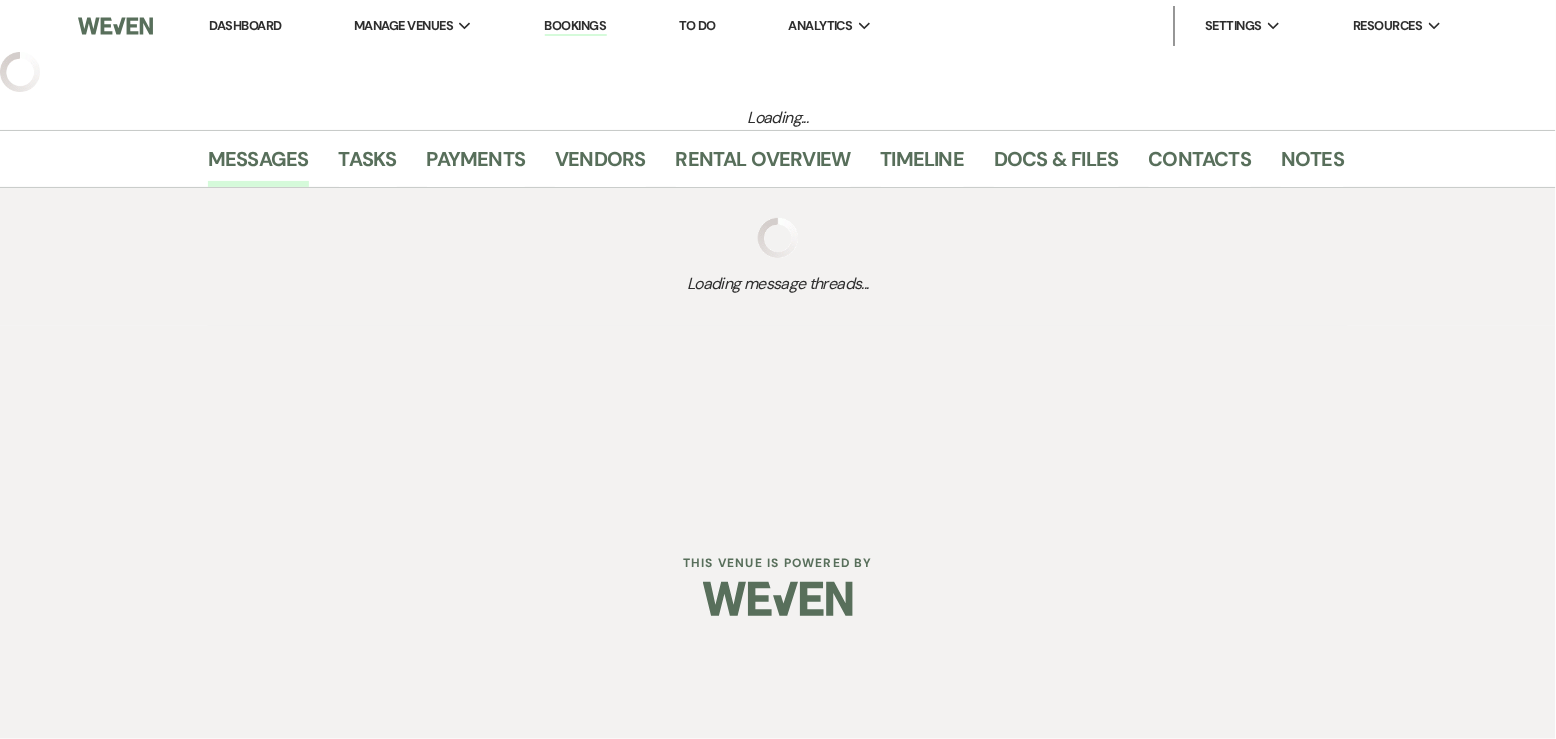 scroll, scrollTop: 0, scrollLeft: 0, axis: both 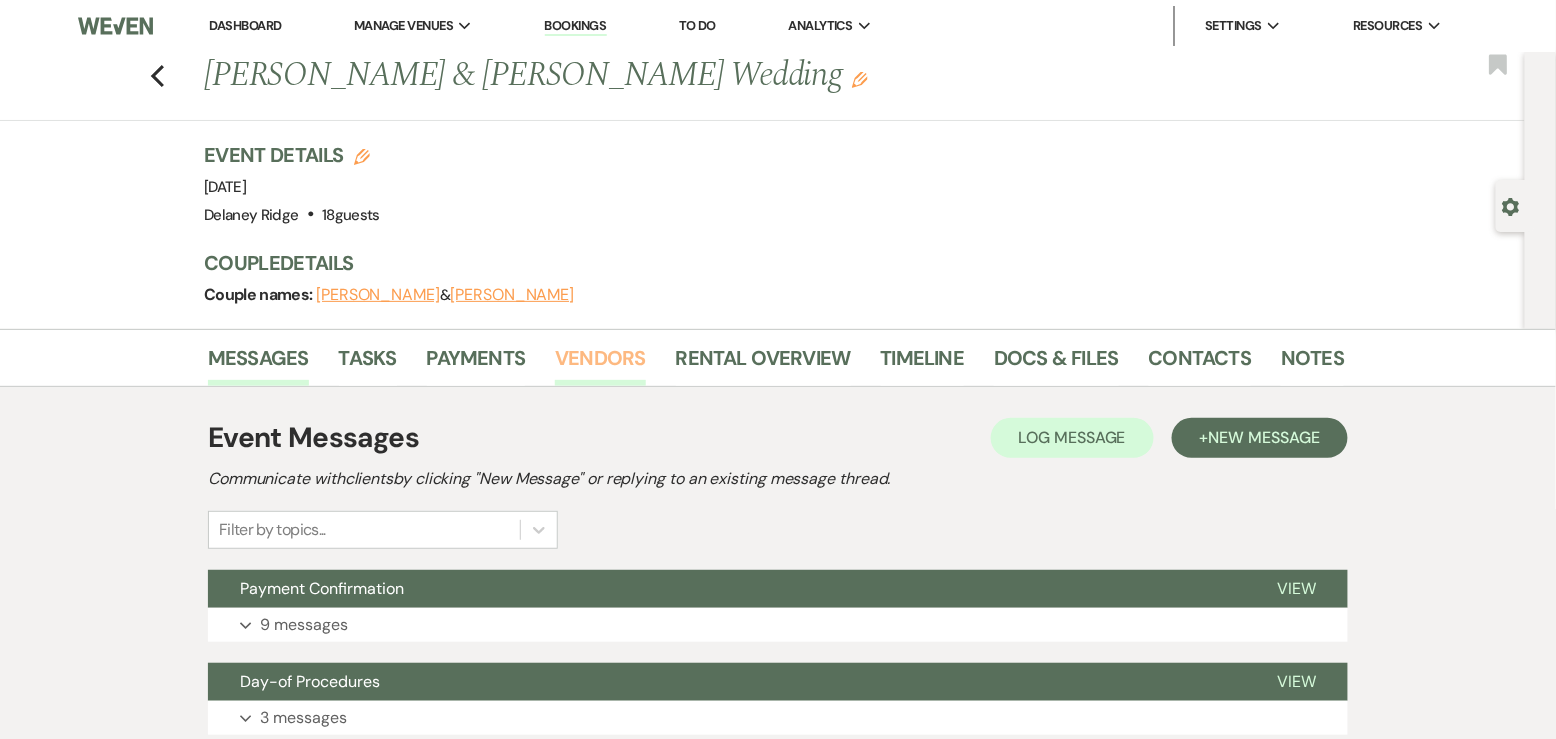 click on "Vendors" at bounding box center (600, 364) 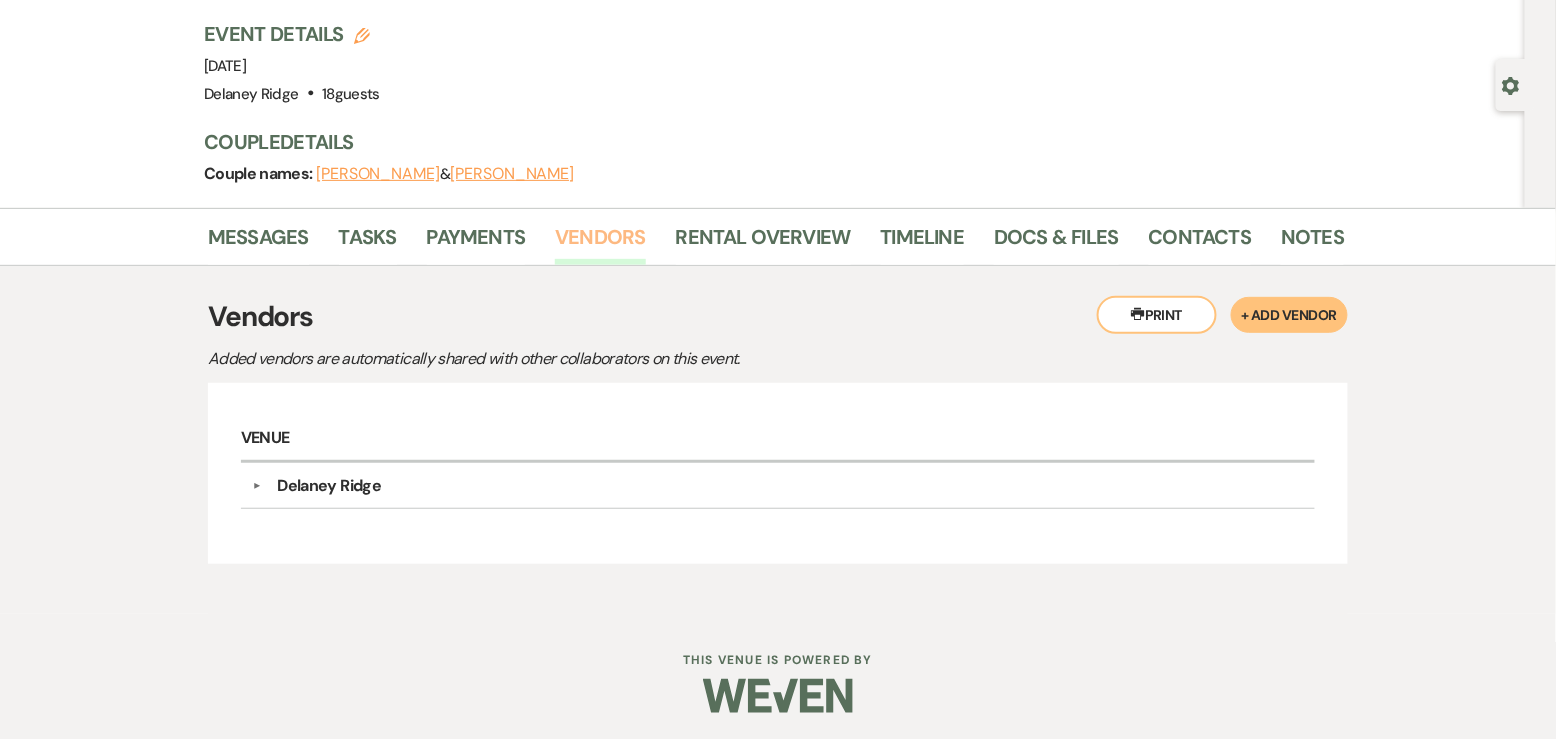 scroll, scrollTop: 116, scrollLeft: 0, axis: vertical 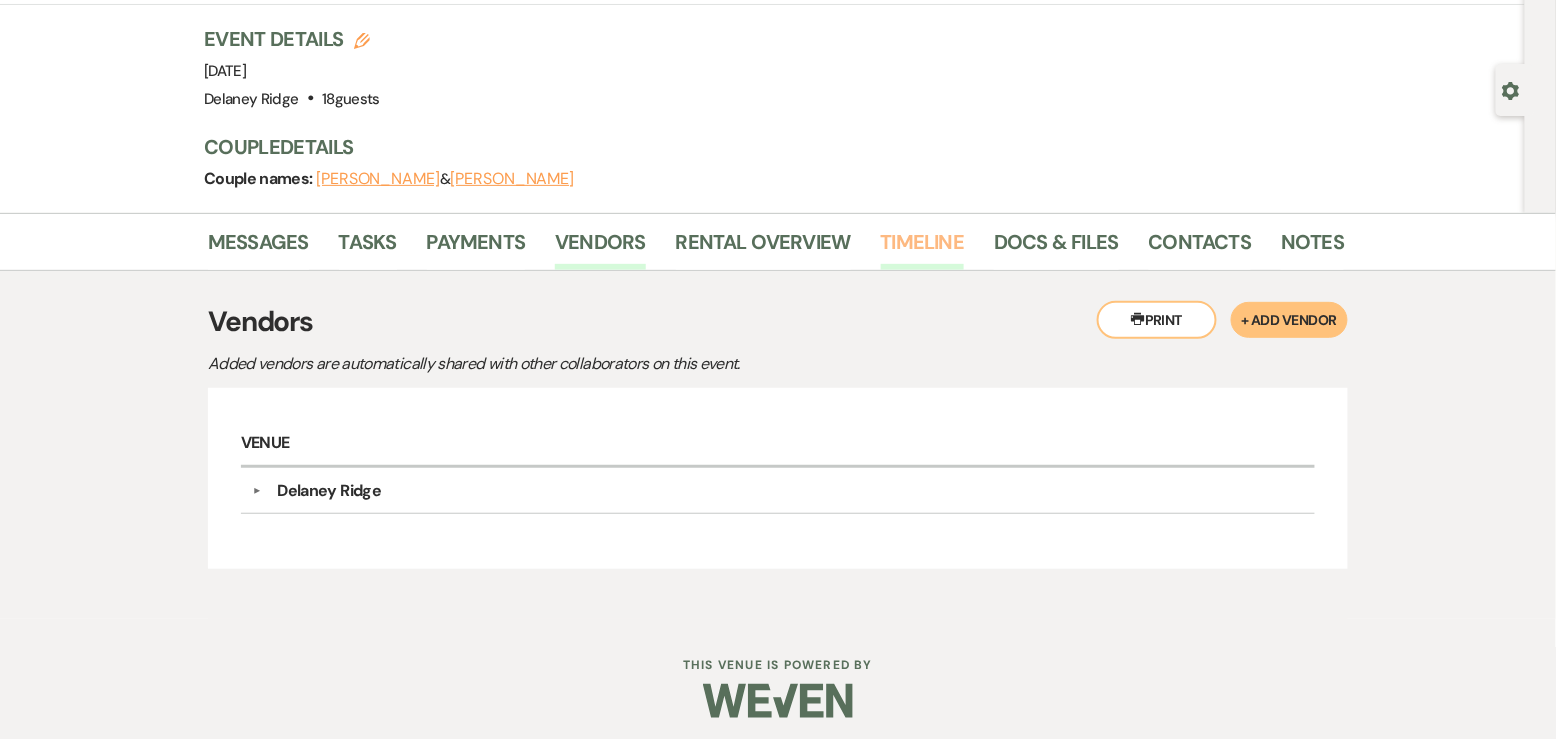 click on "Timeline" at bounding box center (923, 248) 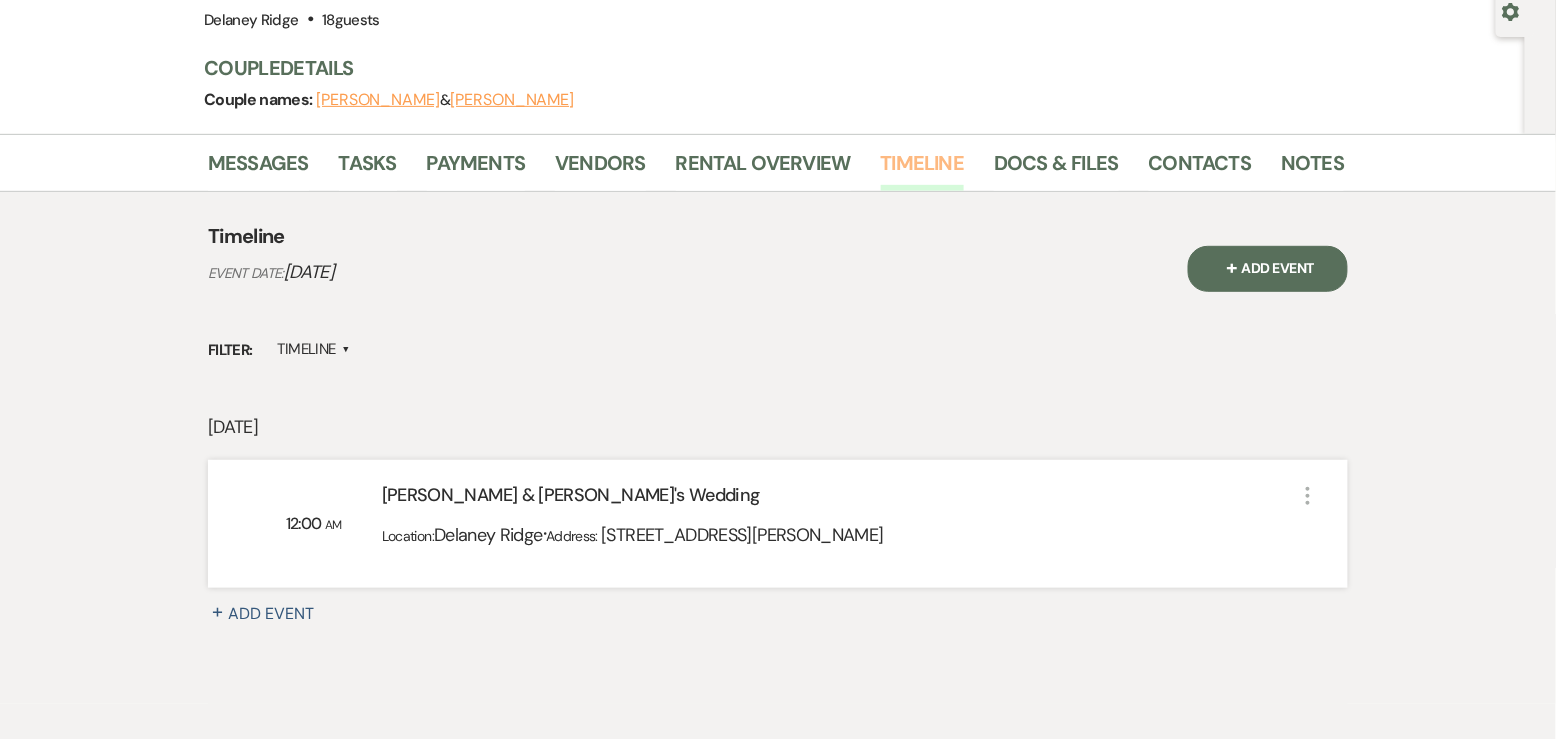 scroll, scrollTop: 287, scrollLeft: 0, axis: vertical 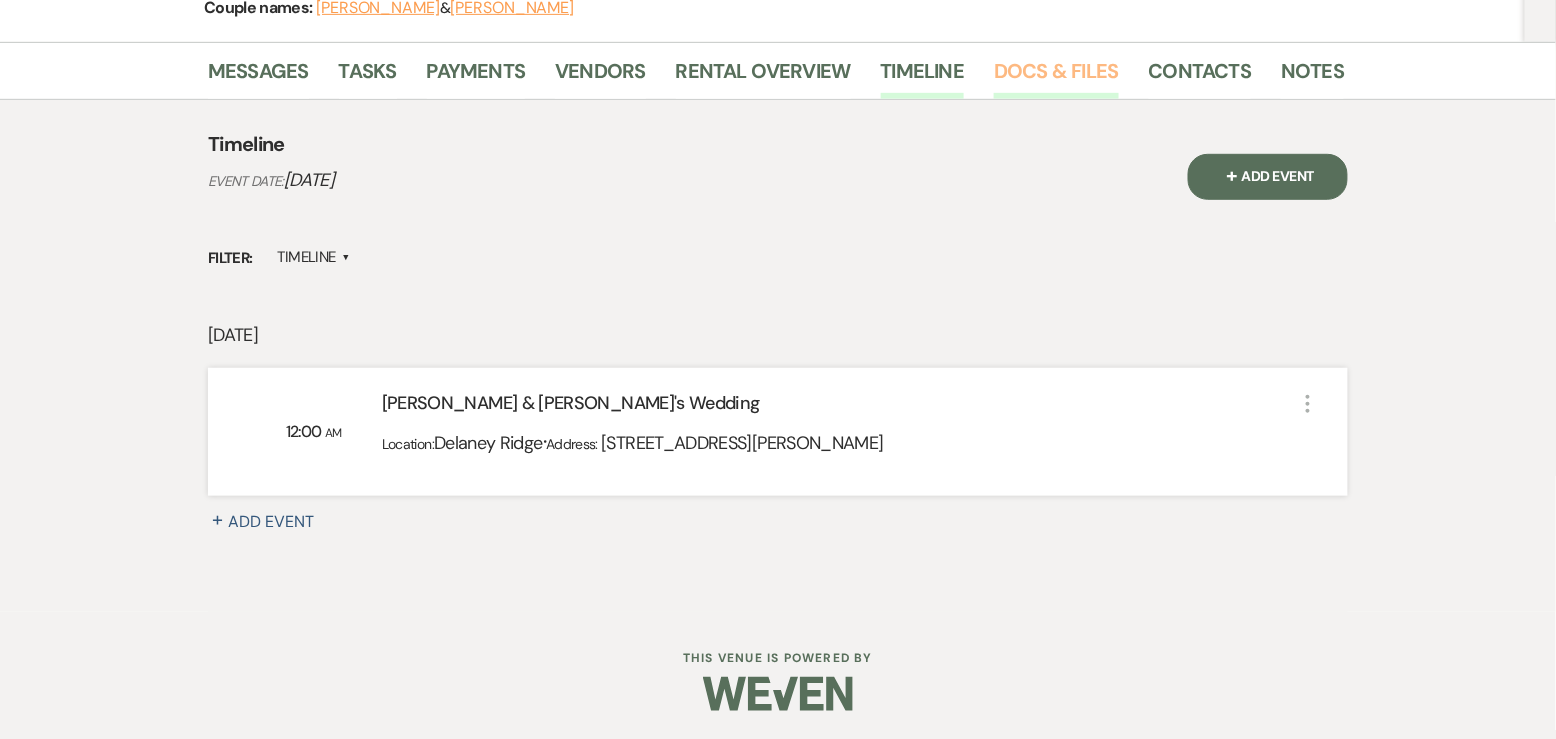 click on "Docs & Files" at bounding box center (1056, 77) 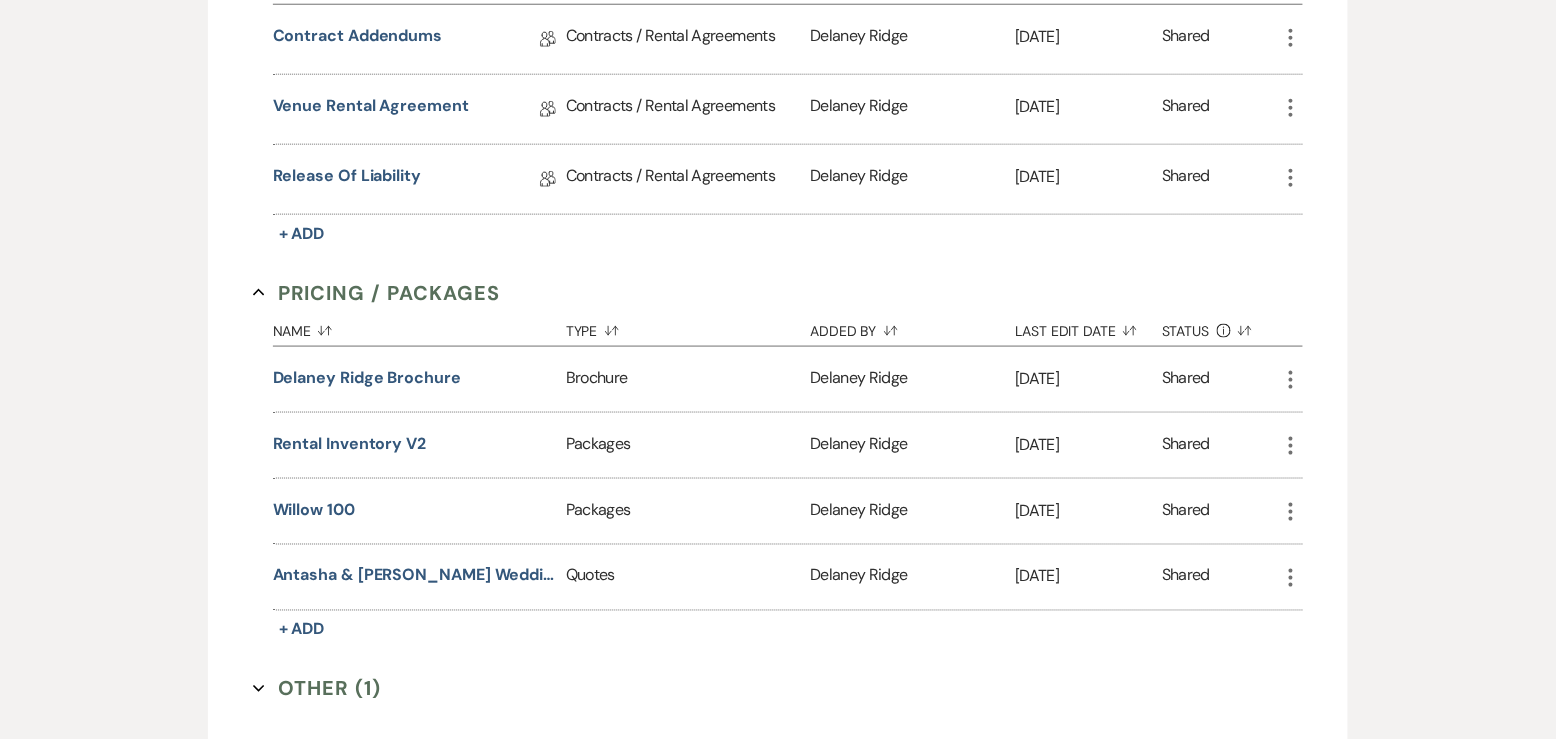 scroll, scrollTop: 689, scrollLeft: 0, axis: vertical 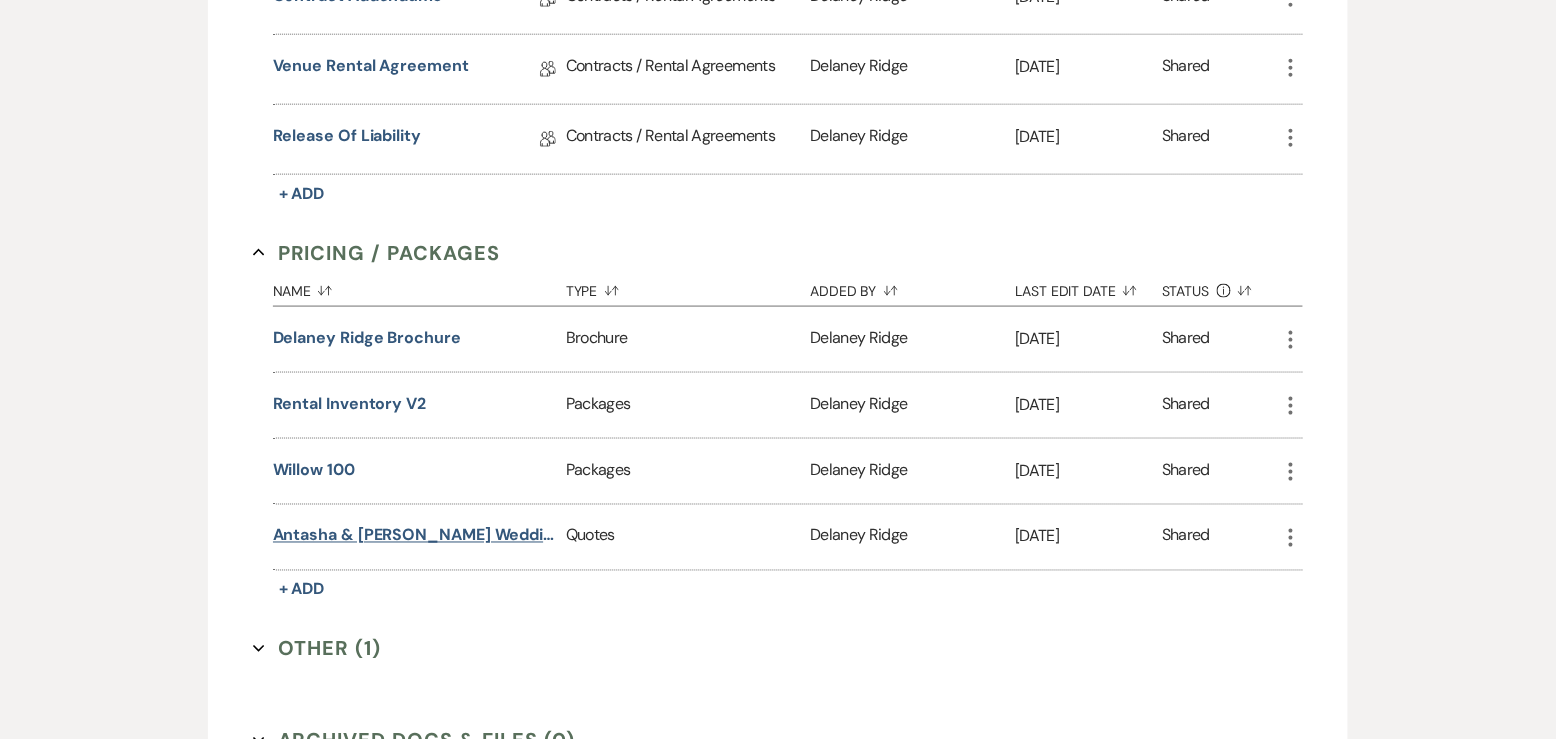 click on "Antasha & [PERSON_NAME] Wedding" at bounding box center (415, 536) 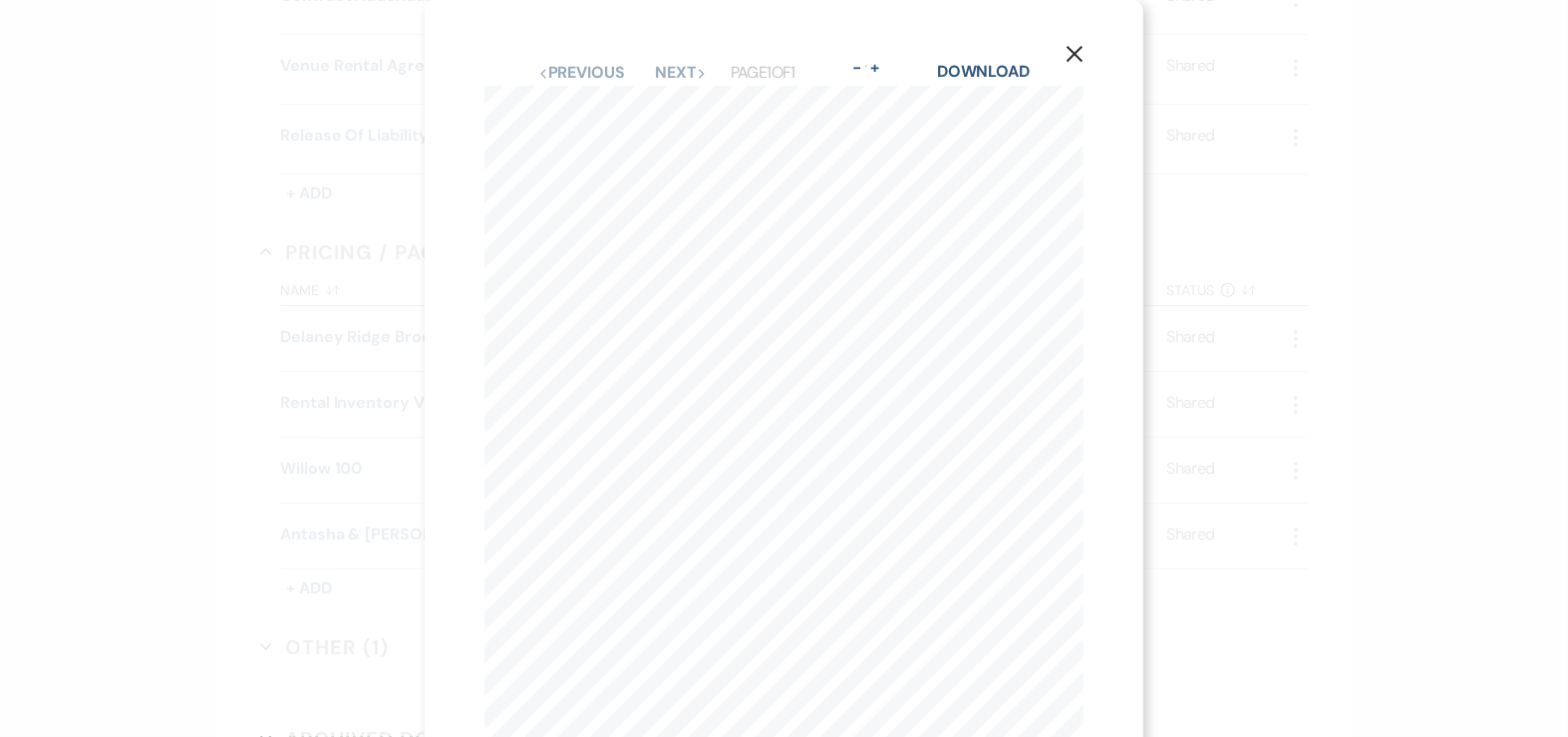click on "X" 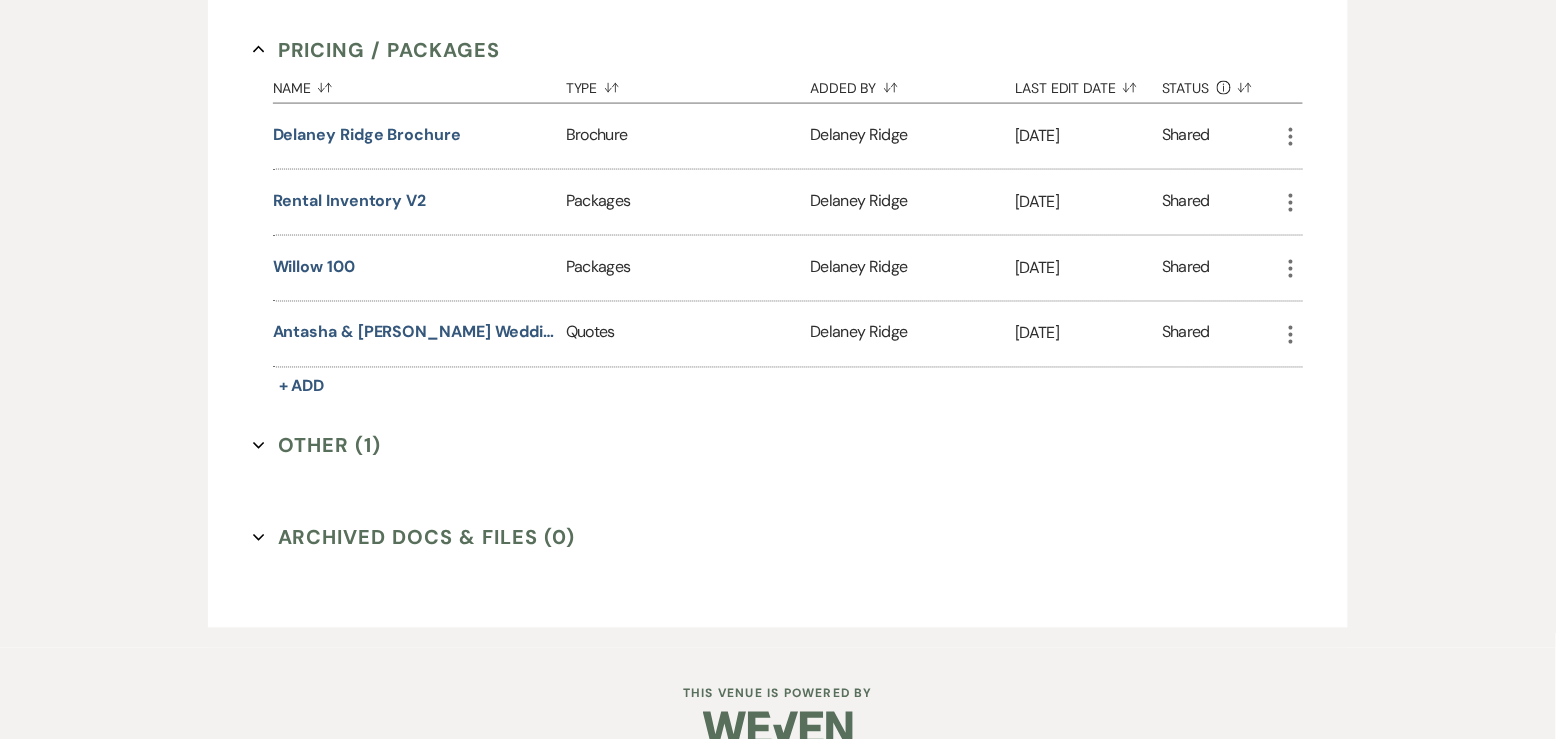 scroll, scrollTop: 903, scrollLeft: 0, axis: vertical 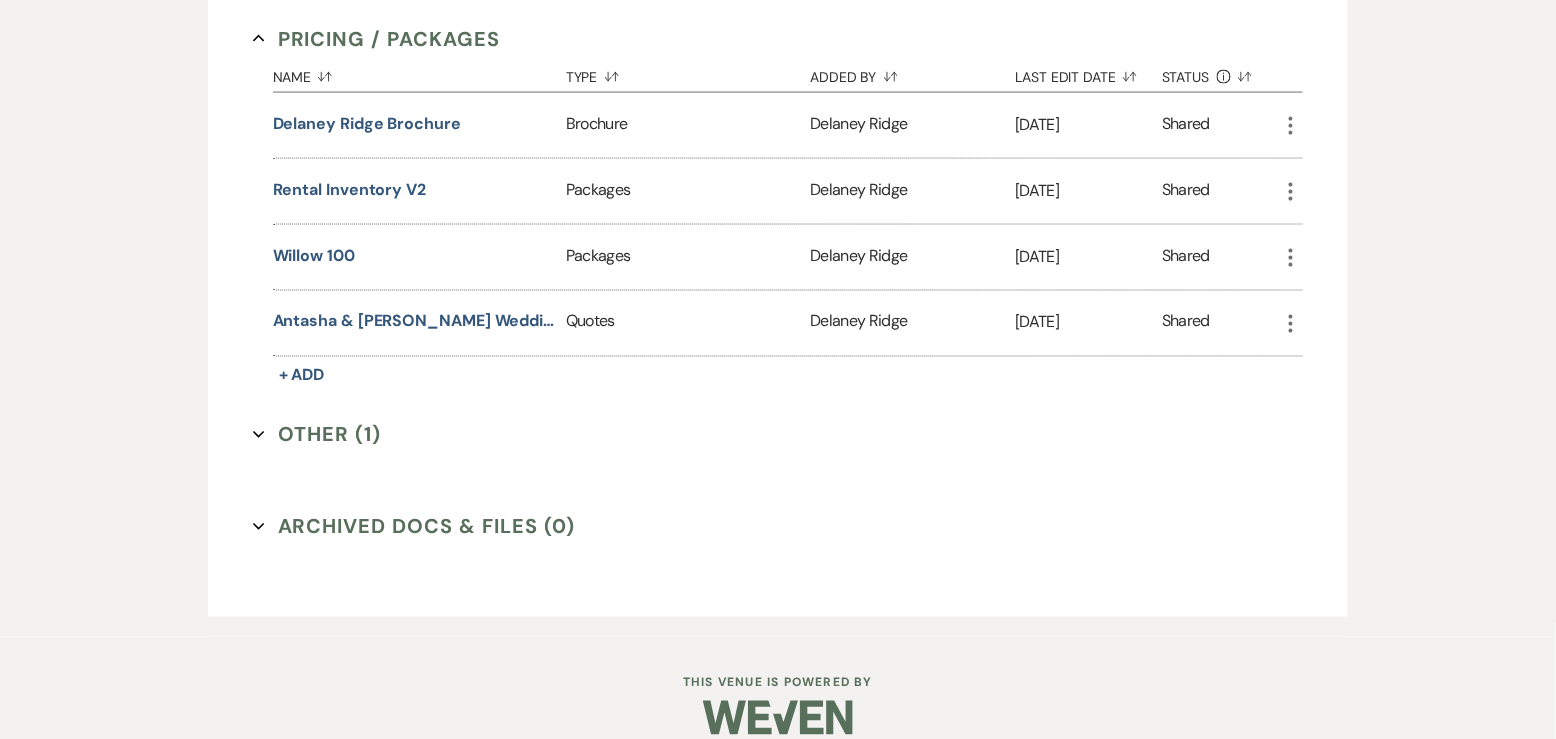 click on "Other (1) Expand" at bounding box center (317, 435) 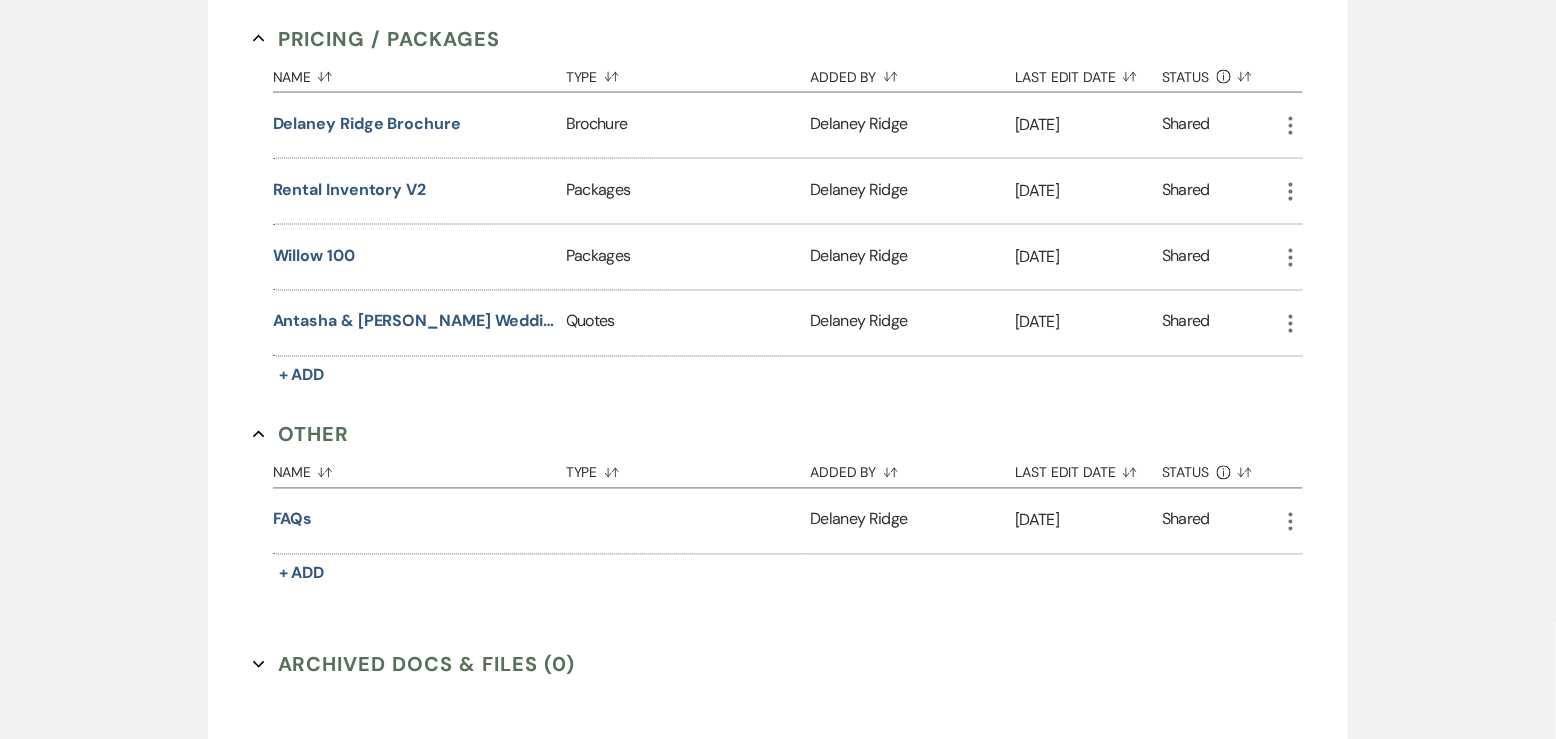 click on "Other Collapse" at bounding box center (301, 435) 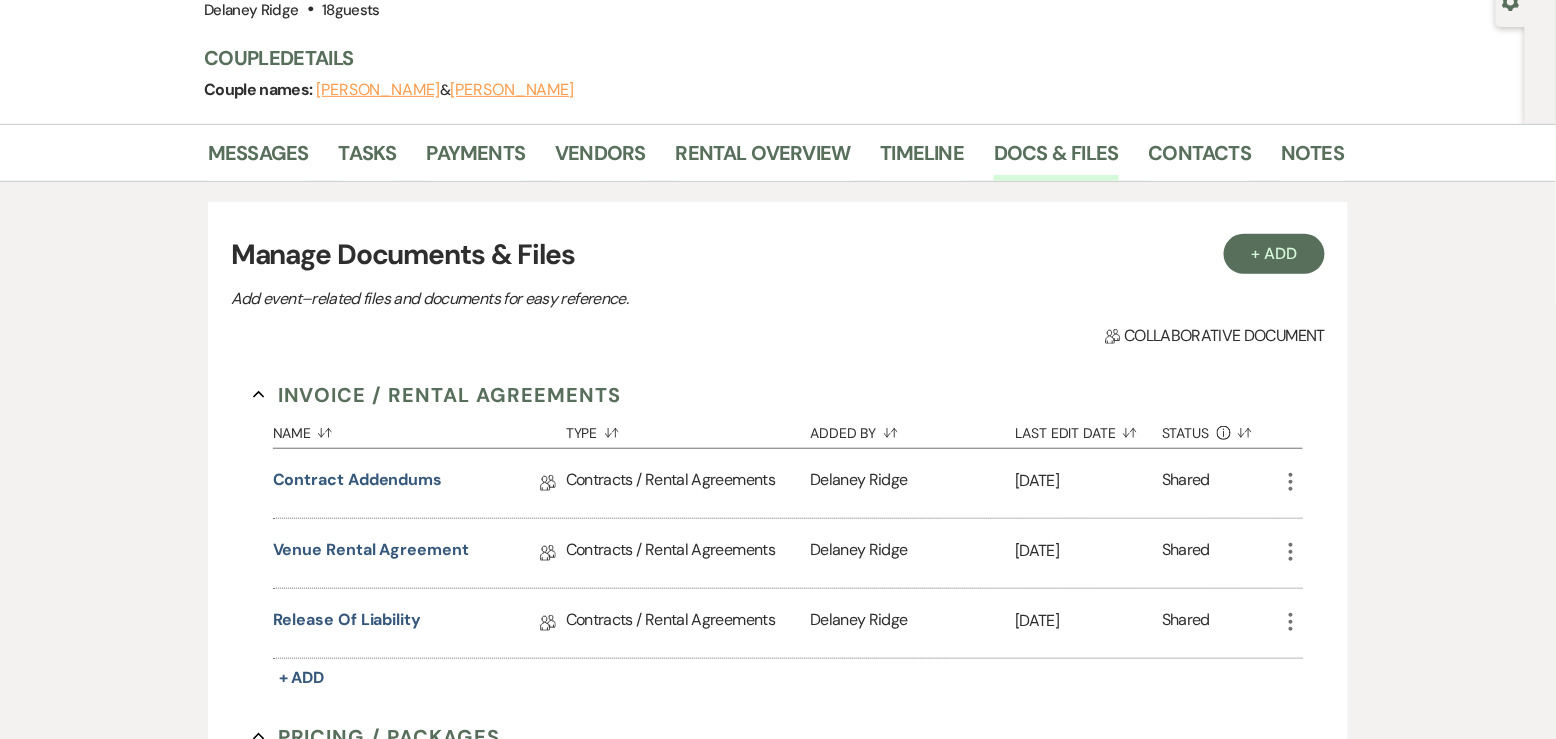 scroll, scrollTop: 181, scrollLeft: 0, axis: vertical 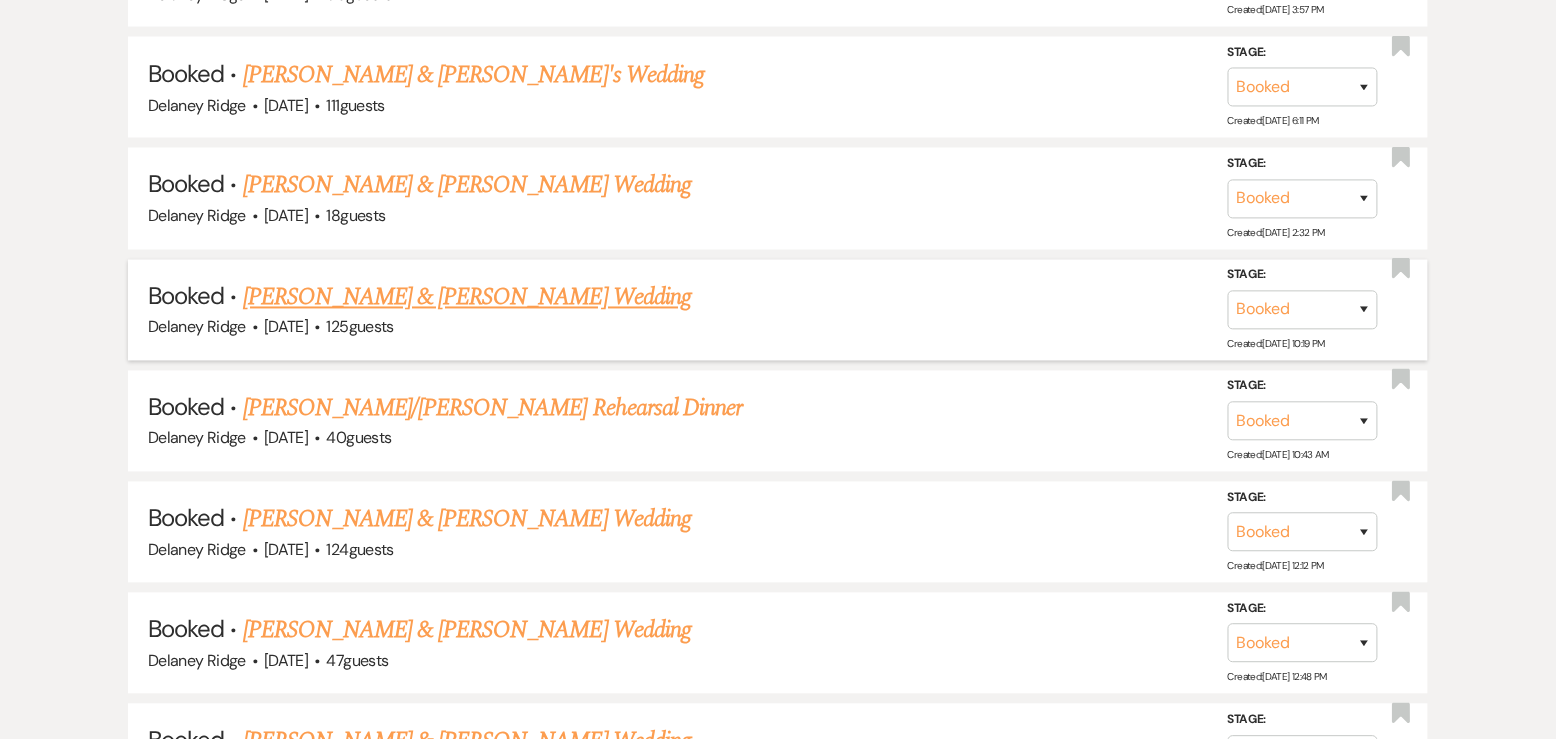 click on "[PERSON_NAME] & [PERSON_NAME] Wedding" at bounding box center (467, 298) 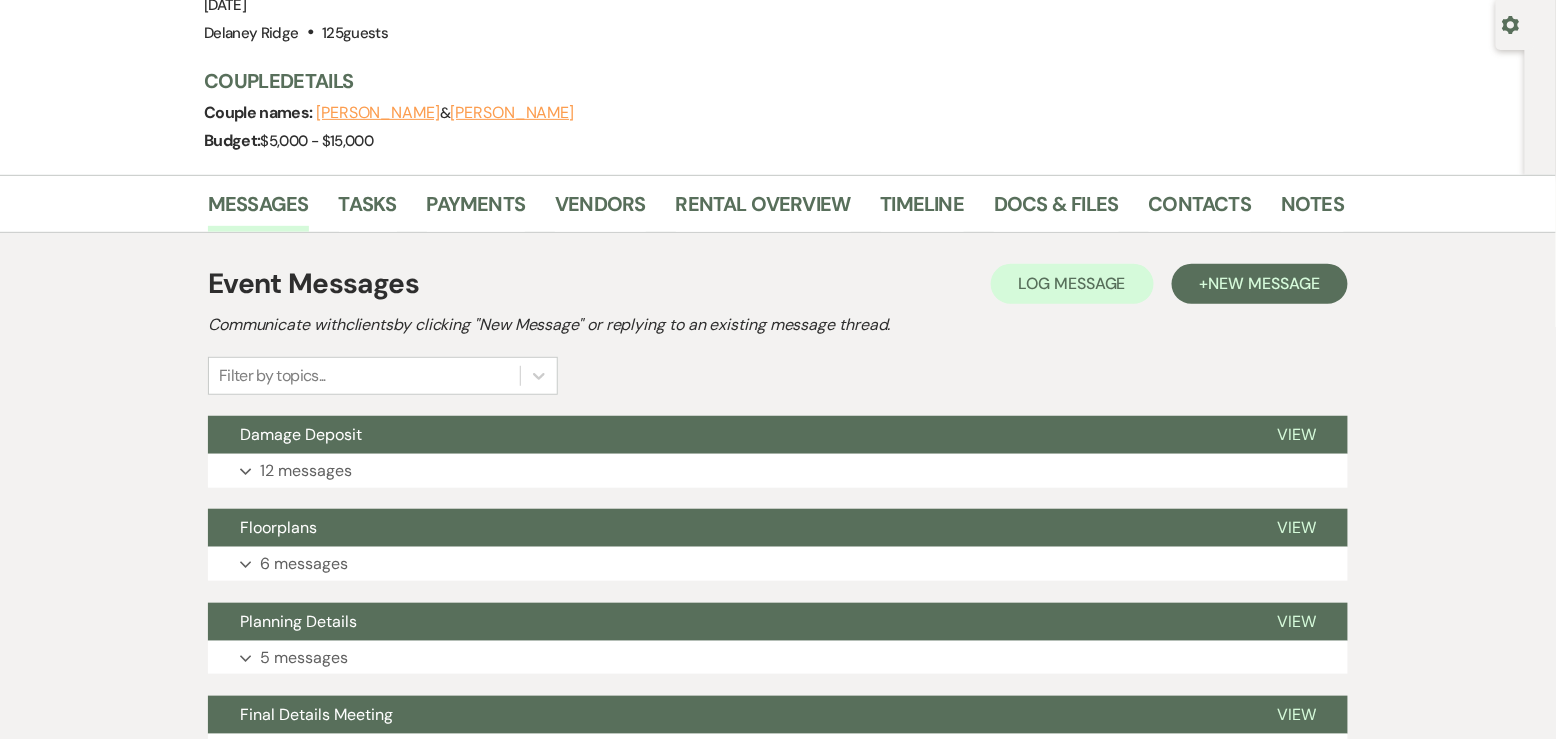 scroll, scrollTop: 217, scrollLeft: 0, axis: vertical 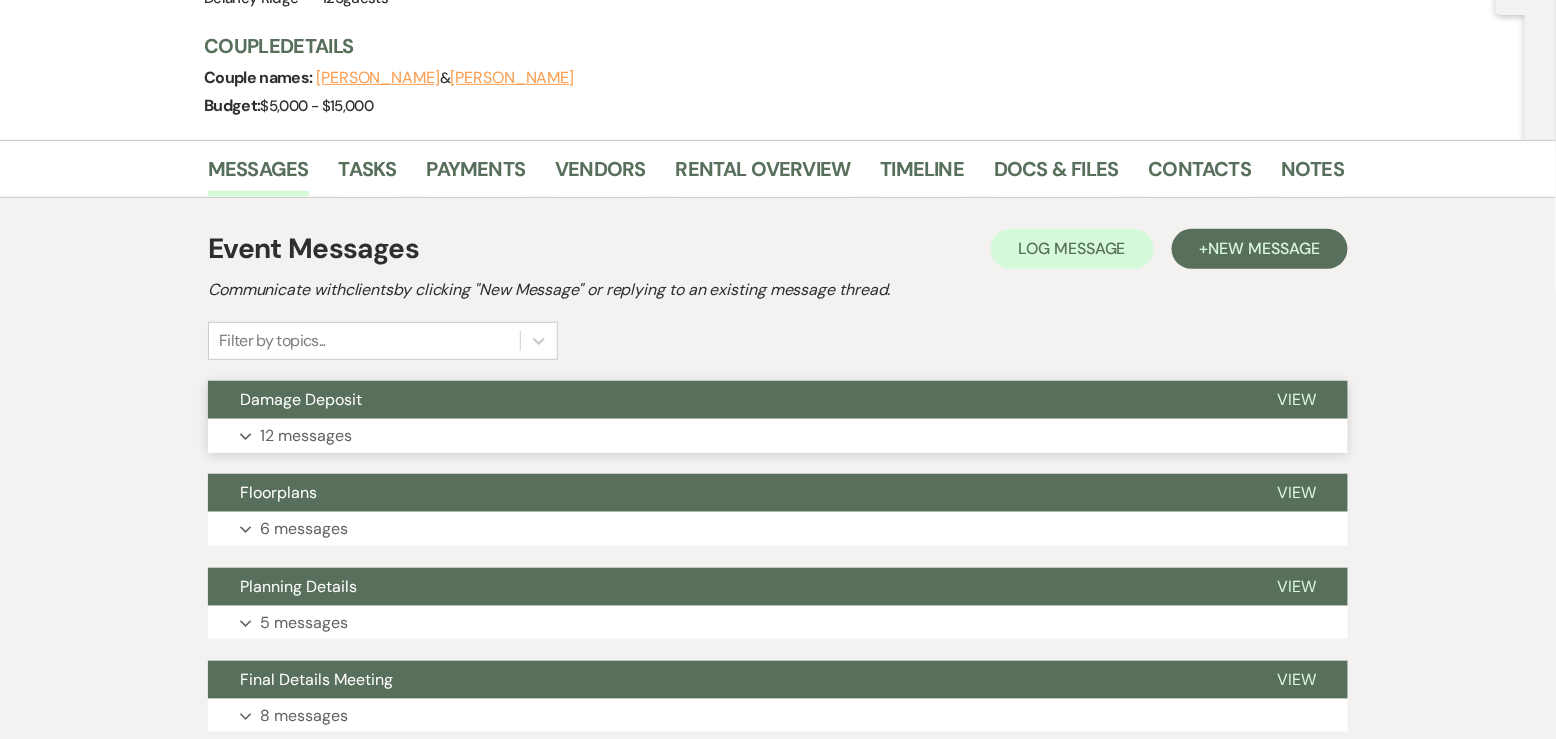 click on "Expand 12 messages" at bounding box center (778, 436) 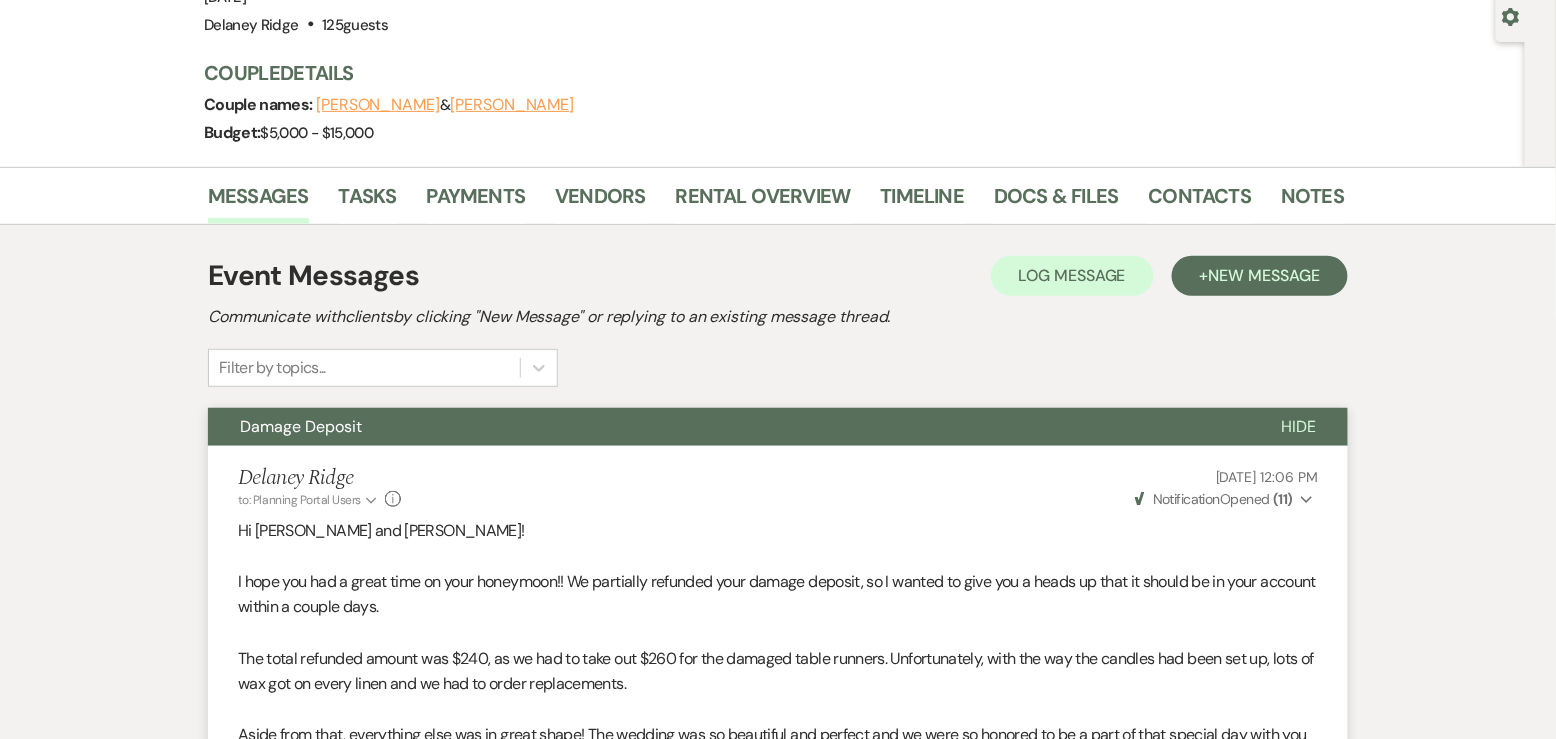scroll, scrollTop: 2, scrollLeft: 0, axis: vertical 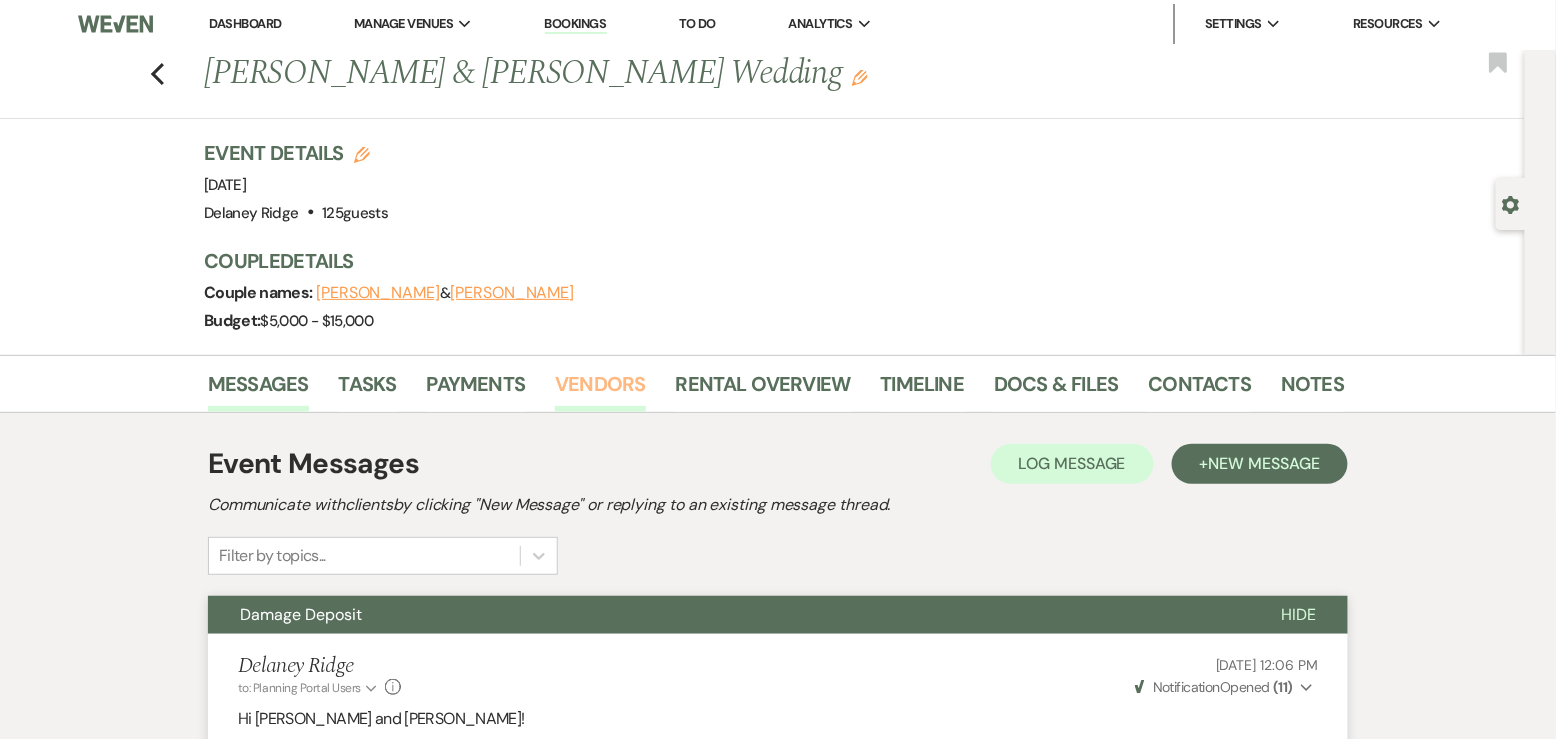 click on "Vendors" at bounding box center [600, 390] 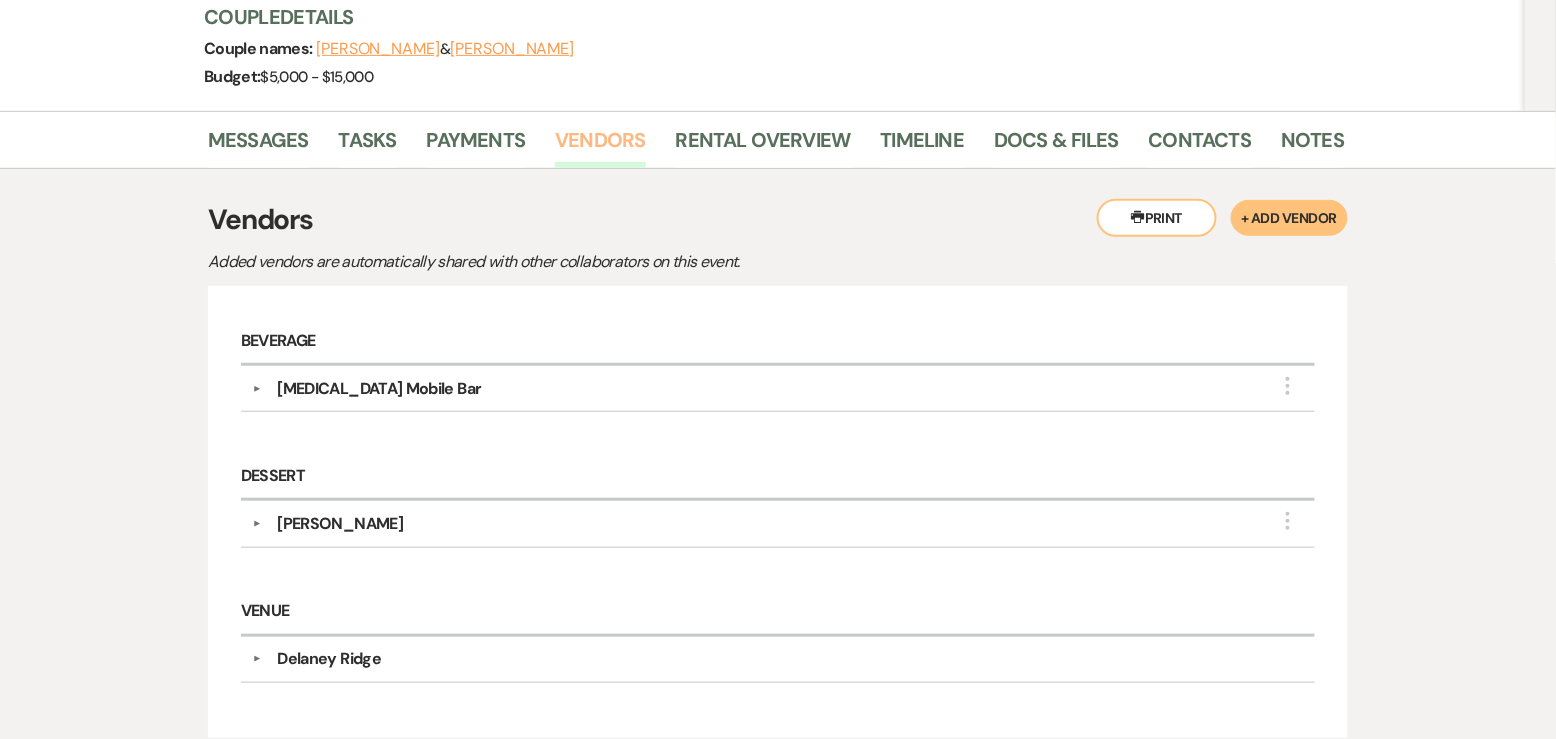 scroll, scrollTop: 242, scrollLeft: 0, axis: vertical 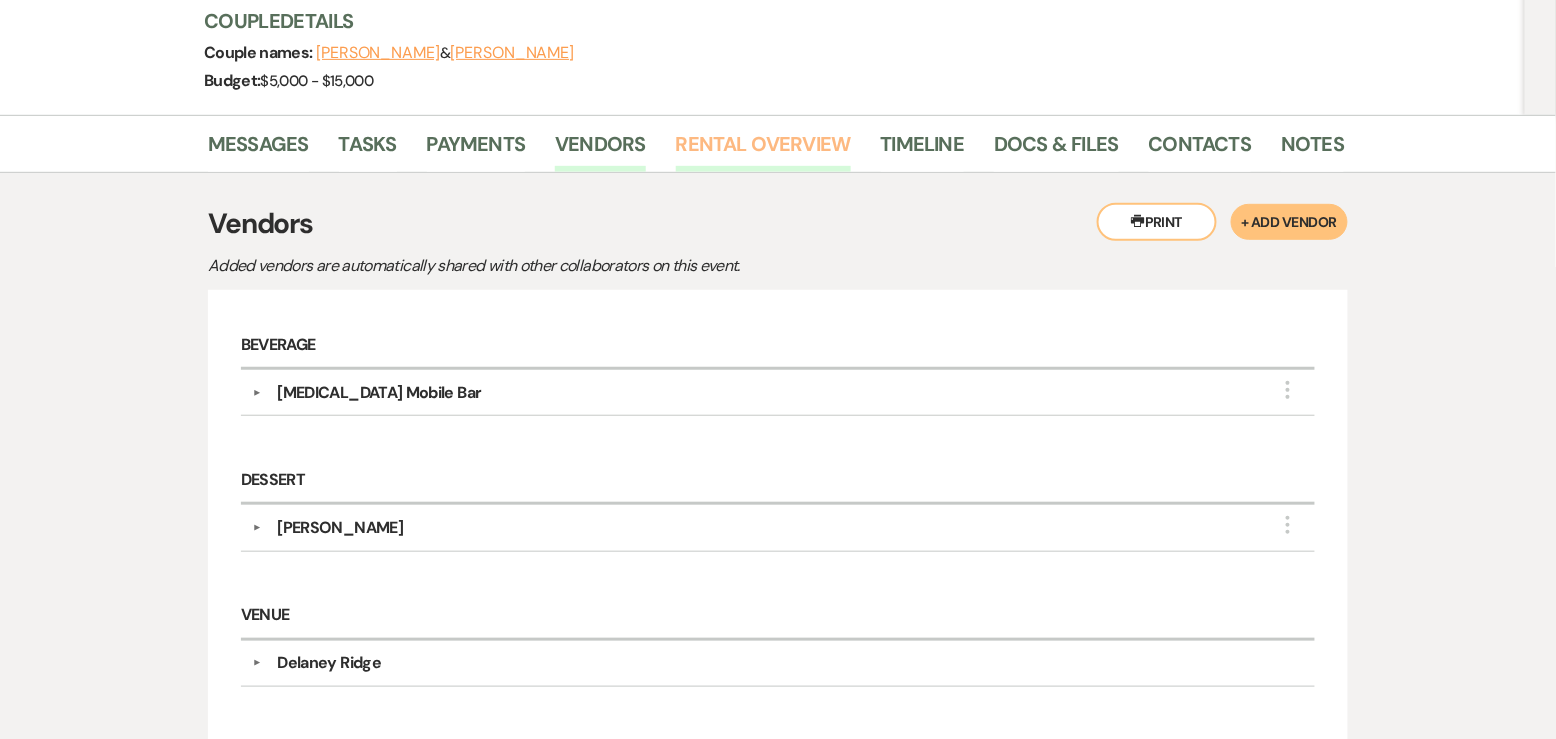 click on "Rental Overview" at bounding box center (763, 150) 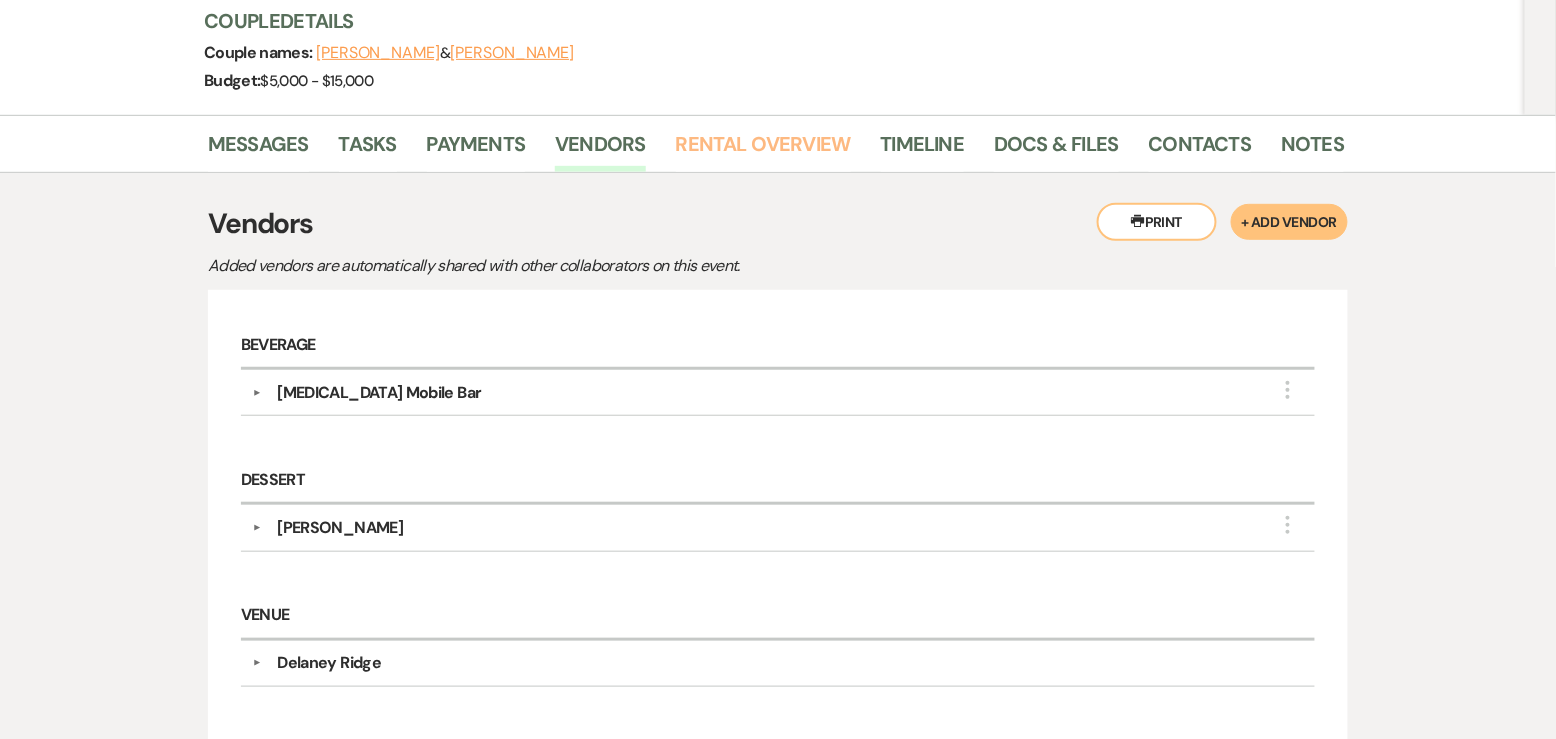 scroll, scrollTop: 0, scrollLeft: 0, axis: both 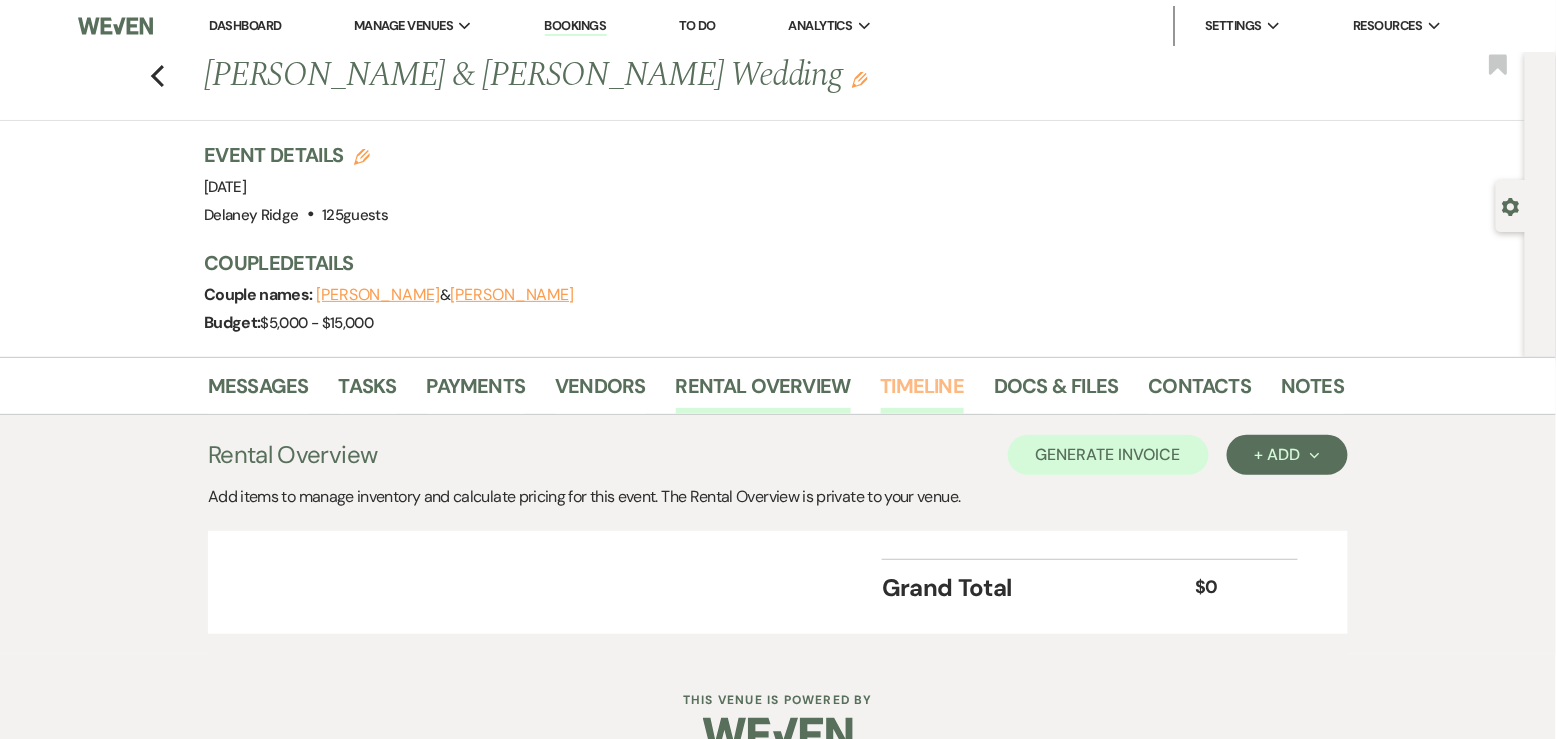 click on "Timeline" at bounding box center [923, 392] 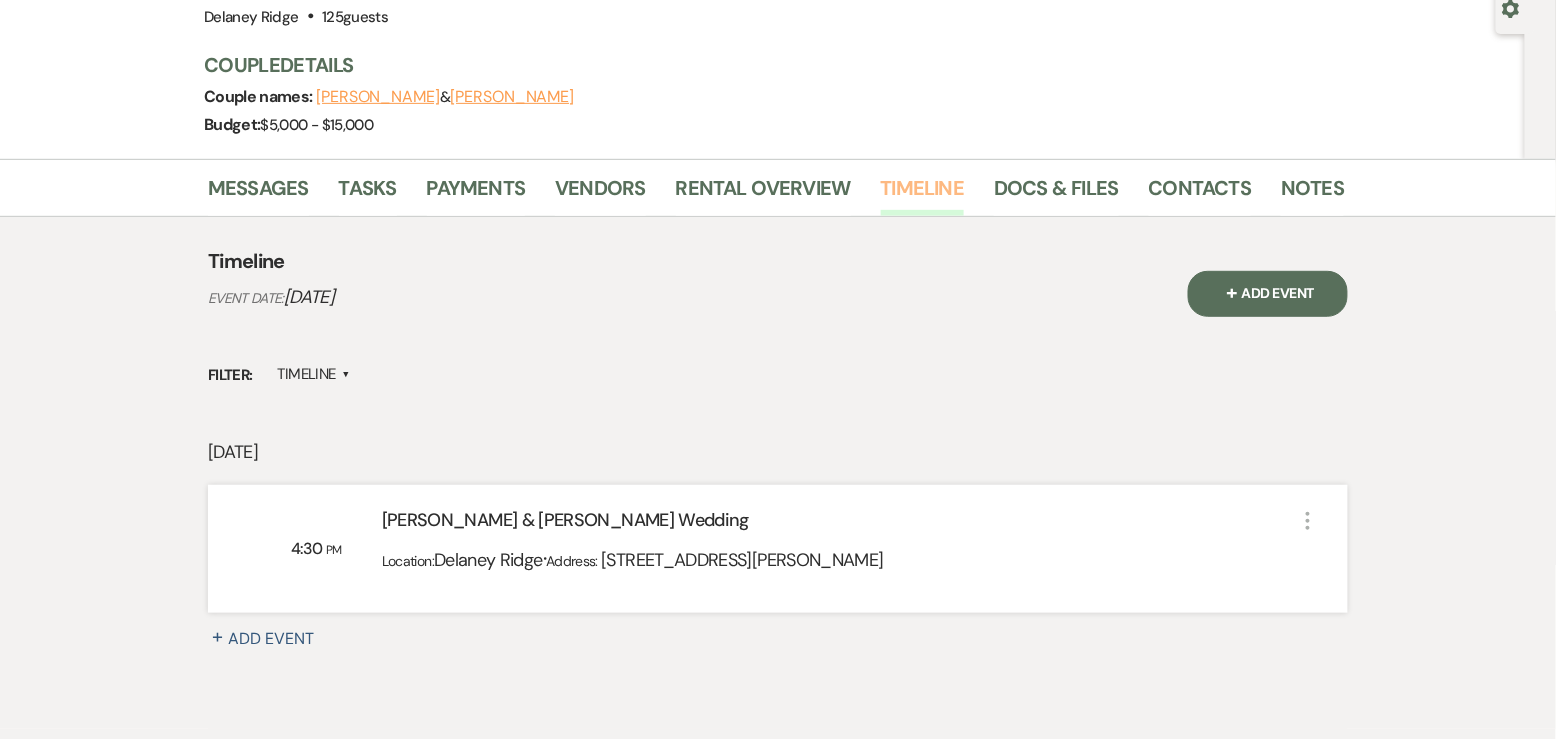 scroll, scrollTop: 137, scrollLeft: 0, axis: vertical 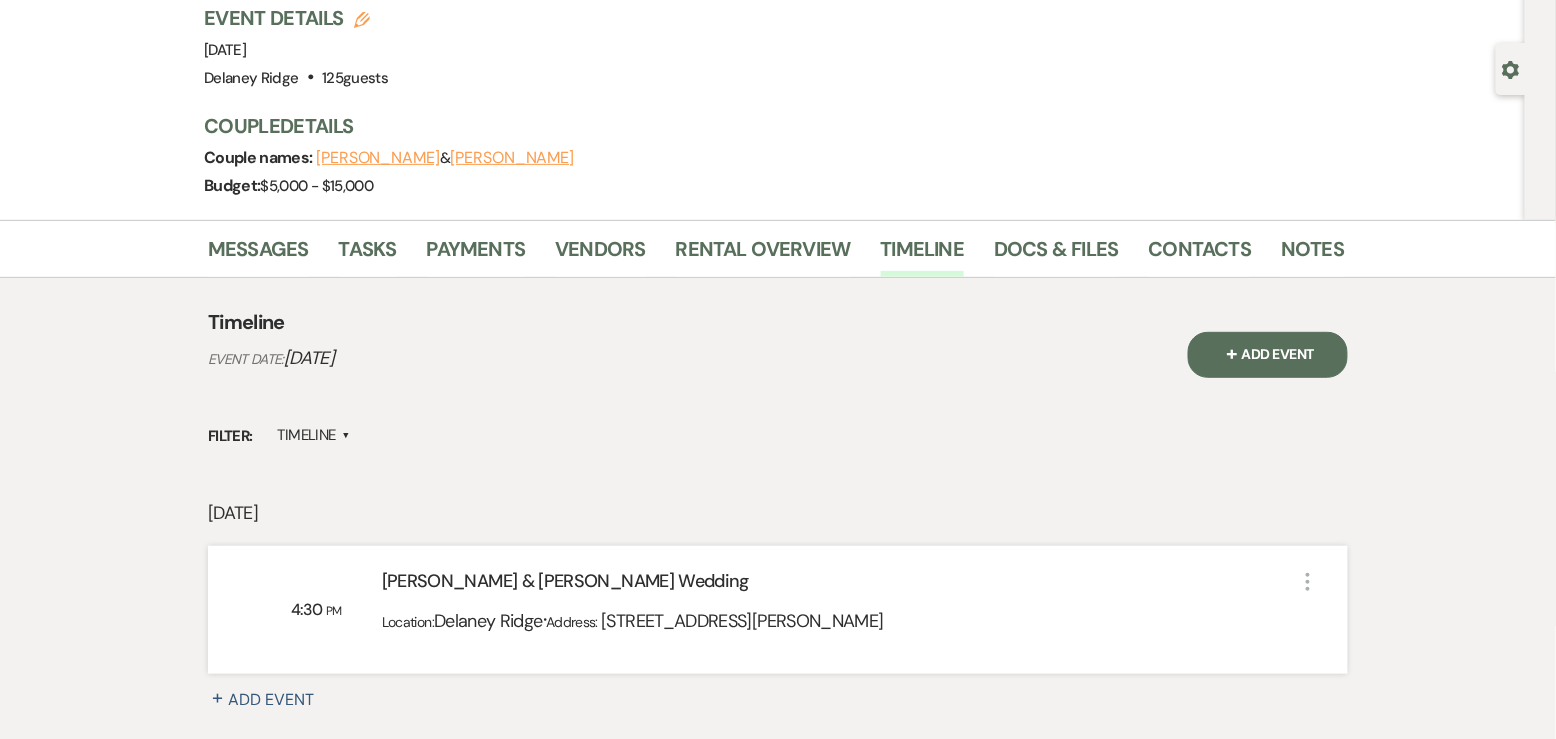 drag, startPoint x: 1048, startPoint y: 215, endPoint x: 1043, endPoint y: 237, distance: 22.561028 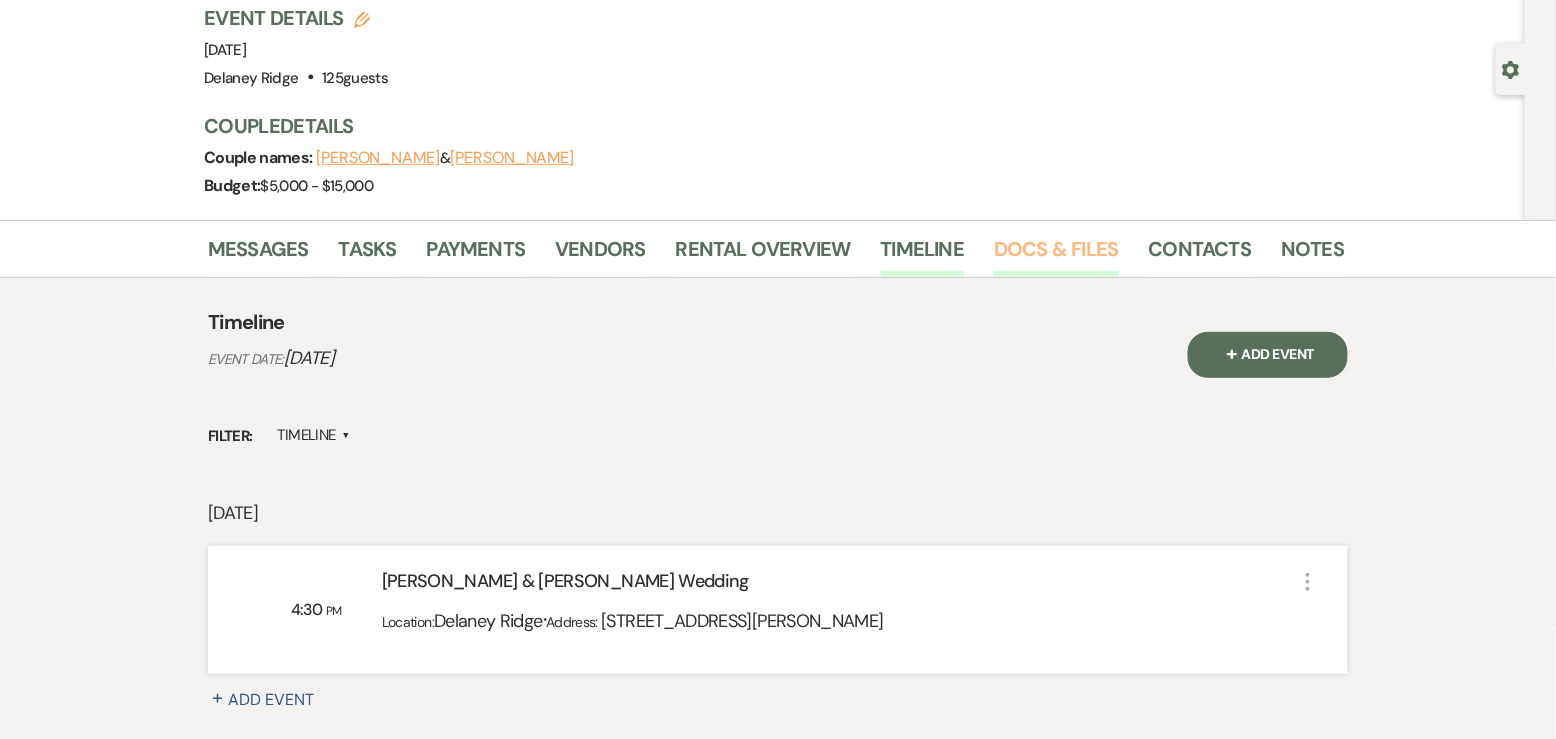 click on "Event Details Edit Event Date:   [DATE] Venue:   [GEOGRAPHIC_DATA] . 125  guests Venue Address:   [STREET_ADDRESS][PERSON_NAME] Guest count:   125  guests Couple  Details Couple names:   [PERSON_NAME]  &  [PERSON_NAME] Budget:  $5,000 - $15,000" at bounding box center [774, 112] 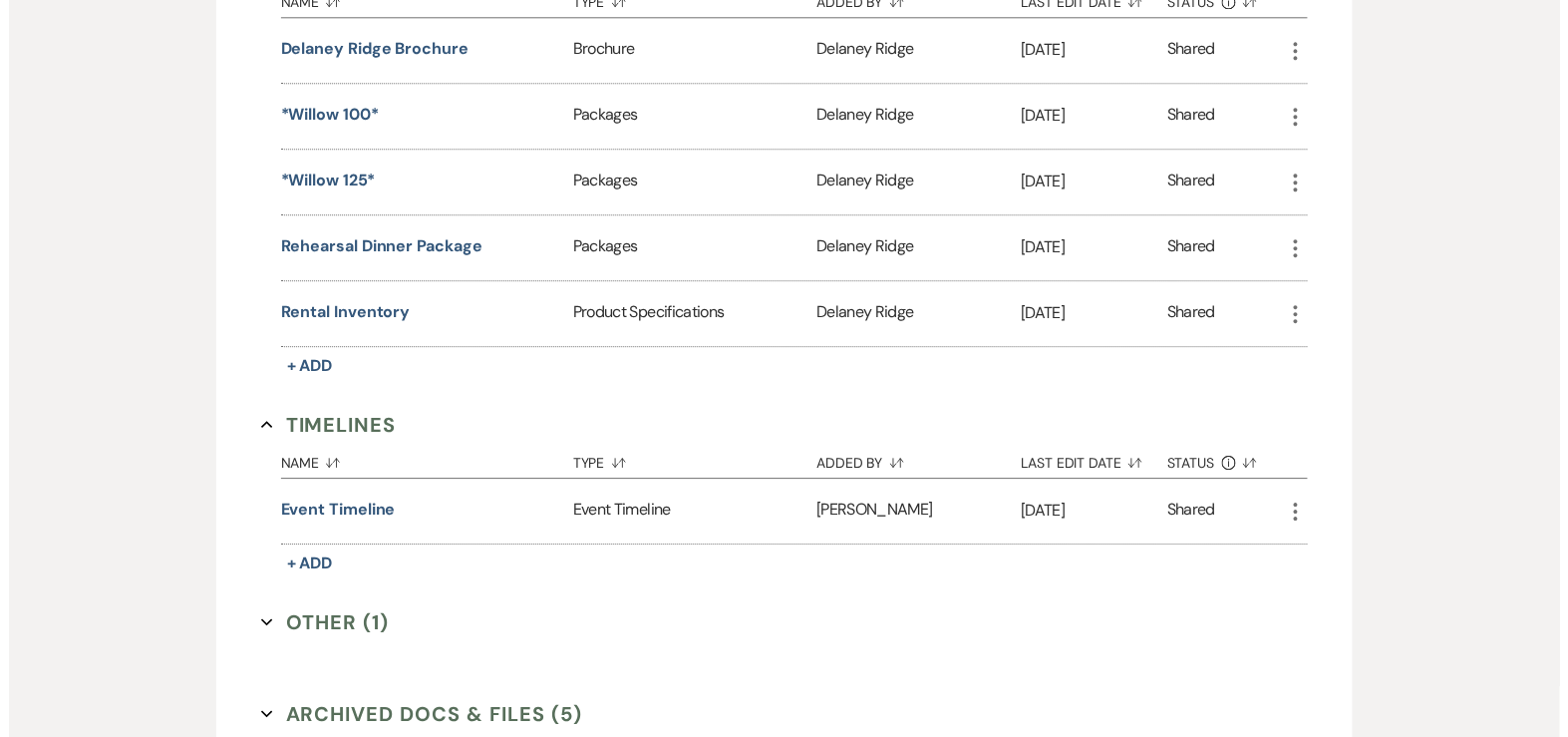 scroll, scrollTop: 1602, scrollLeft: 0, axis: vertical 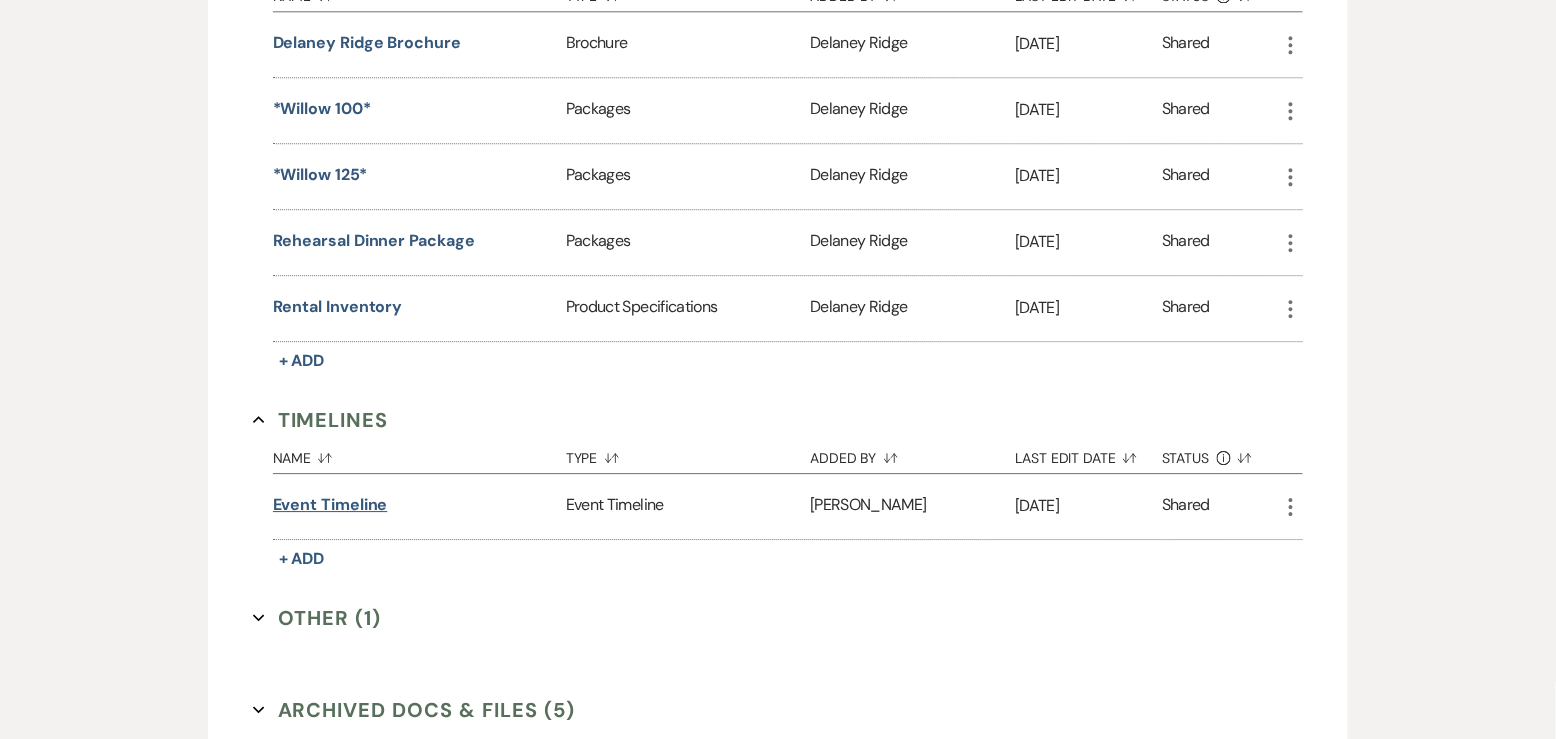 click on "Event Timeline" at bounding box center (330, 505) 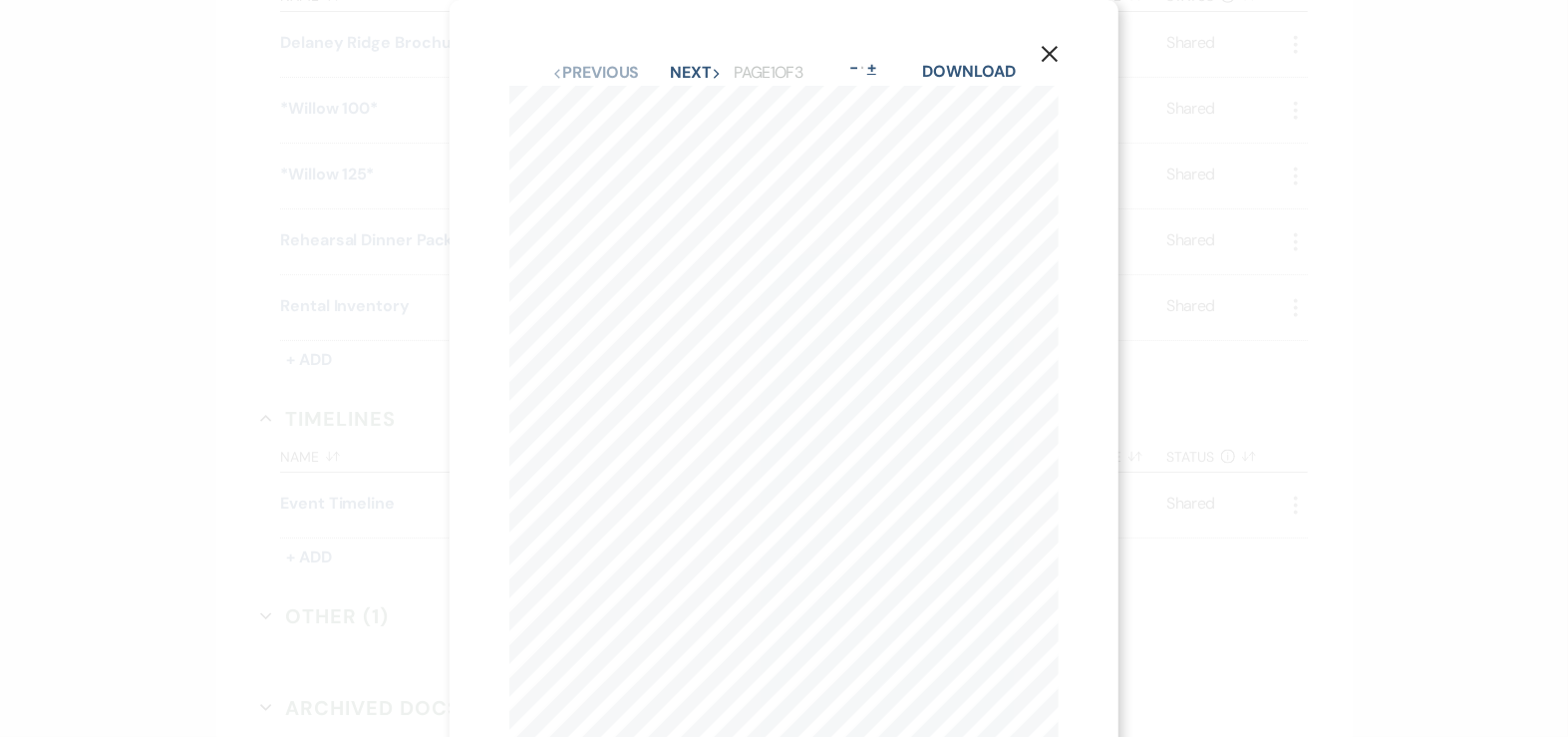 click on "+" at bounding box center (872, 68) 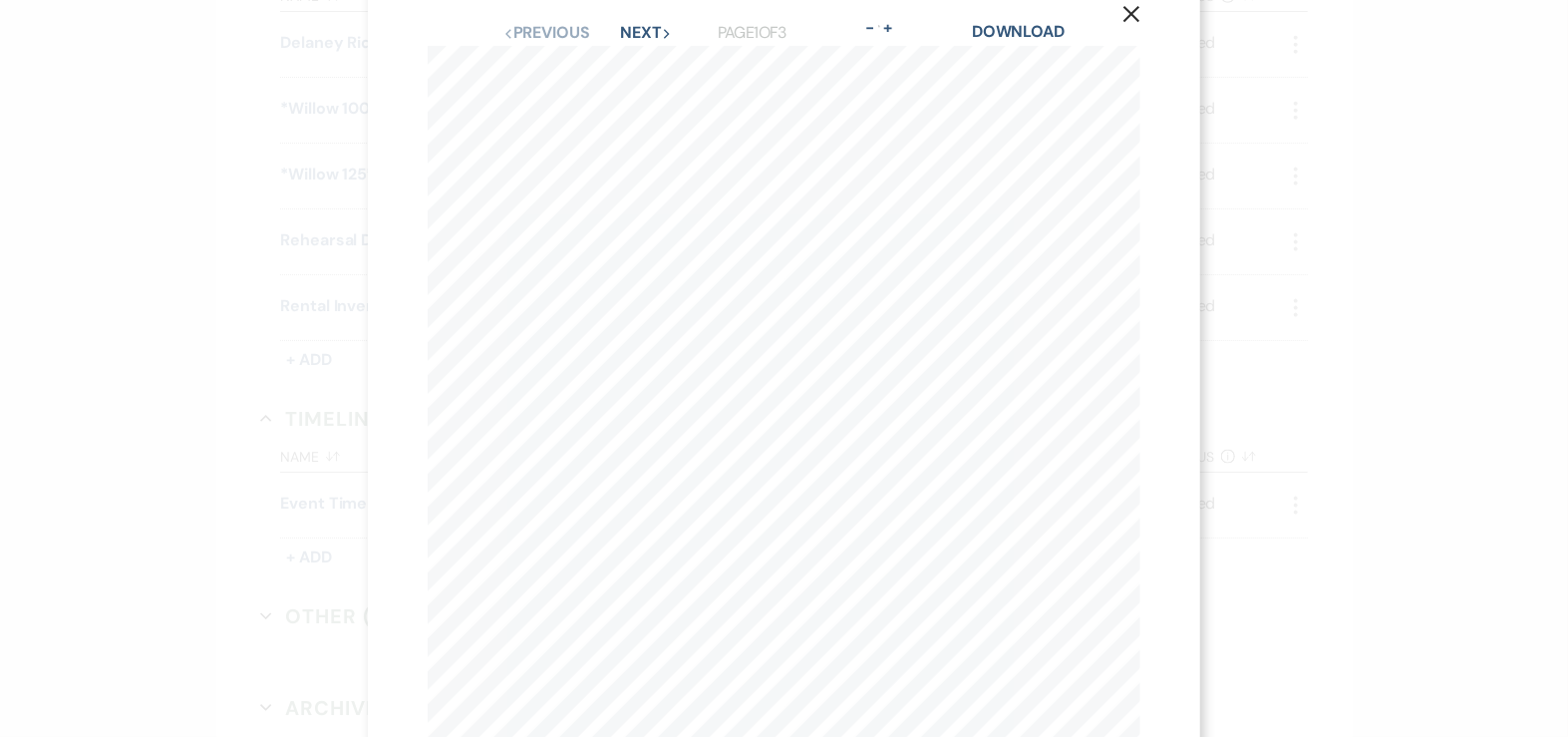 scroll, scrollTop: 0, scrollLeft: 0, axis: both 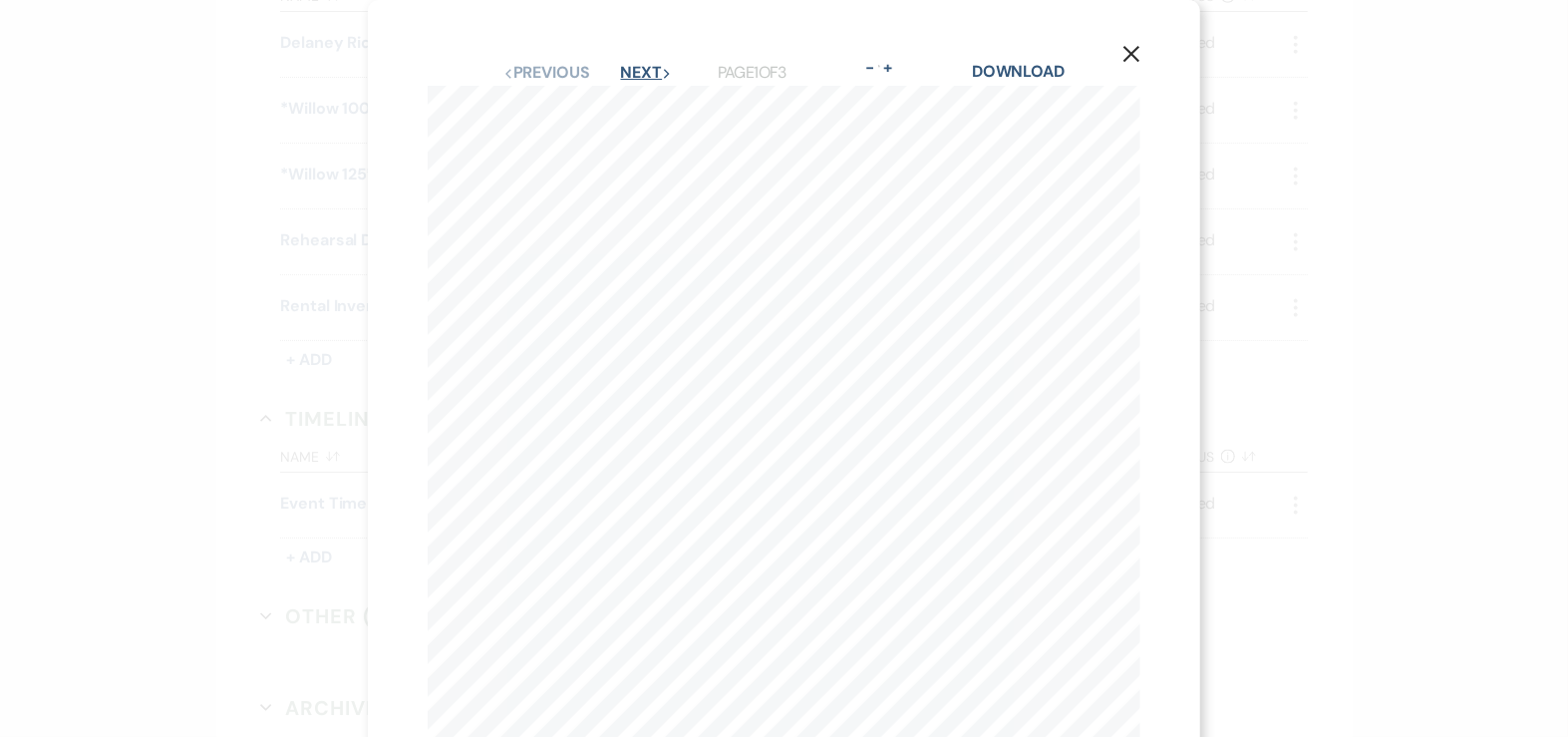 click on "Next  Next" at bounding box center [647, 73] 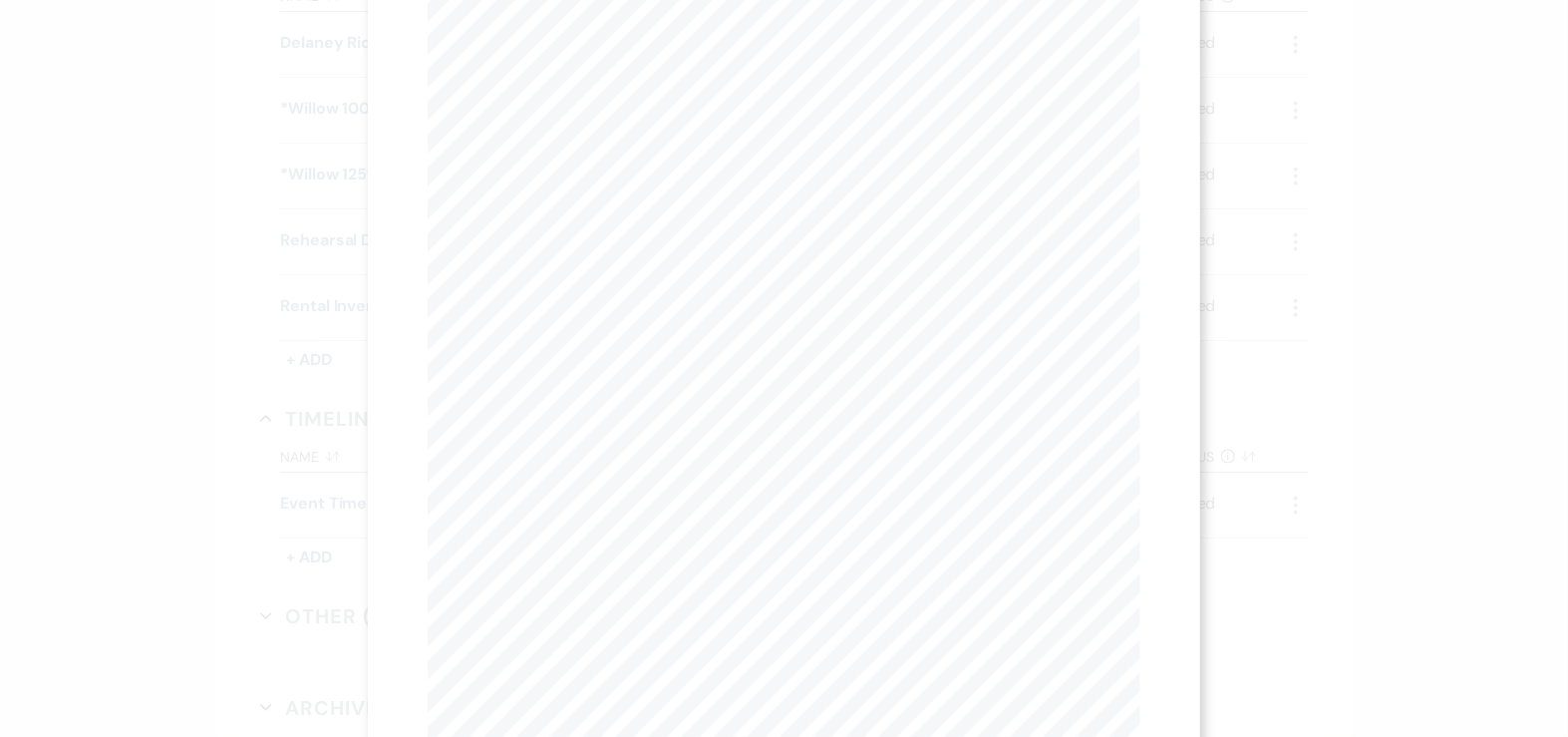 scroll, scrollTop: 0, scrollLeft: 0, axis: both 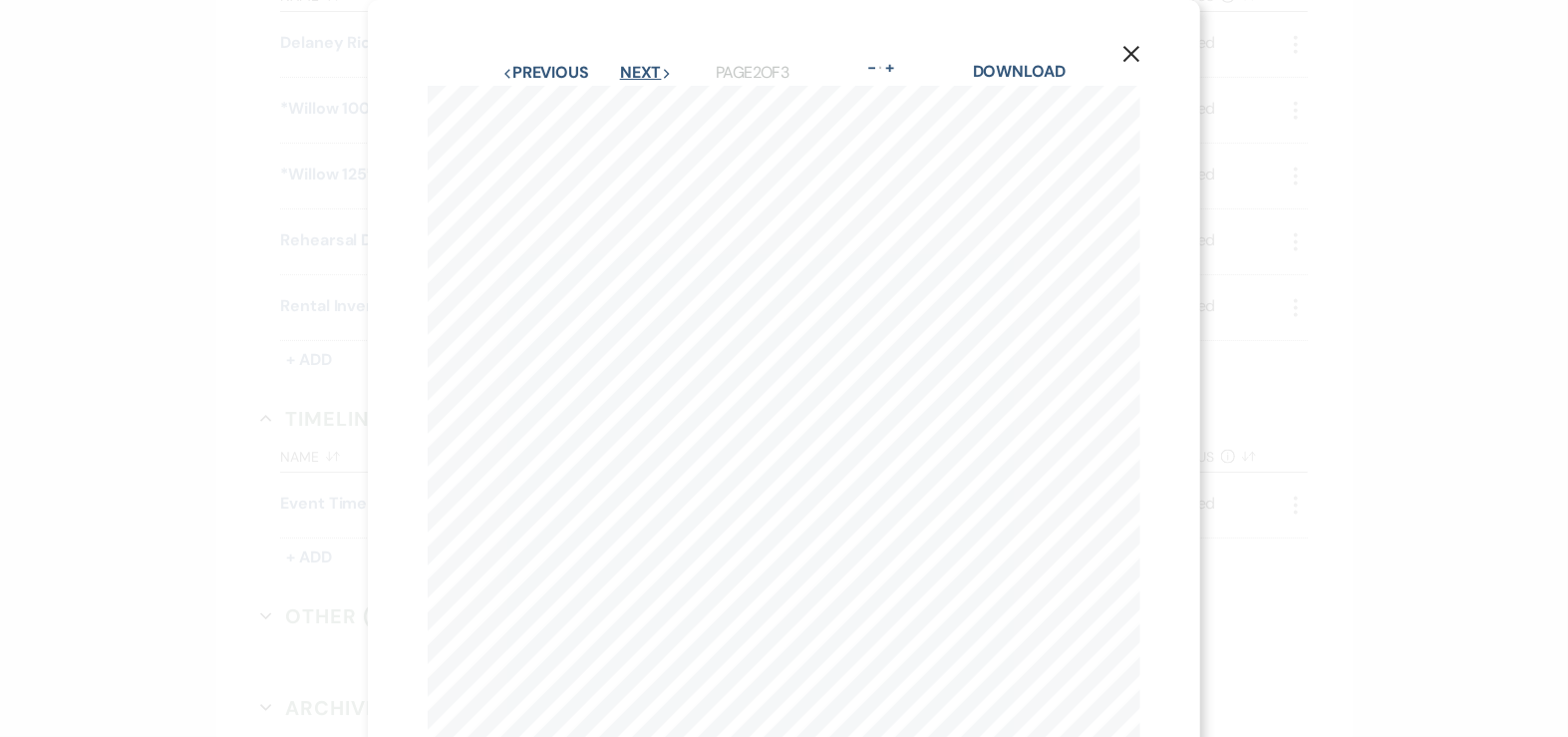 click on "Next  Next" at bounding box center [646, 73] 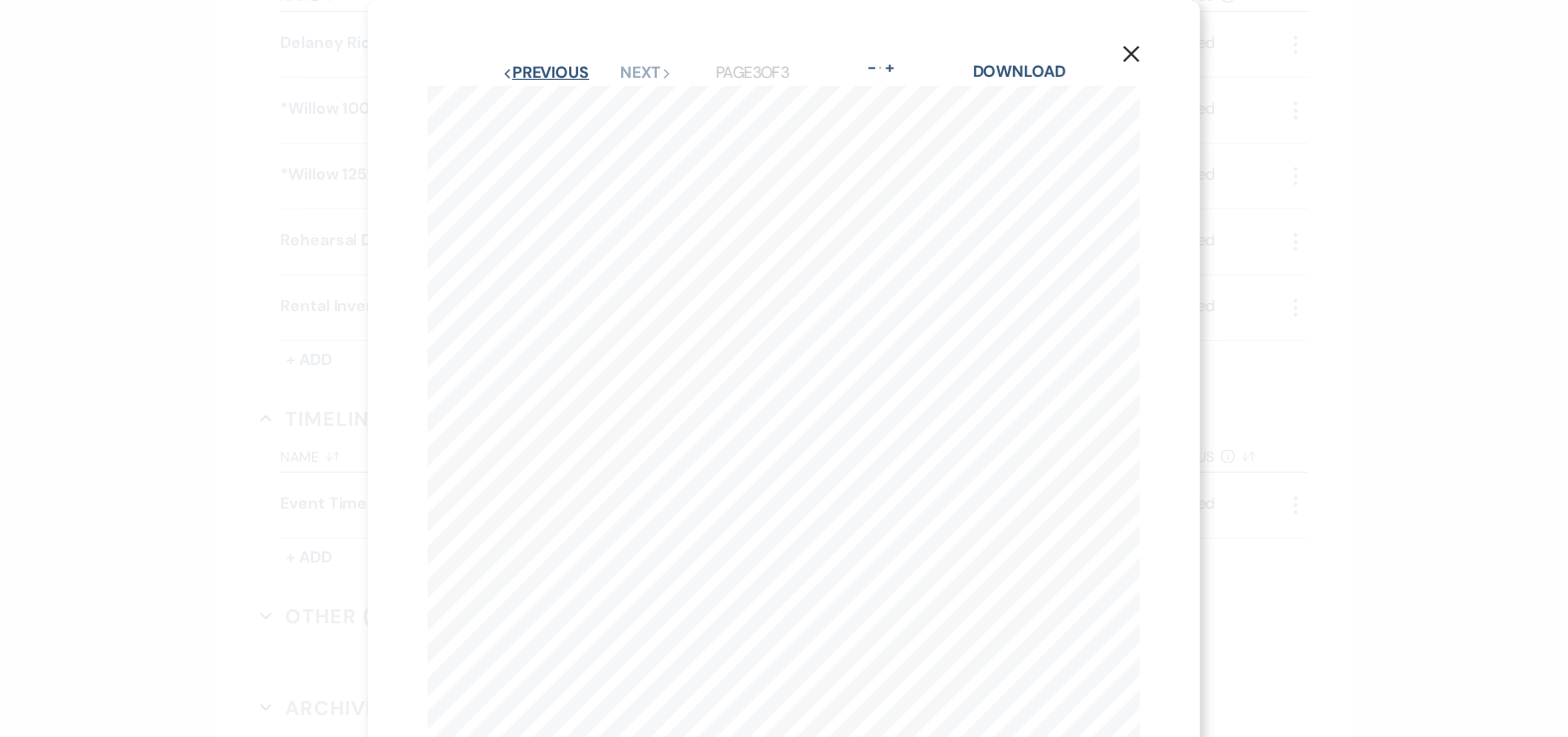 click on "Previous  Previous" at bounding box center [545, 73] 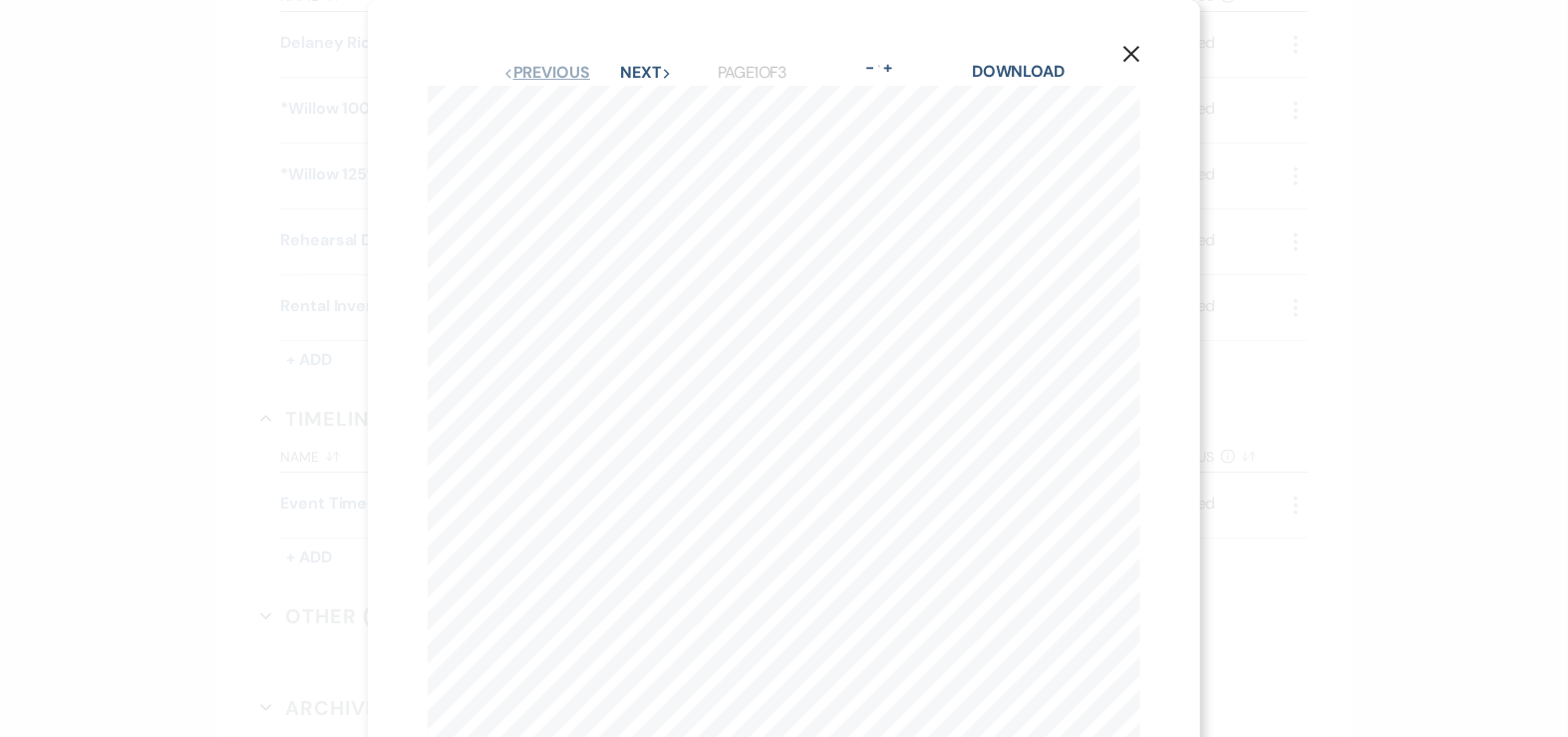 scroll, scrollTop: 436, scrollLeft: 0, axis: vertical 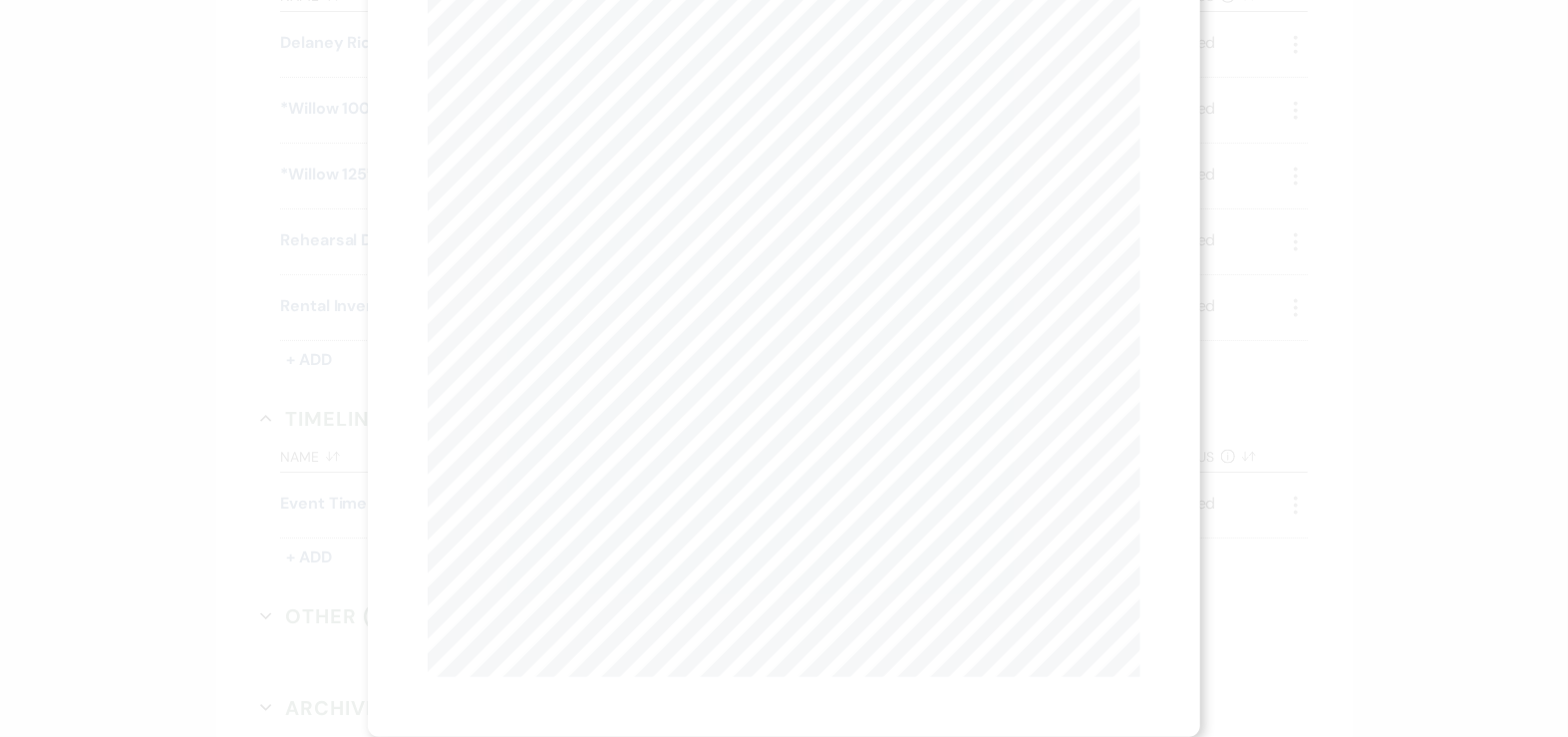 type 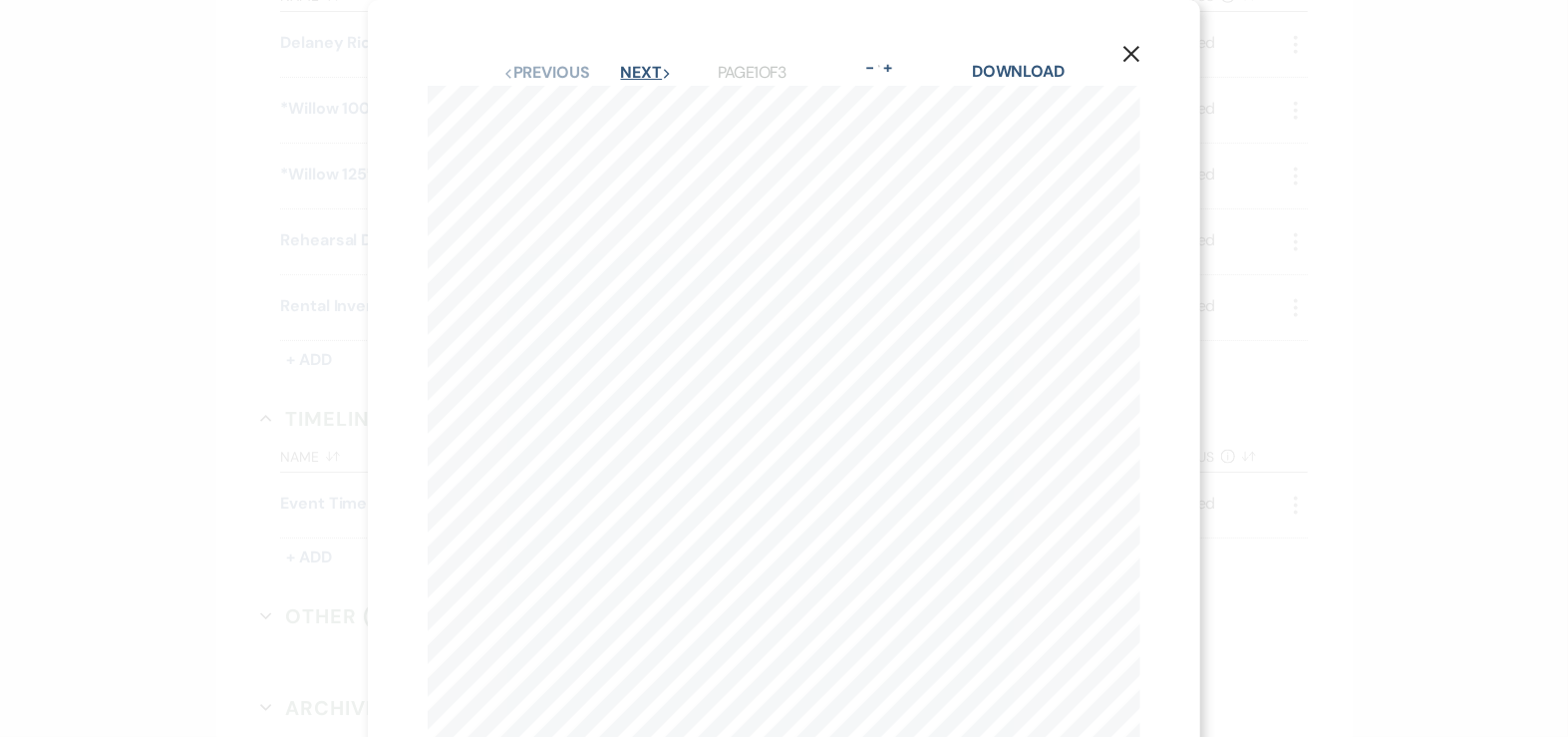 click on "Next  Next" at bounding box center [647, 73] 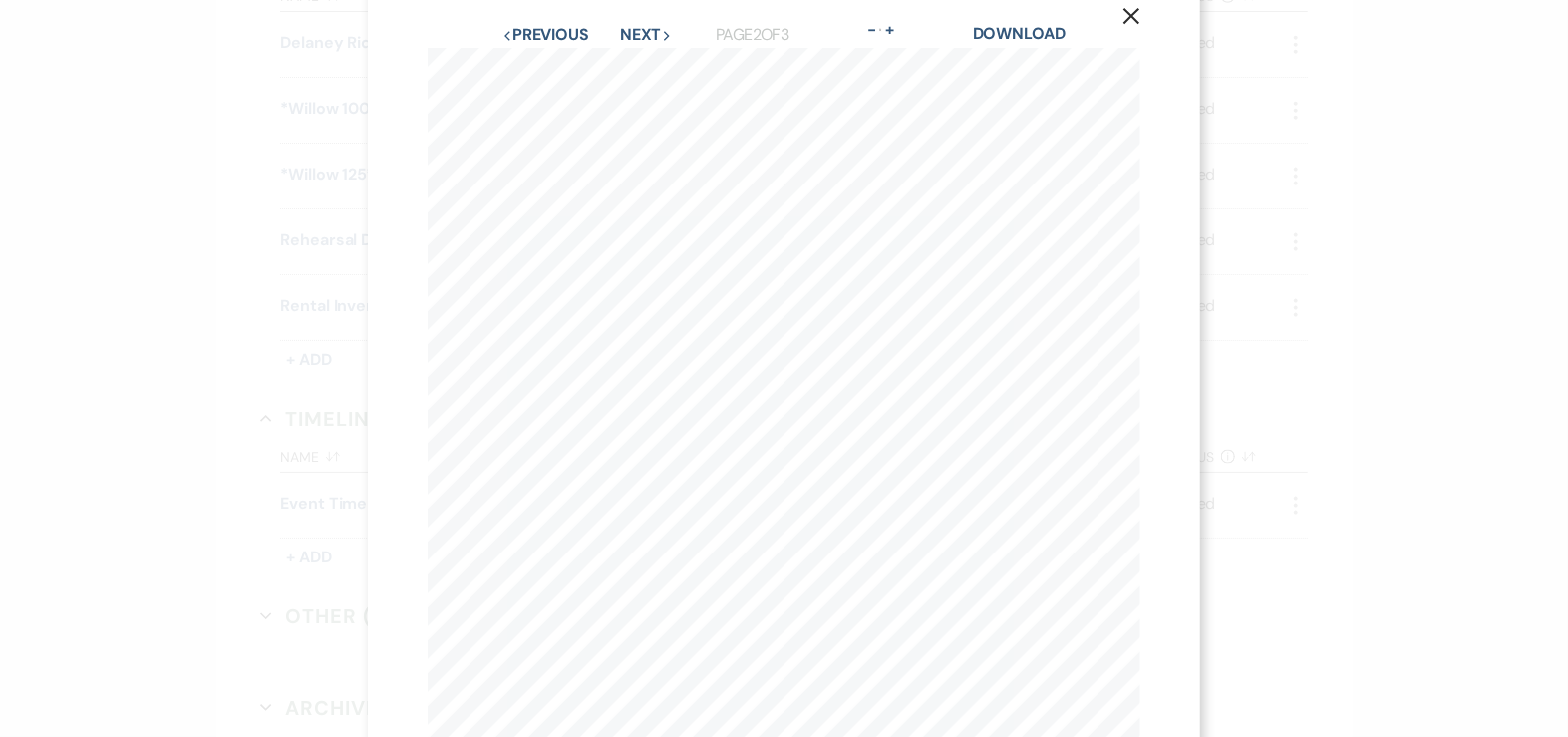 scroll, scrollTop: 0, scrollLeft: 0, axis: both 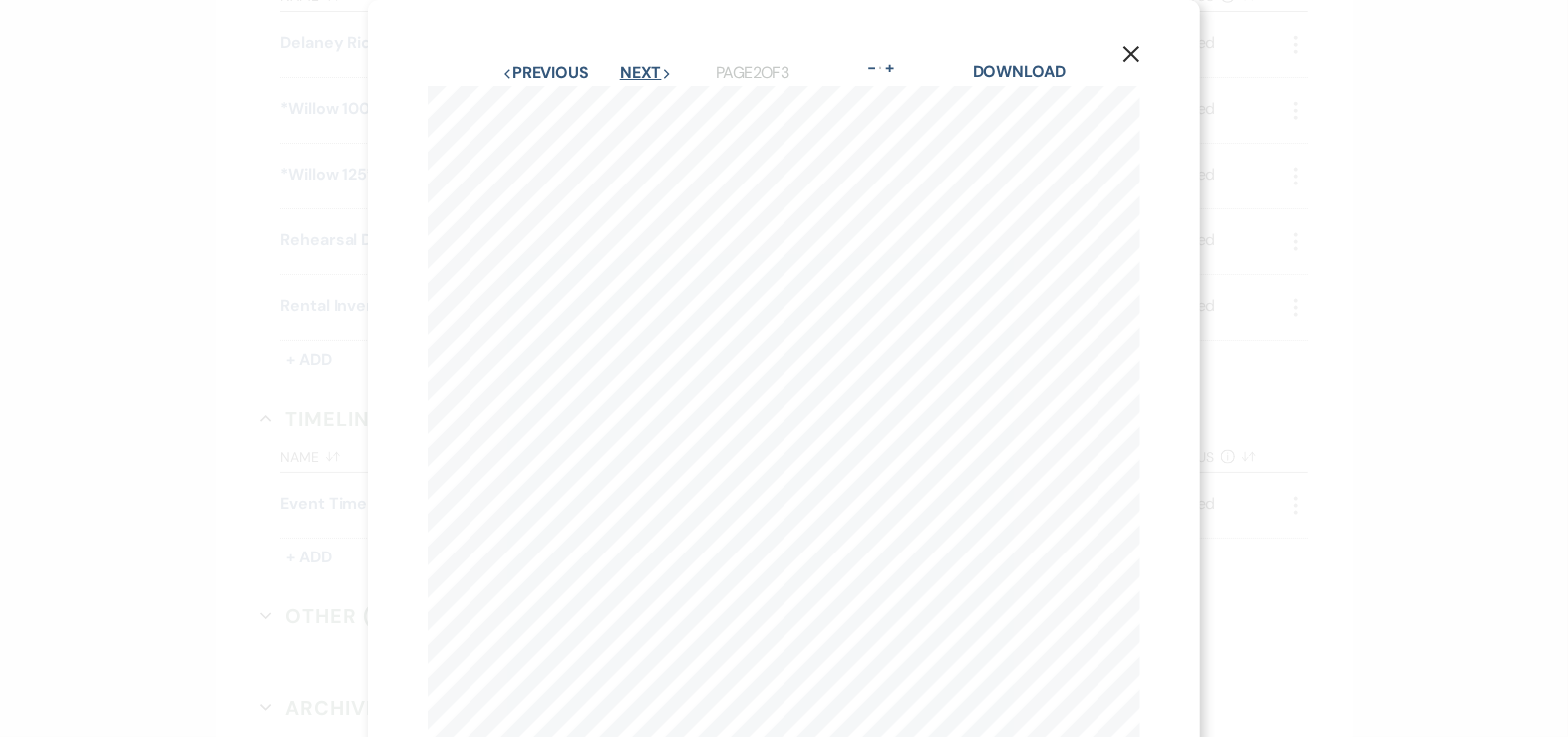 click on "Next  Next" at bounding box center [646, 73] 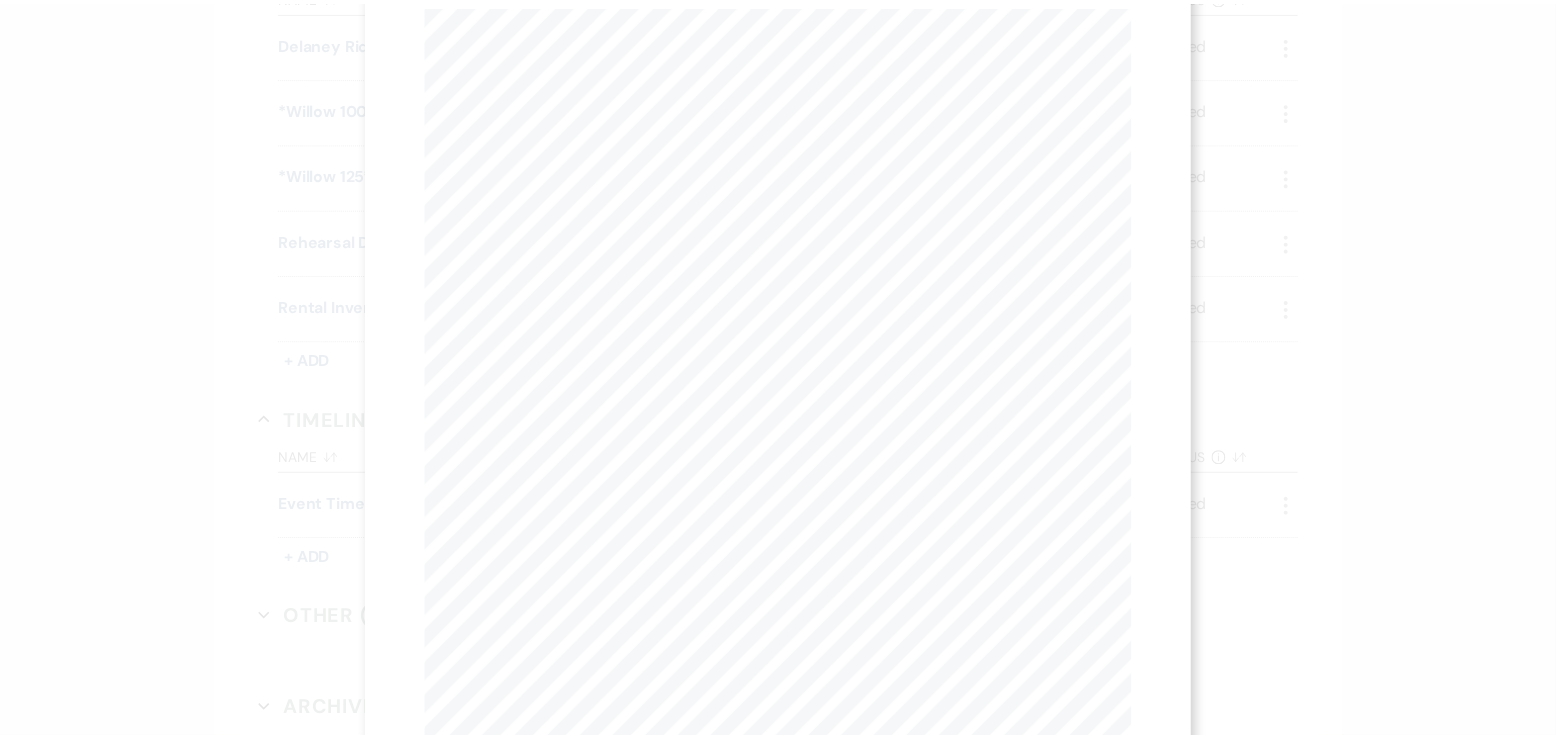 scroll, scrollTop: 0, scrollLeft: 0, axis: both 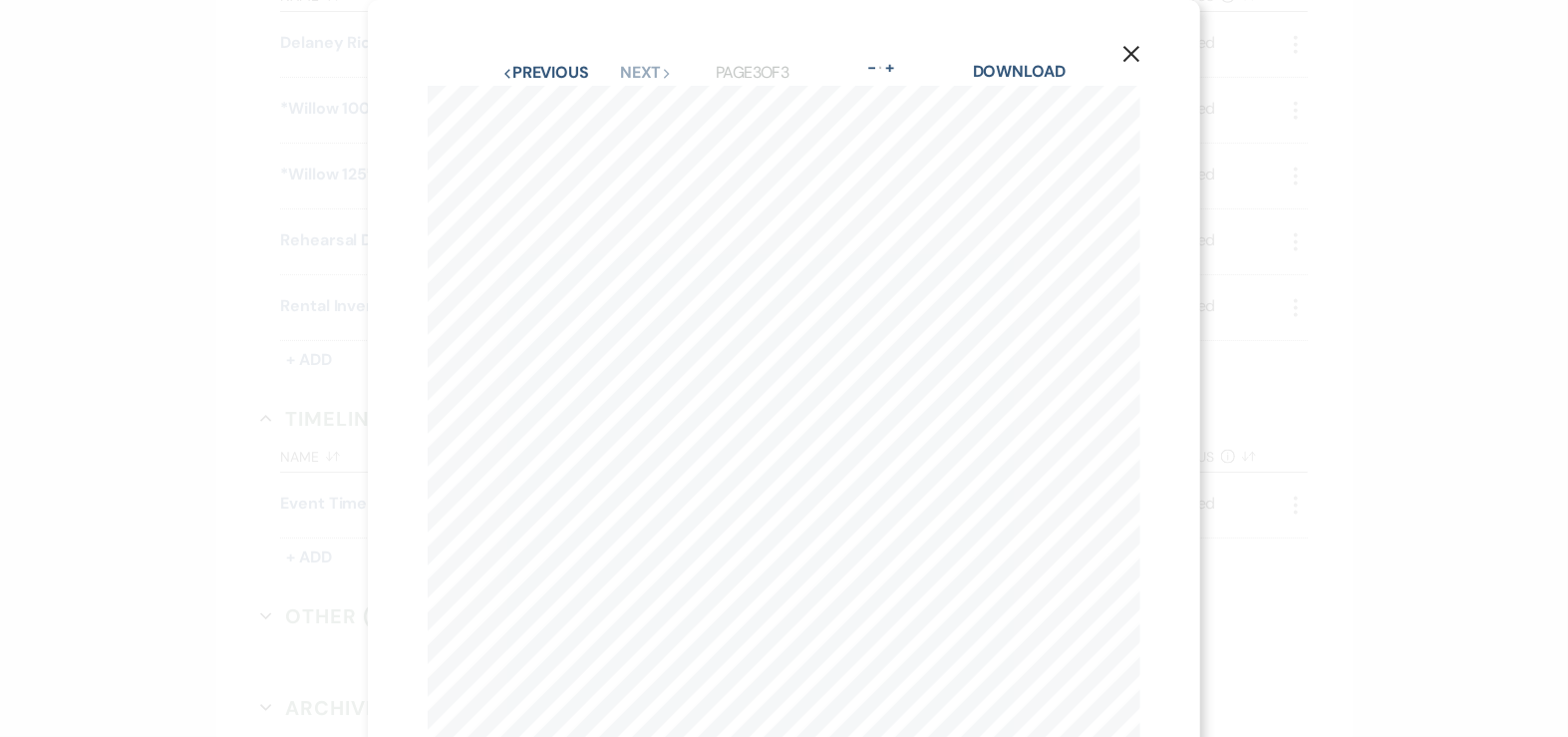 click on "X" 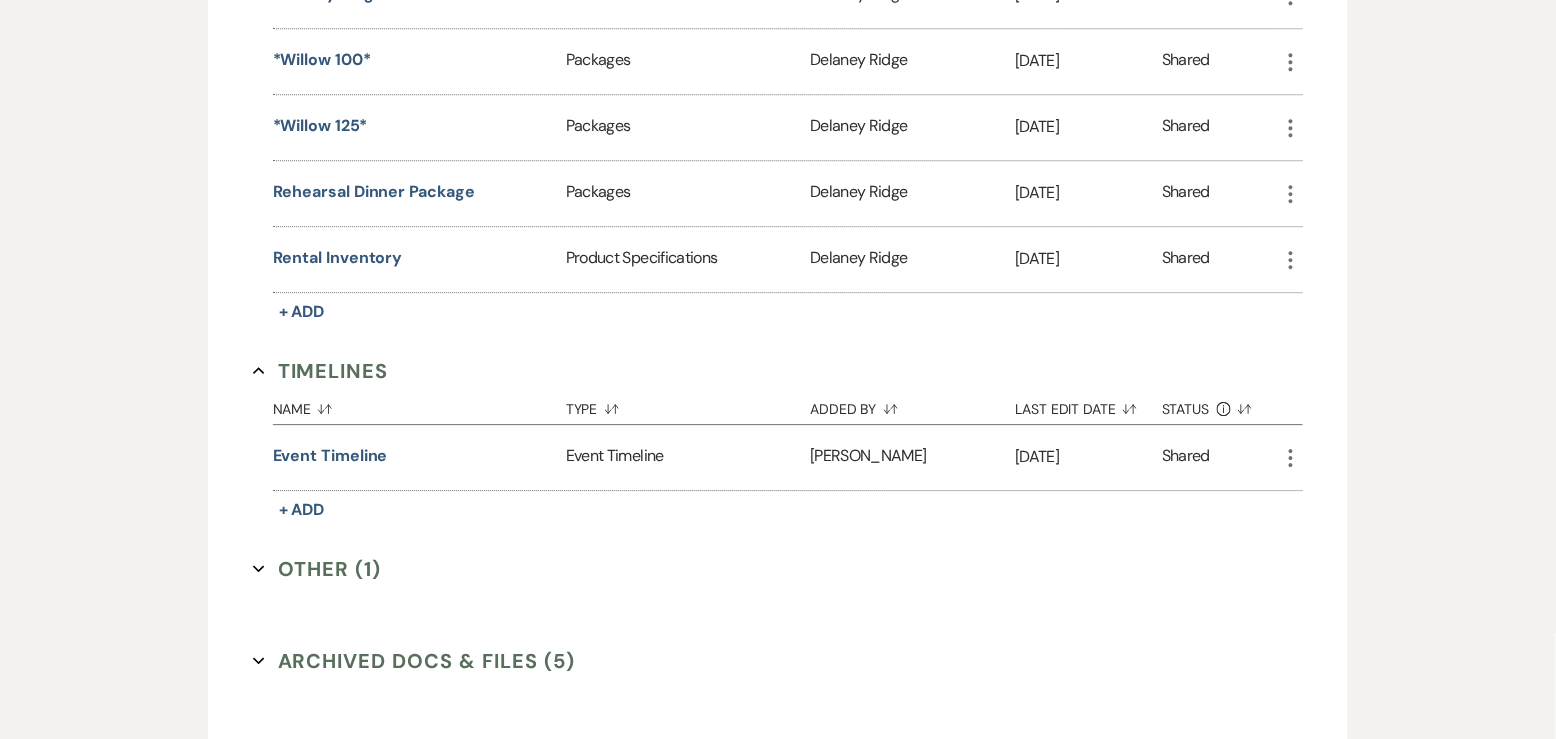 scroll, scrollTop: 1802, scrollLeft: 0, axis: vertical 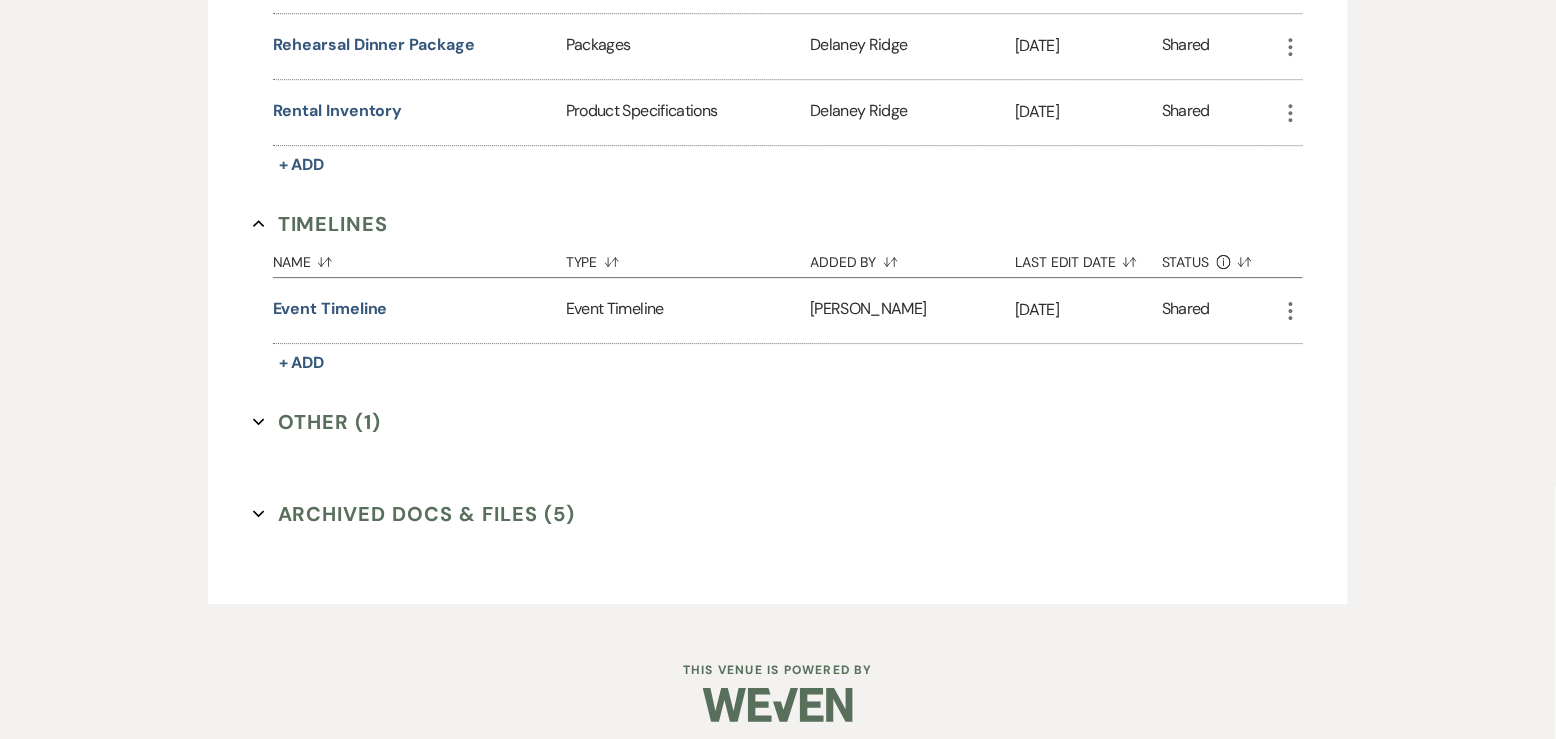 click on "Archived Docs & Files (5) Expand" at bounding box center (414, 514) 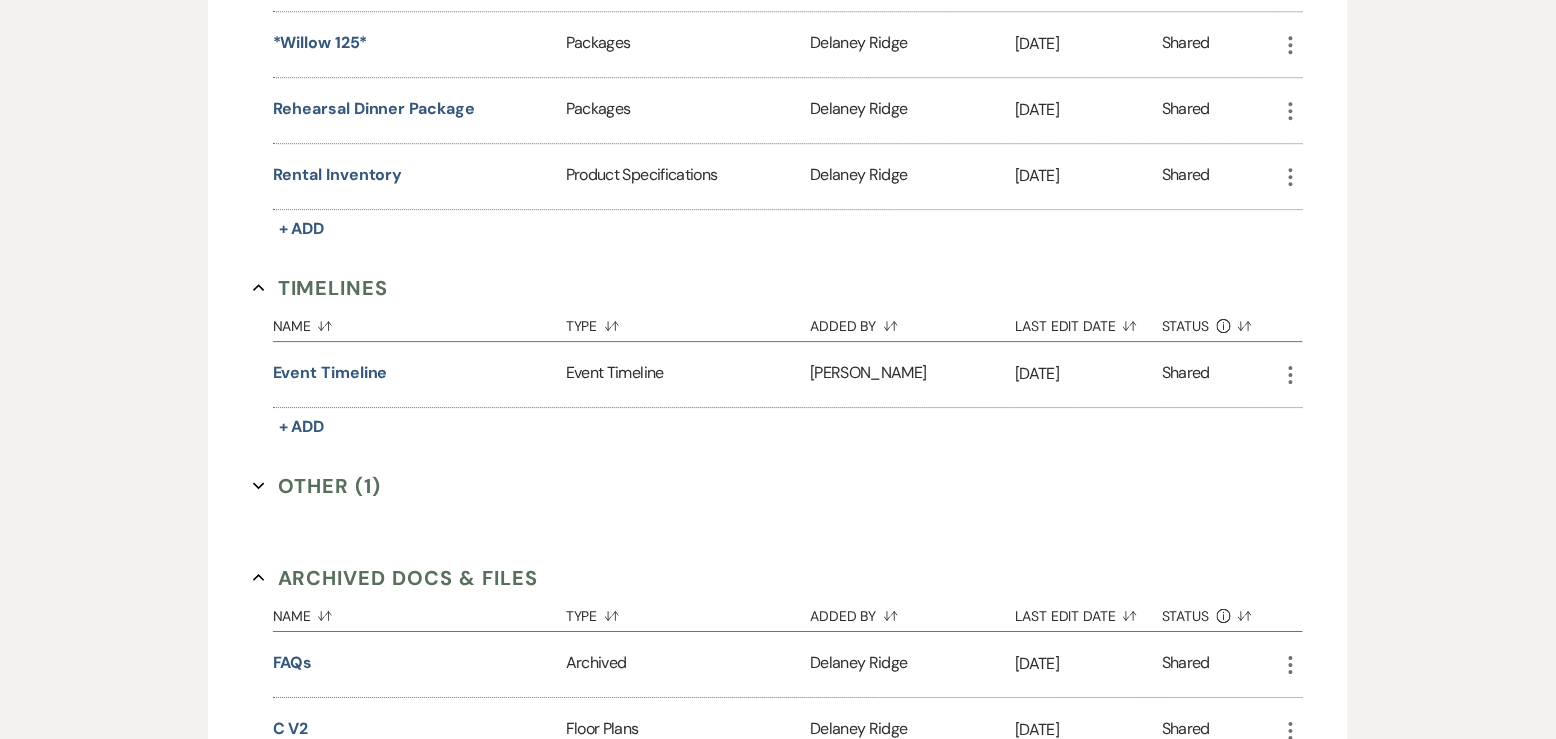 scroll, scrollTop: 1732, scrollLeft: 0, axis: vertical 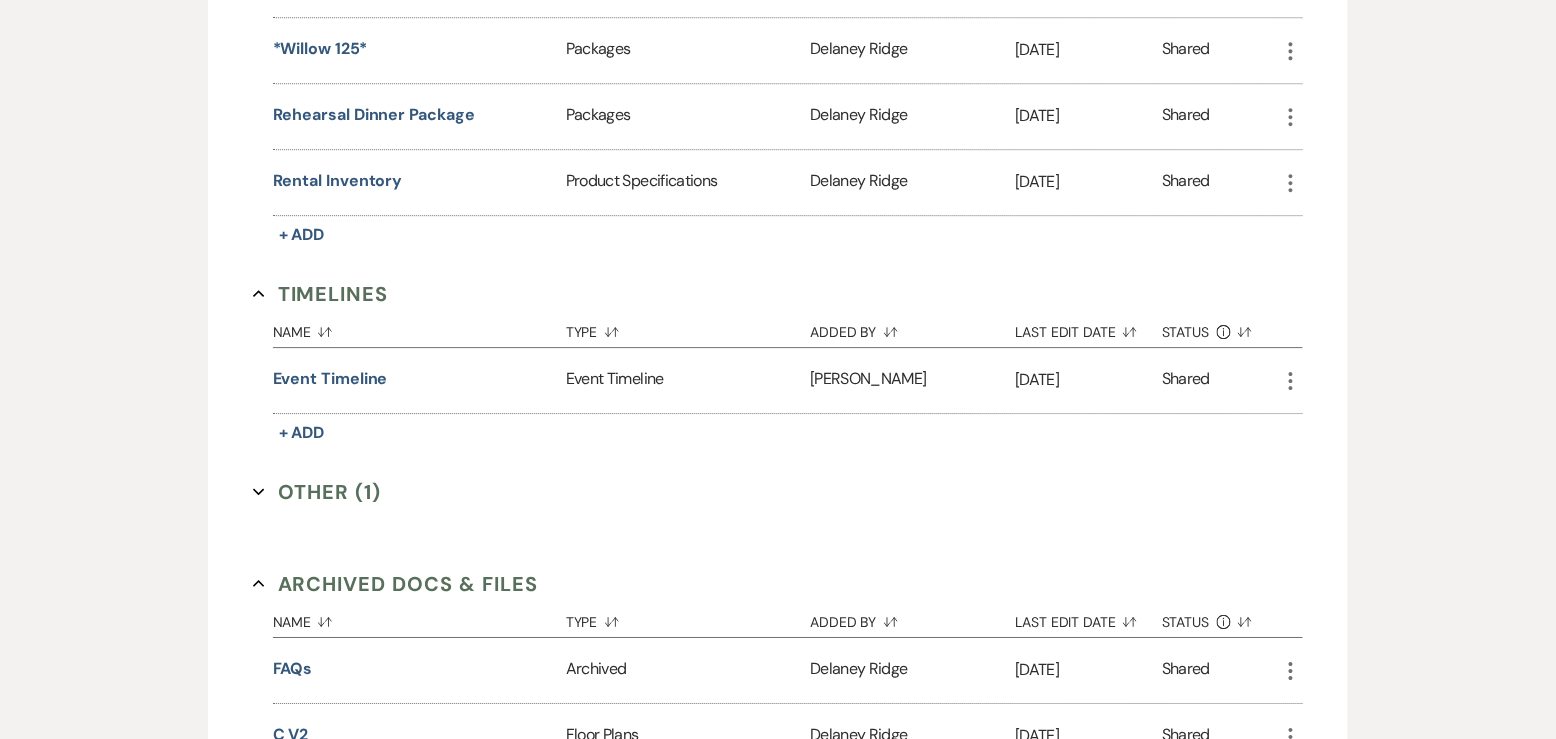 click on "Archived Docs & Files Collapse" at bounding box center (396, 584) 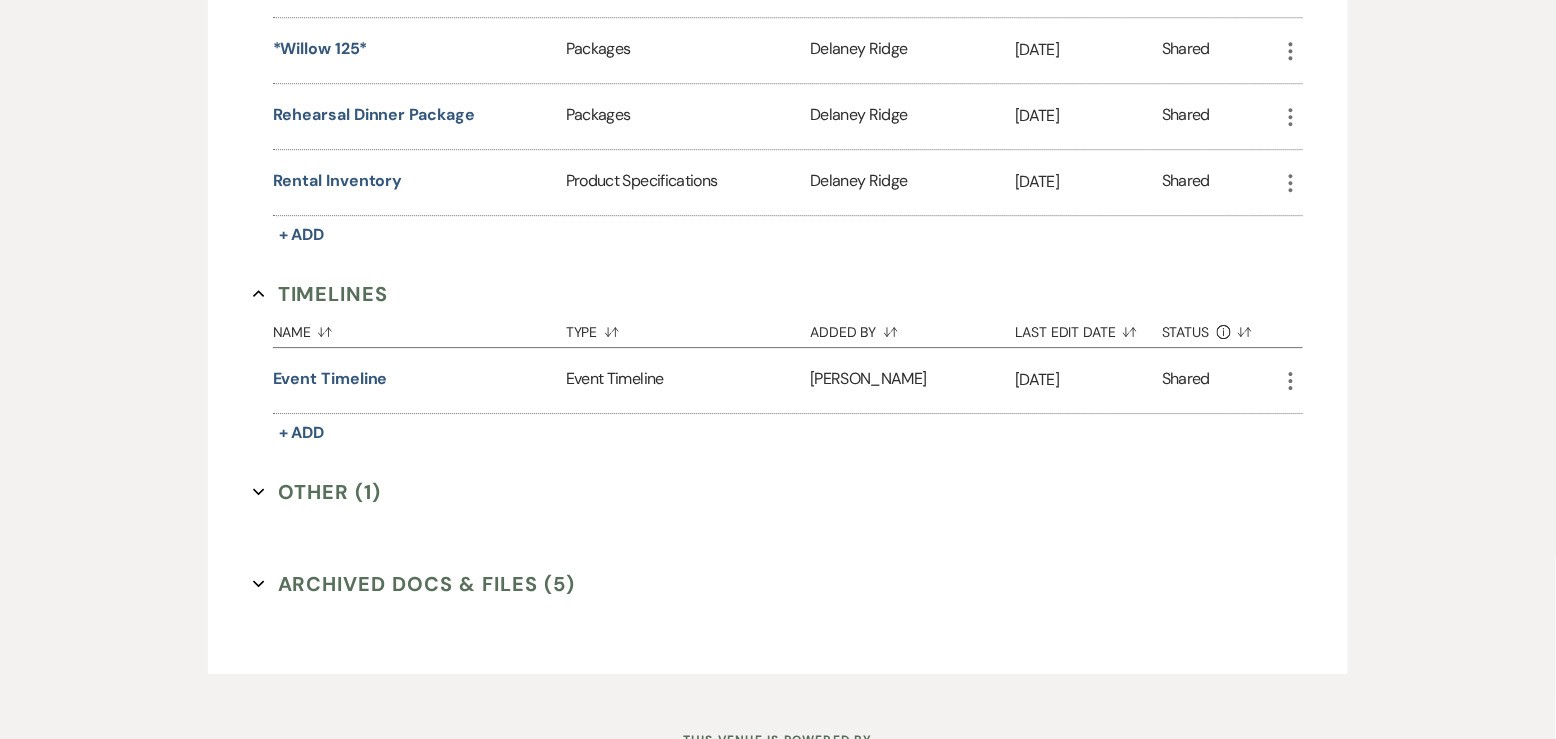 click on "Other (1) Expand" at bounding box center [317, 492] 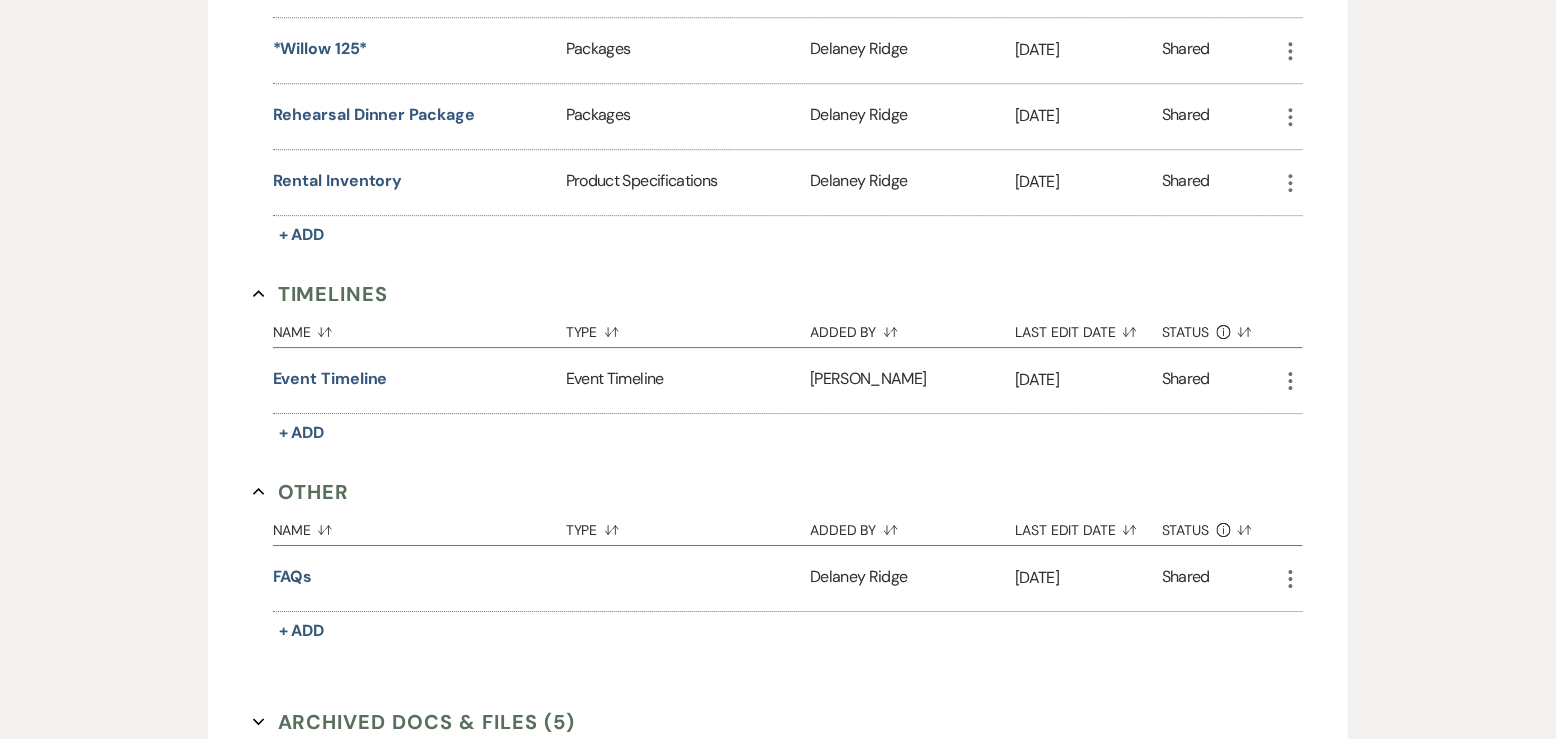 click on "Other Collapse" at bounding box center (301, 492) 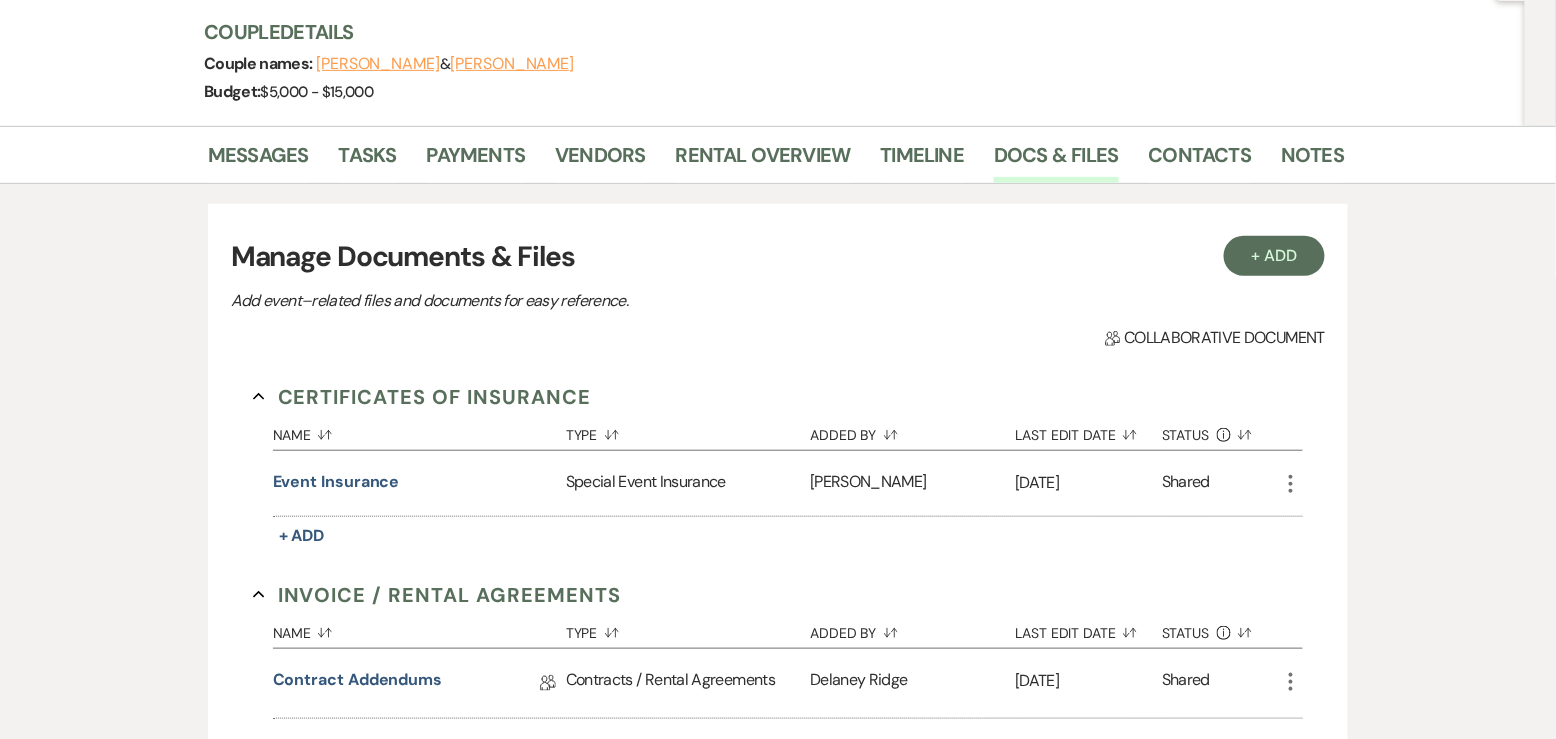 scroll, scrollTop: 0, scrollLeft: 0, axis: both 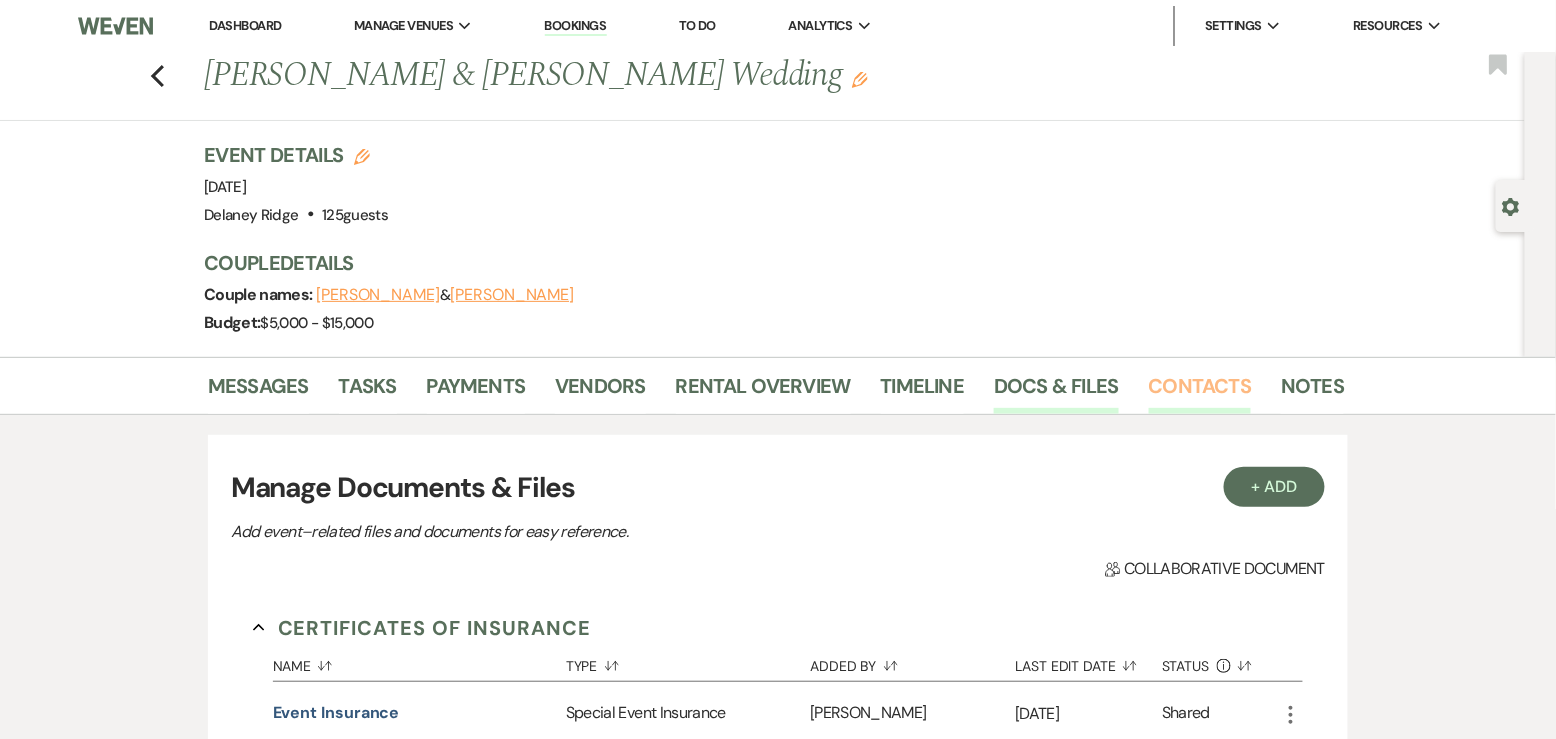 click on "Contacts" at bounding box center [1200, 392] 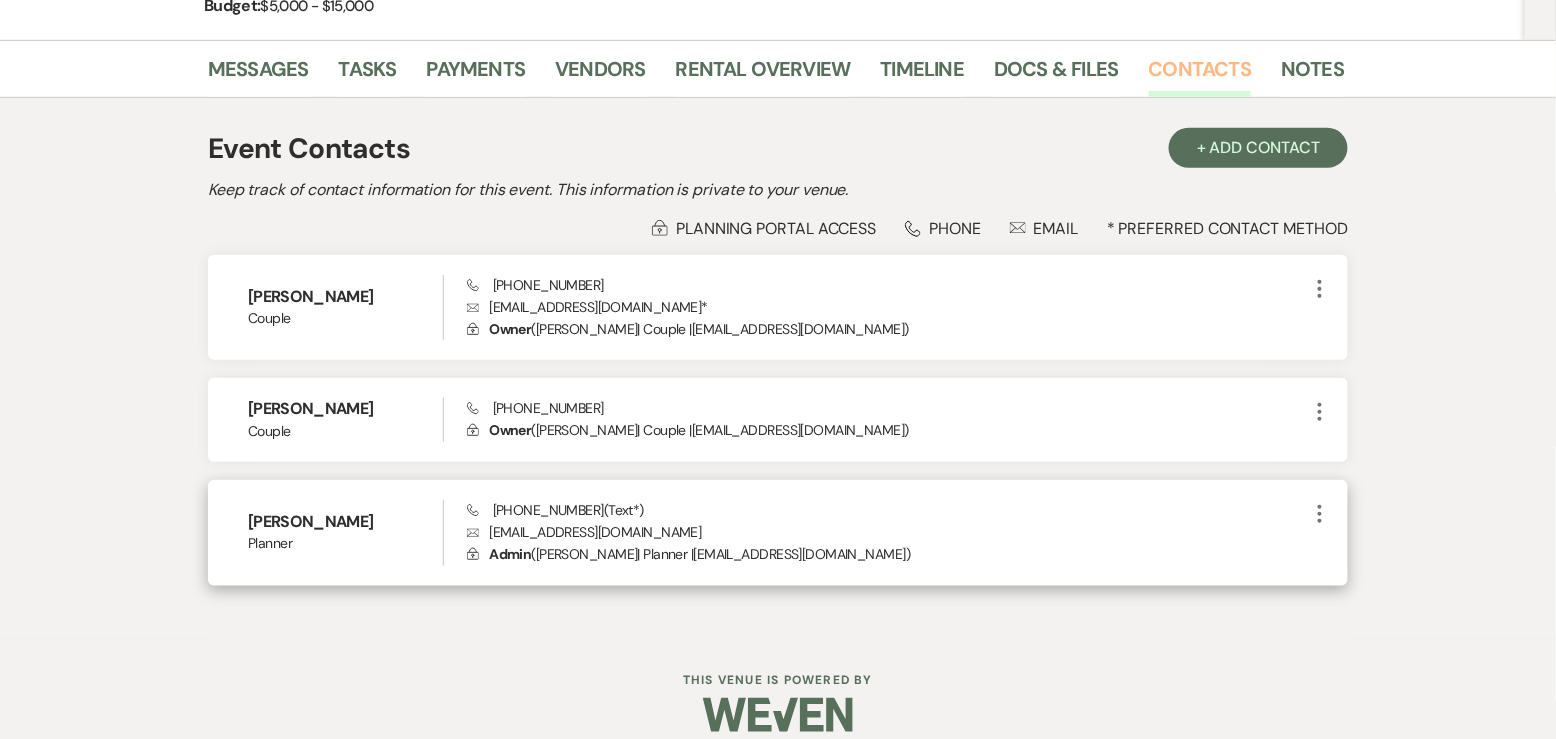 scroll, scrollTop: 338, scrollLeft: 0, axis: vertical 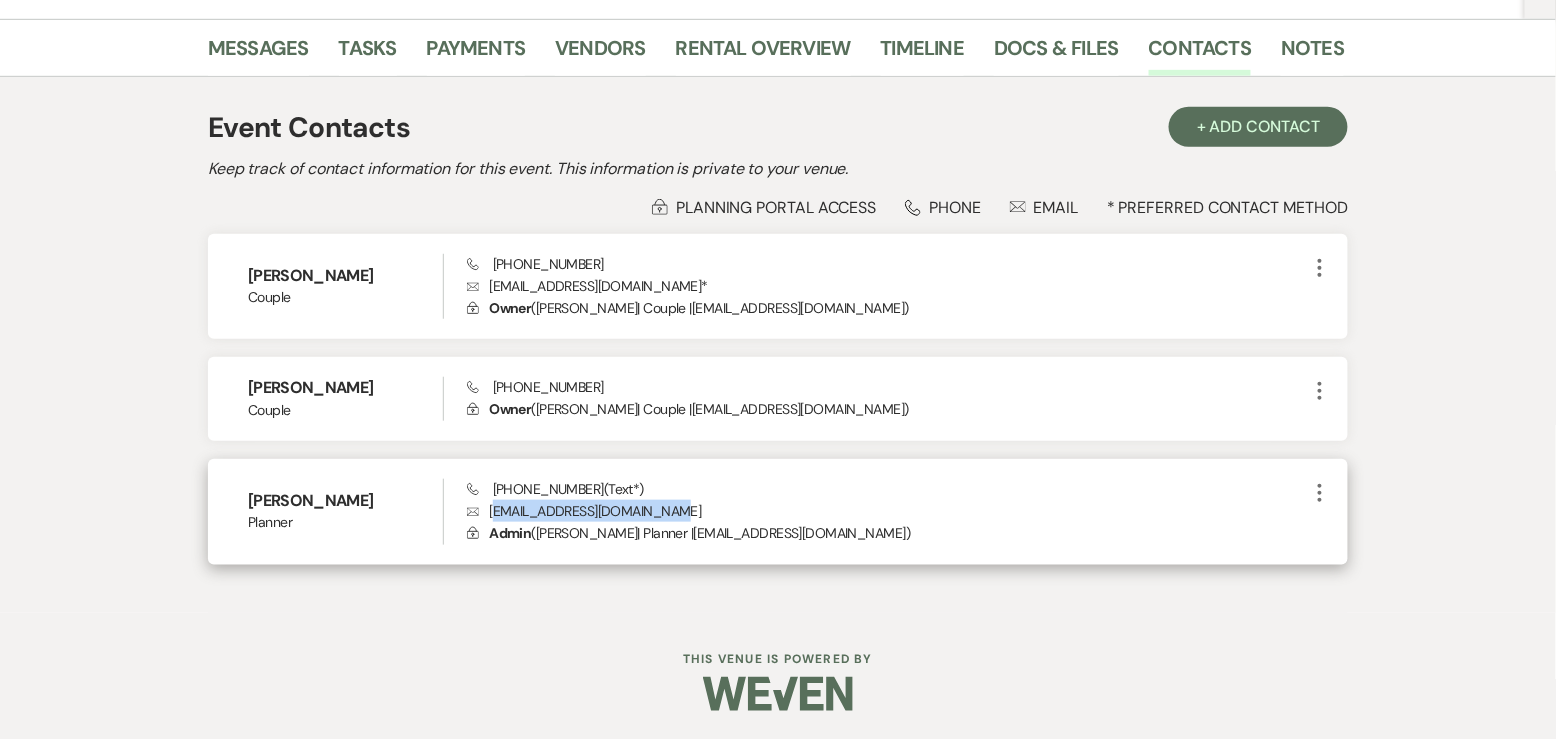 drag, startPoint x: 677, startPoint y: 509, endPoint x: 493, endPoint y: 508, distance: 184.00272 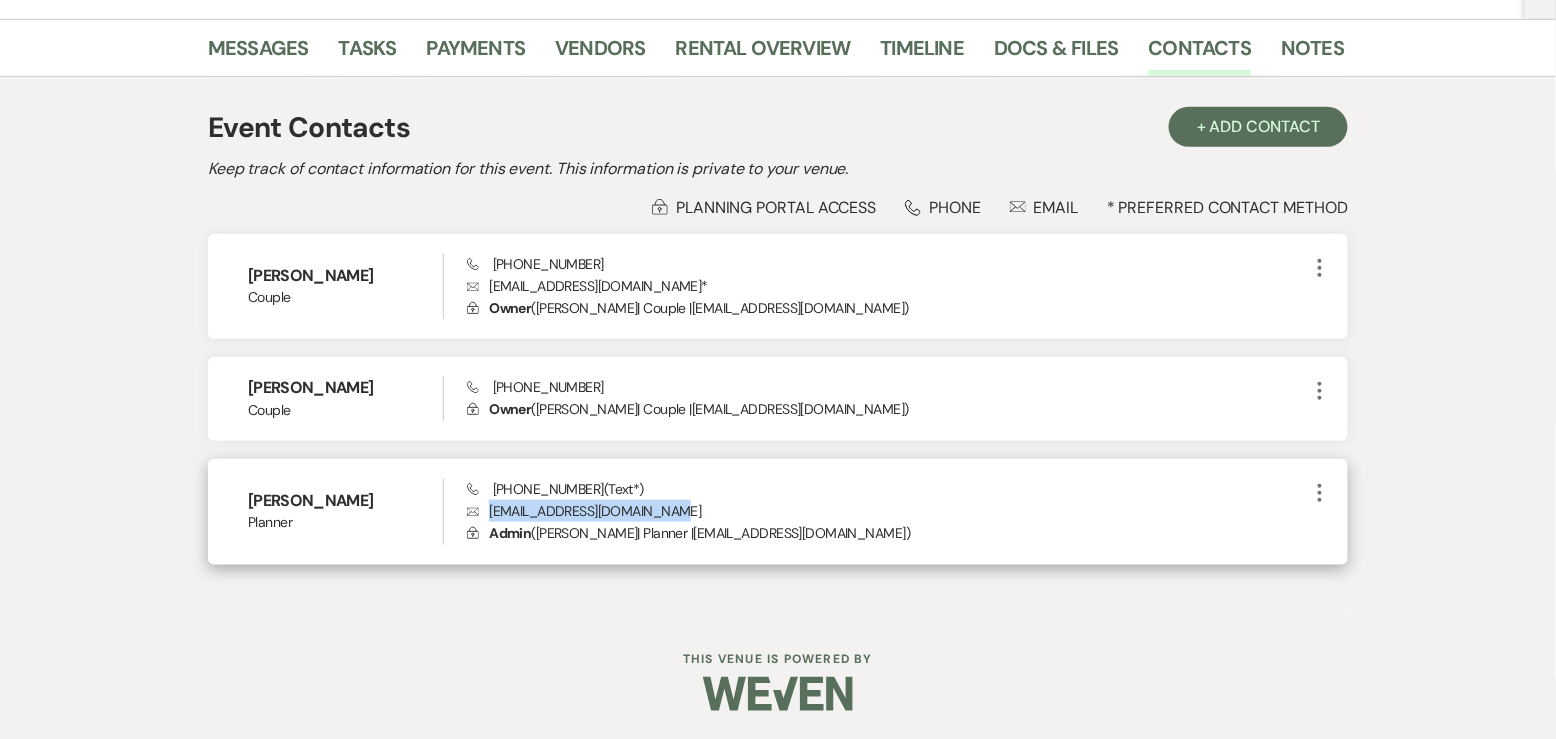 drag, startPoint x: 668, startPoint y: 507, endPoint x: 488, endPoint y: 516, distance: 180.22485 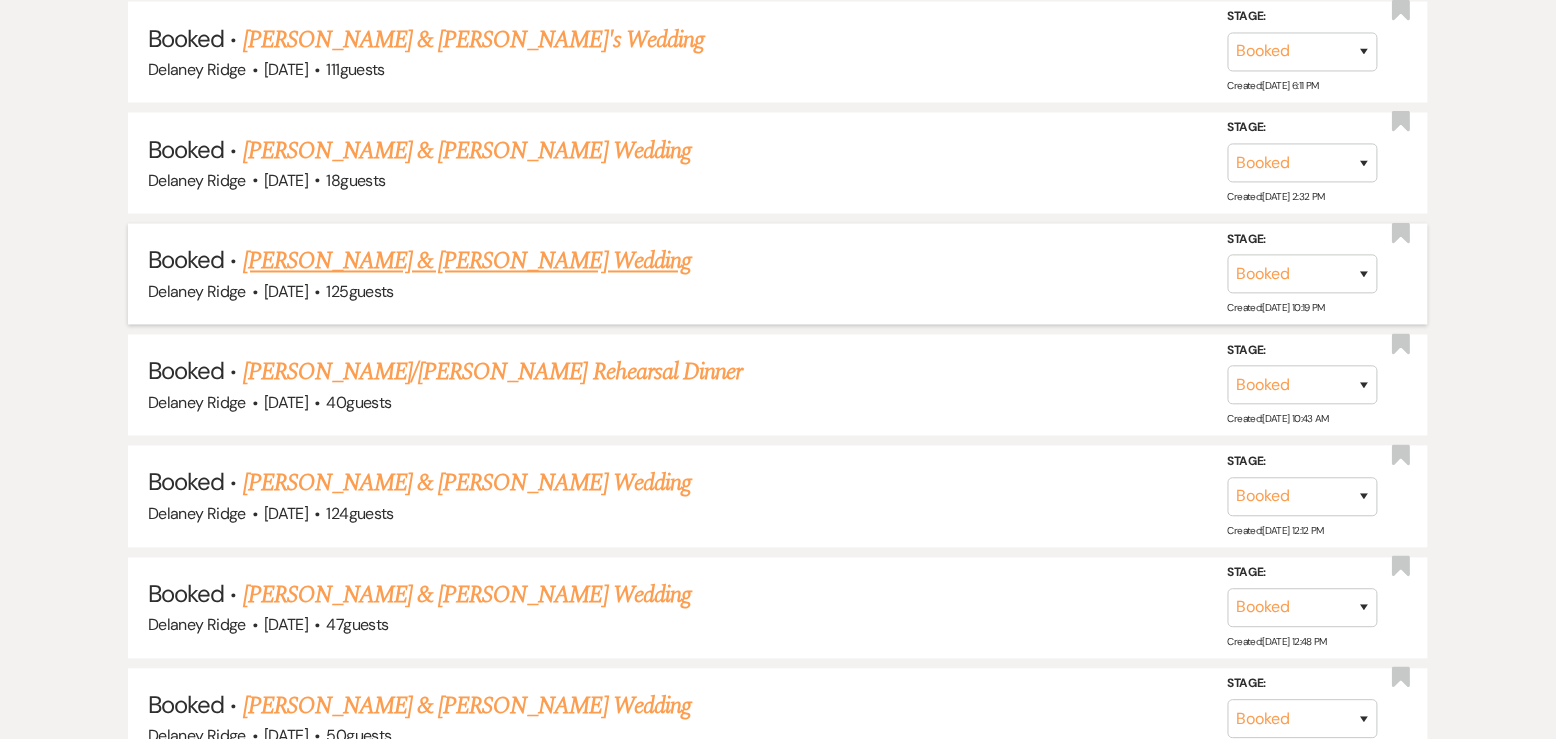 scroll, scrollTop: 3348, scrollLeft: 0, axis: vertical 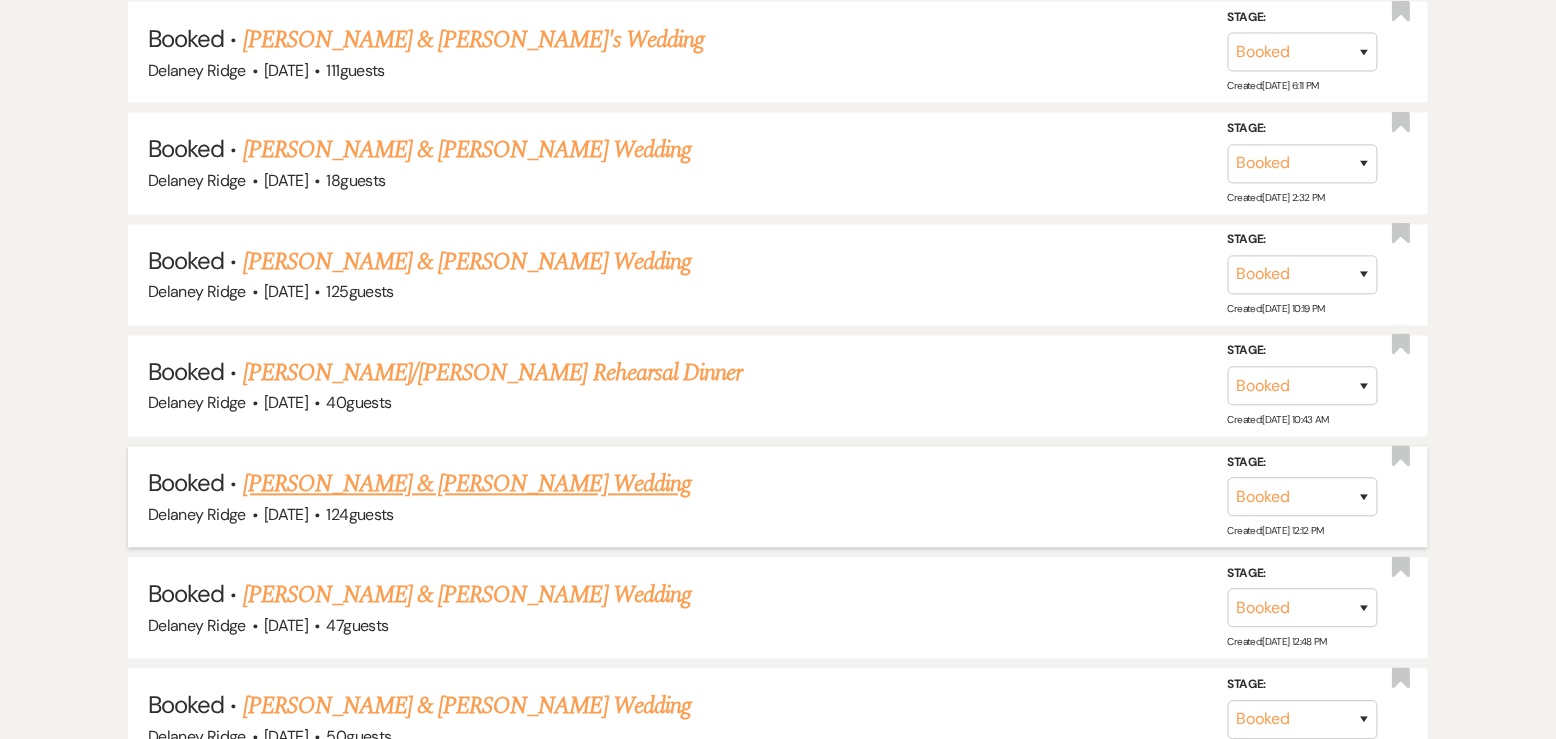 click on "[PERSON_NAME] & [PERSON_NAME] Wedding" at bounding box center [467, 485] 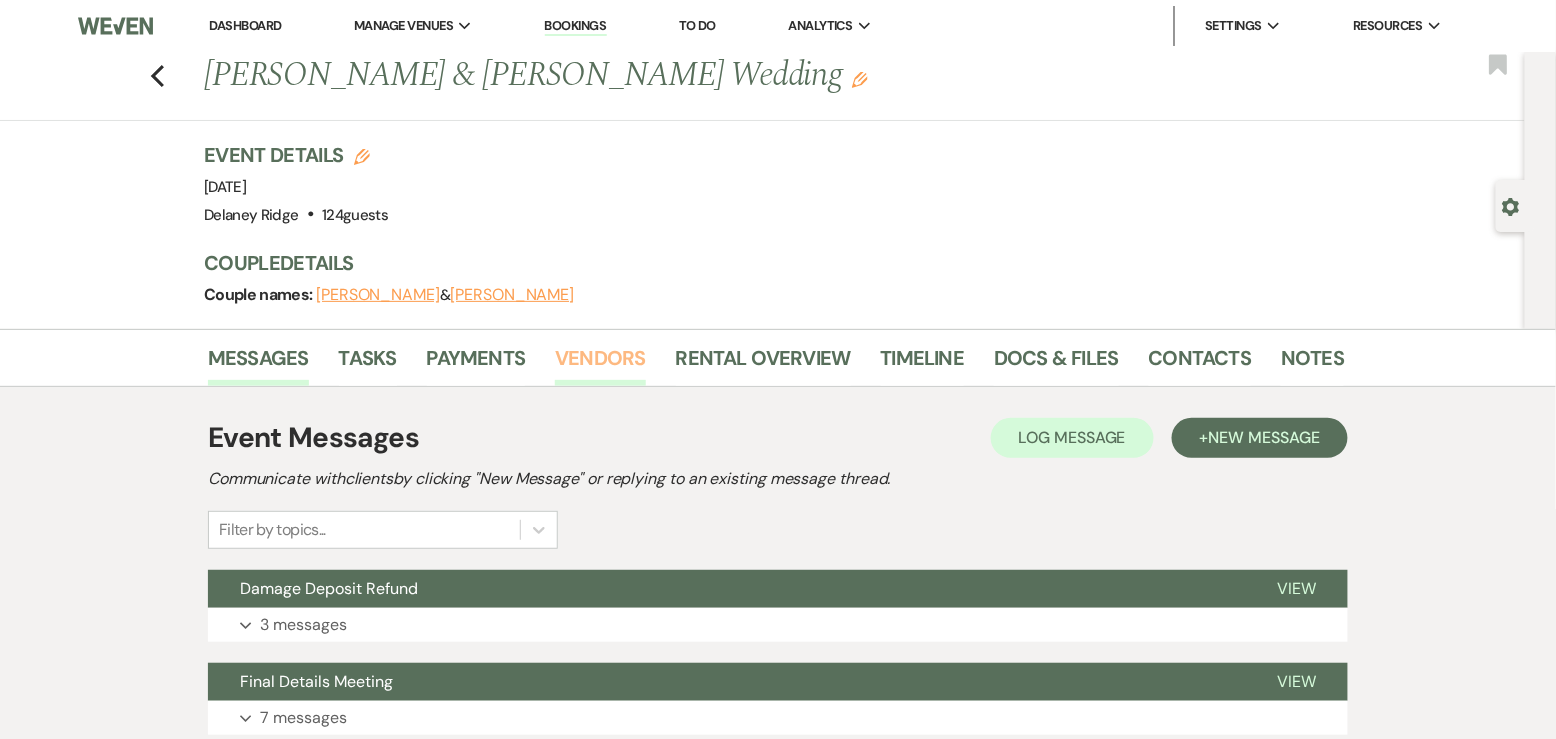 click on "Vendors" at bounding box center (600, 364) 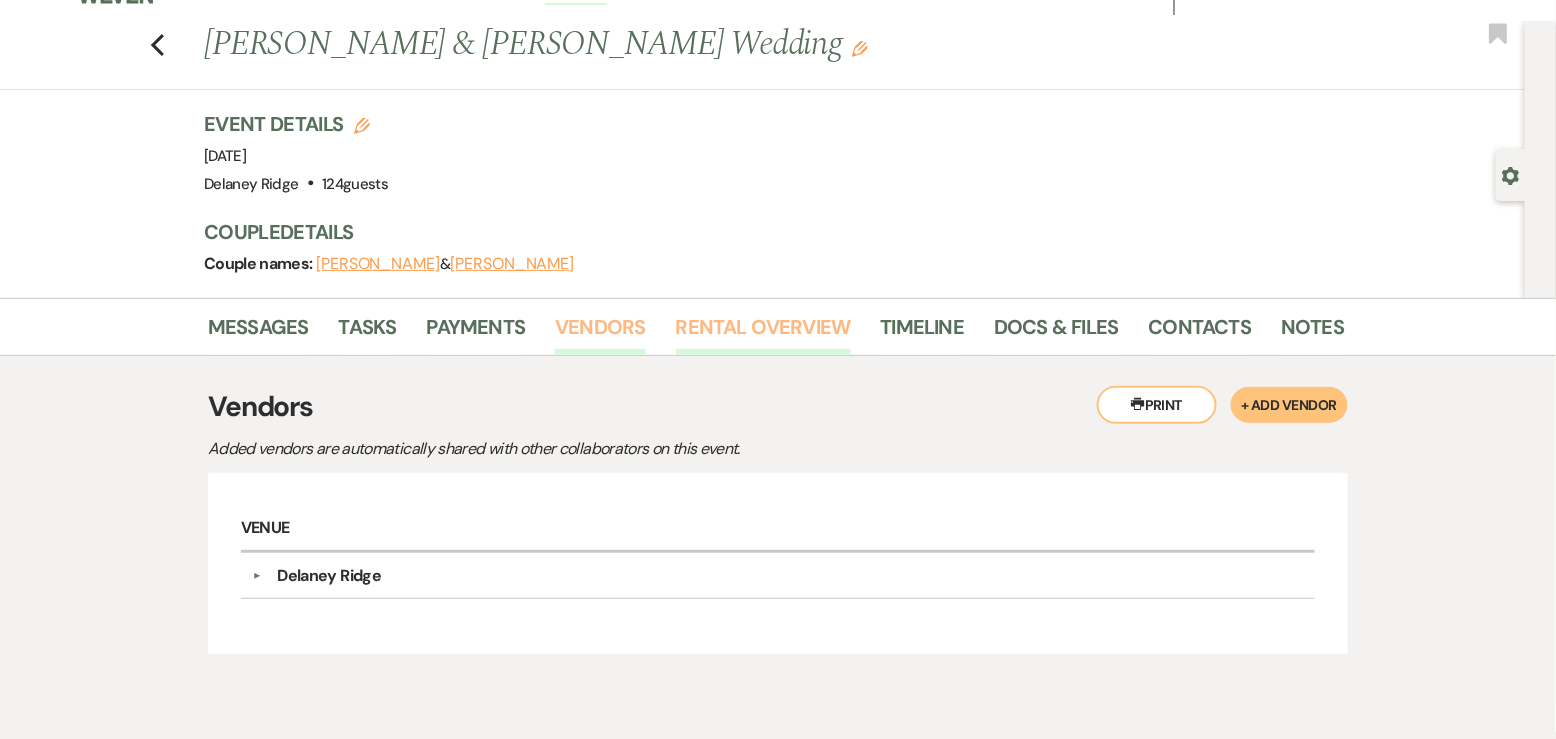 scroll, scrollTop: 121, scrollLeft: 0, axis: vertical 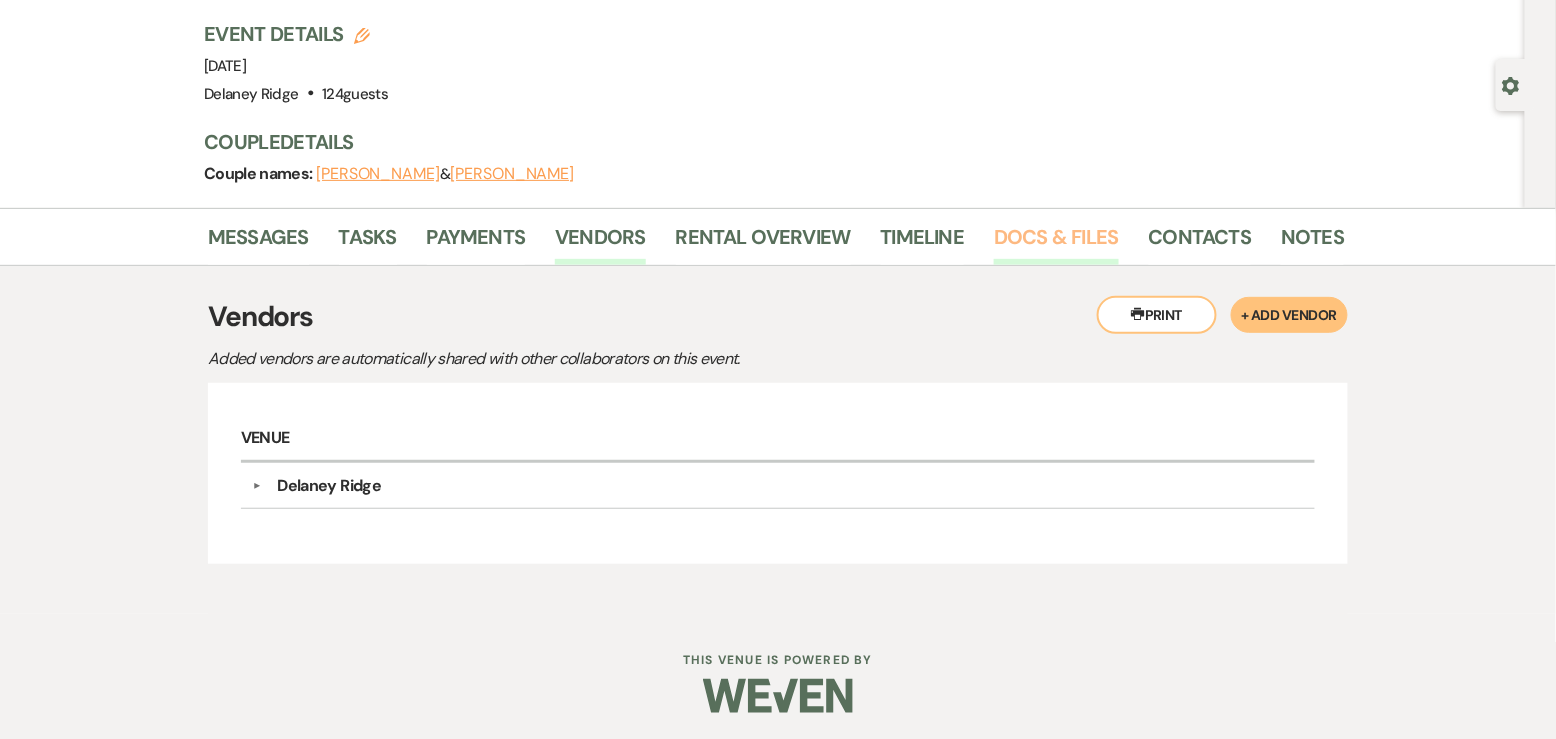 click on "Docs & Files" at bounding box center [1056, 243] 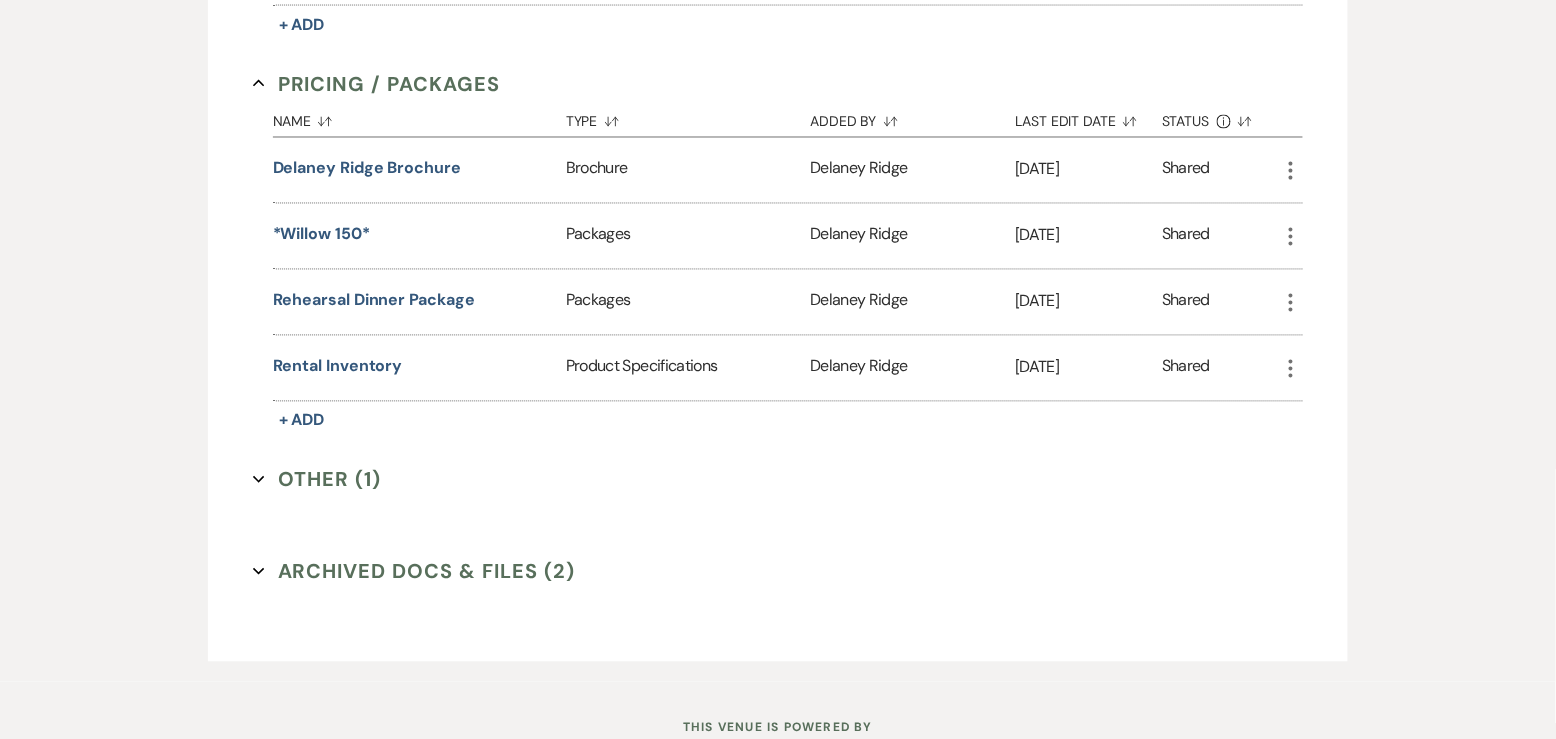 scroll, scrollTop: 1118, scrollLeft: 0, axis: vertical 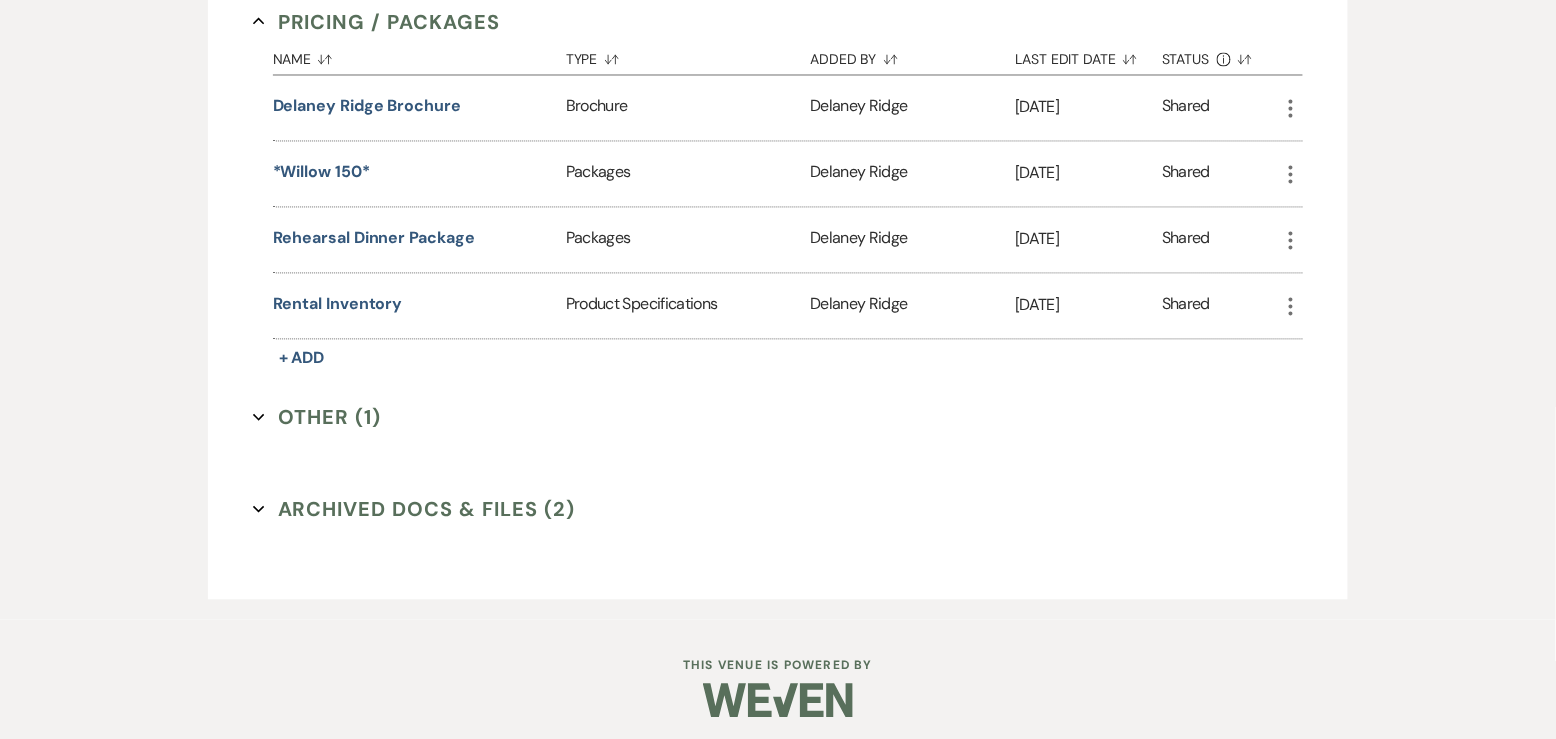 click on "Other (1) Expand" at bounding box center [317, 418] 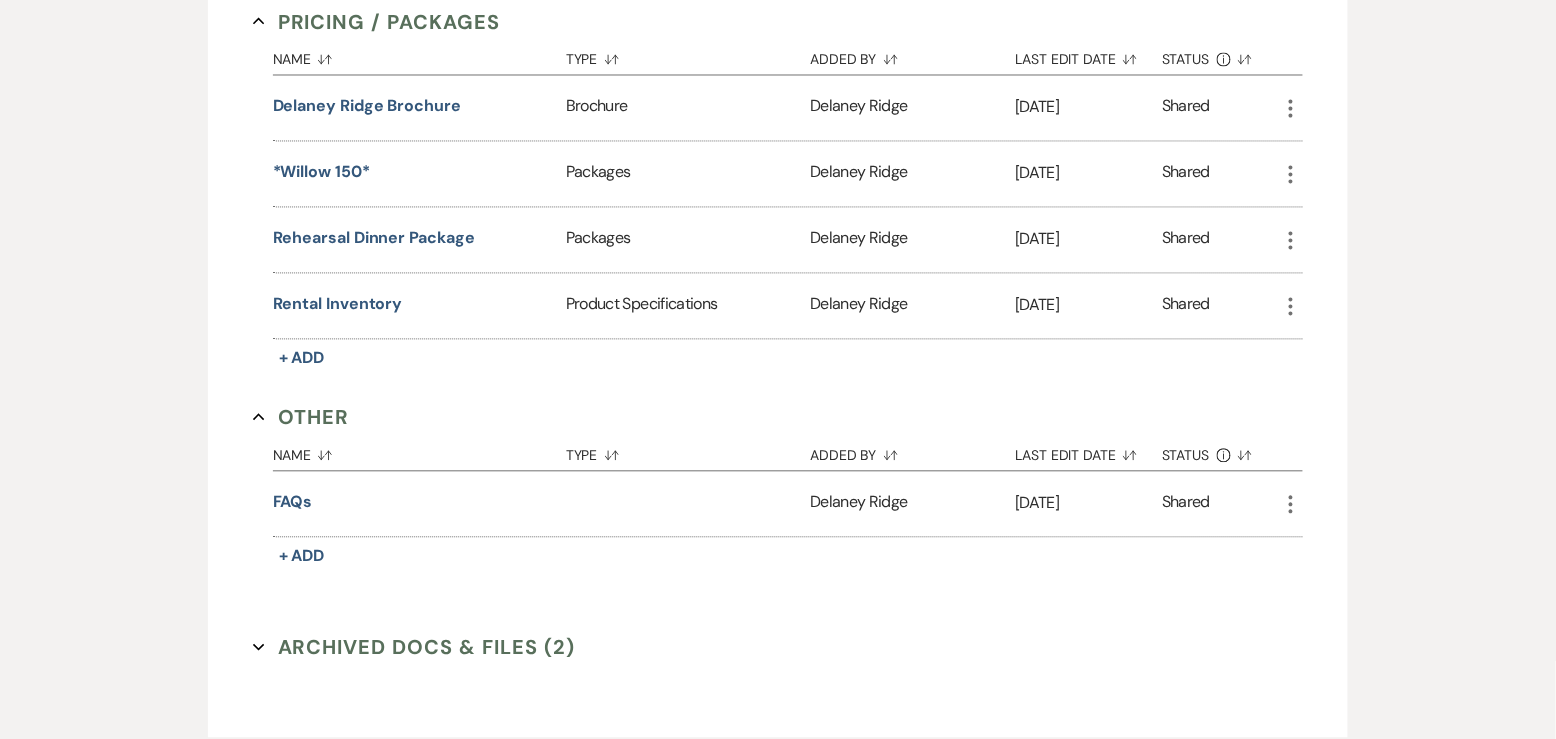 click on "Other Collapse" at bounding box center [301, 418] 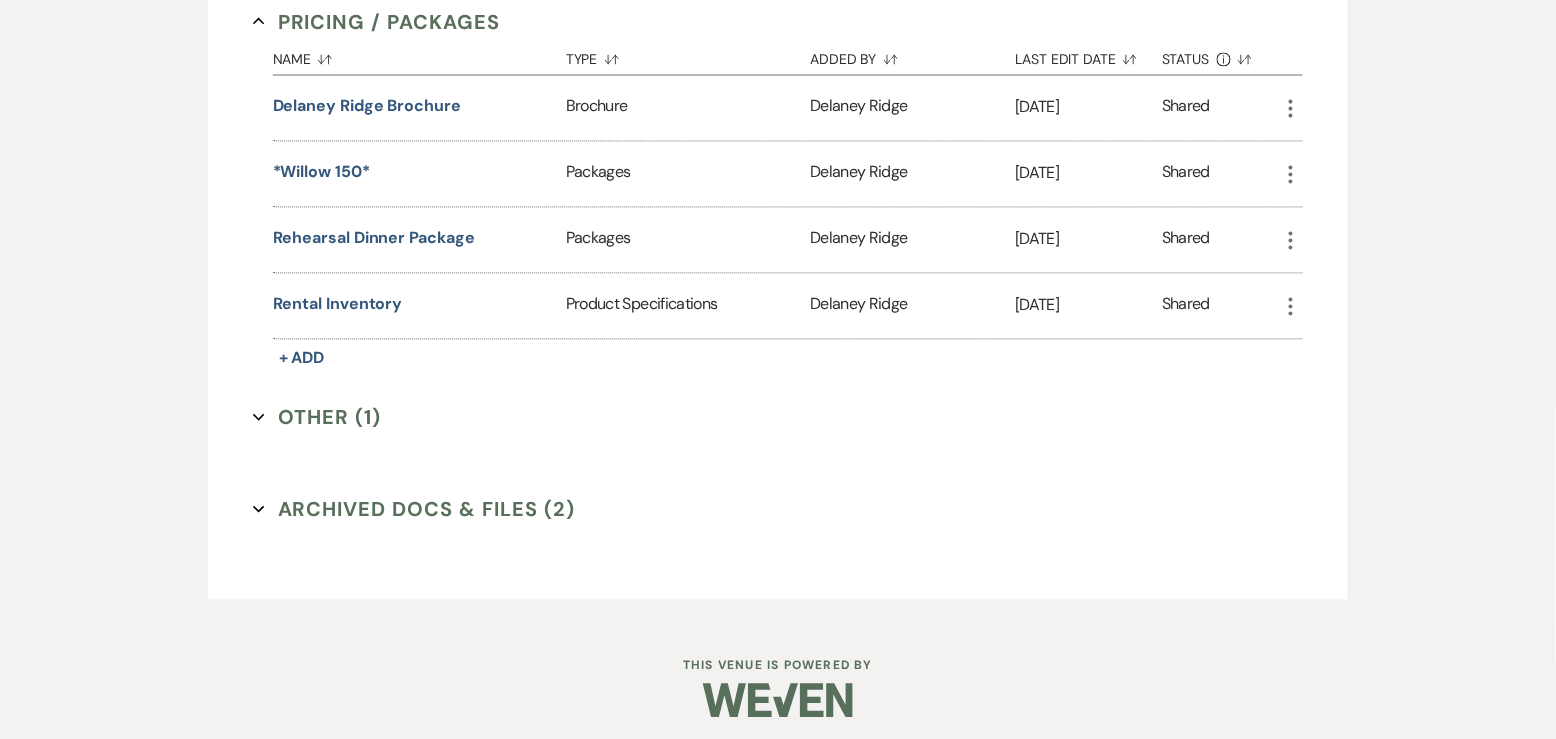 click on "Archived Docs & Files (2) Expand" at bounding box center (414, 510) 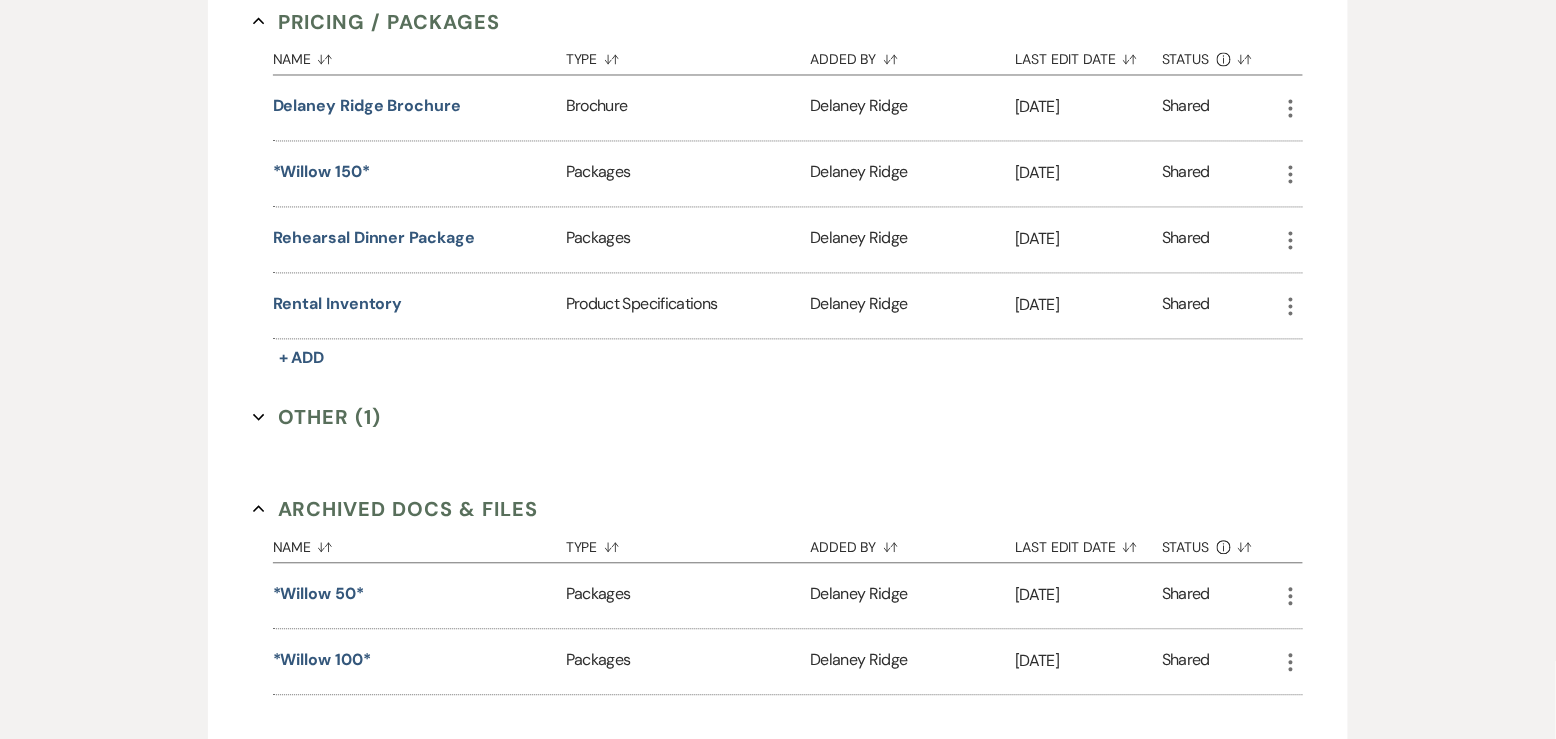 click on "Archived Docs & Files Collapse" at bounding box center (396, 510) 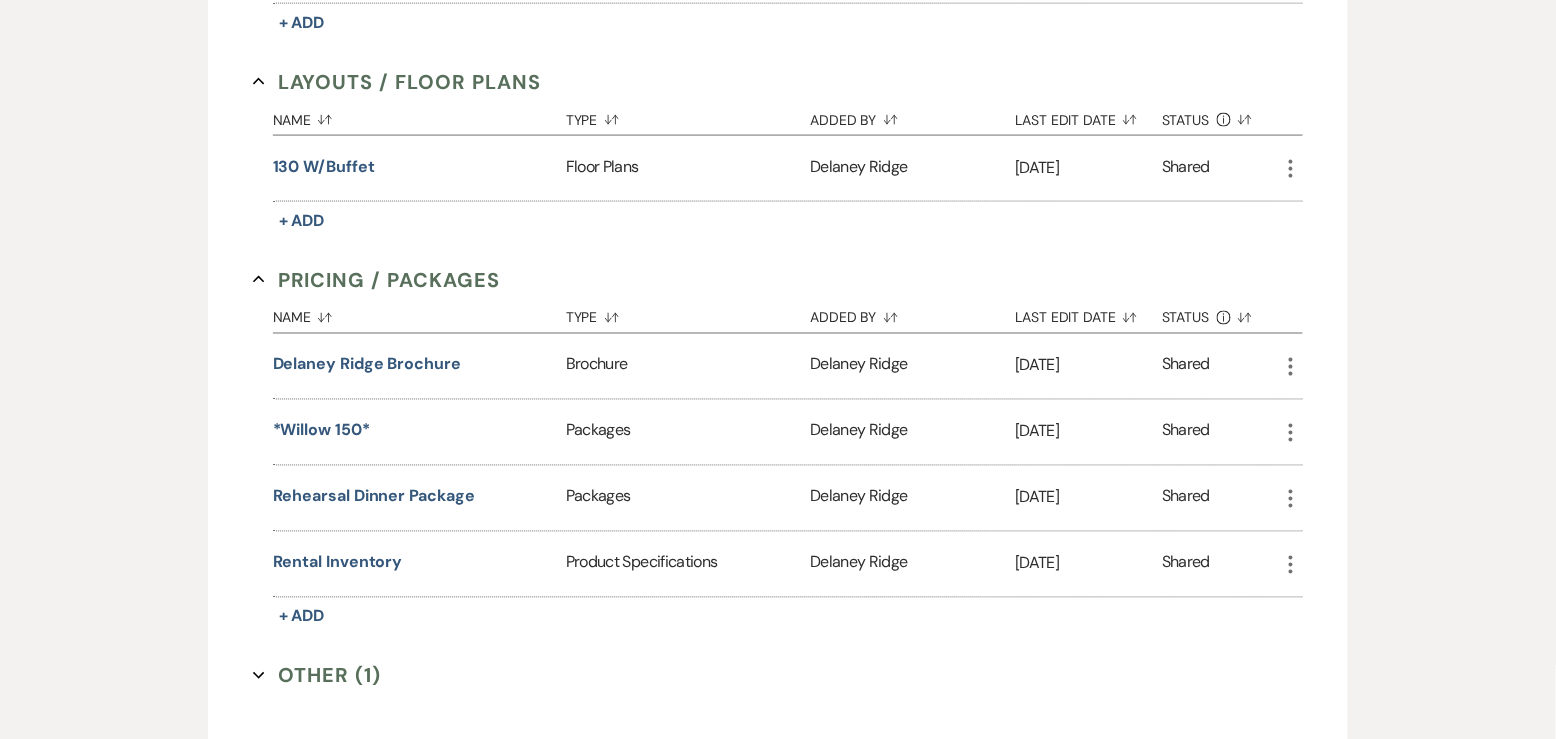 scroll, scrollTop: 132, scrollLeft: 0, axis: vertical 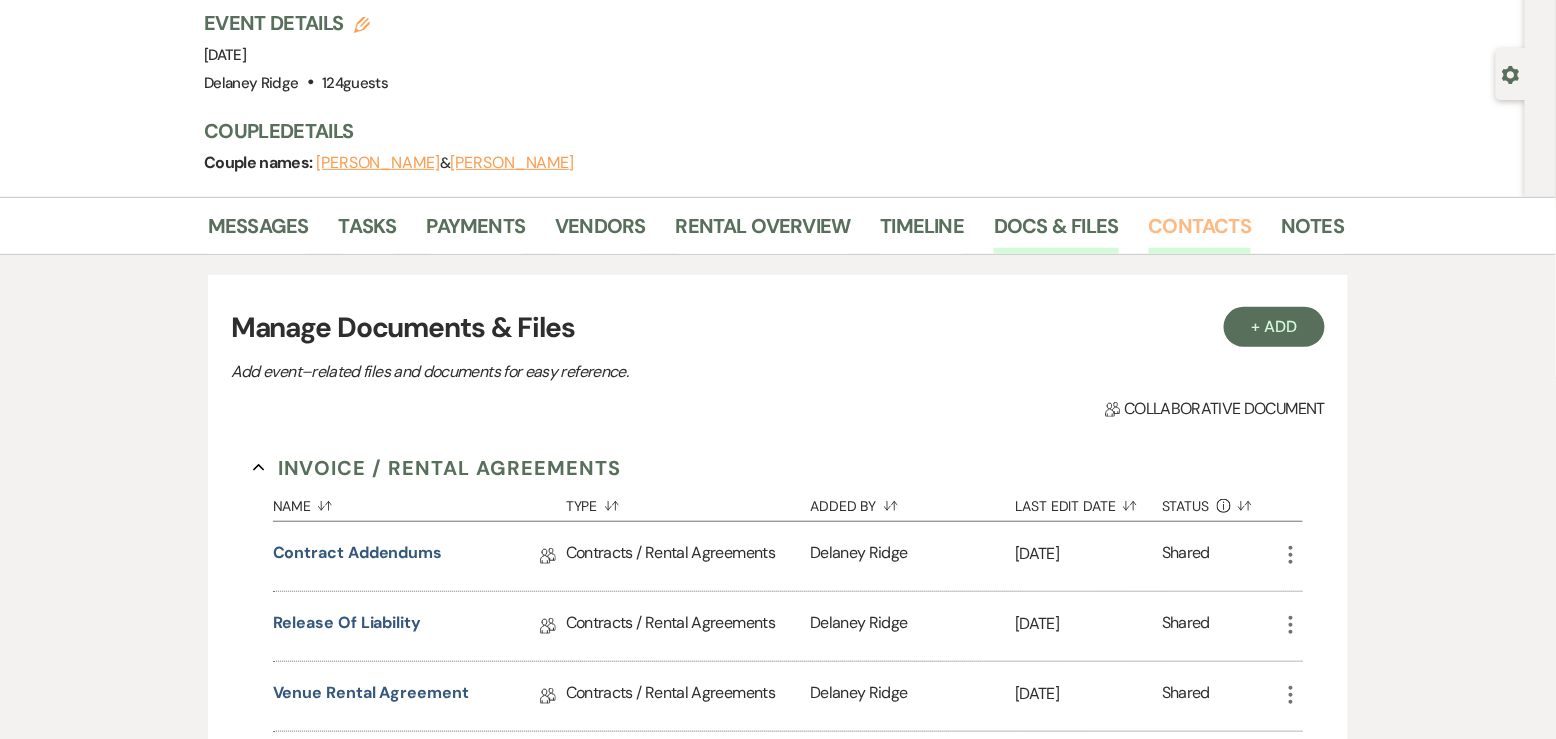 click on "Contacts" at bounding box center [1200, 232] 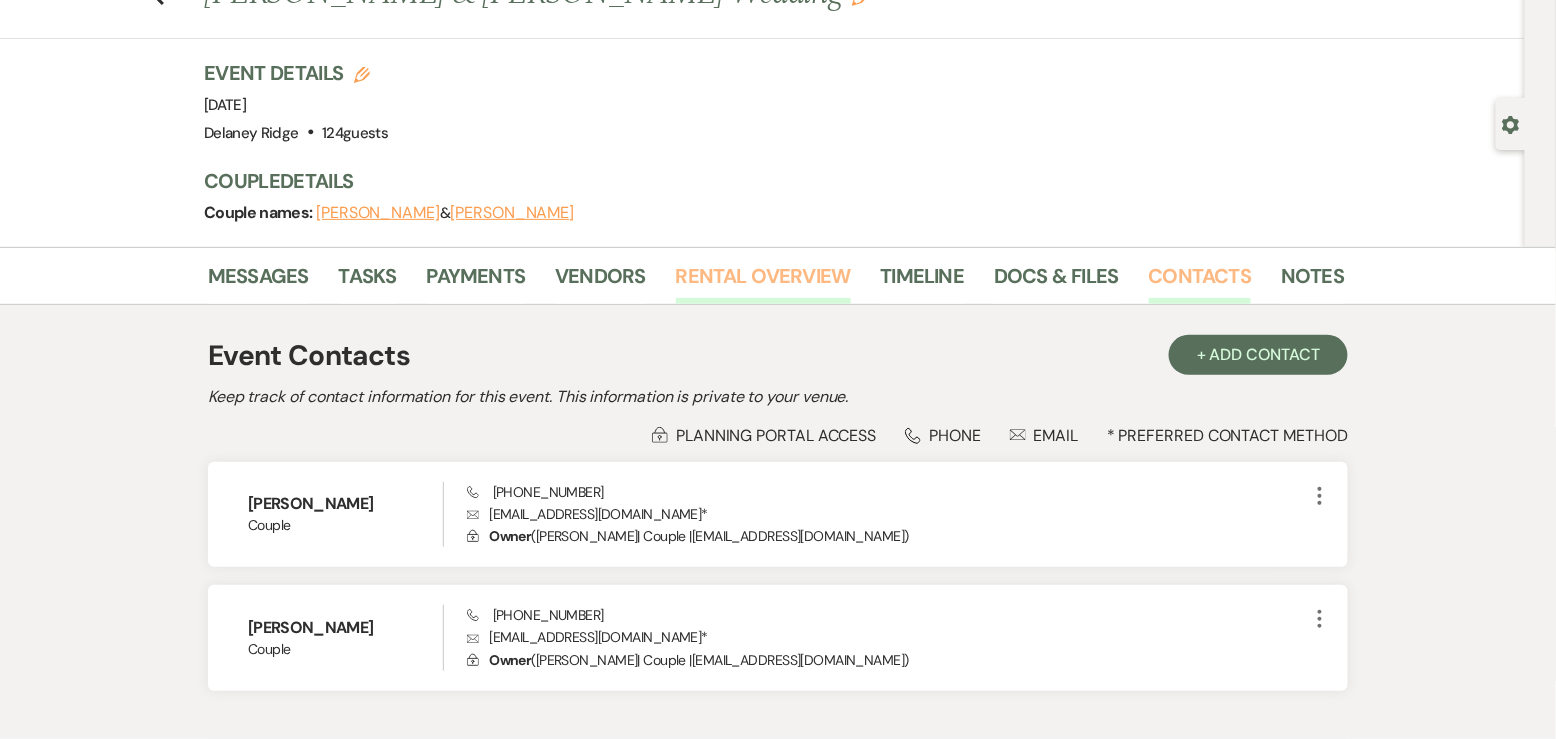 scroll, scrollTop: 0, scrollLeft: 0, axis: both 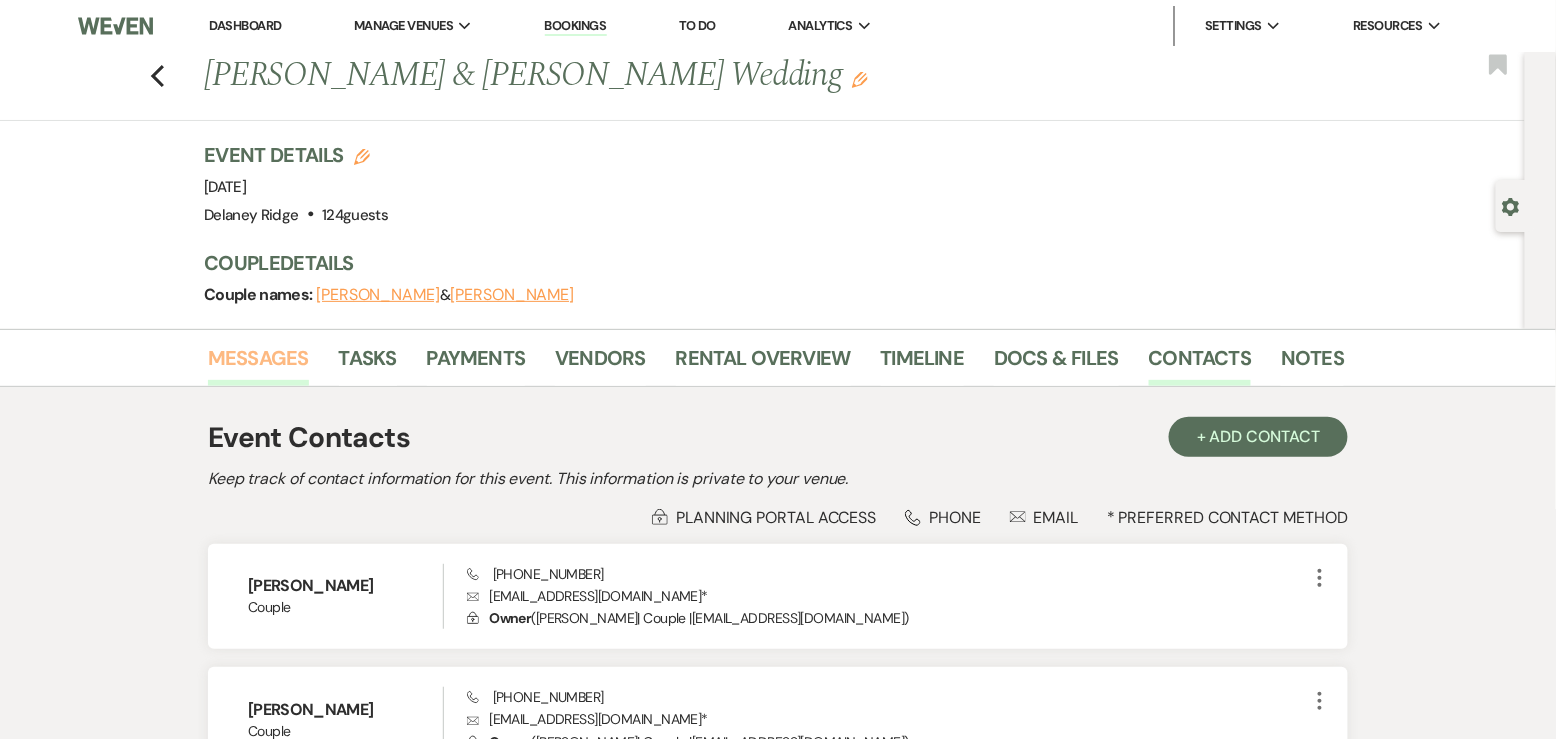 click on "Messages" at bounding box center [258, 364] 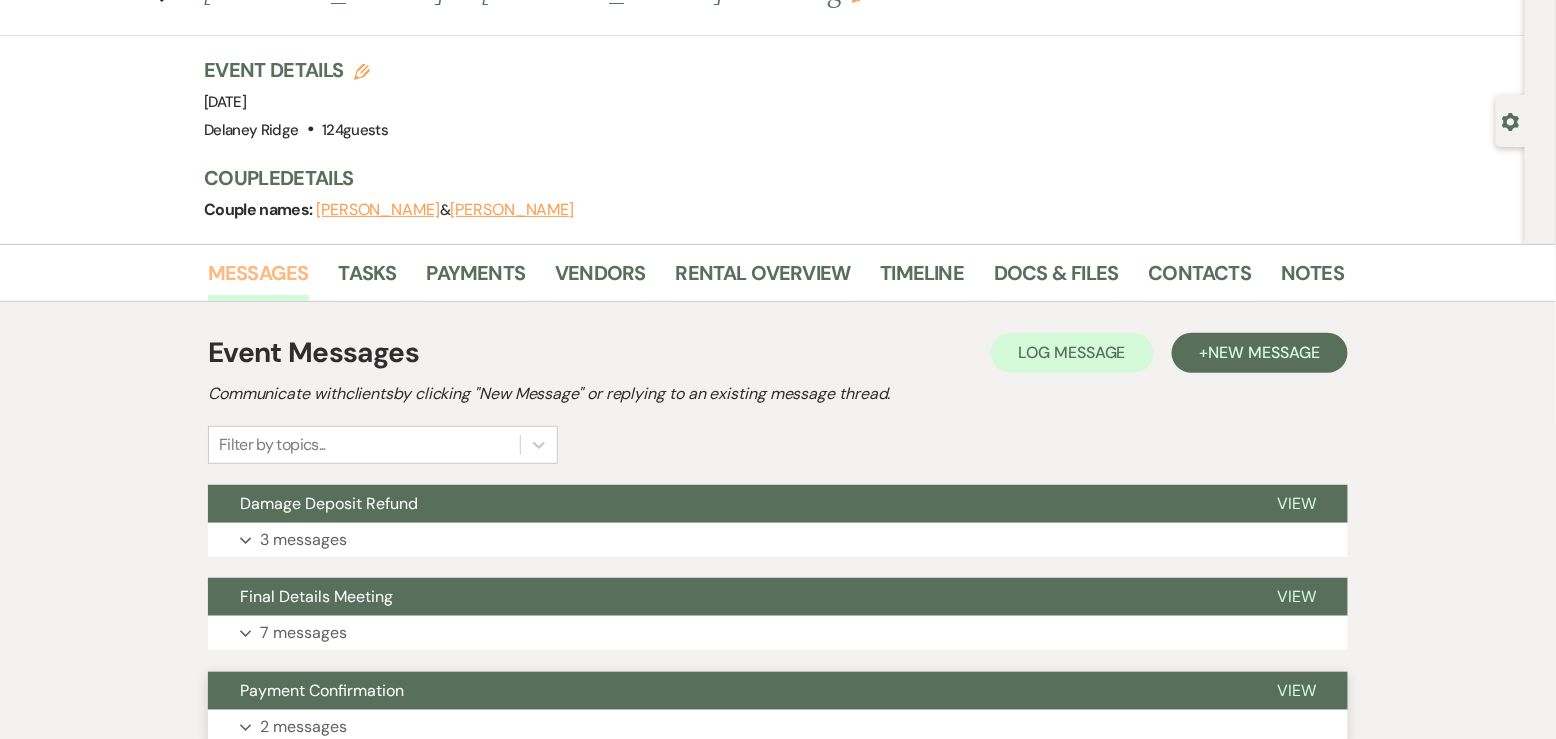 scroll, scrollTop: 392, scrollLeft: 0, axis: vertical 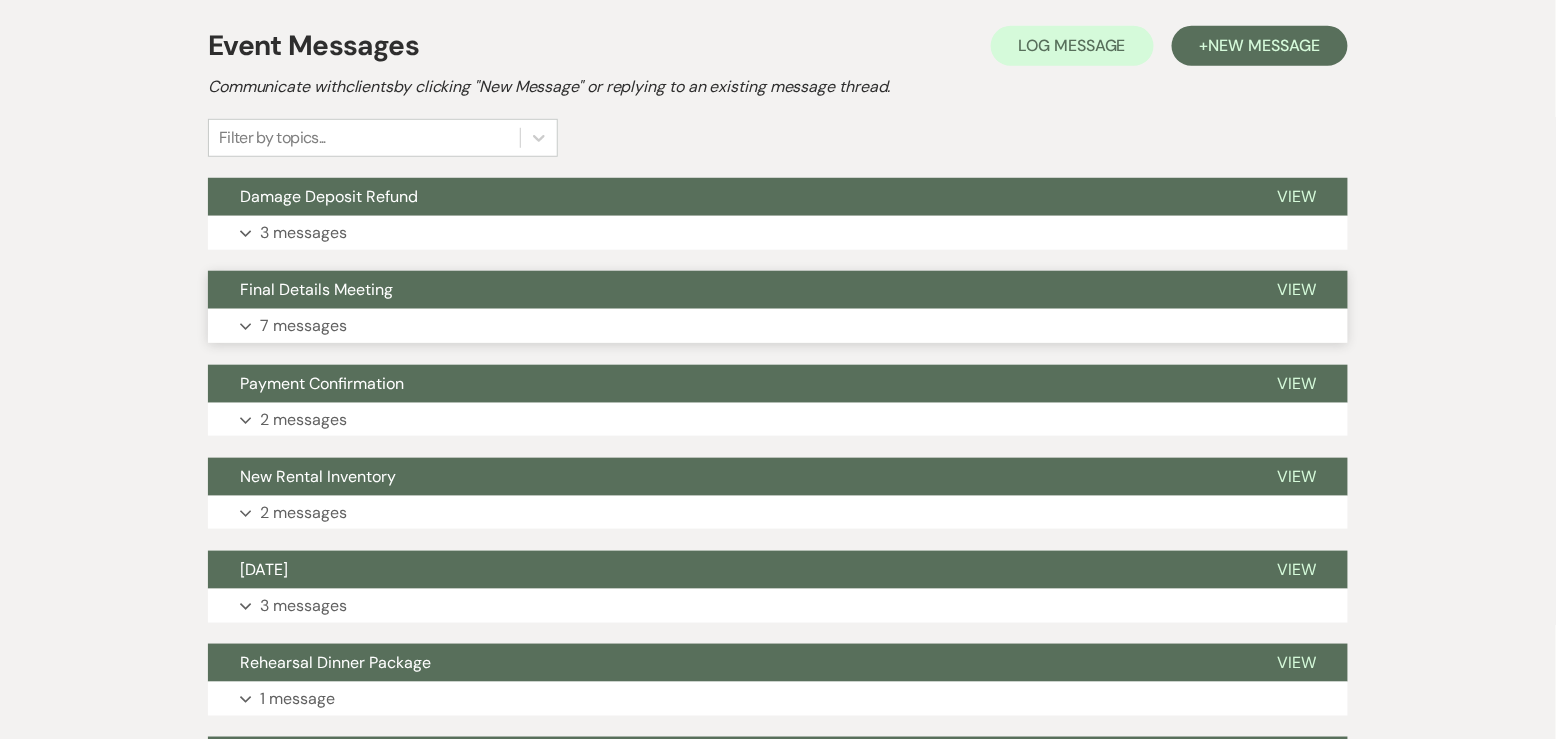 click on "Final Details Meeting" at bounding box center [726, 290] 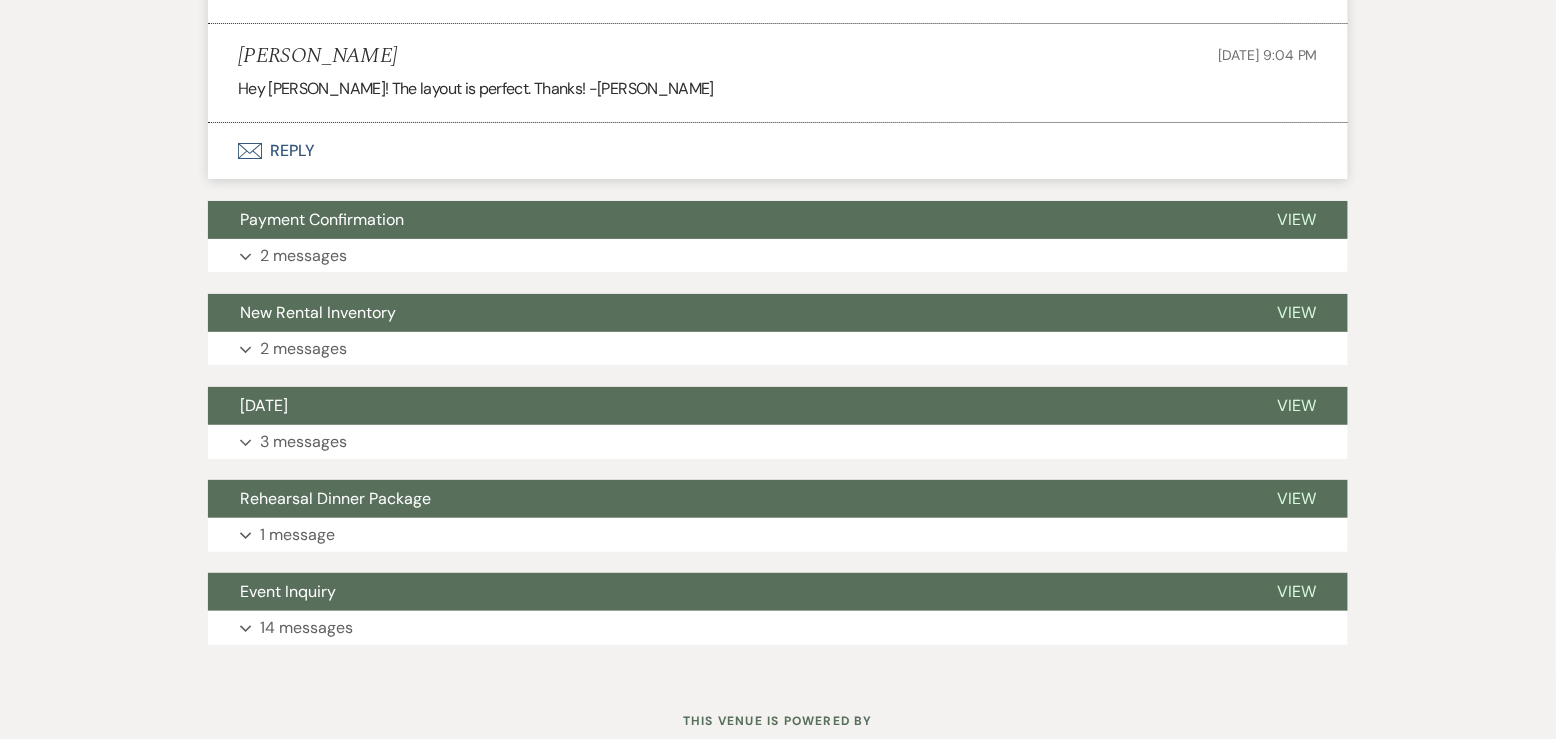 scroll, scrollTop: 2243, scrollLeft: 0, axis: vertical 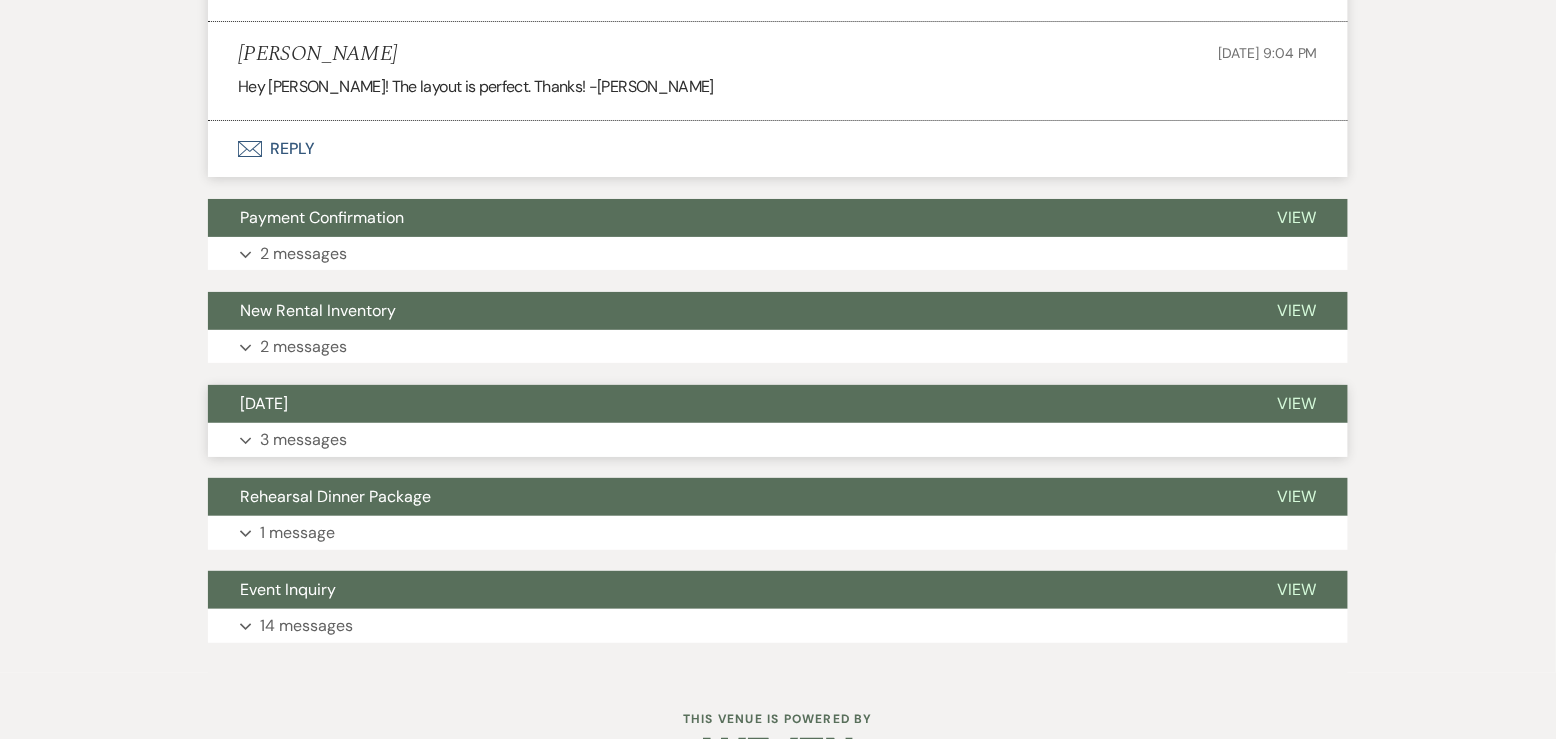 click on "Expand 3 messages" at bounding box center (778, 440) 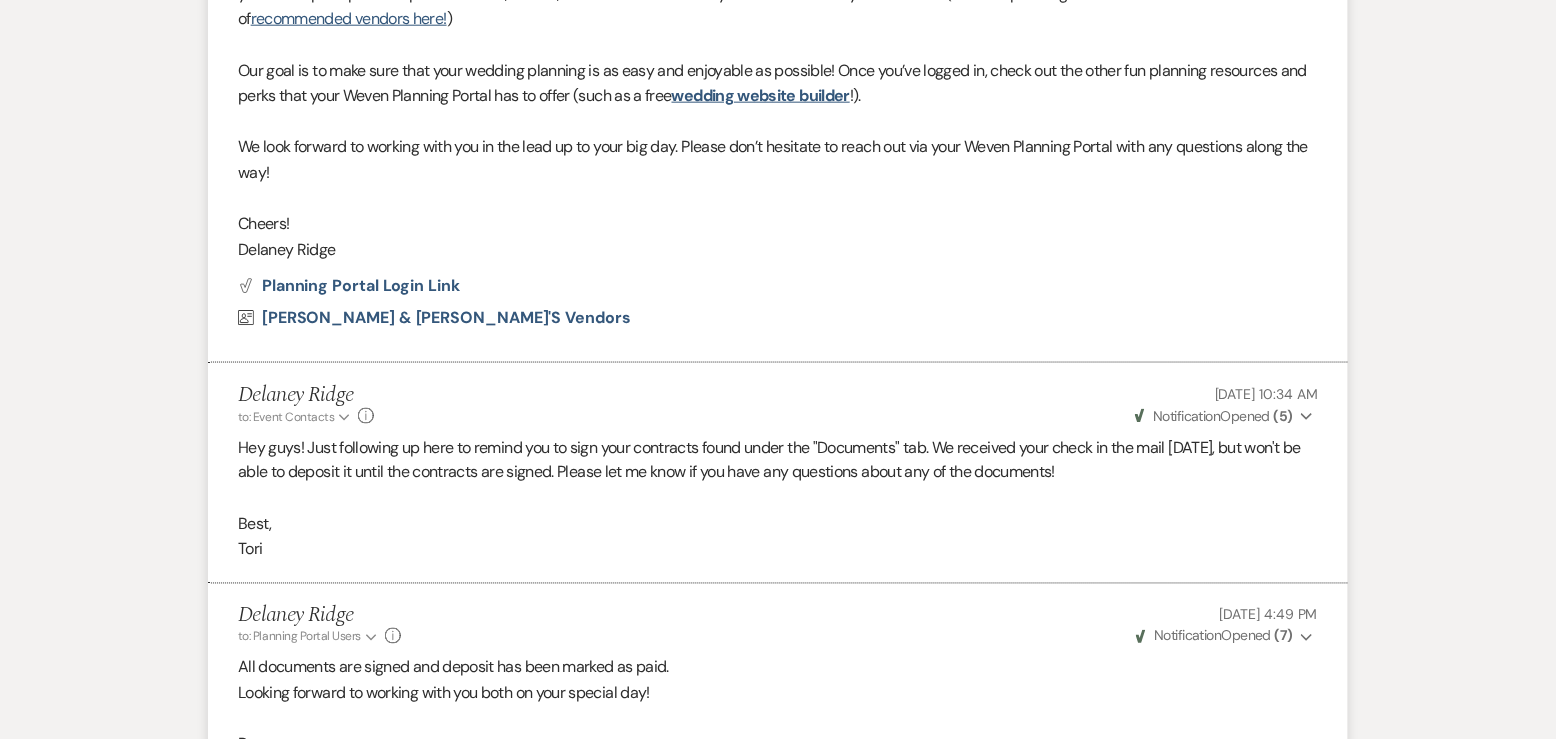 scroll, scrollTop: 3495, scrollLeft: 0, axis: vertical 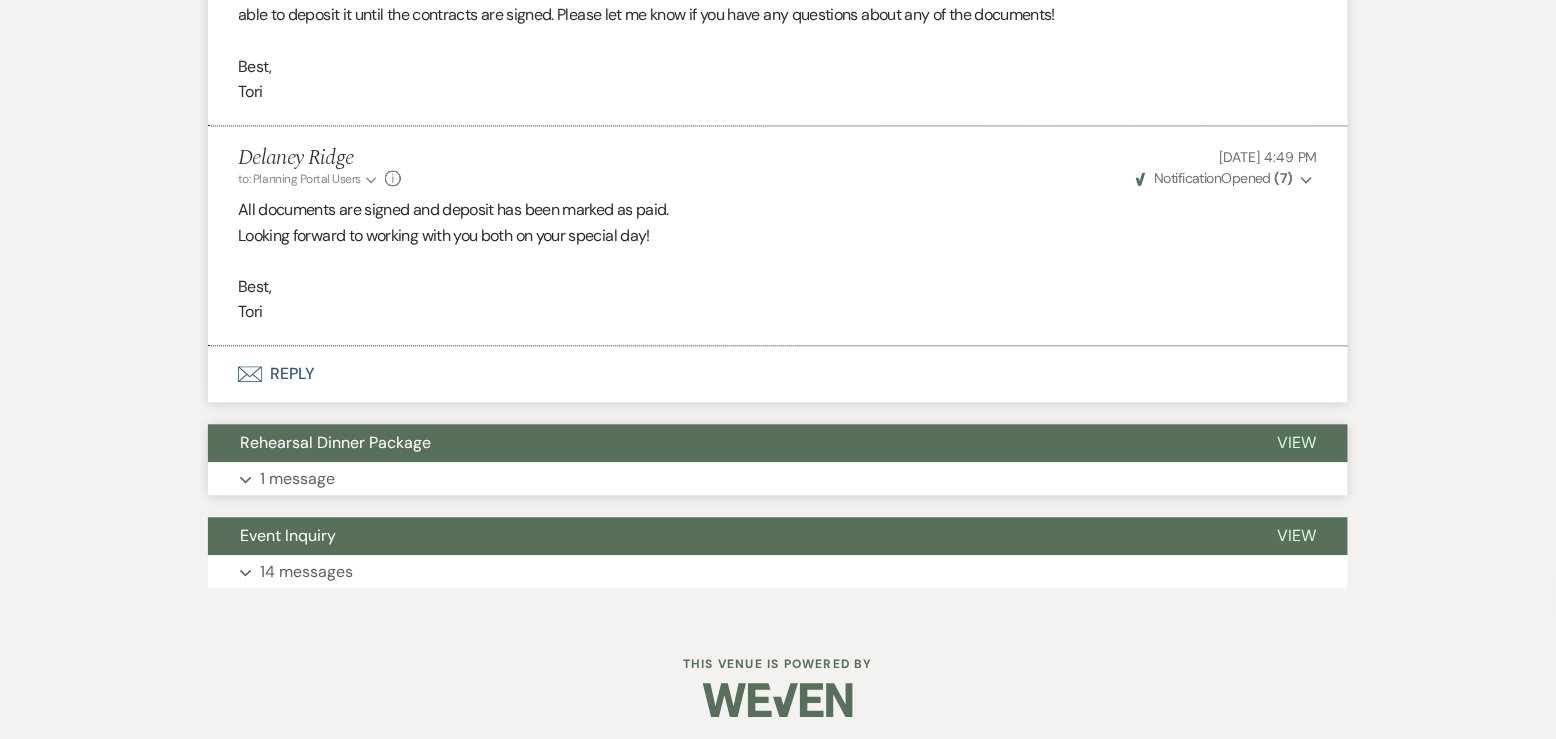 click on "Rehearsal Dinner Package" at bounding box center (726, 444) 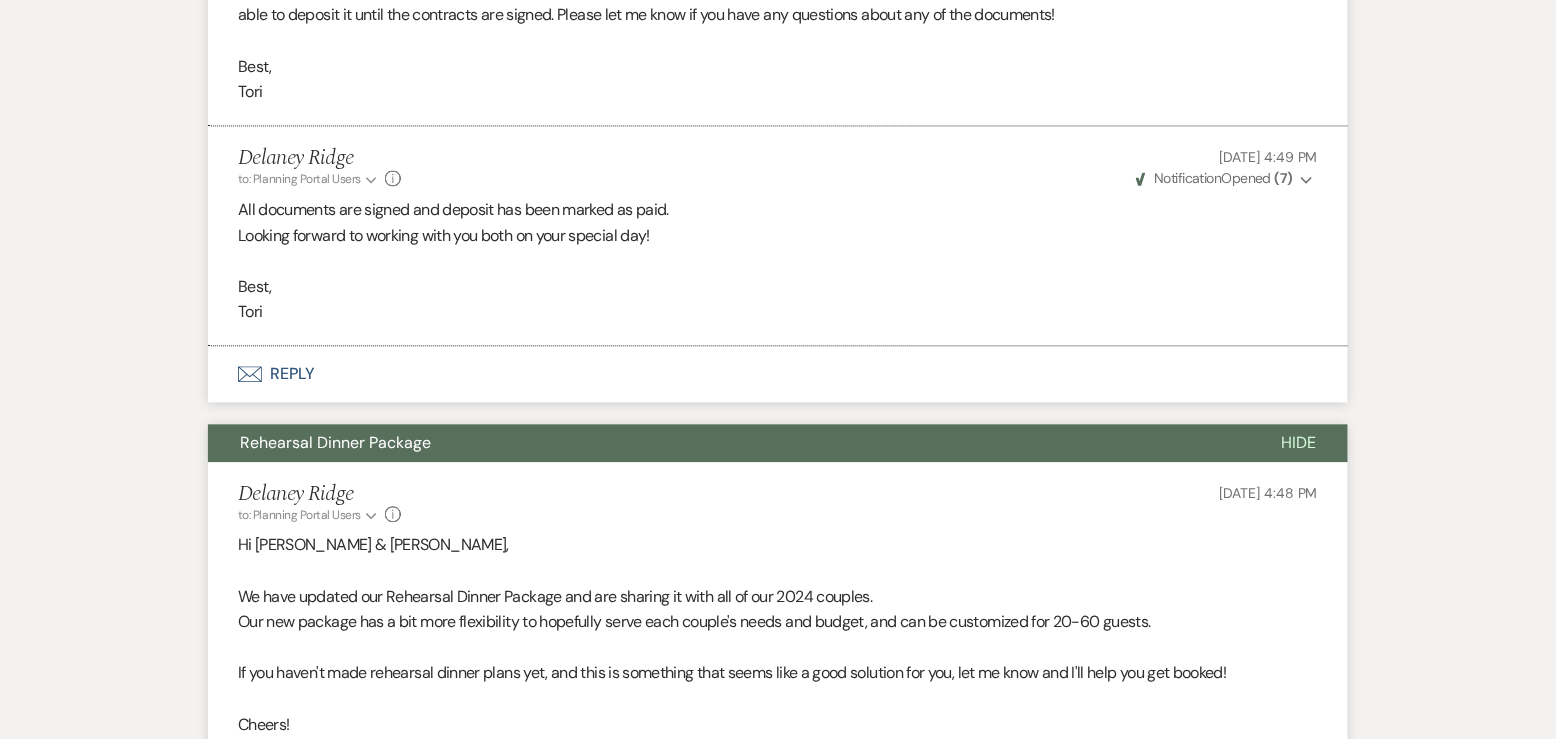 click on "Rehearsal Dinner Package" at bounding box center (728, 444) 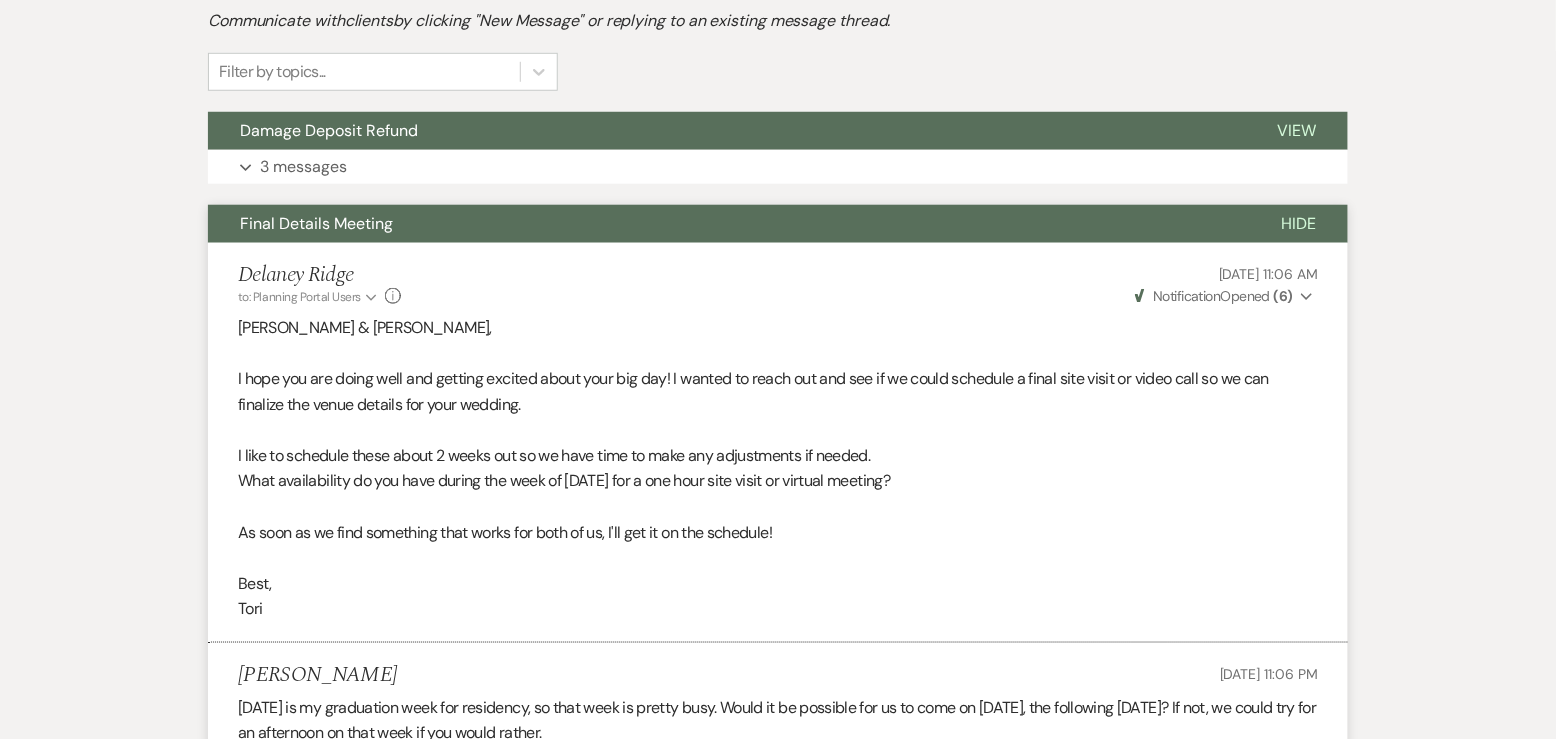 scroll, scrollTop: 0, scrollLeft: 0, axis: both 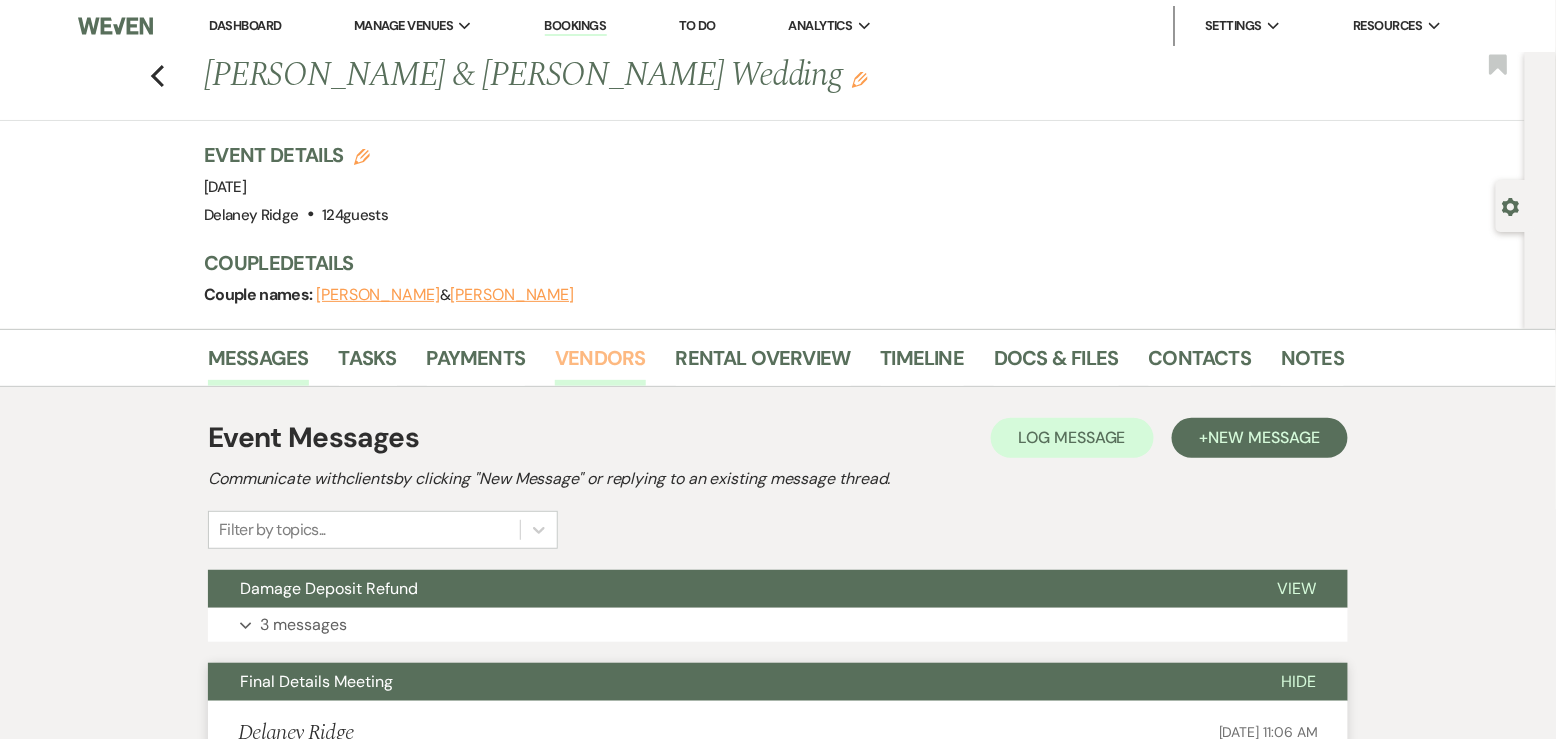click on "Vendors" at bounding box center (600, 364) 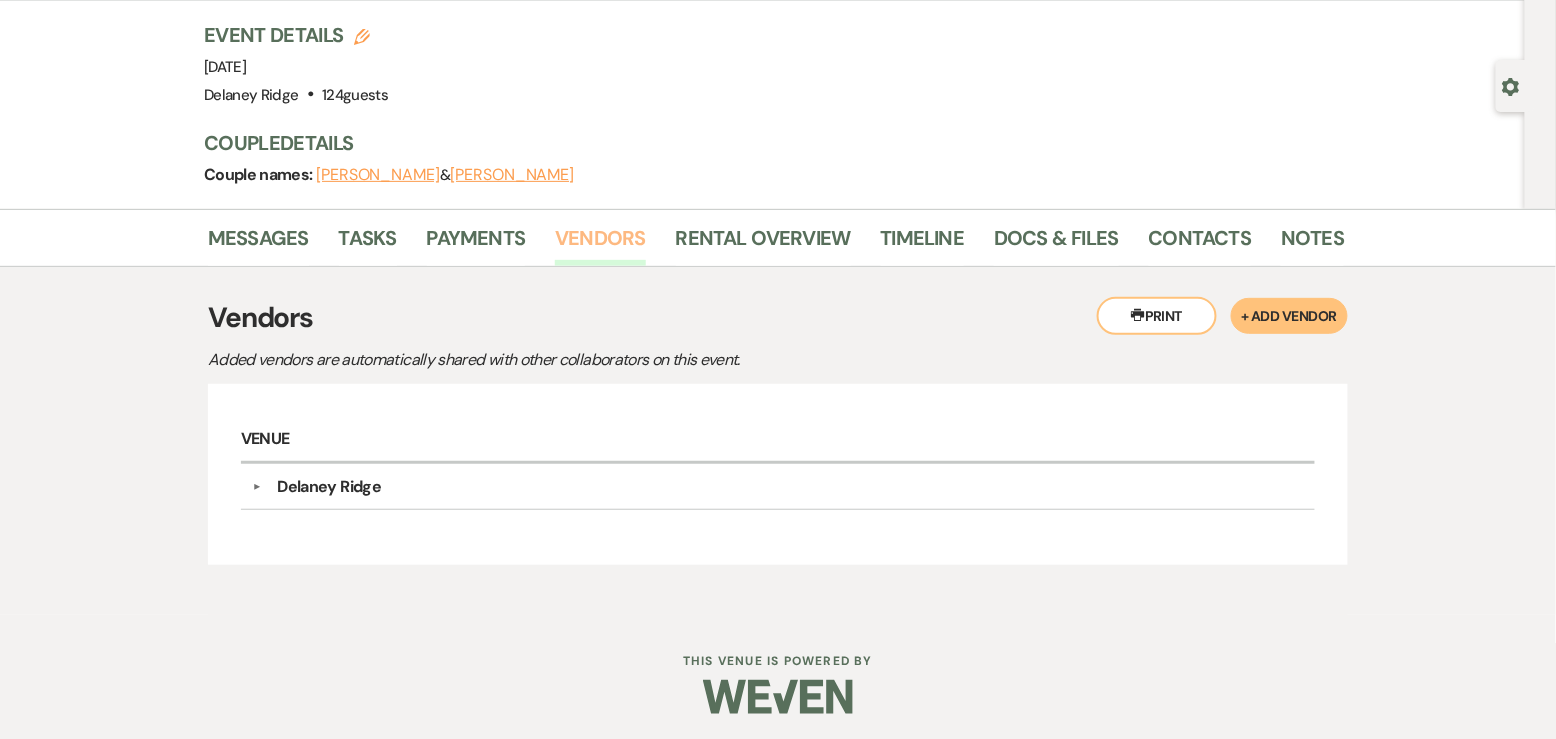 scroll, scrollTop: 121, scrollLeft: 0, axis: vertical 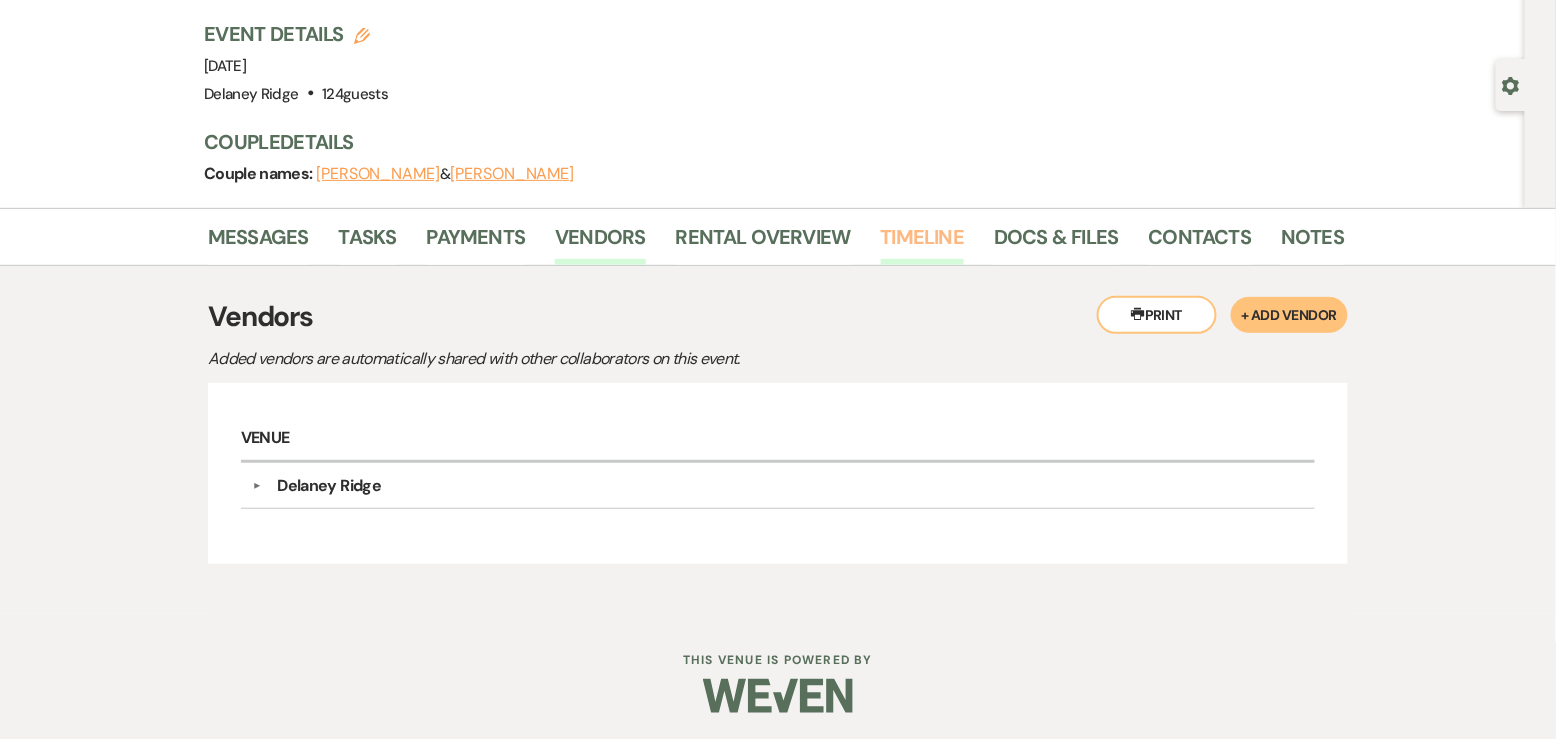 click on "Timeline" at bounding box center (923, 243) 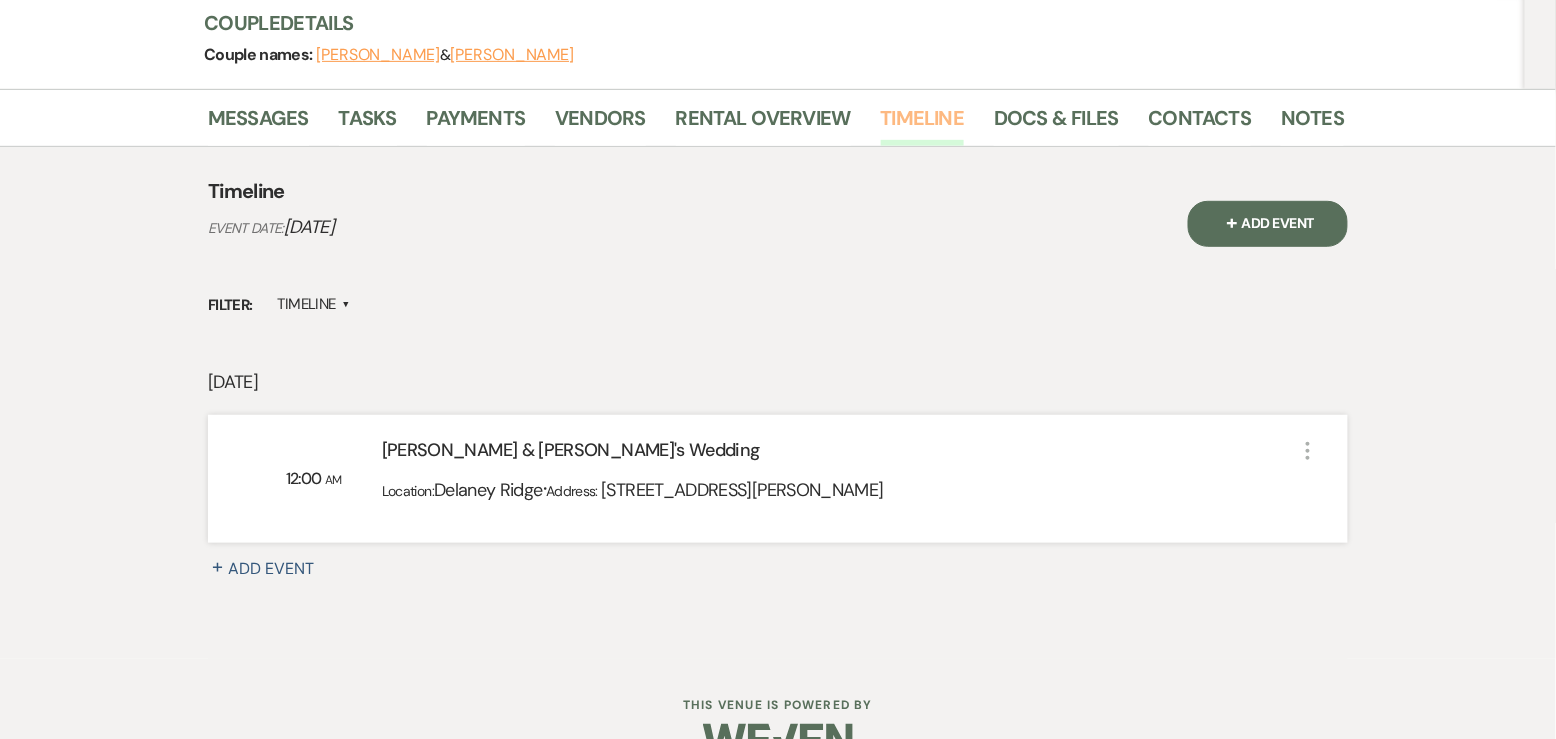 scroll, scrollTop: 0, scrollLeft: 0, axis: both 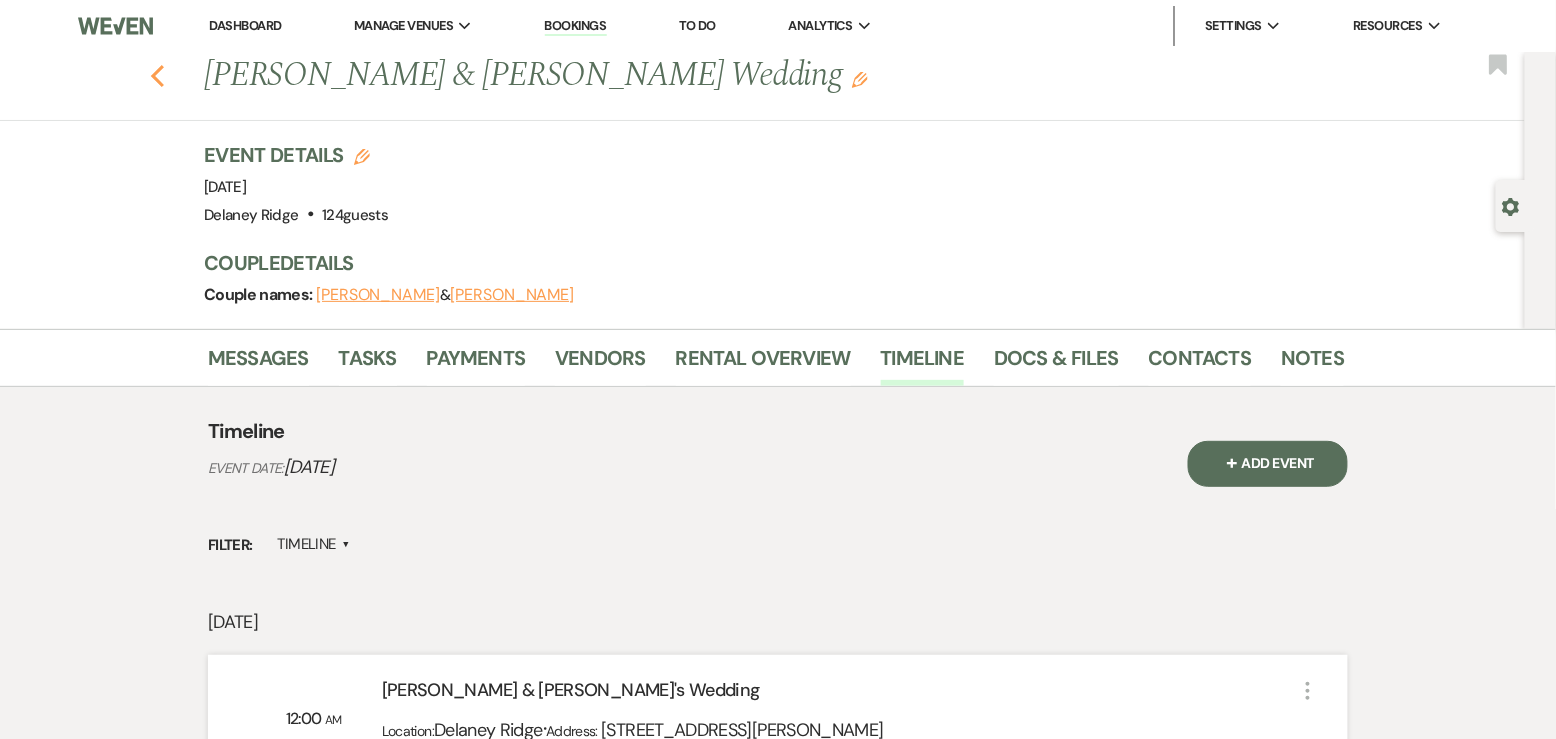 click on "Previous" 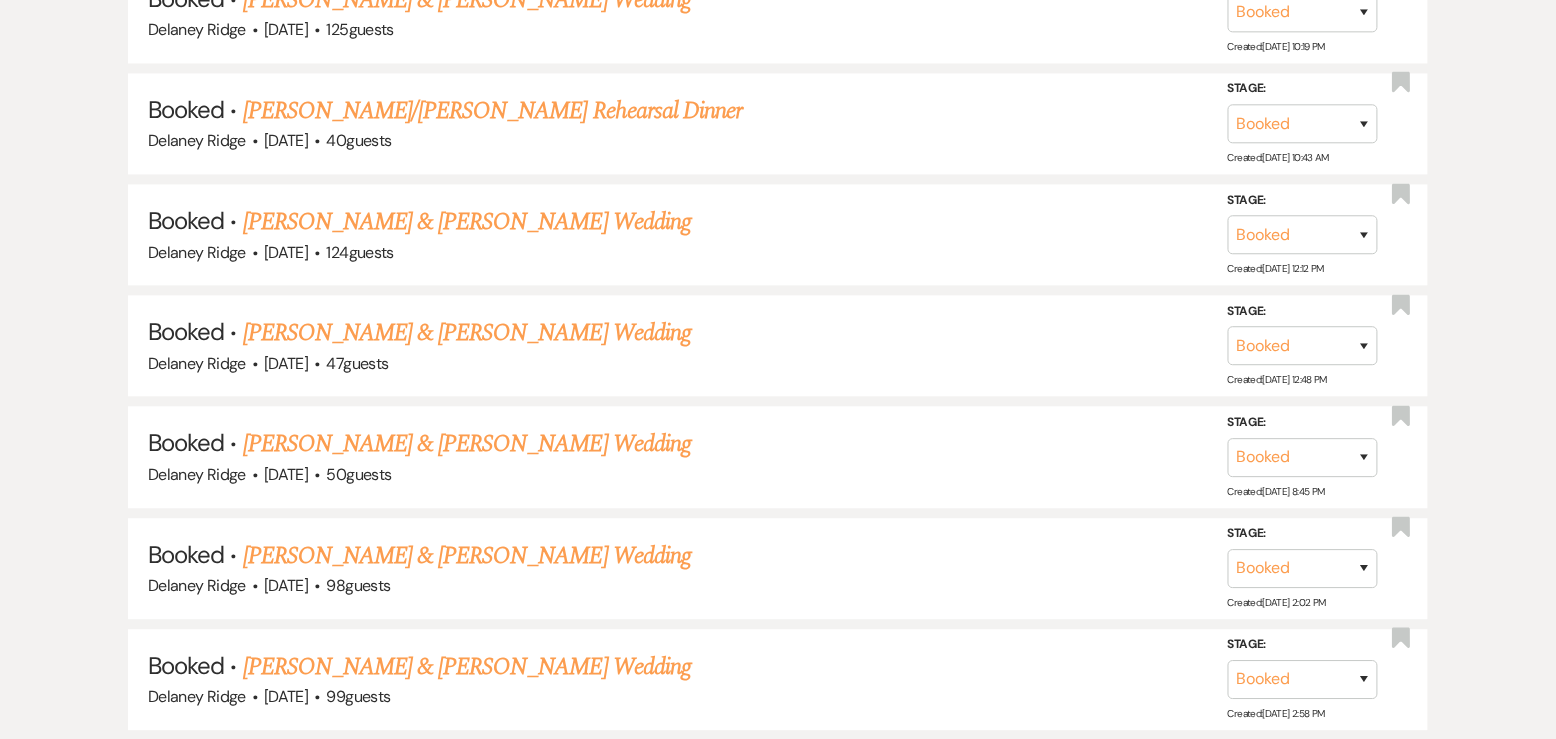 scroll, scrollTop: 3715, scrollLeft: 0, axis: vertical 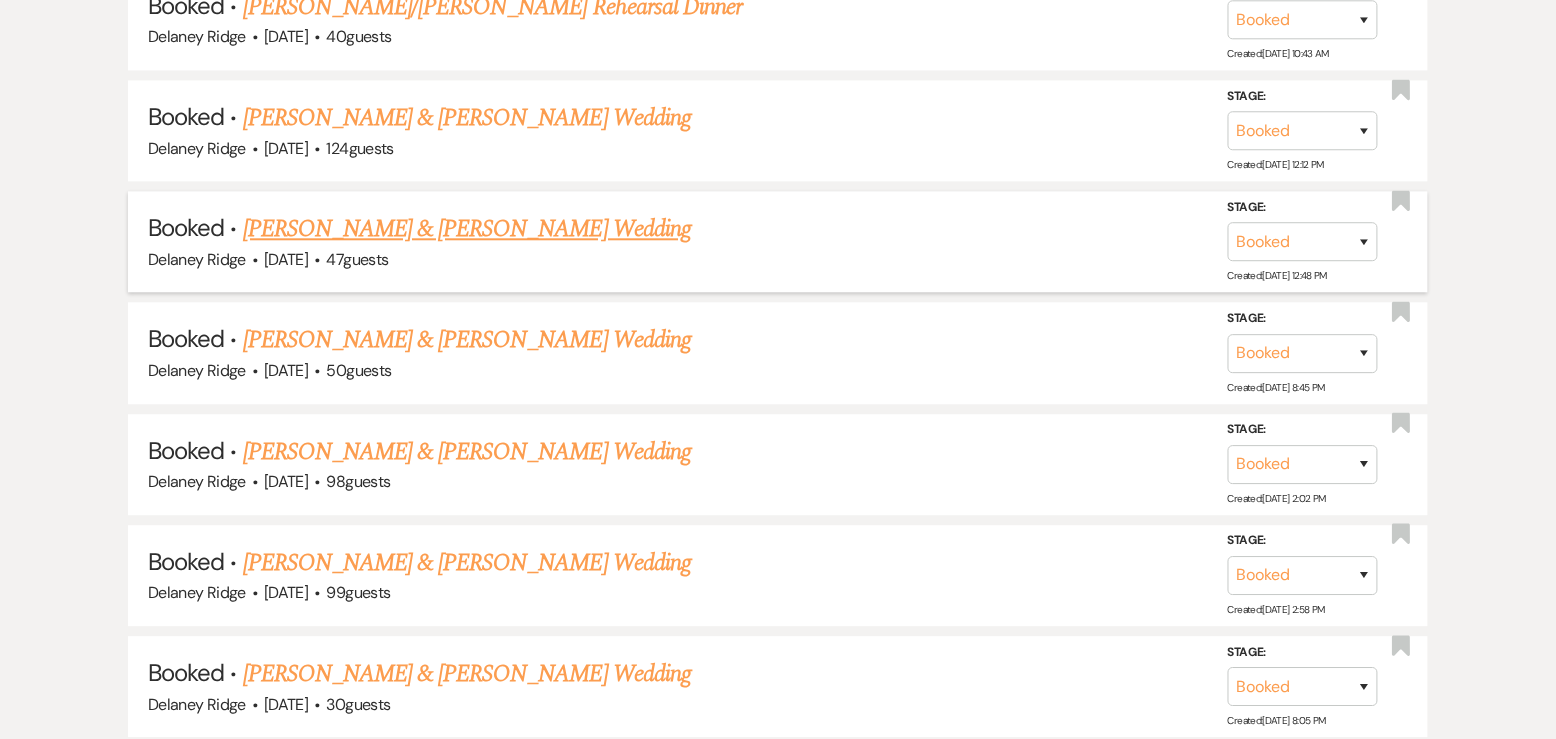 click on "[PERSON_NAME] & [PERSON_NAME] Wedding" at bounding box center [467, 229] 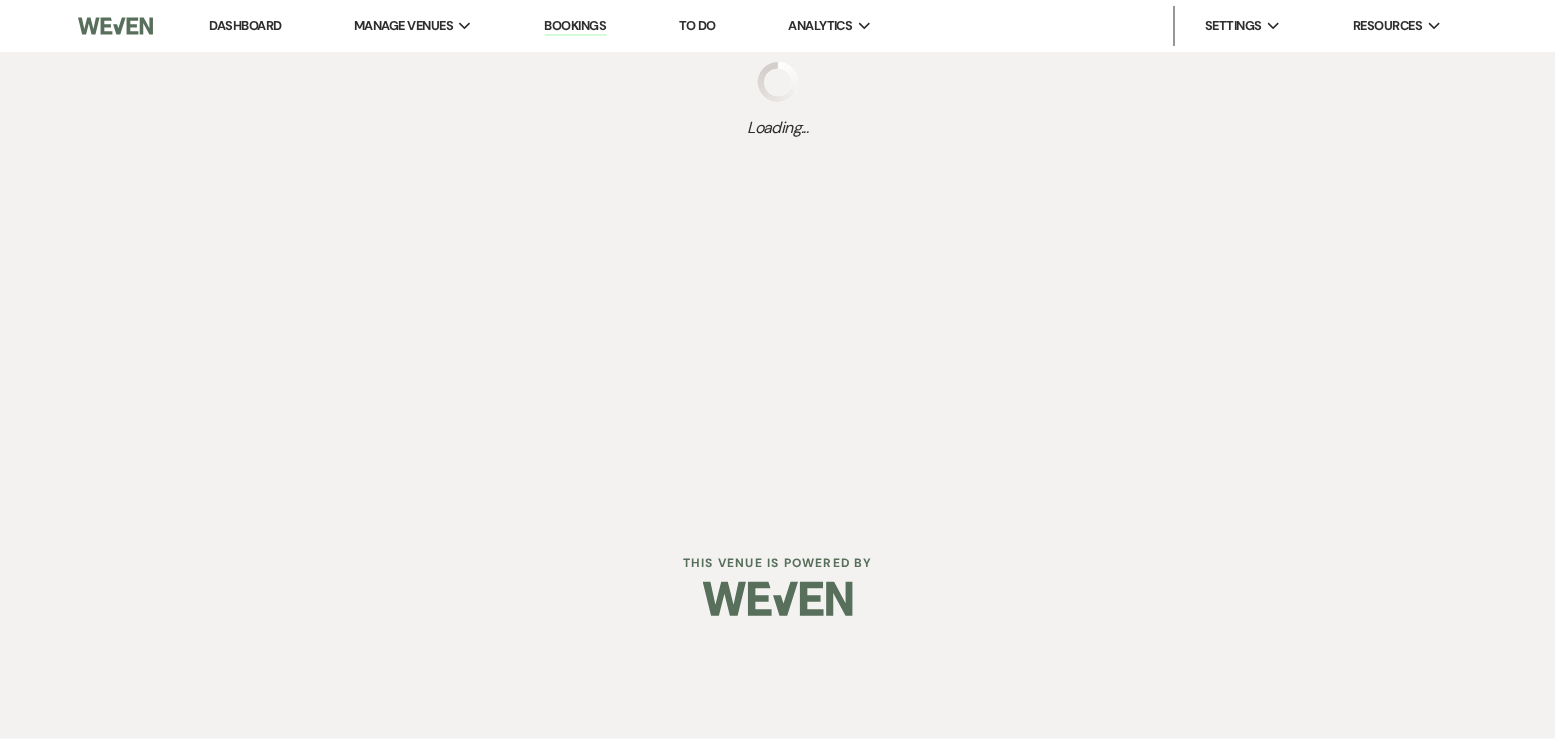 scroll, scrollTop: 0, scrollLeft: 0, axis: both 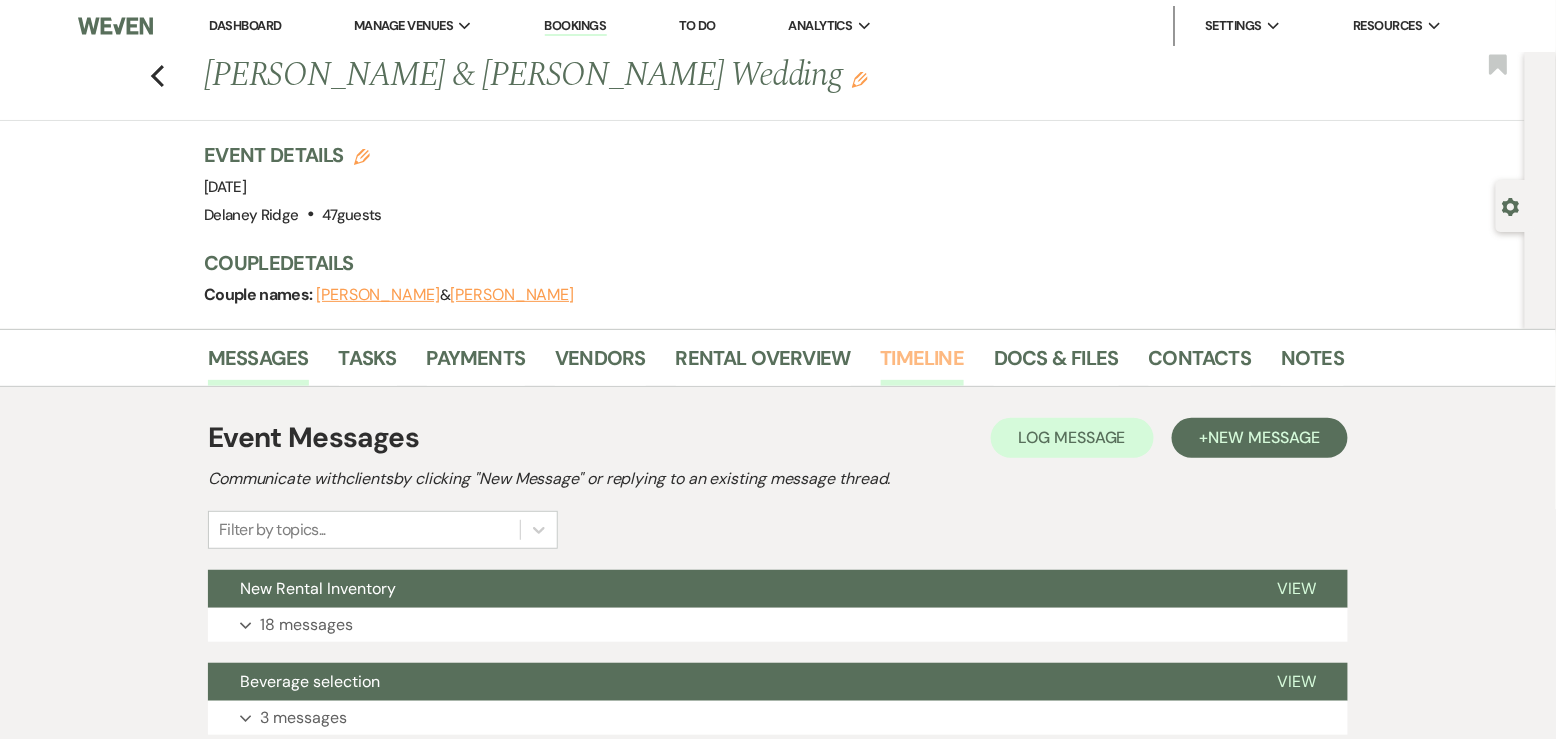 click on "Timeline" at bounding box center [923, 364] 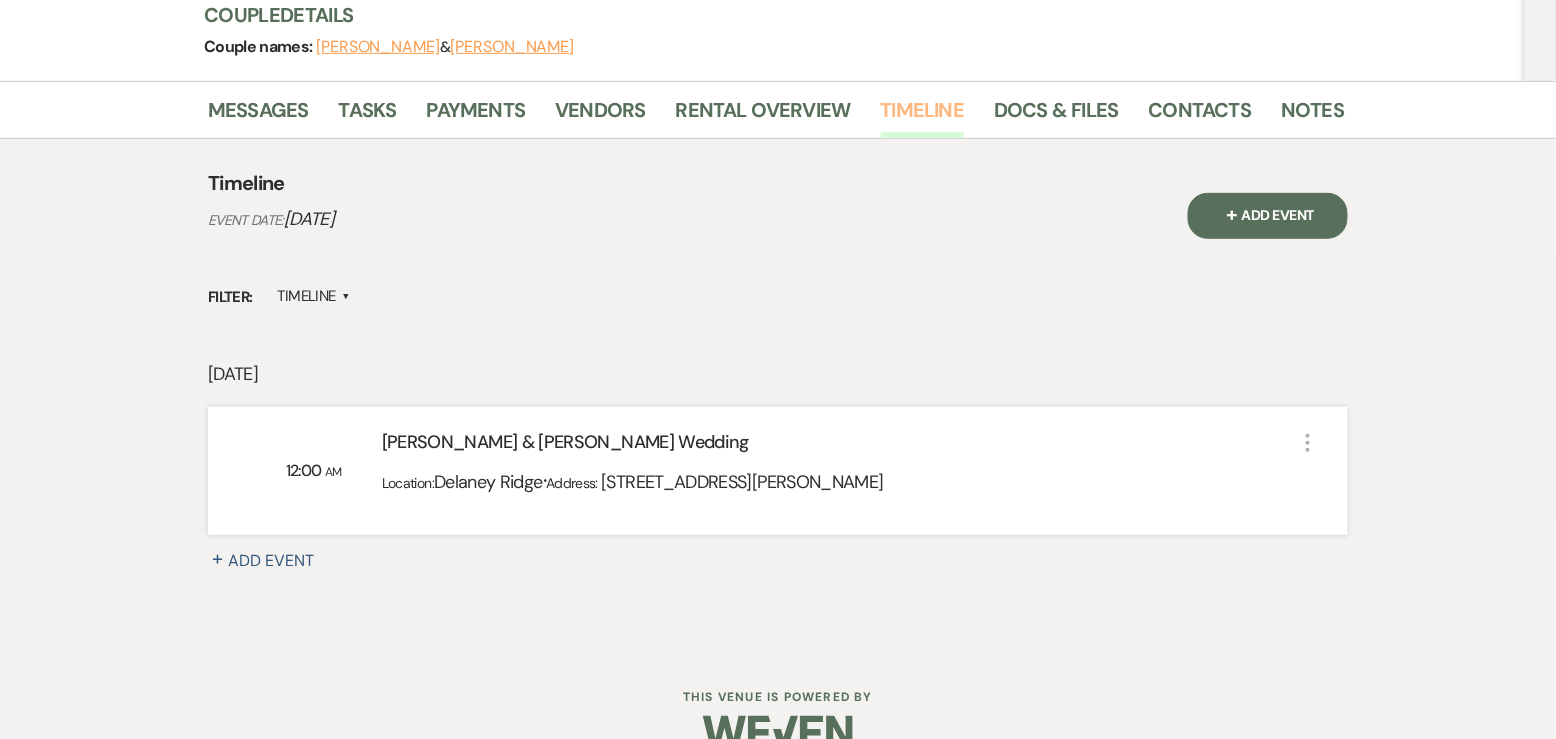 scroll, scrollTop: 246, scrollLeft: 0, axis: vertical 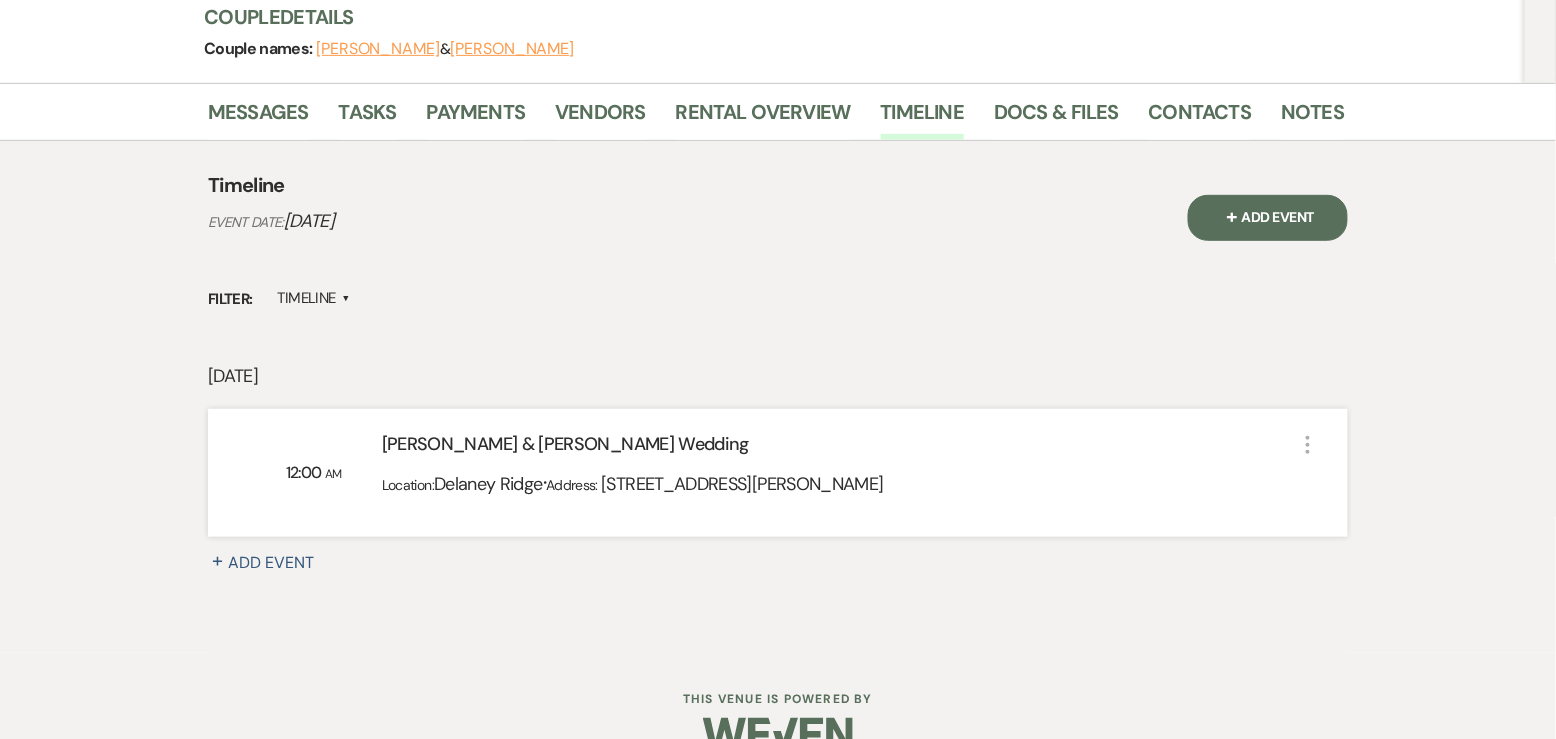 click on "Messages Tasks Payments Vendors Rental Overview Timeline Docs & Files Contacts Notes" at bounding box center [778, 112] 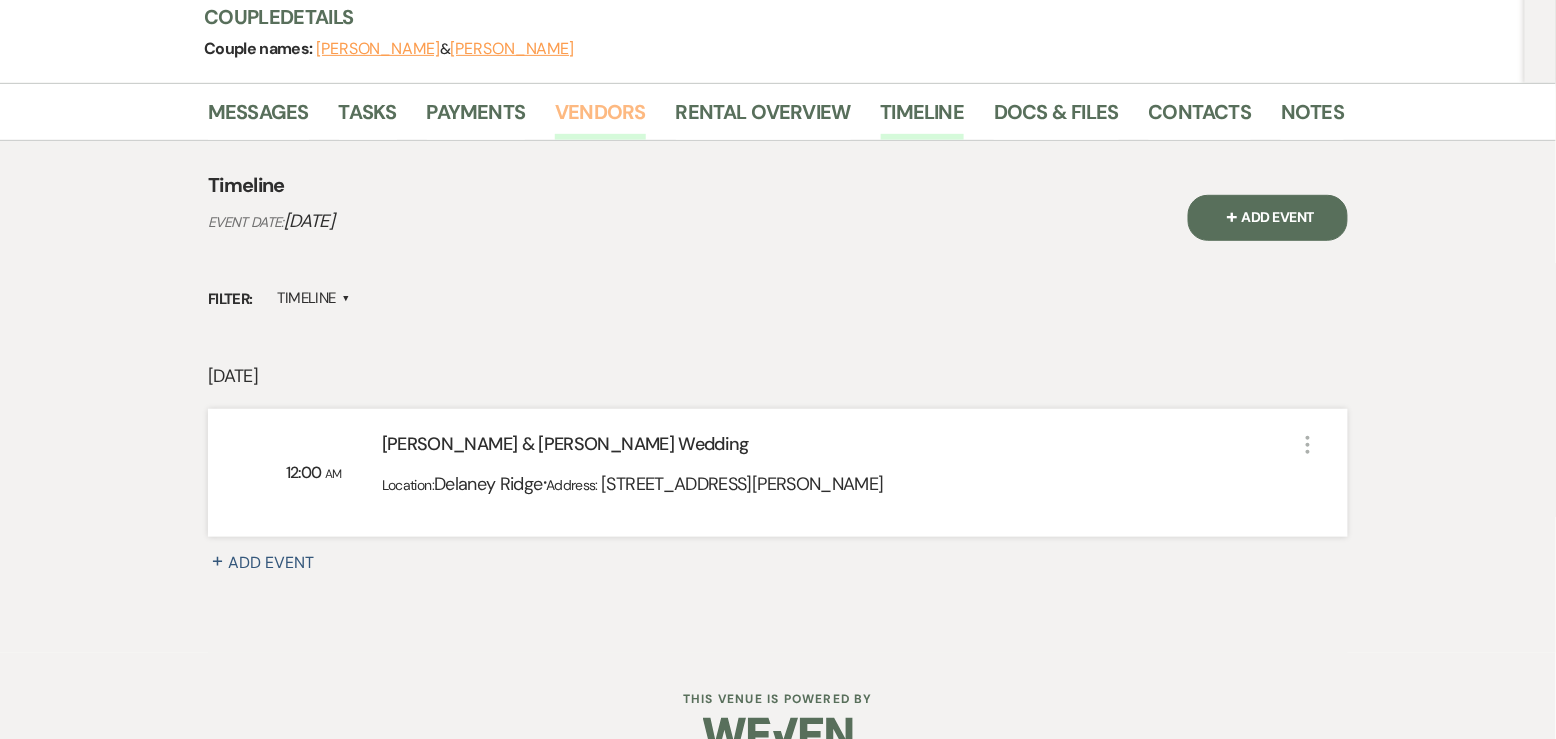 click on "Vendors" at bounding box center [600, 118] 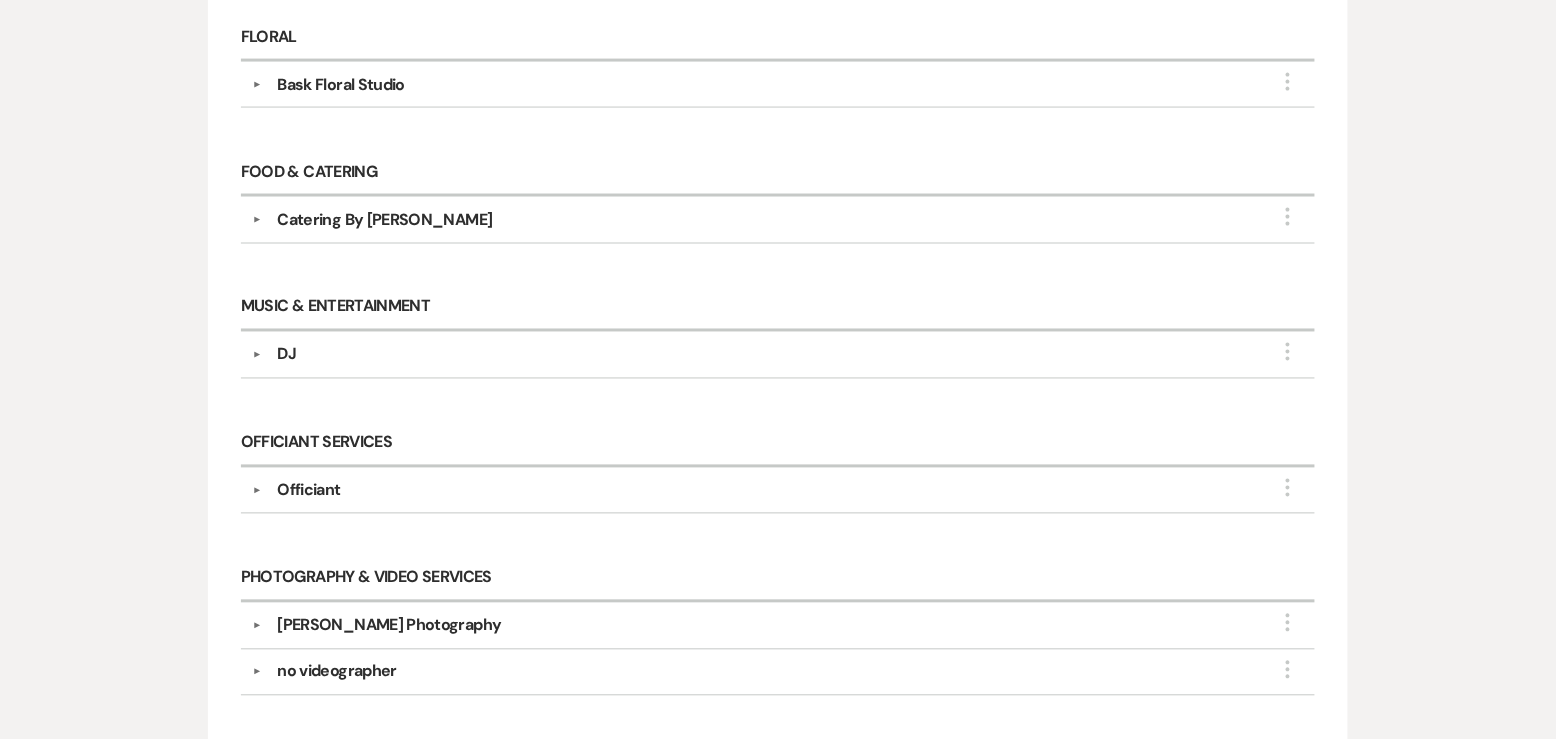 scroll, scrollTop: 1078, scrollLeft: 0, axis: vertical 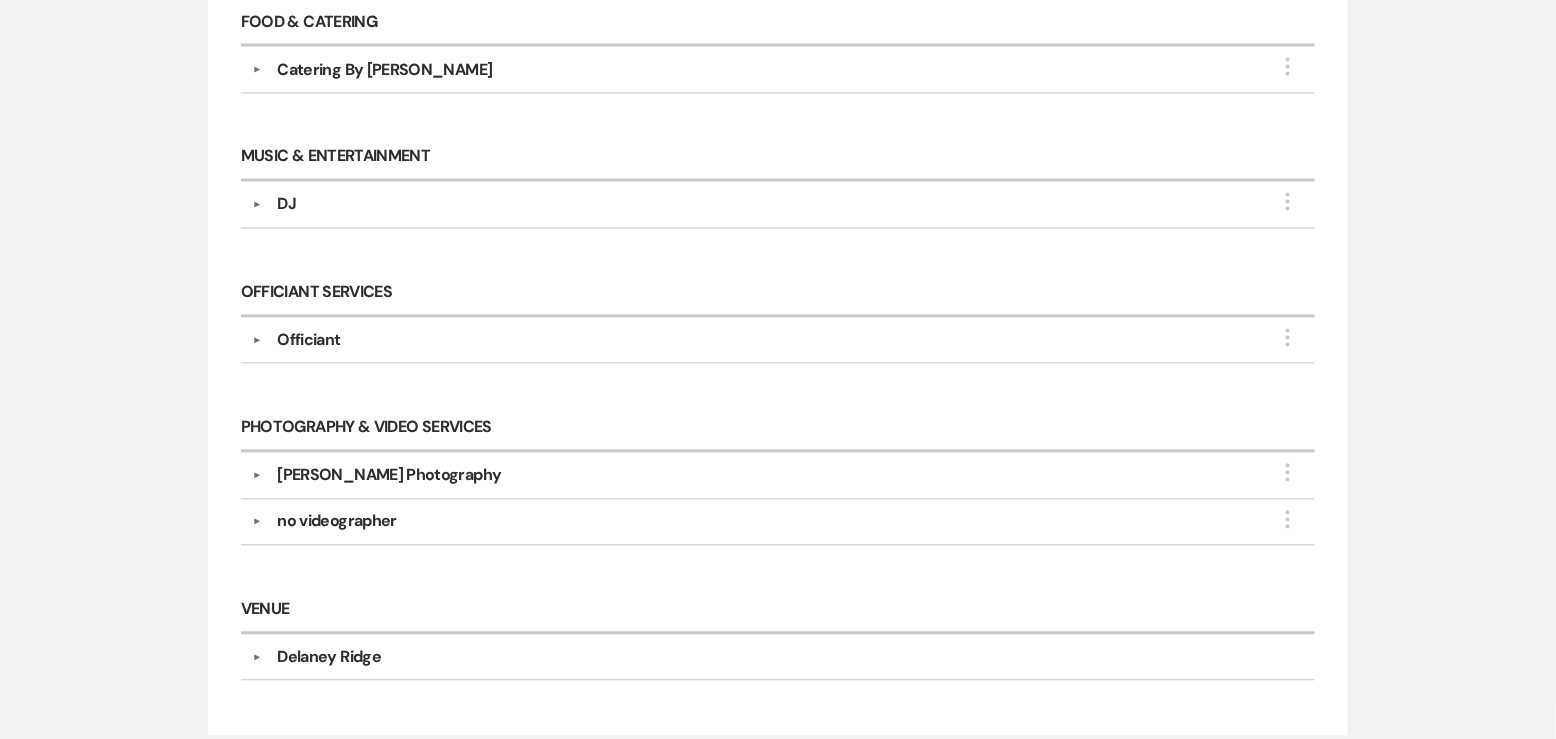 click on "[PERSON_NAME] Photography" at bounding box center [389, 476] 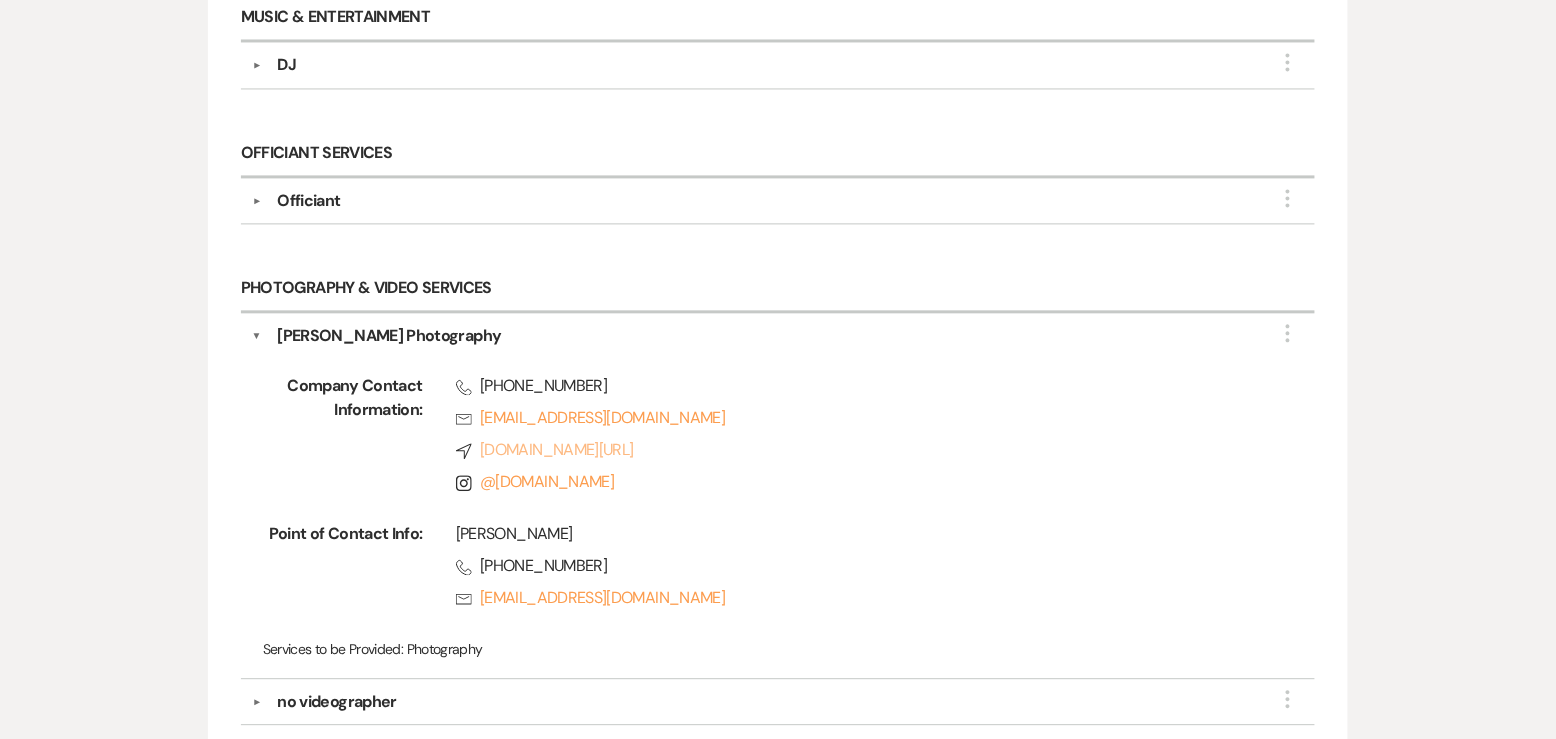 scroll, scrollTop: 1219, scrollLeft: 0, axis: vertical 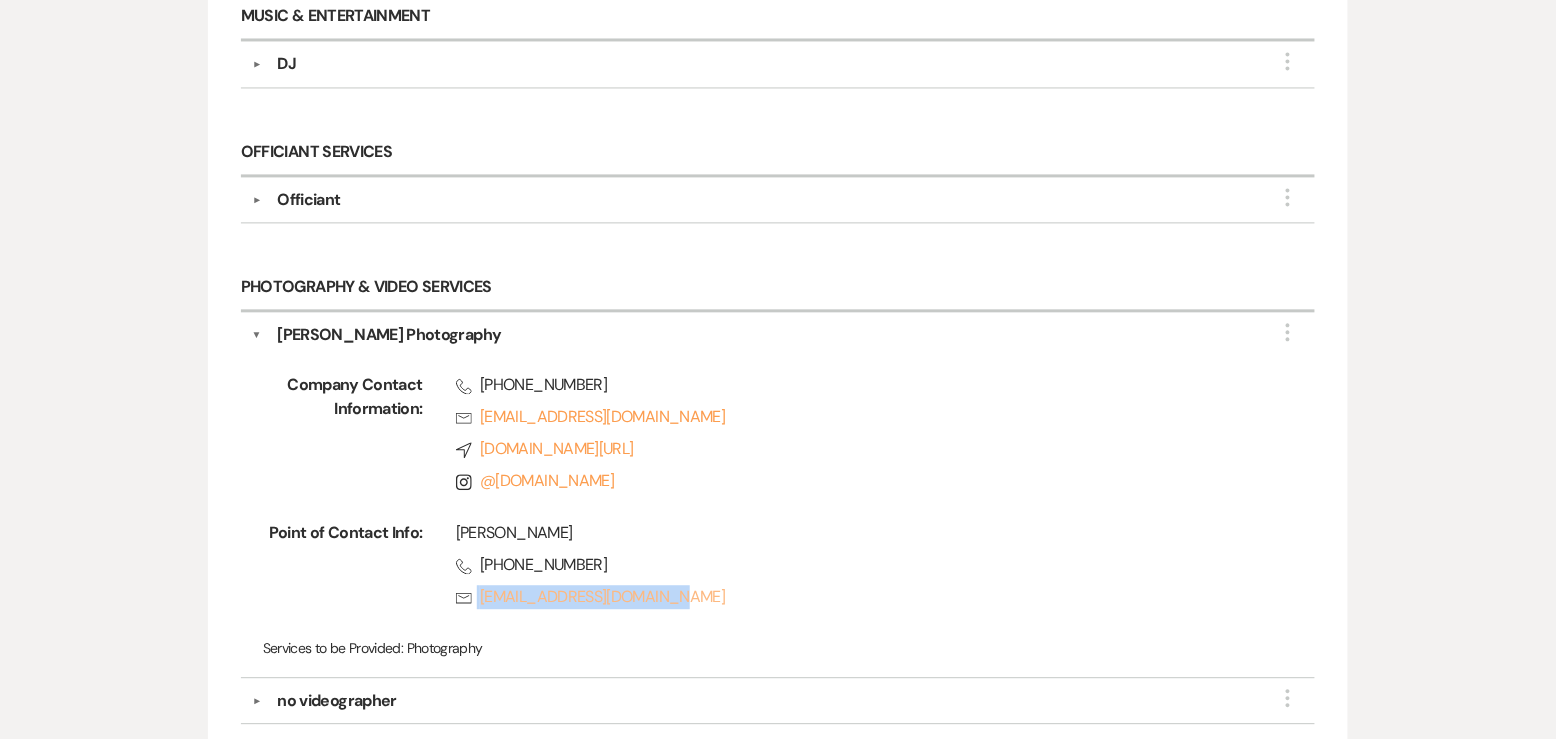 copy on "[EMAIL_ADDRESS][DOMAIN_NAME]" 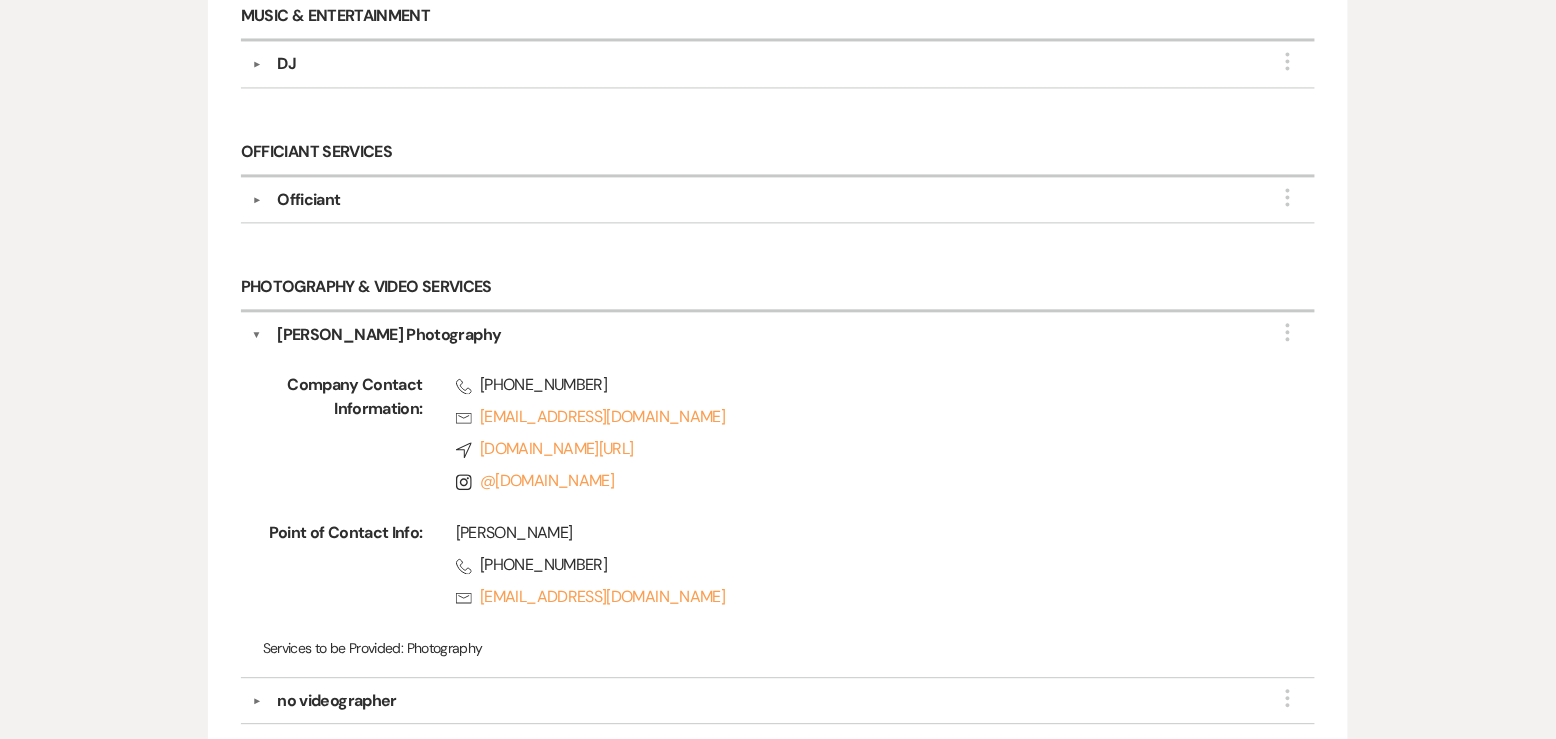 click on "Phone   [PHONE_NUMBER]" at bounding box center (854, 385) 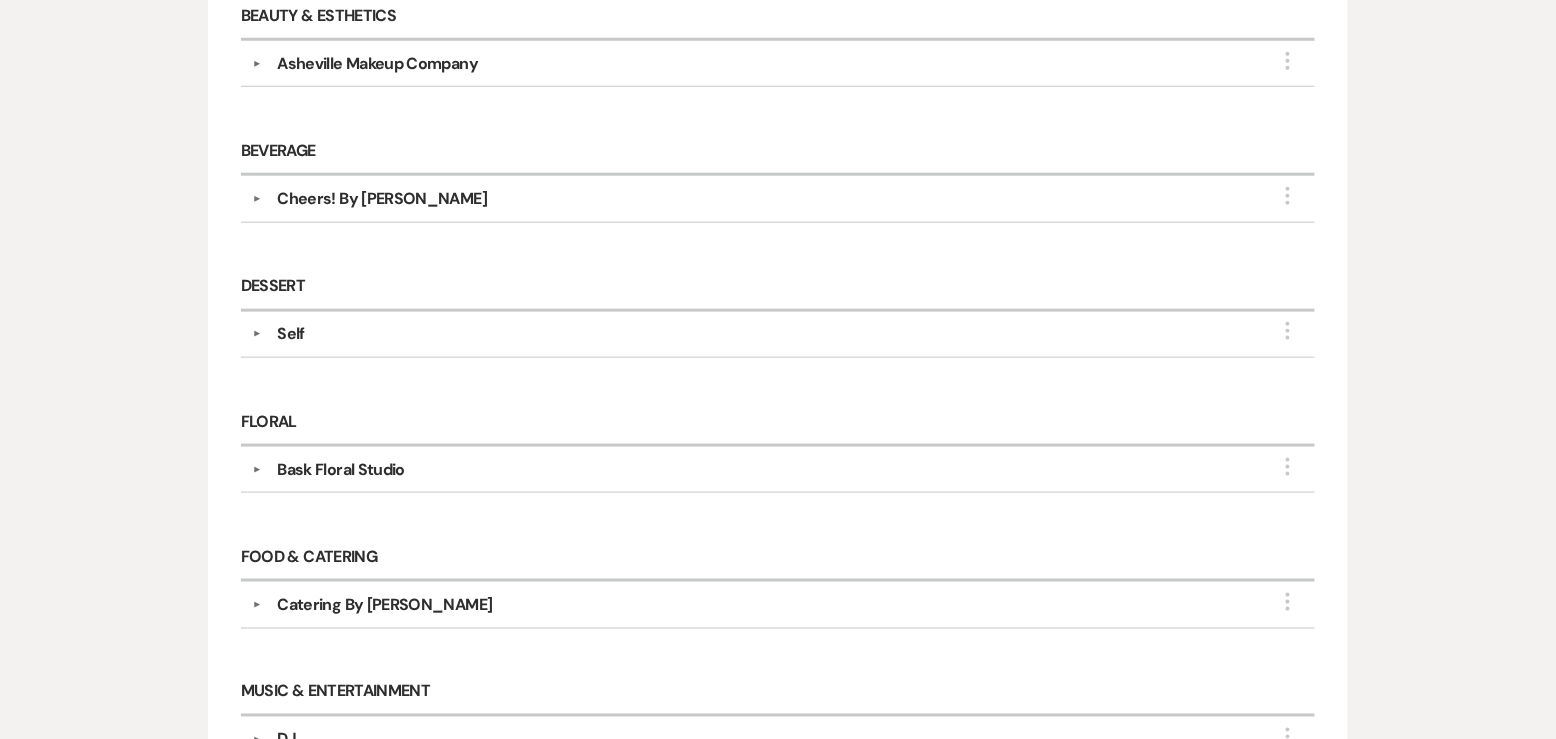 scroll, scrollTop: 121, scrollLeft: 0, axis: vertical 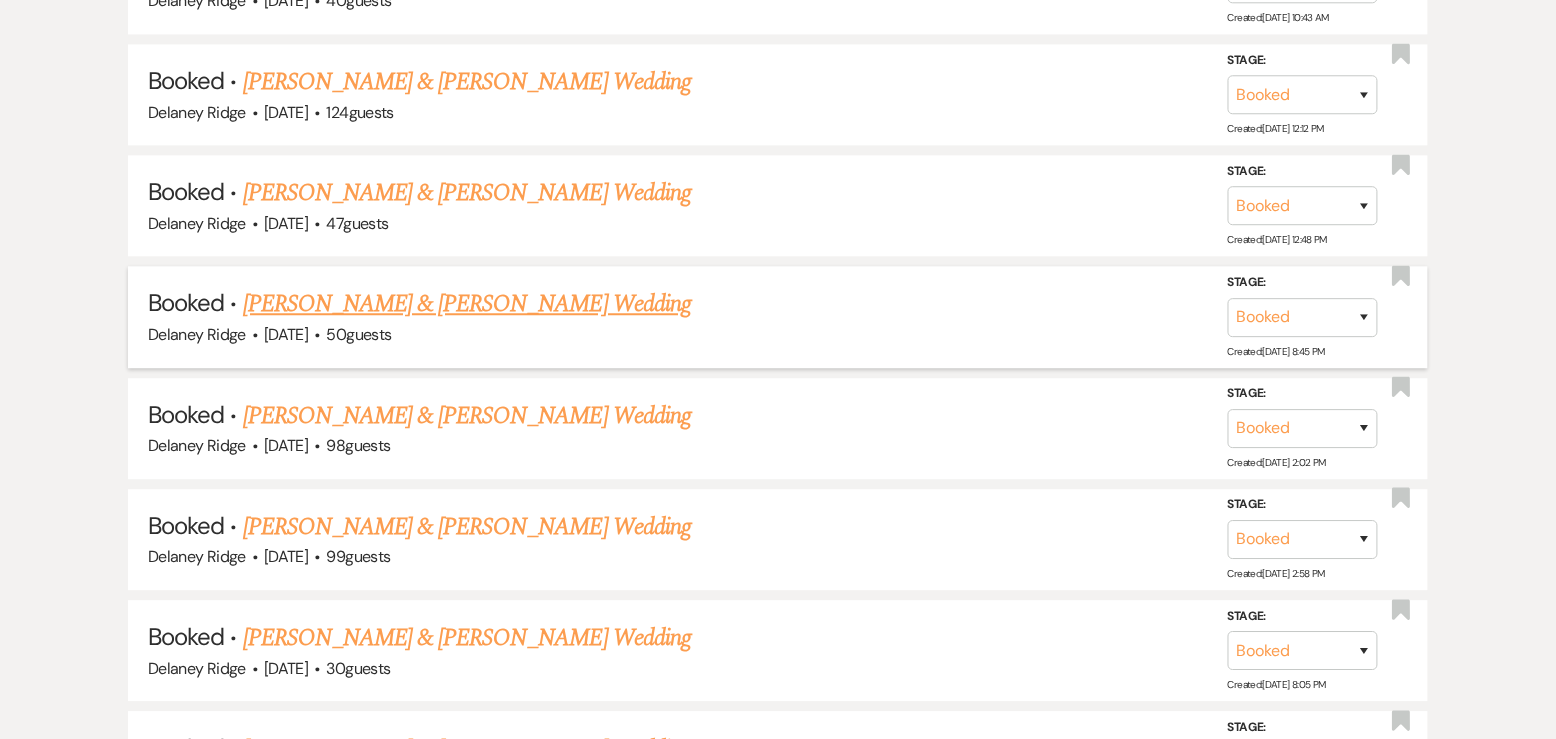 click on "[PERSON_NAME] & [PERSON_NAME] Wedding" at bounding box center [467, 304] 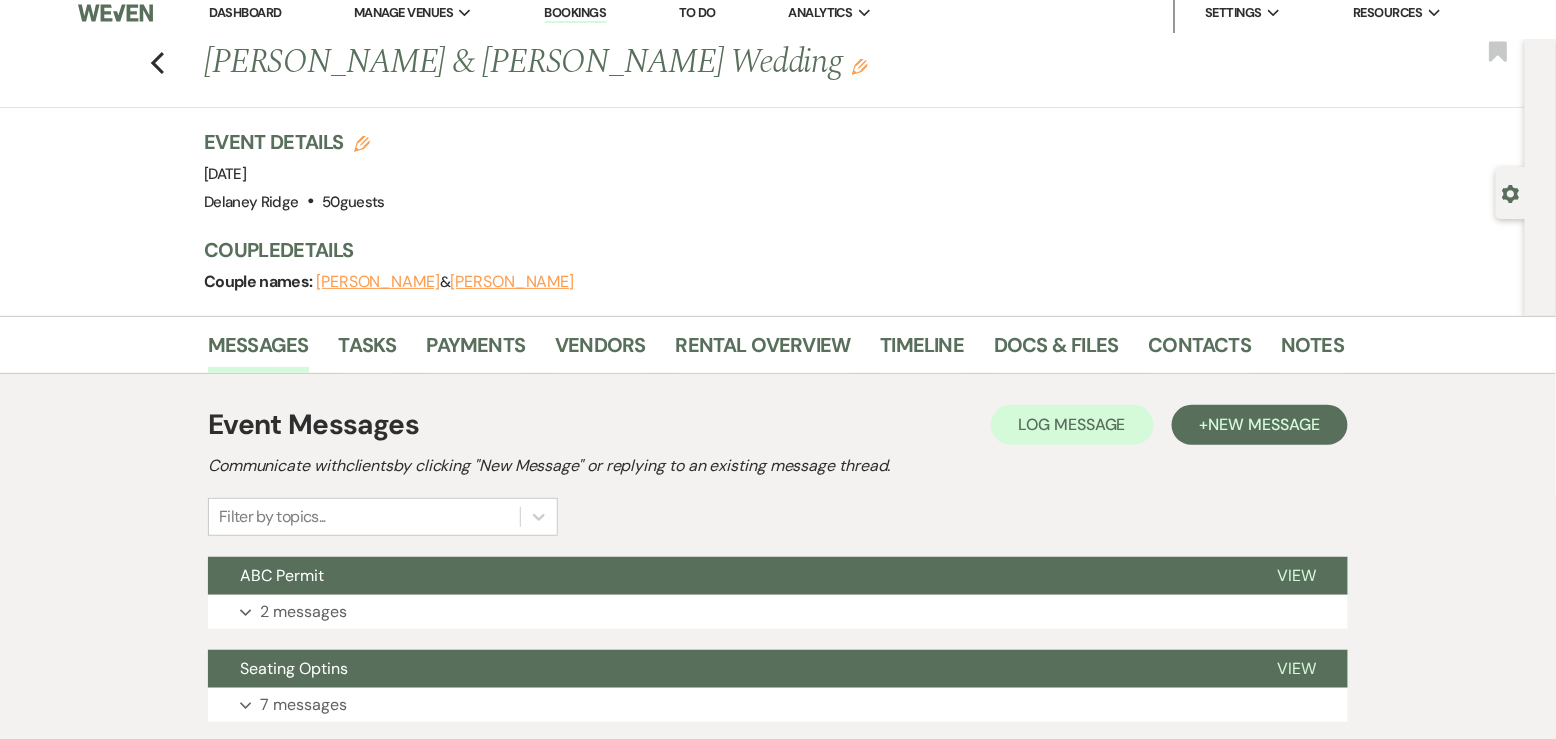 scroll, scrollTop: 30, scrollLeft: 0, axis: vertical 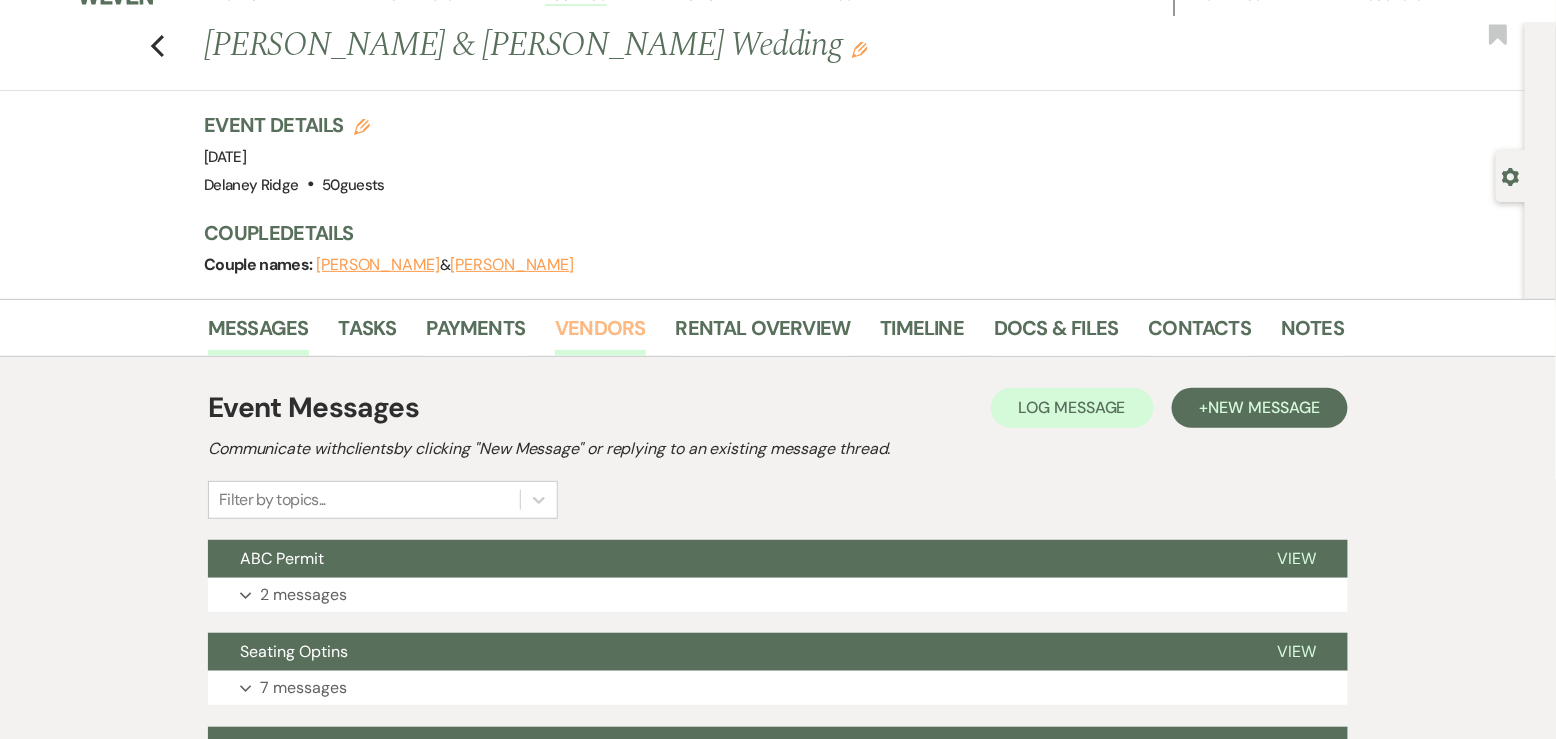 click on "Vendors" at bounding box center (600, 334) 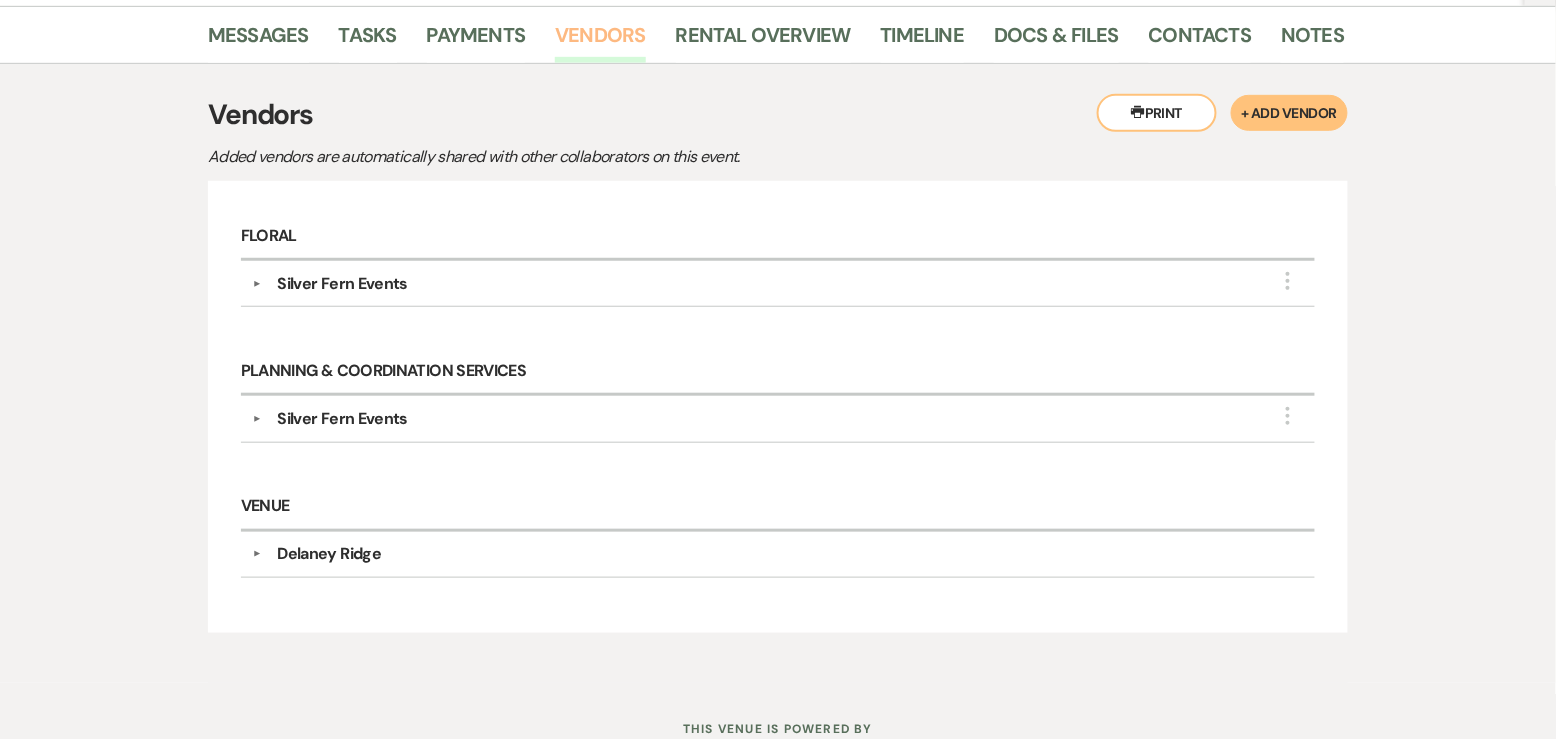 scroll, scrollTop: 322, scrollLeft: 0, axis: vertical 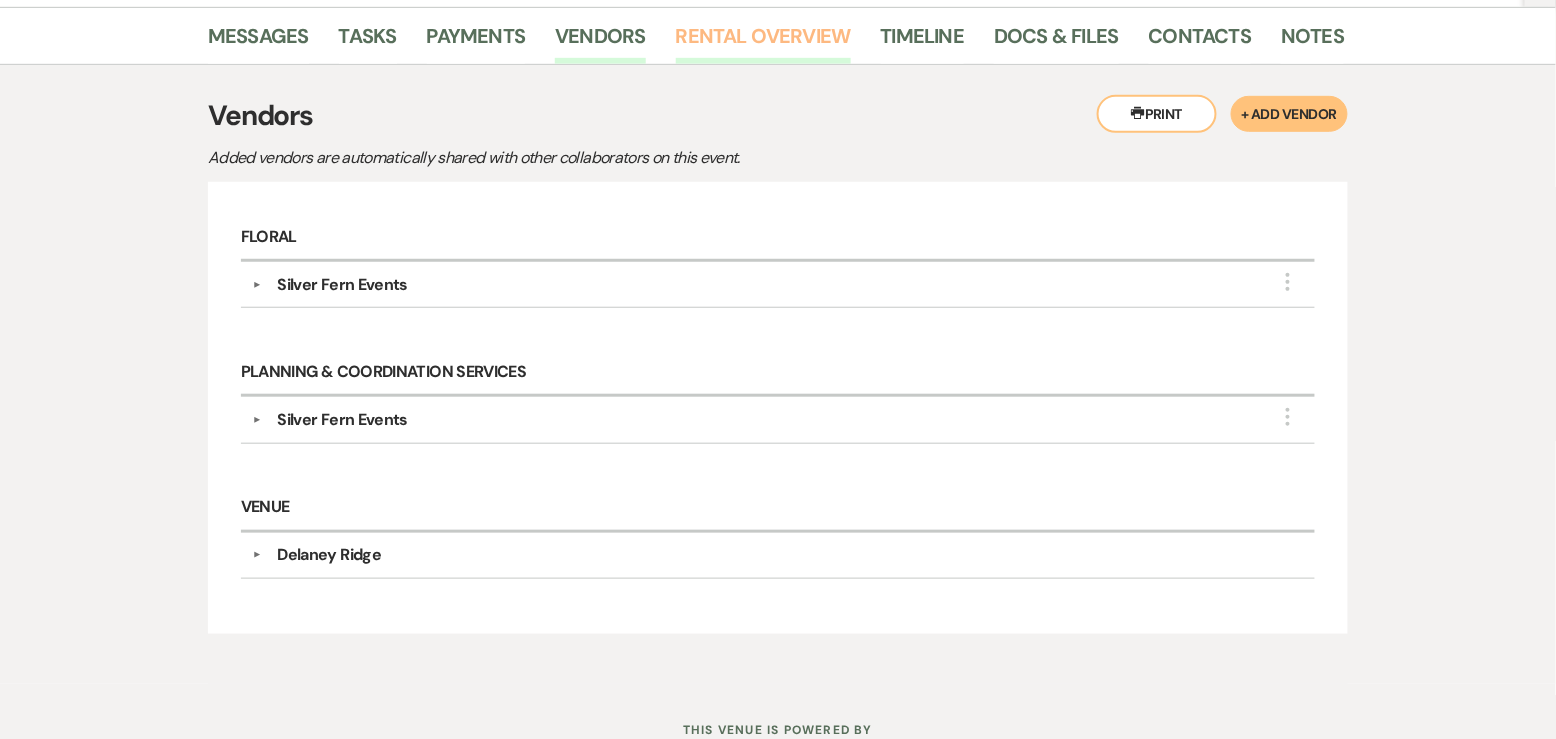 click on "Rental Overview" at bounding box center (763, 42) 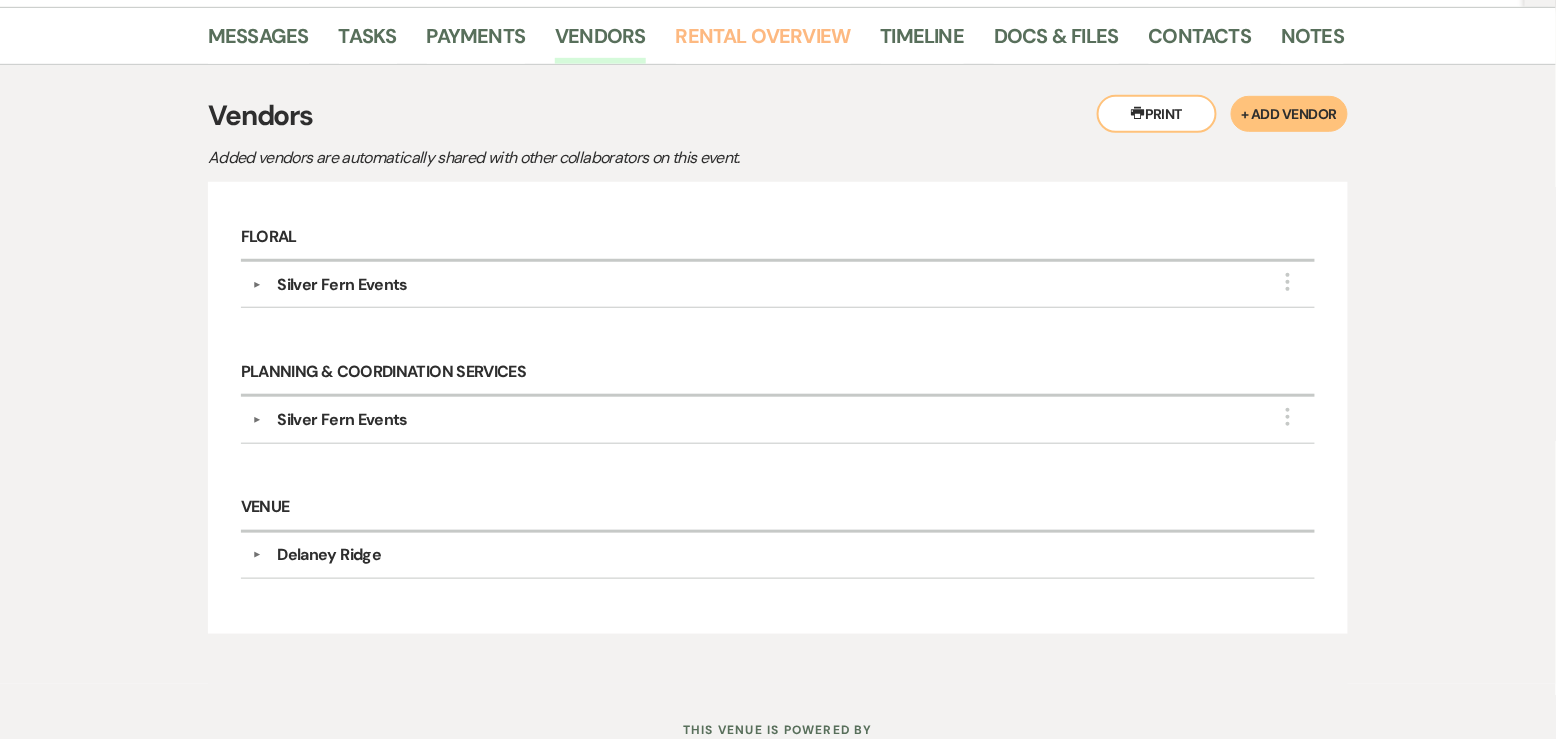 scroll, scrollTop: 0, scrollLeft: 0, axis: both 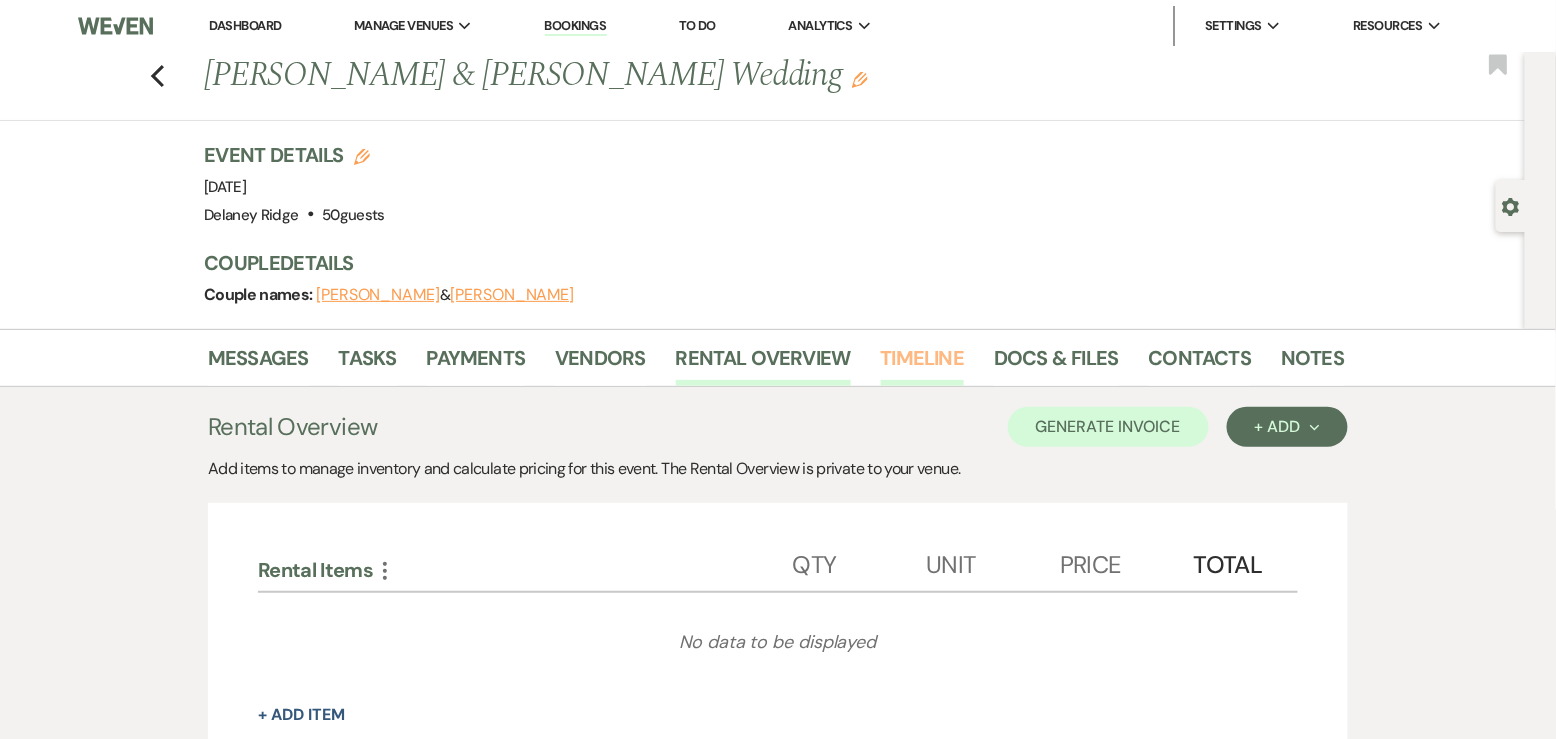 click on "Timeline" at bounding box center [923, 364] 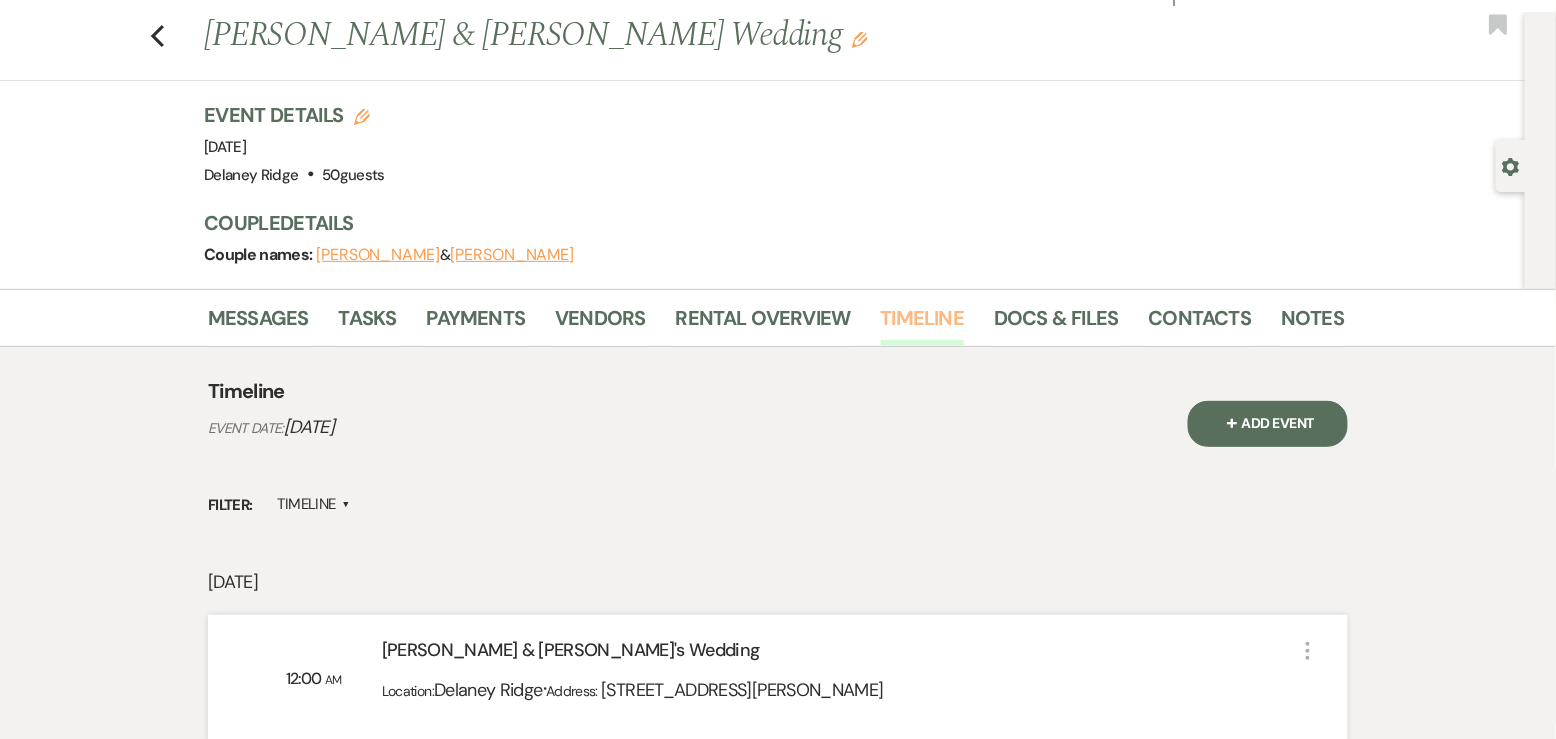 scroll, scrollTop: 163, scrollLeft: 0, axis: vertical 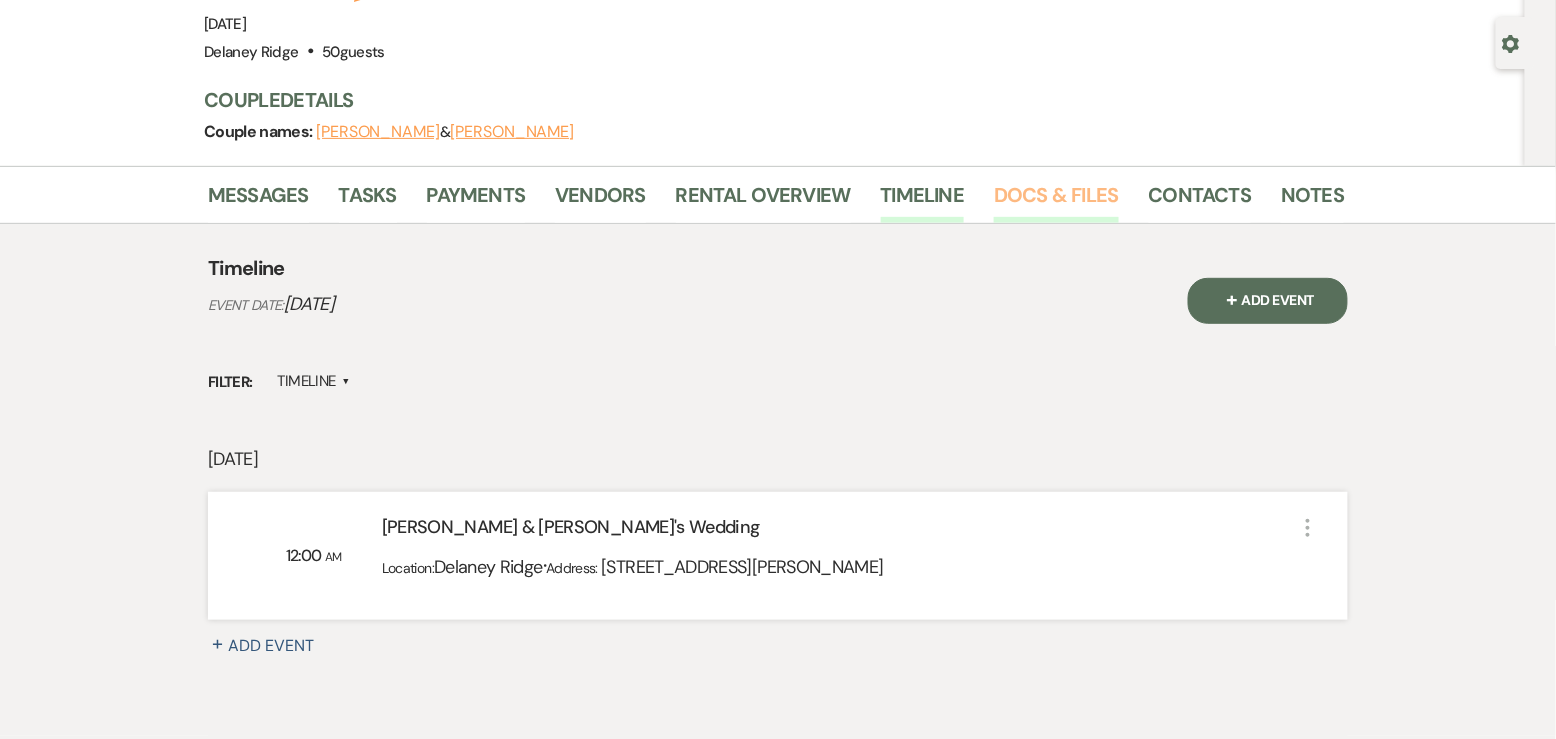 click on "Docs & Files" at bounding box center [1056, 201] 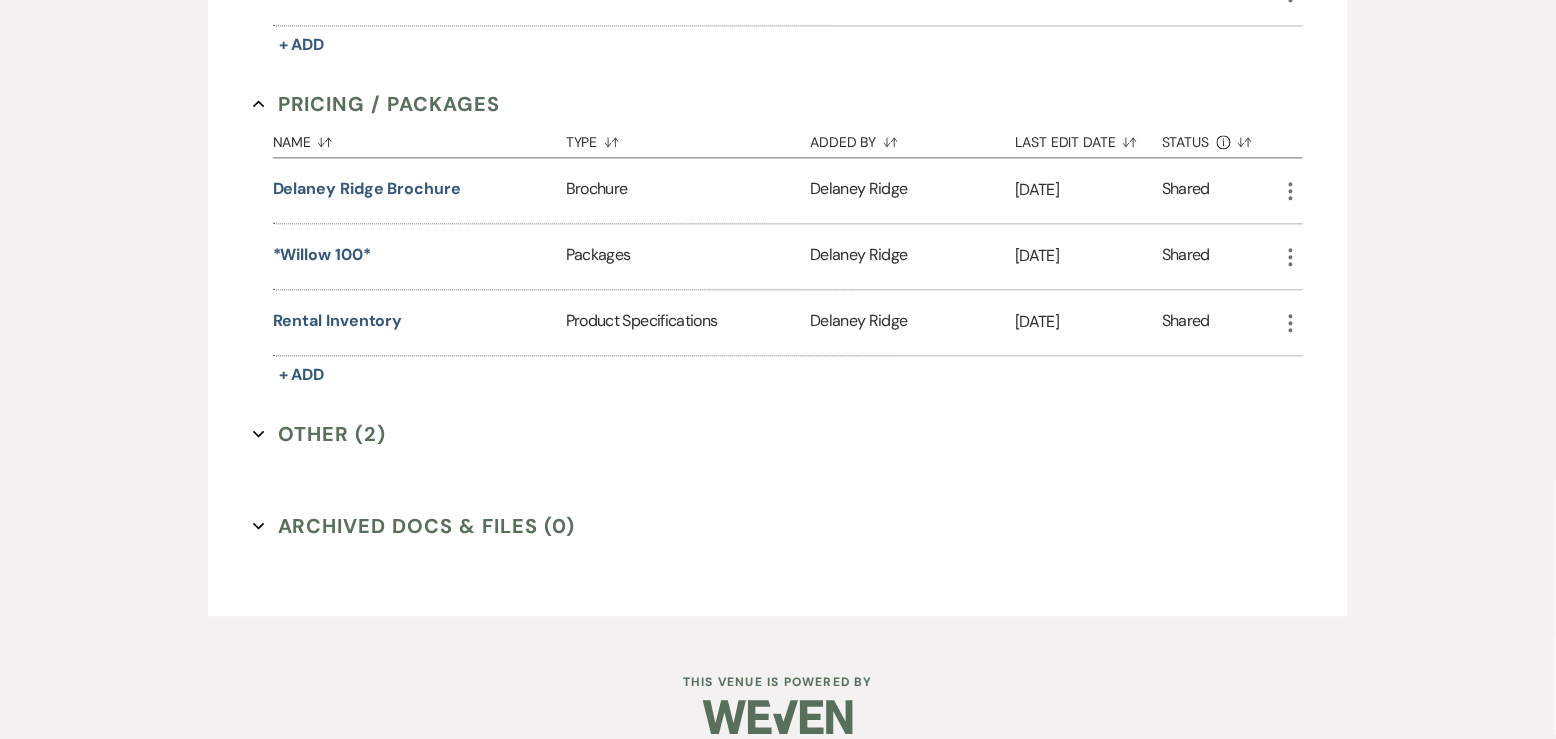 scroll, scrollTop: 1315, scrollLeft: 0, axis: vertical 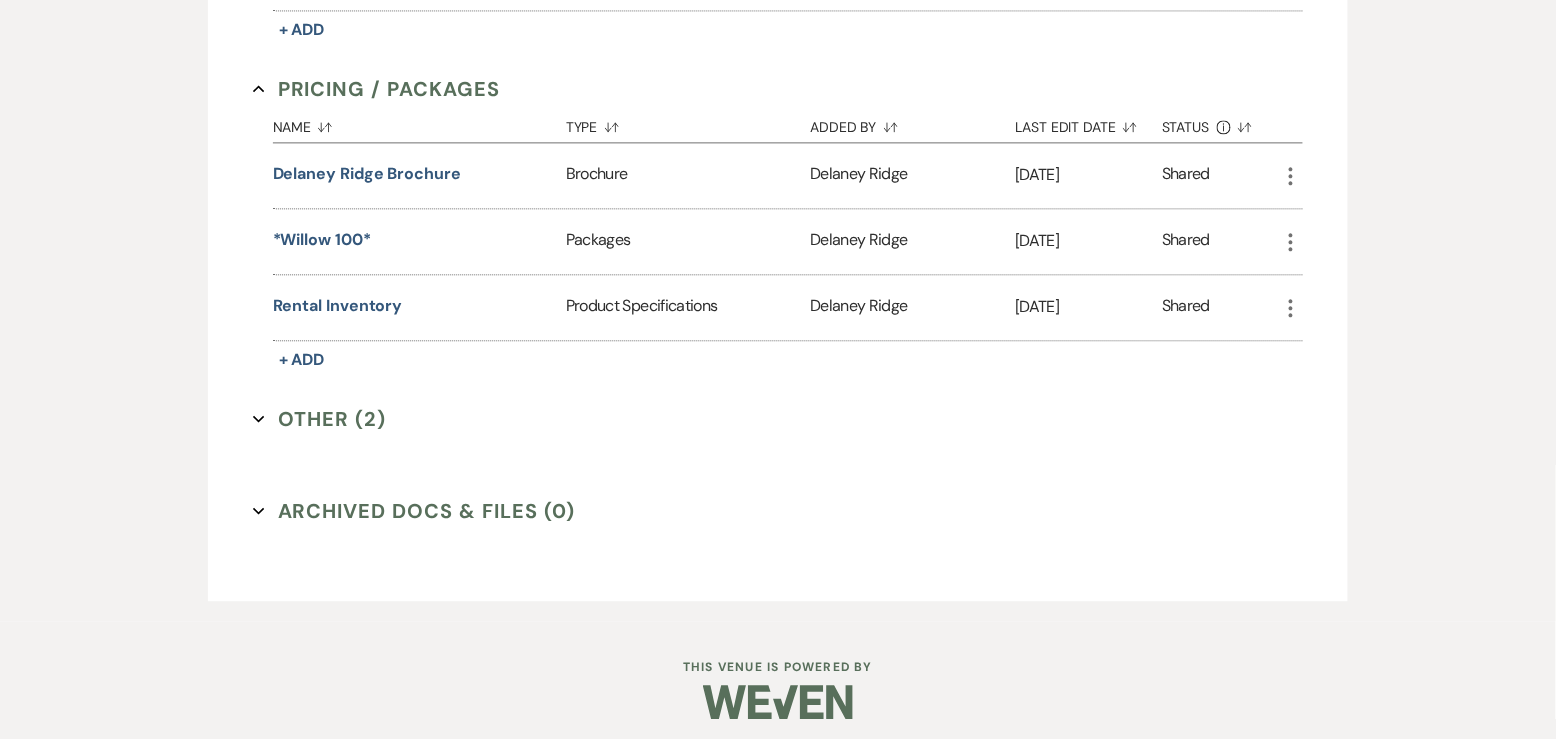 click on "Other (2) Expand" at bounding box center [778, 419] 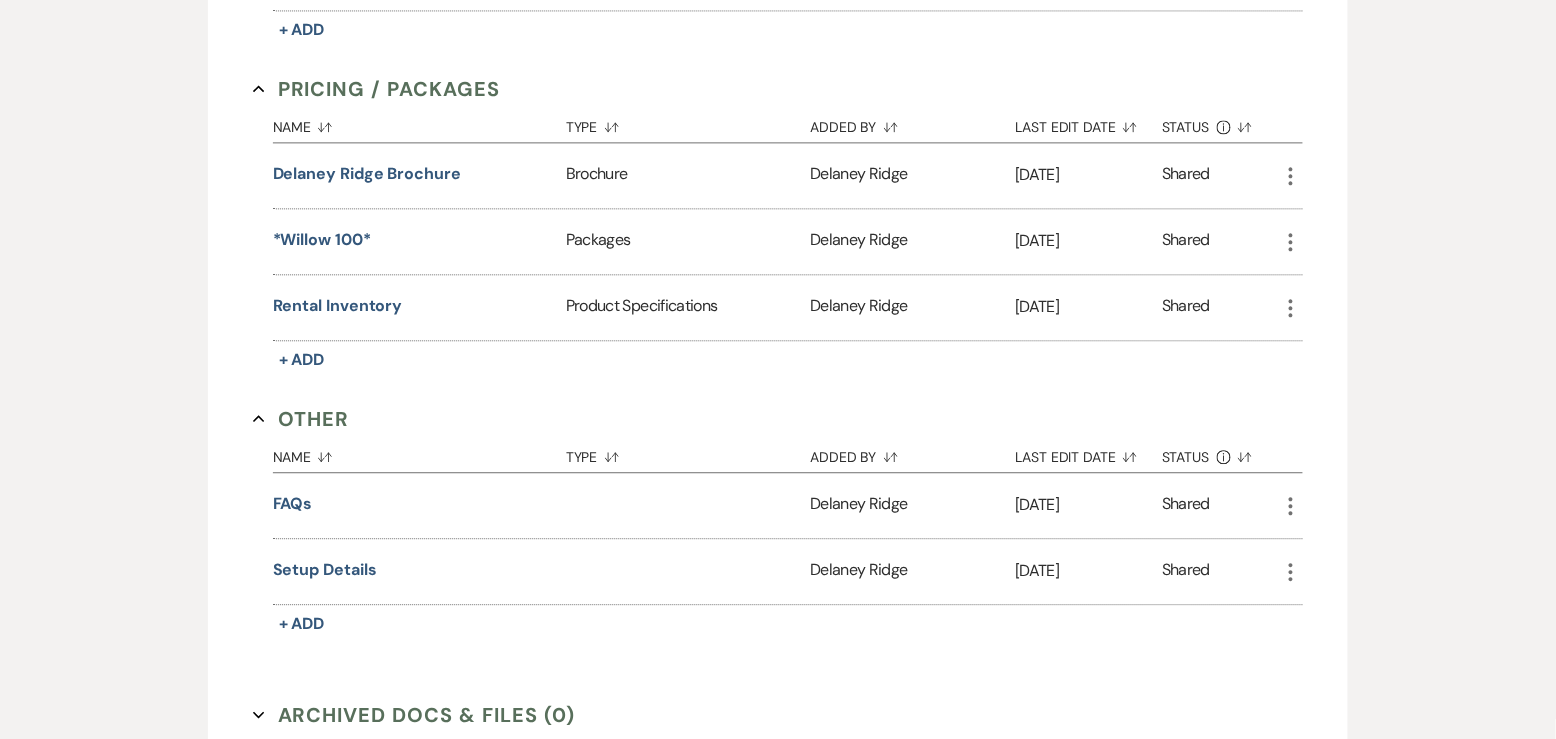 click on "Other Collapse" at bounding box center [301, 419] 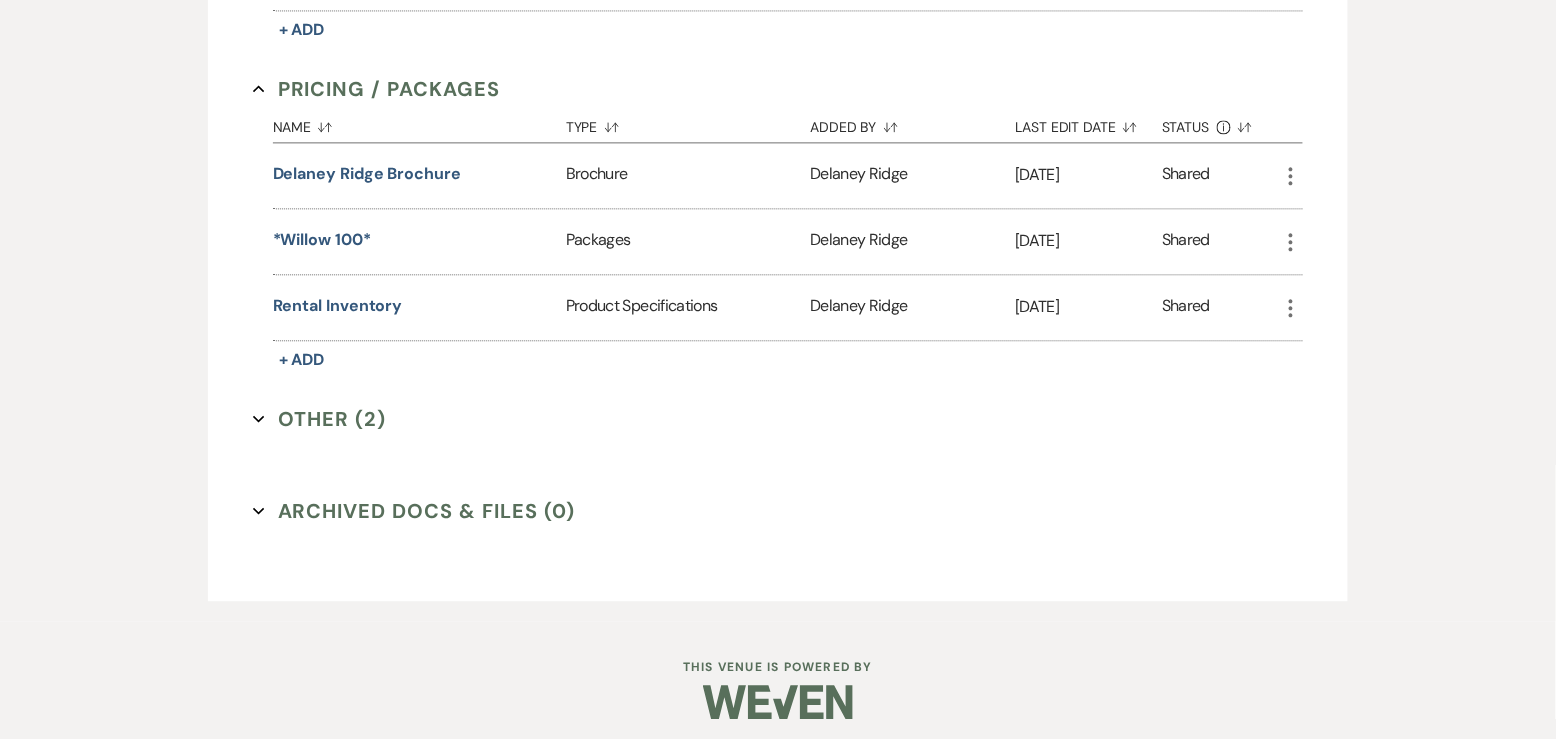 click on "Archived Docs & Files (0) Expand" at bounding box center [414, 511] 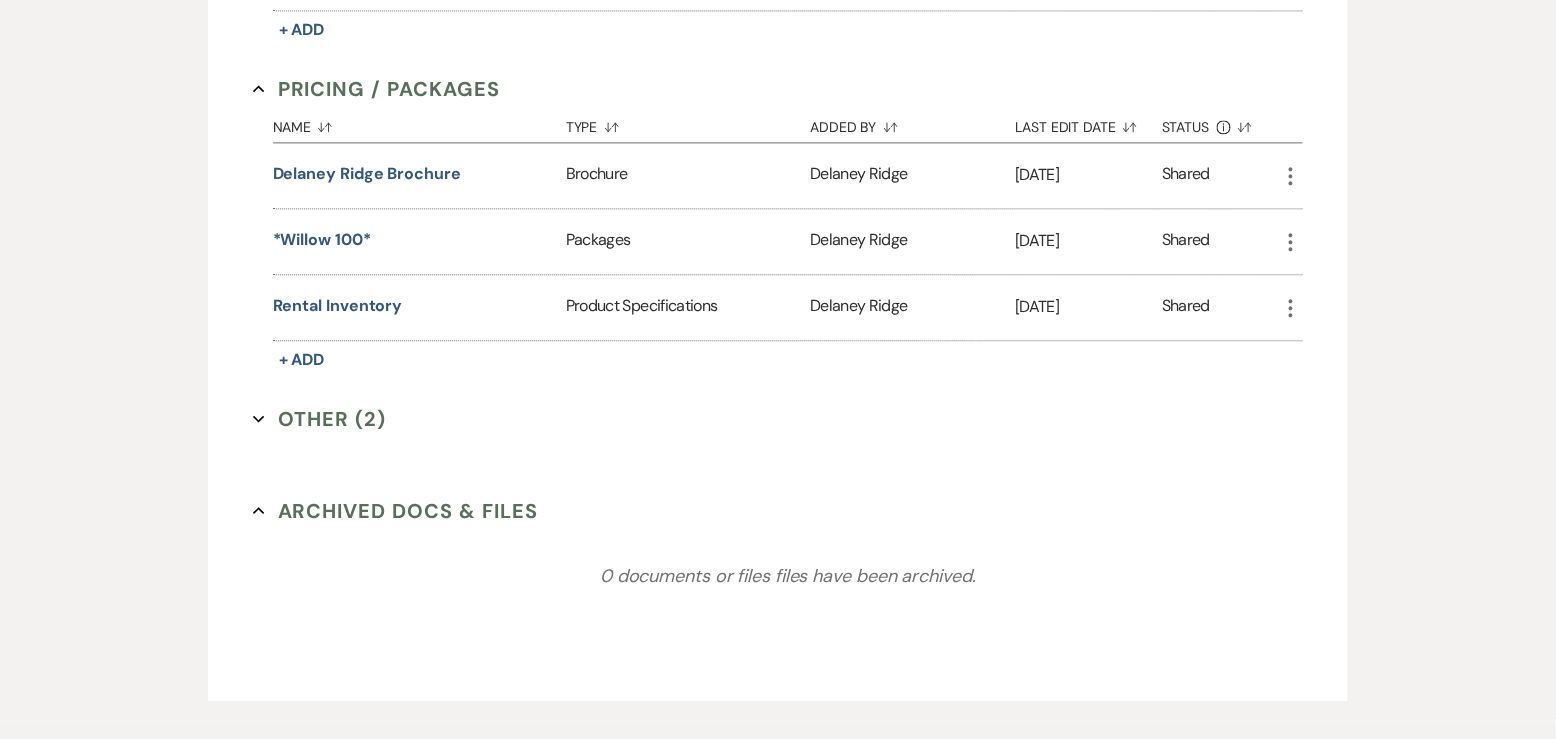 click on "0 documents or files files have been archived." at bounding box center [788, 576] 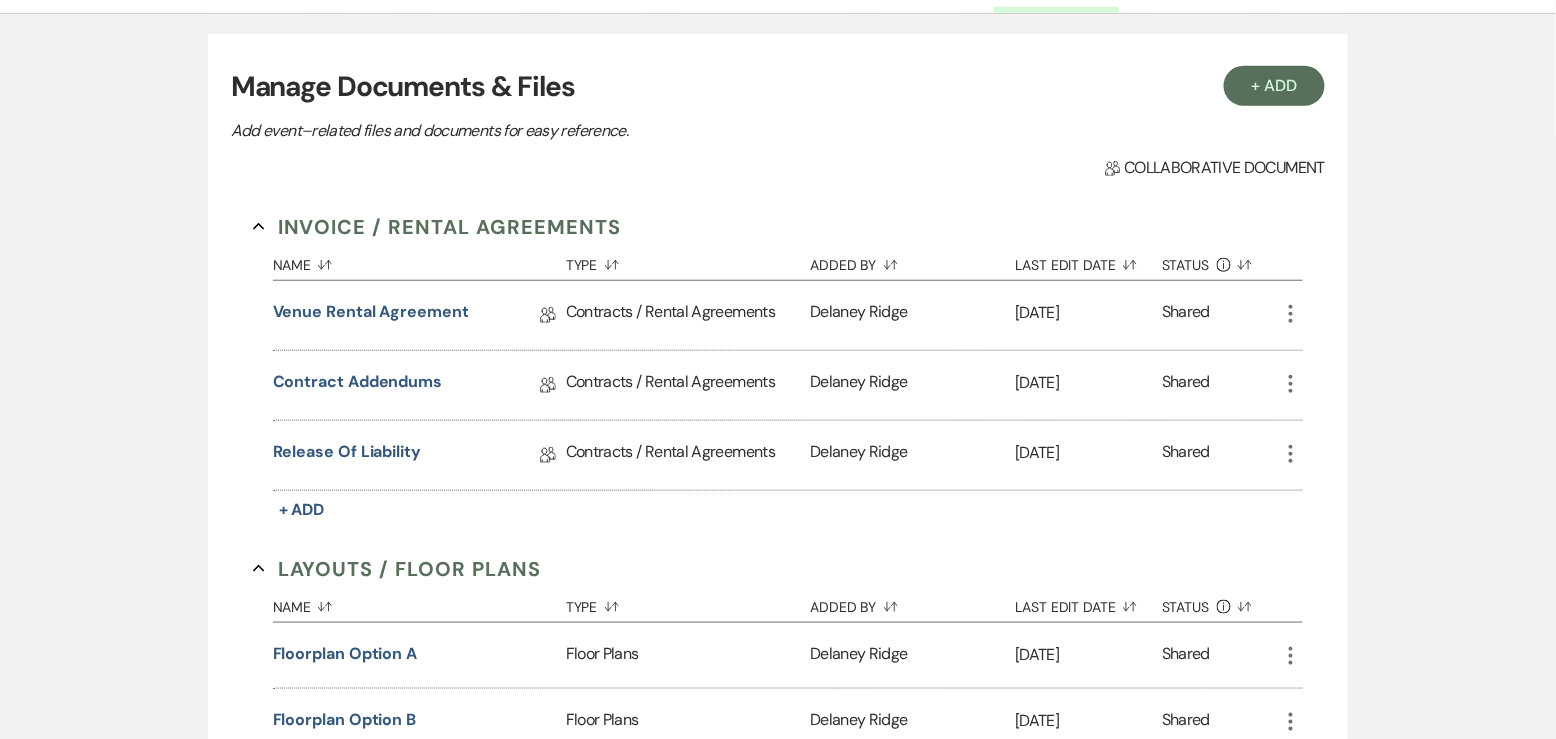 scroll, scrollTop: 78, scrollLeft: 0, axis: vertical 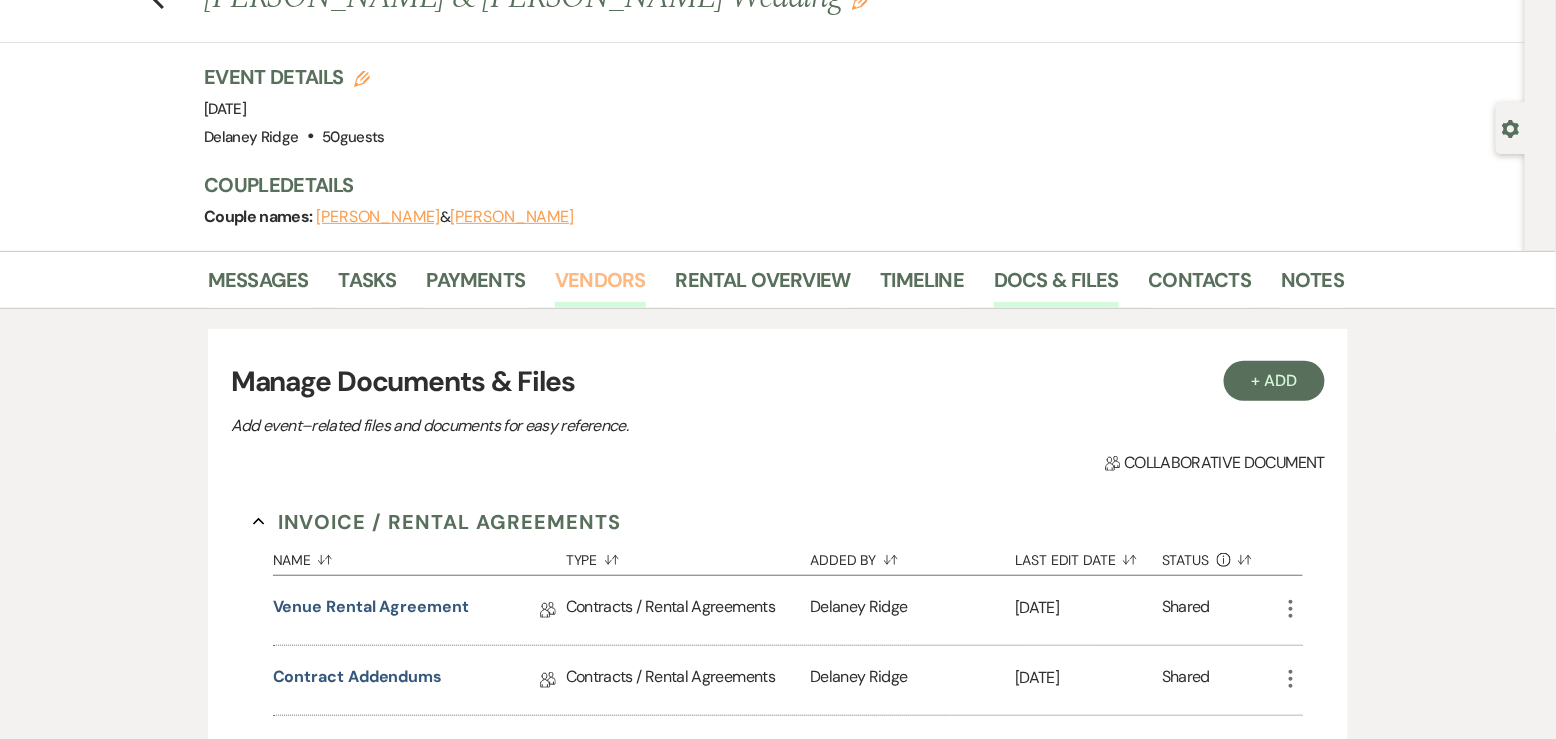 click on "Vendors" at bounding box center [600, 286] 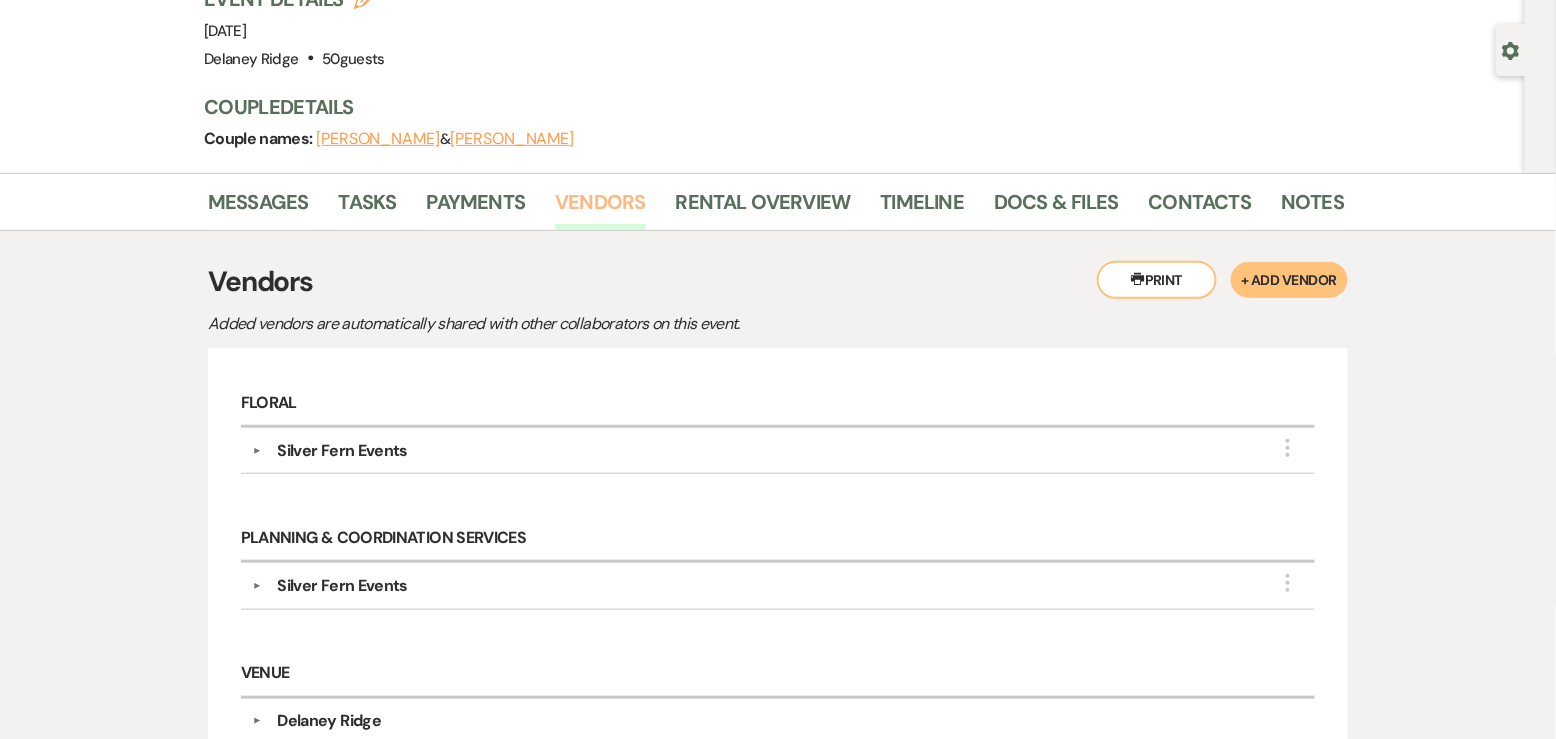 scroll, scrollTop: 203, scrollLeft: 0, axis: vertical 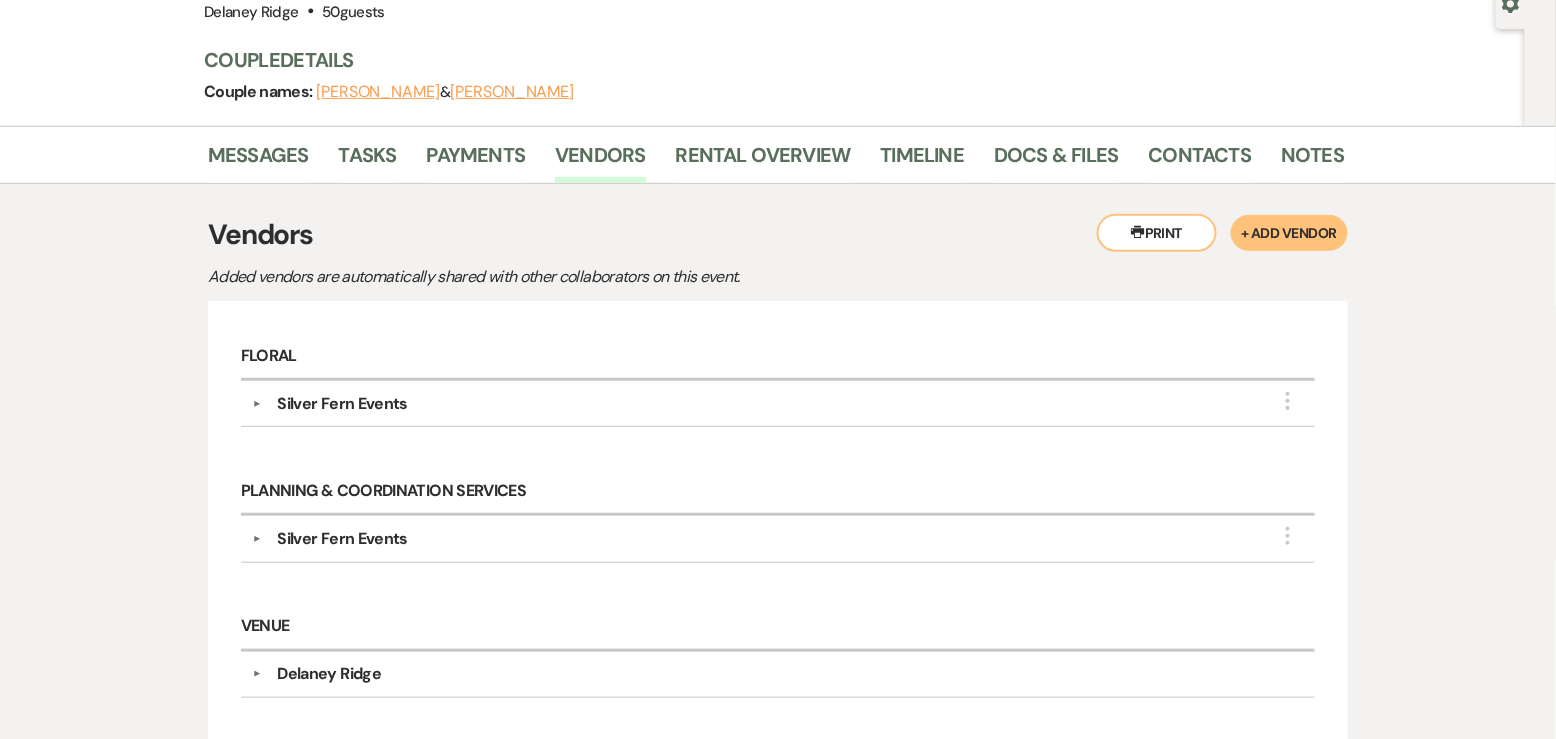 click on "Silver Fern Events" at bounding box center (342, 539) 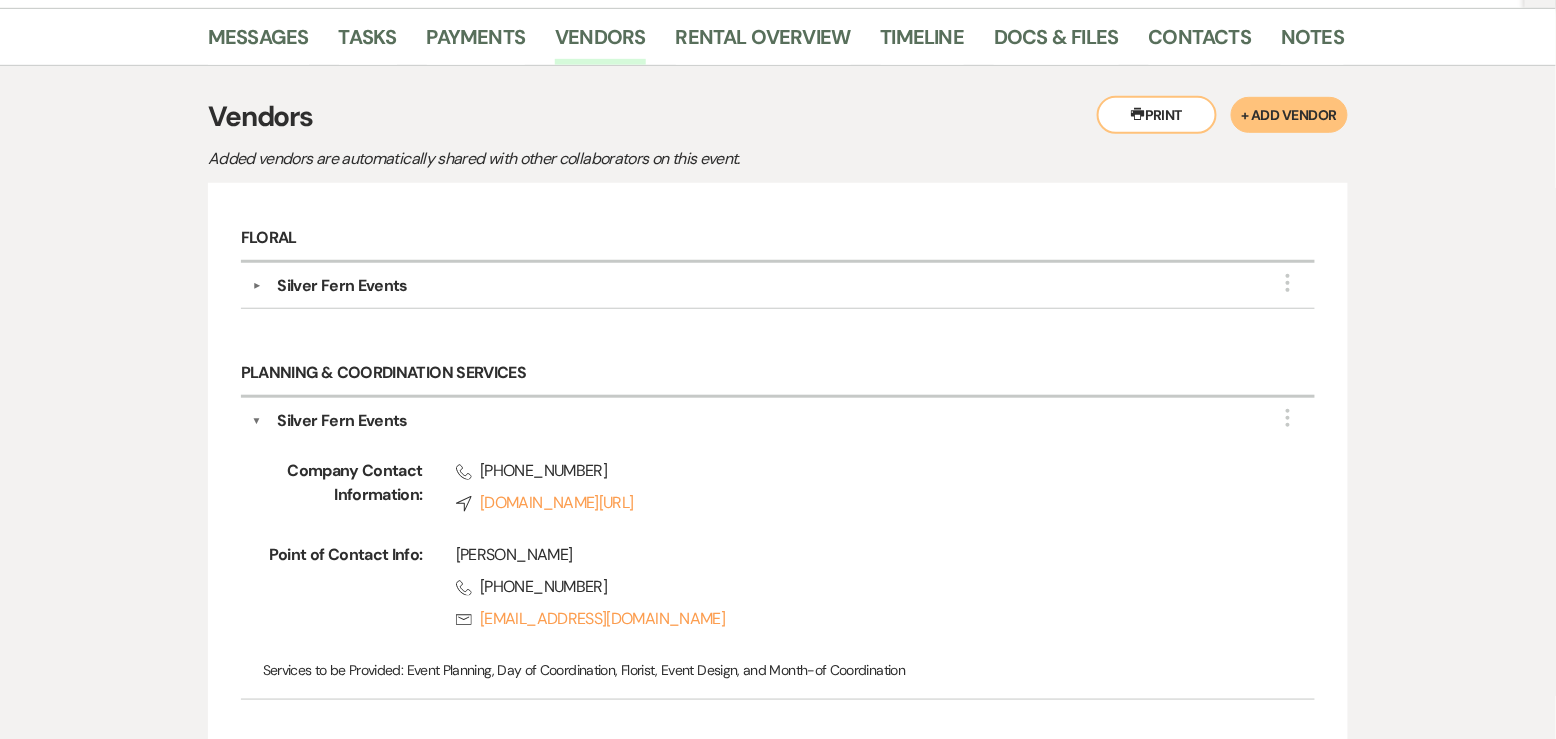 scroll, scrollTop: 340, scrollLeft: 0, axis: vertical 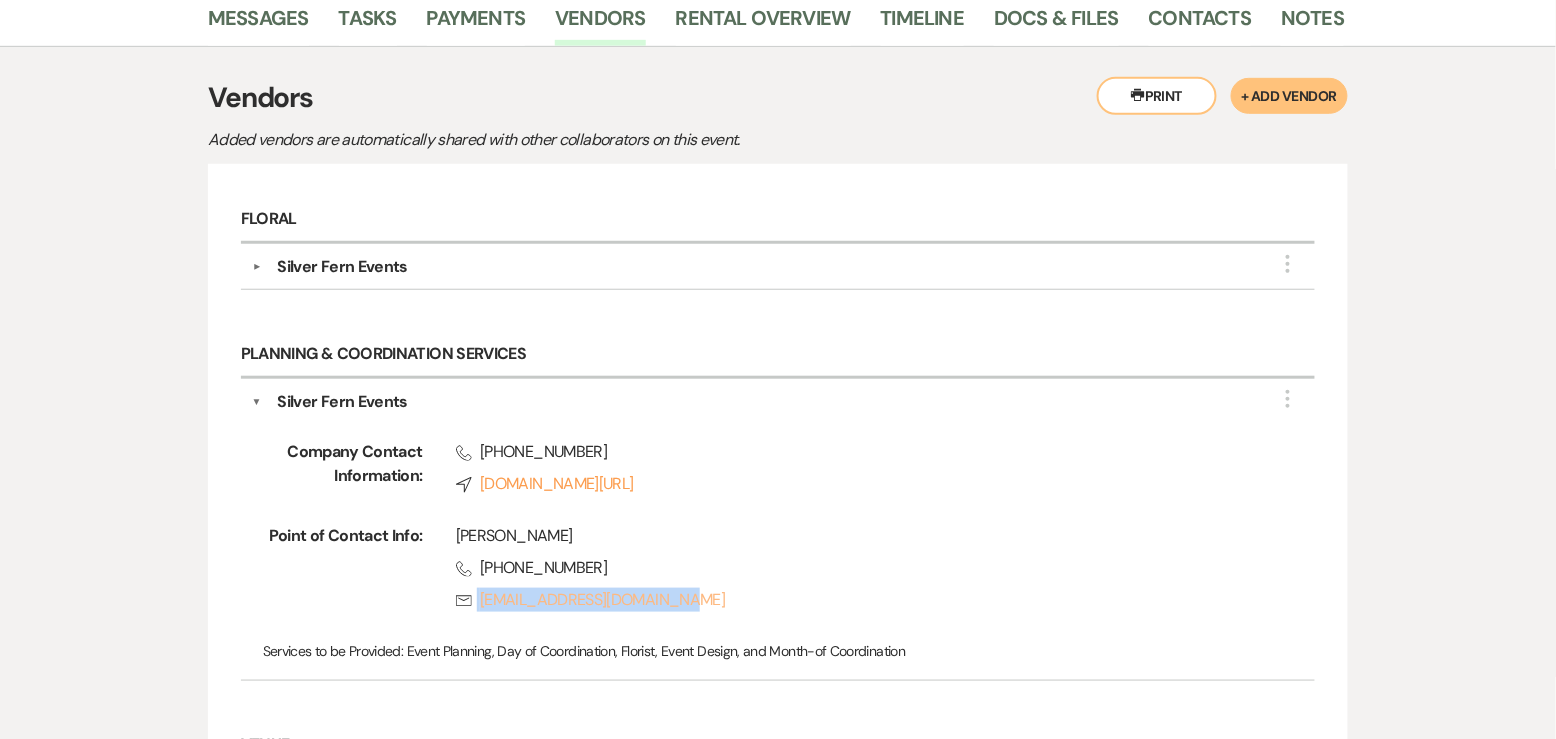 copy on "[EMAIL_ADDRESS][DOMAIN_NAME]" 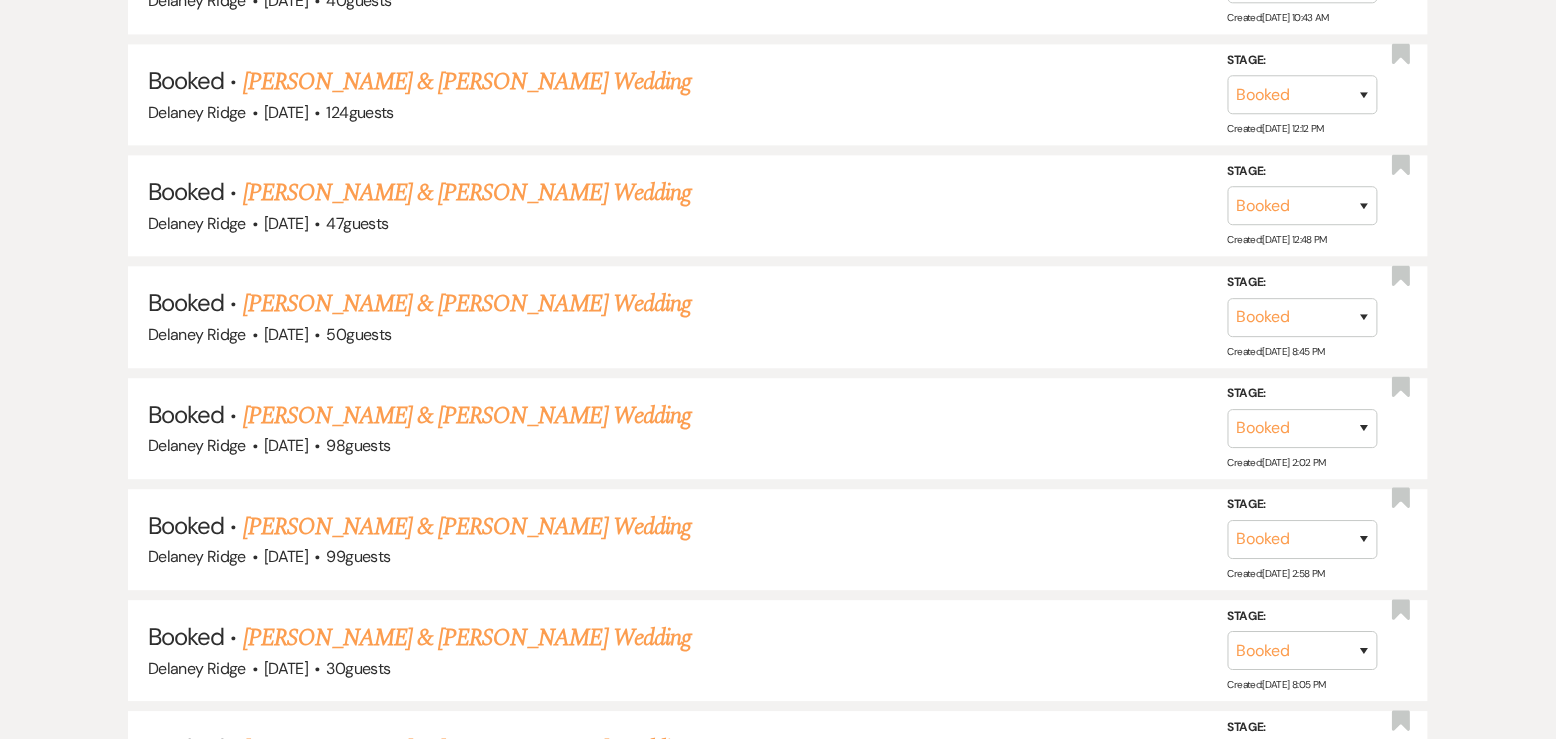 scroll, scrollTop: 3786, scrollLeft: 0, axis: vertical 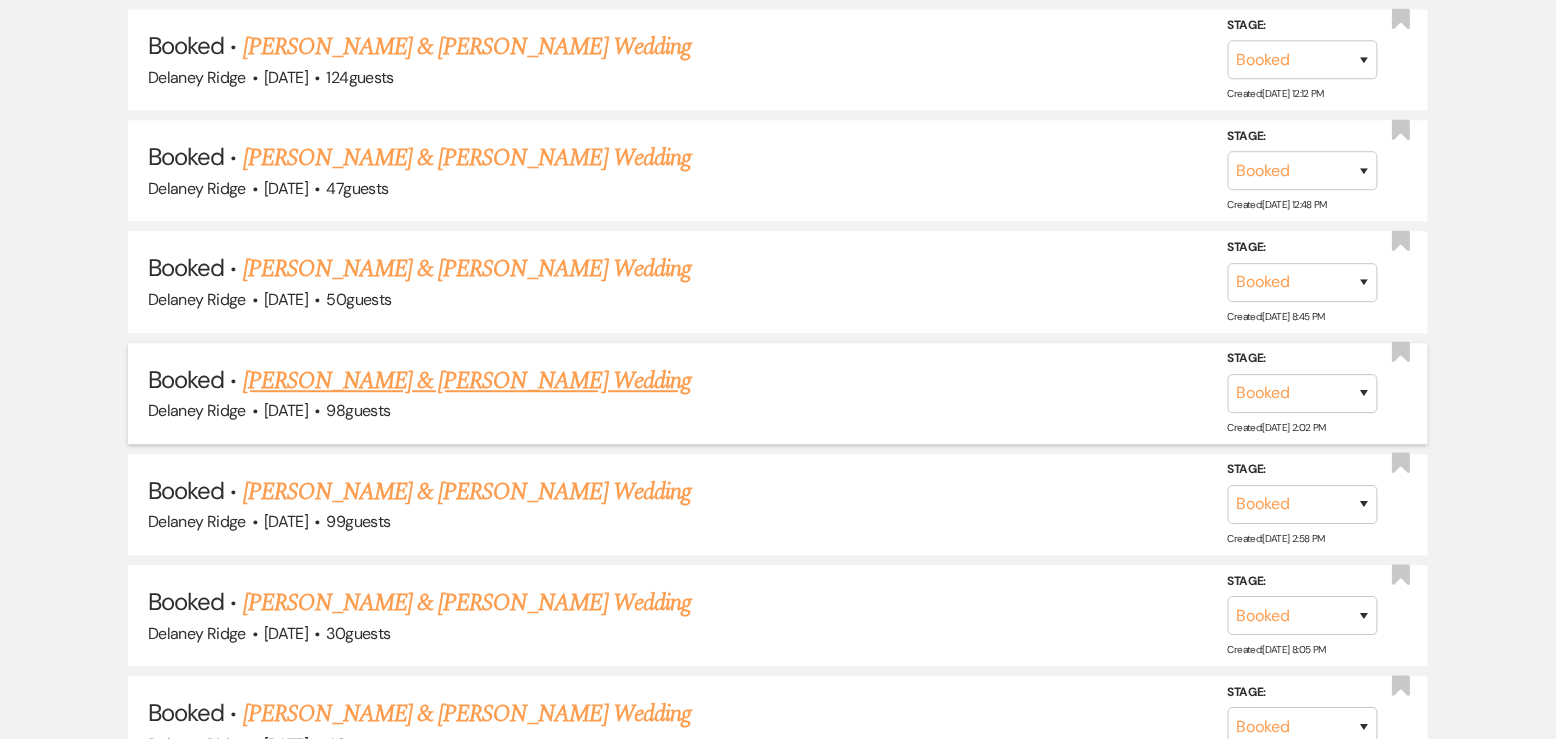 click on "[PERSON_NAME] & [PERSON_NAME] Wedding" at bounding box center (467, 381) 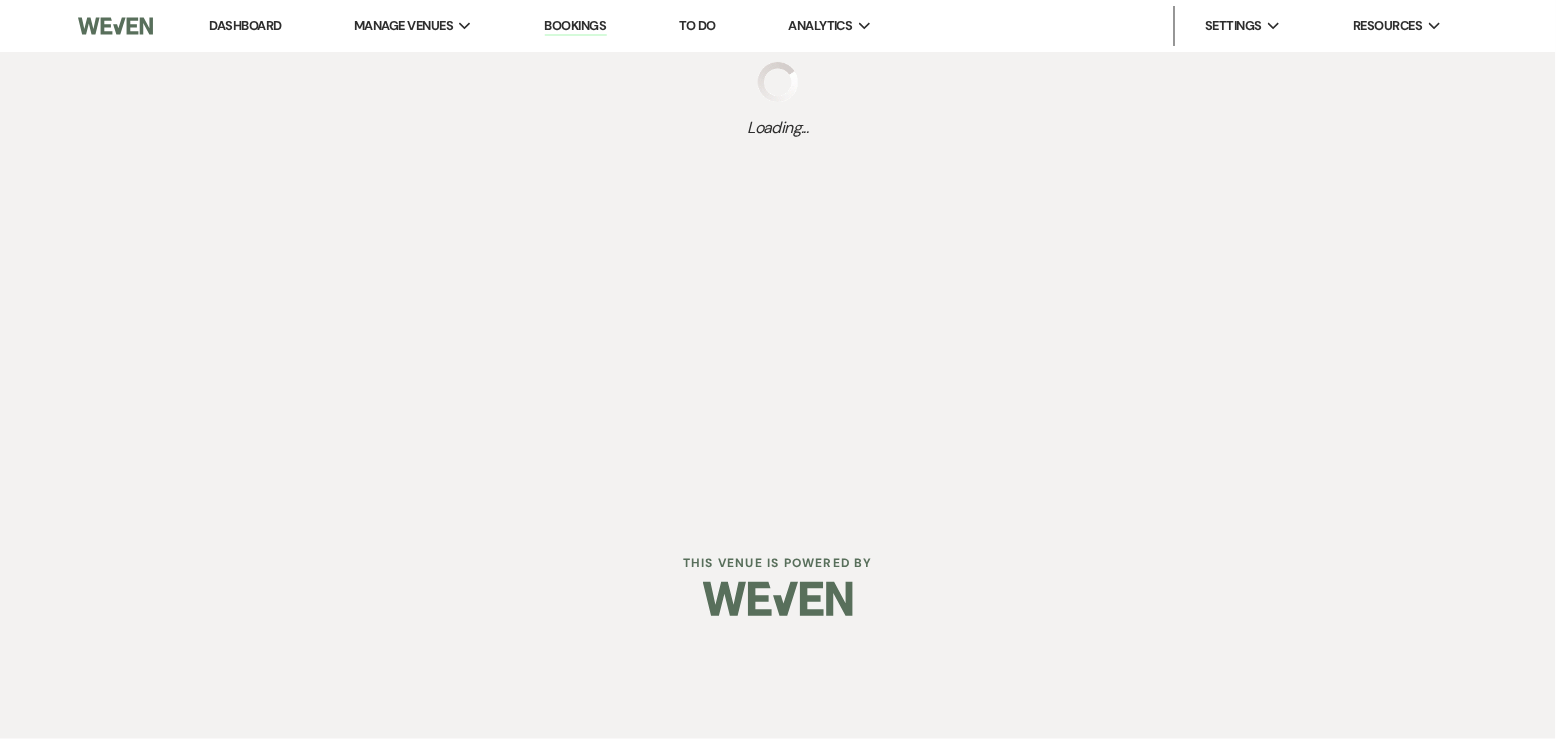 scroll, scrollTop: 0, scrollLeft: 0, axis: both 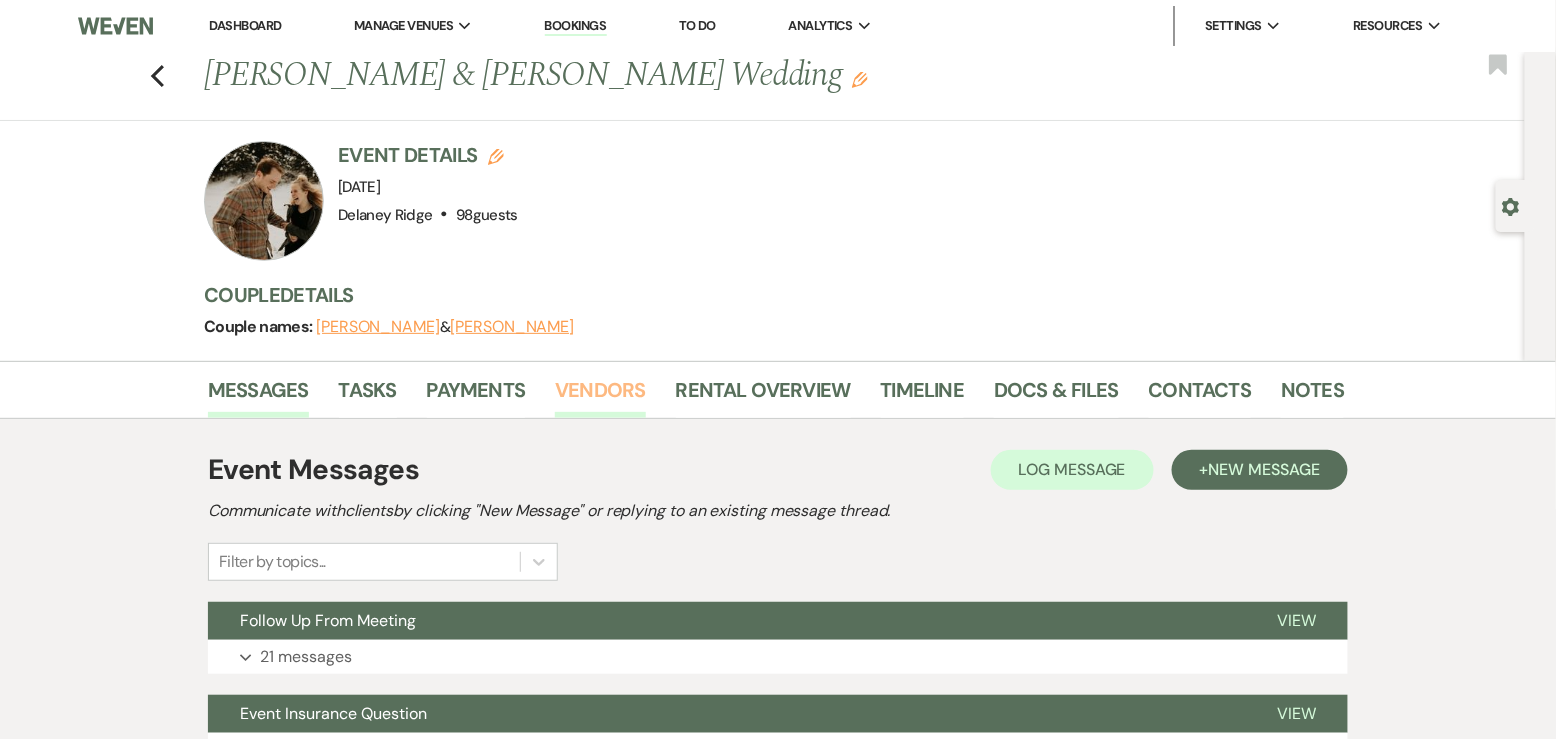 click on "Vendors" at bounding box center (600, 396) 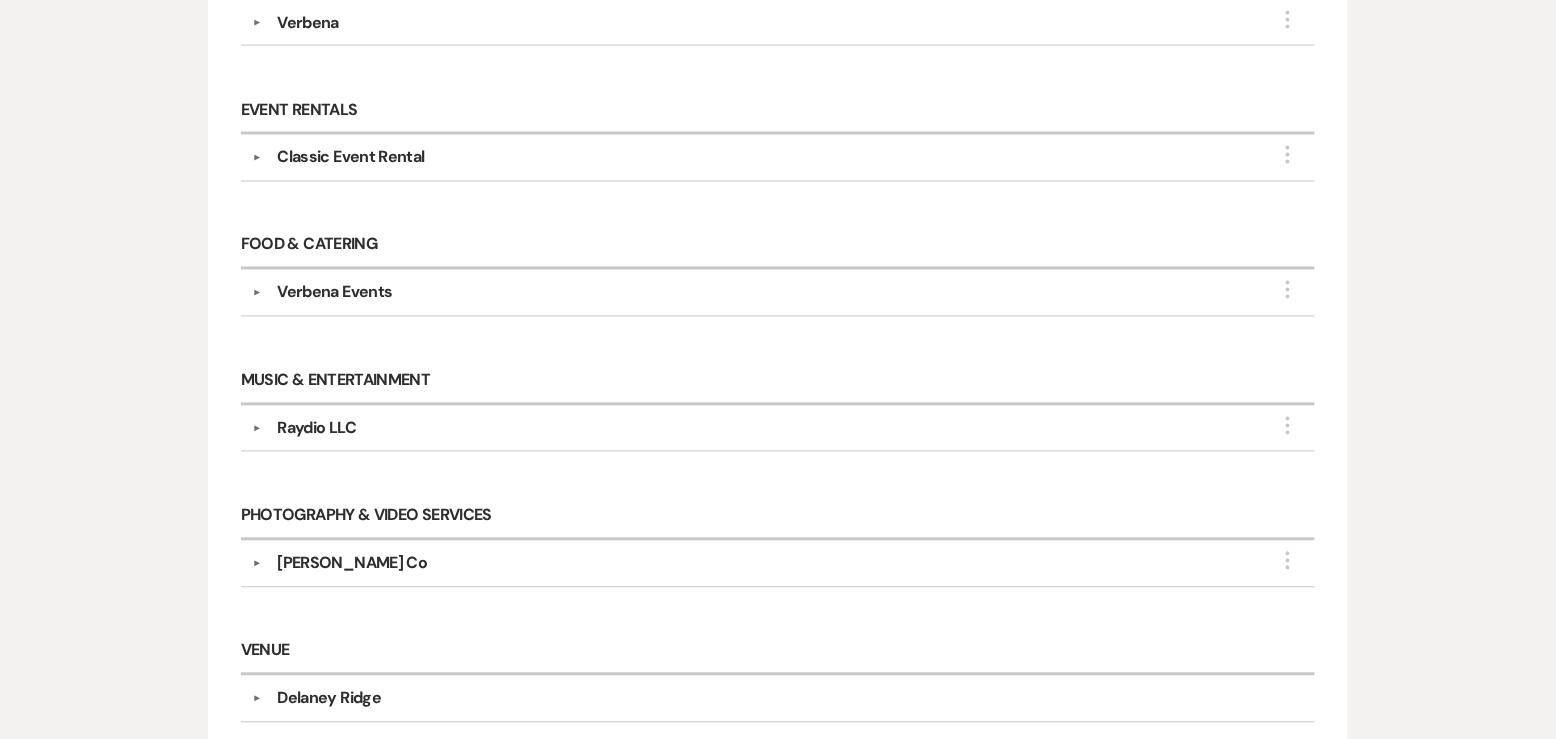 scroll, scrollTop: 1027, scrollLeft: 0, axis: vertical 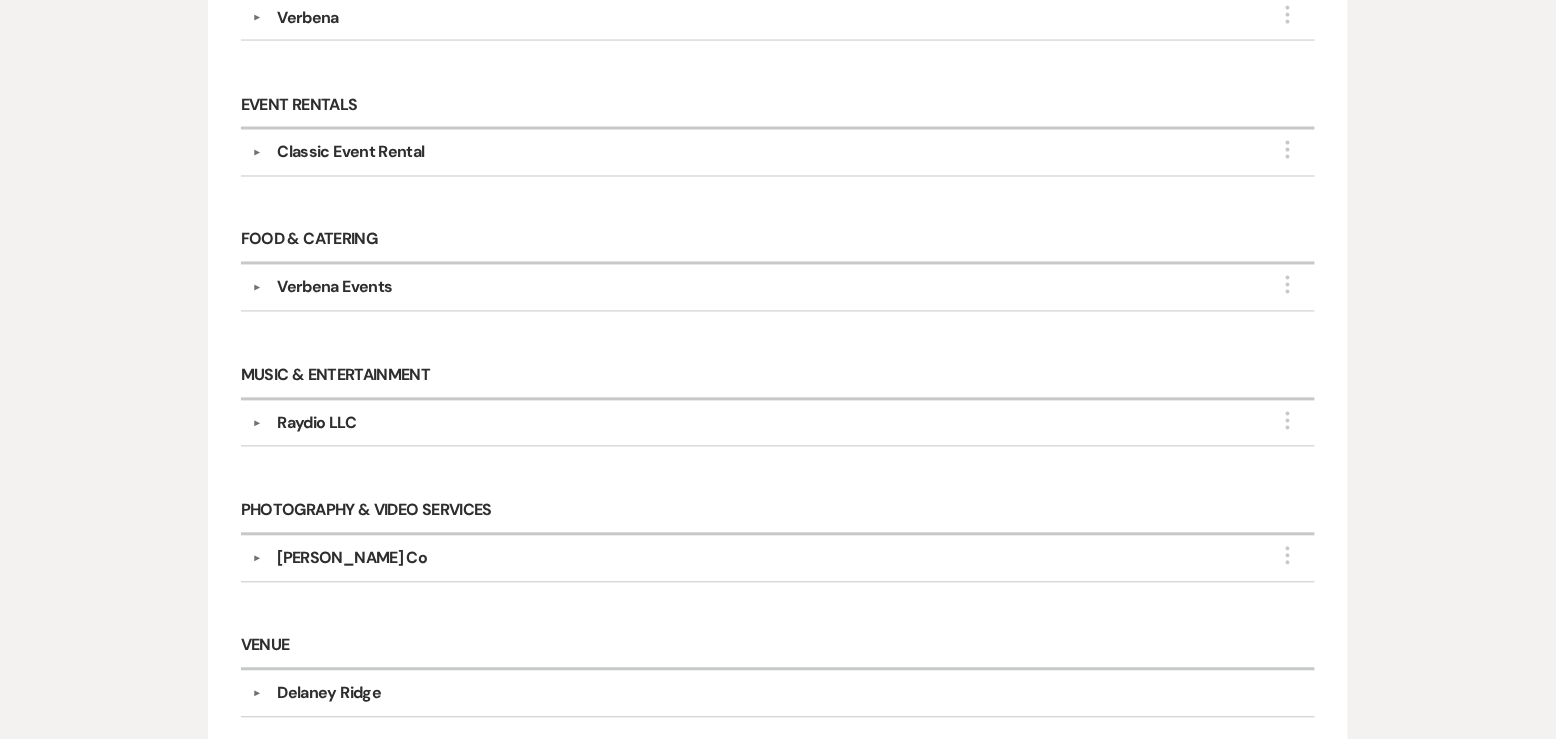 click on "[PERSON_NAME] Co" at bounding box center (352, 559) 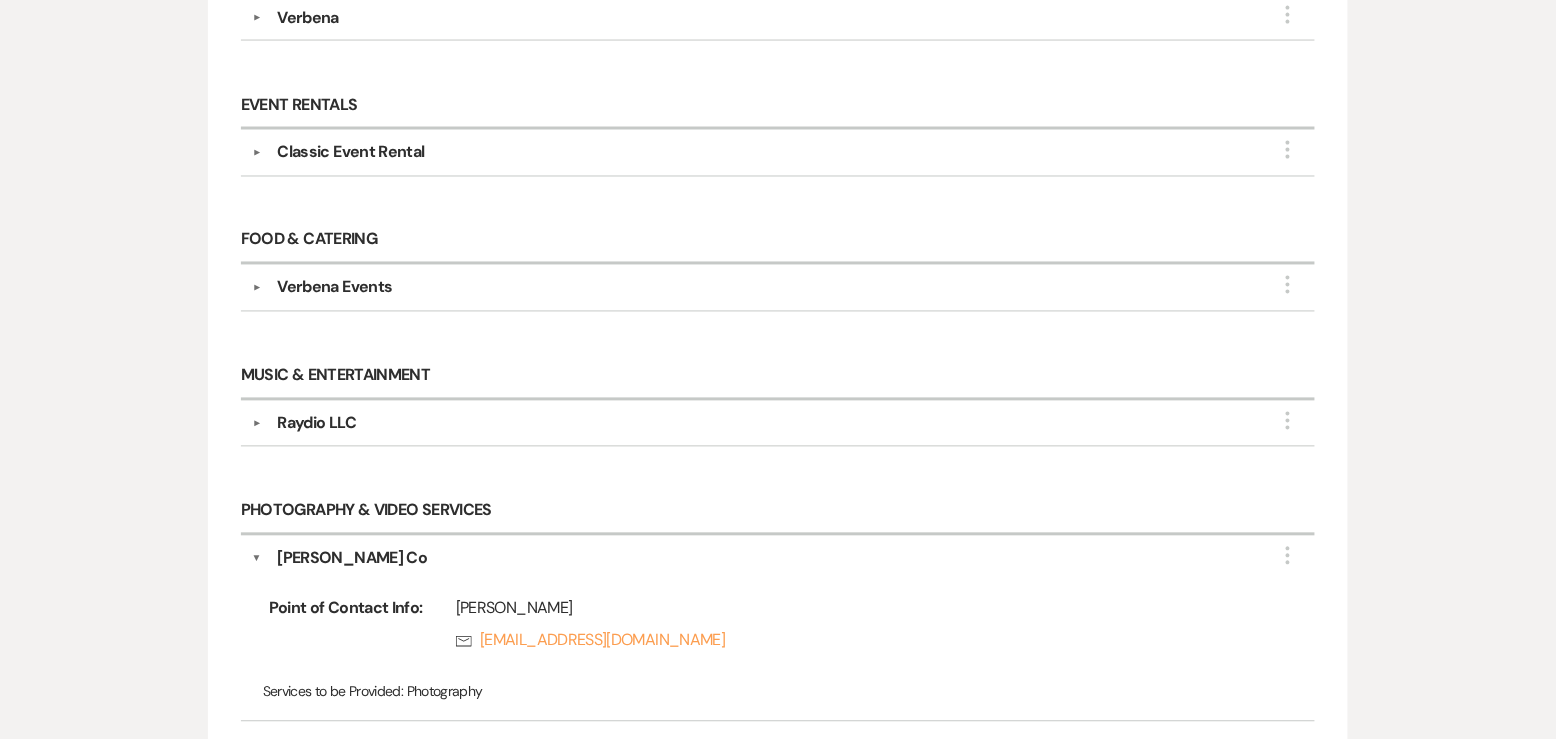 scroll, scrollTop: 1060, scrollLeft: 0, axis: vertical 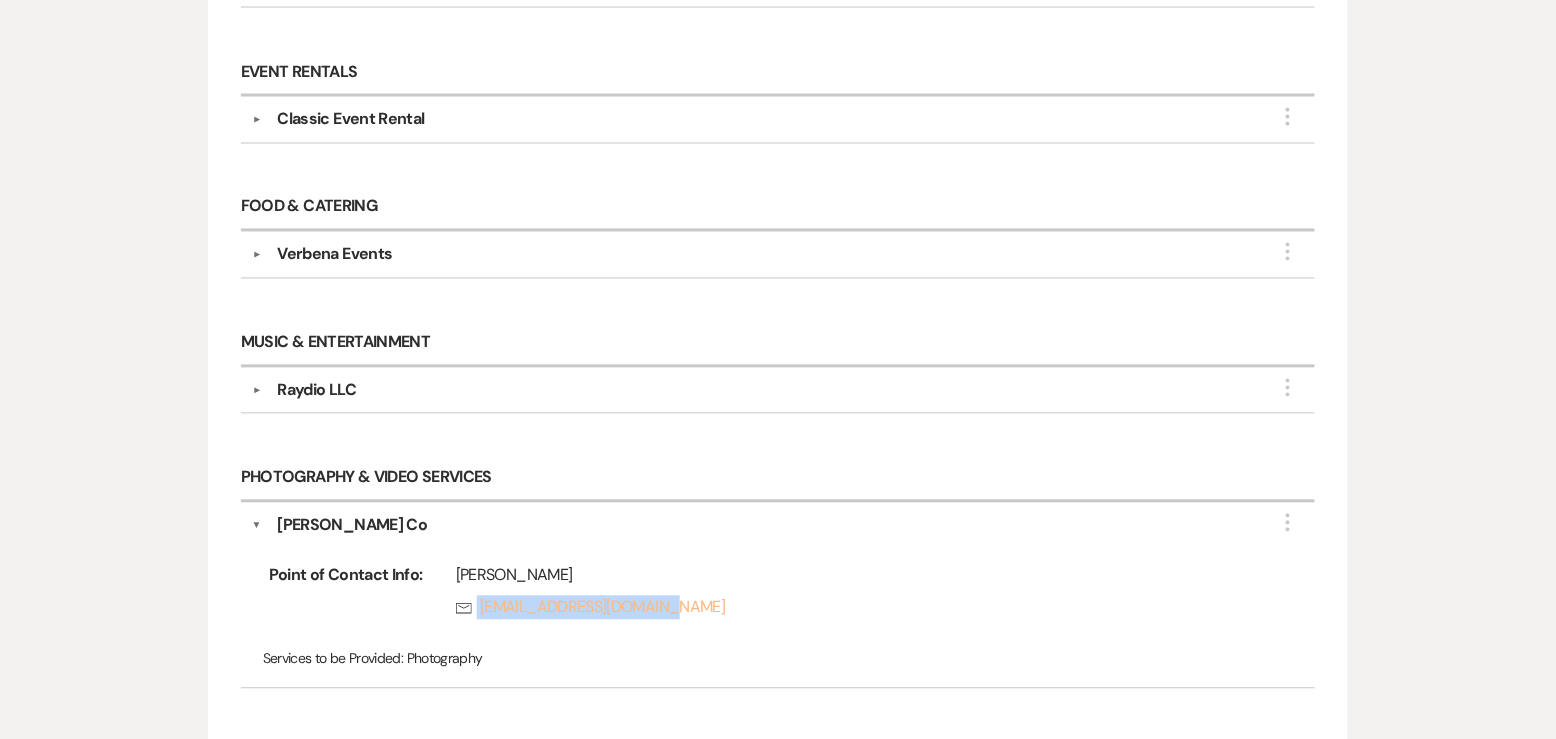 copy on "[EMAIL_ADDRESS][DOMAIN_NAME]" 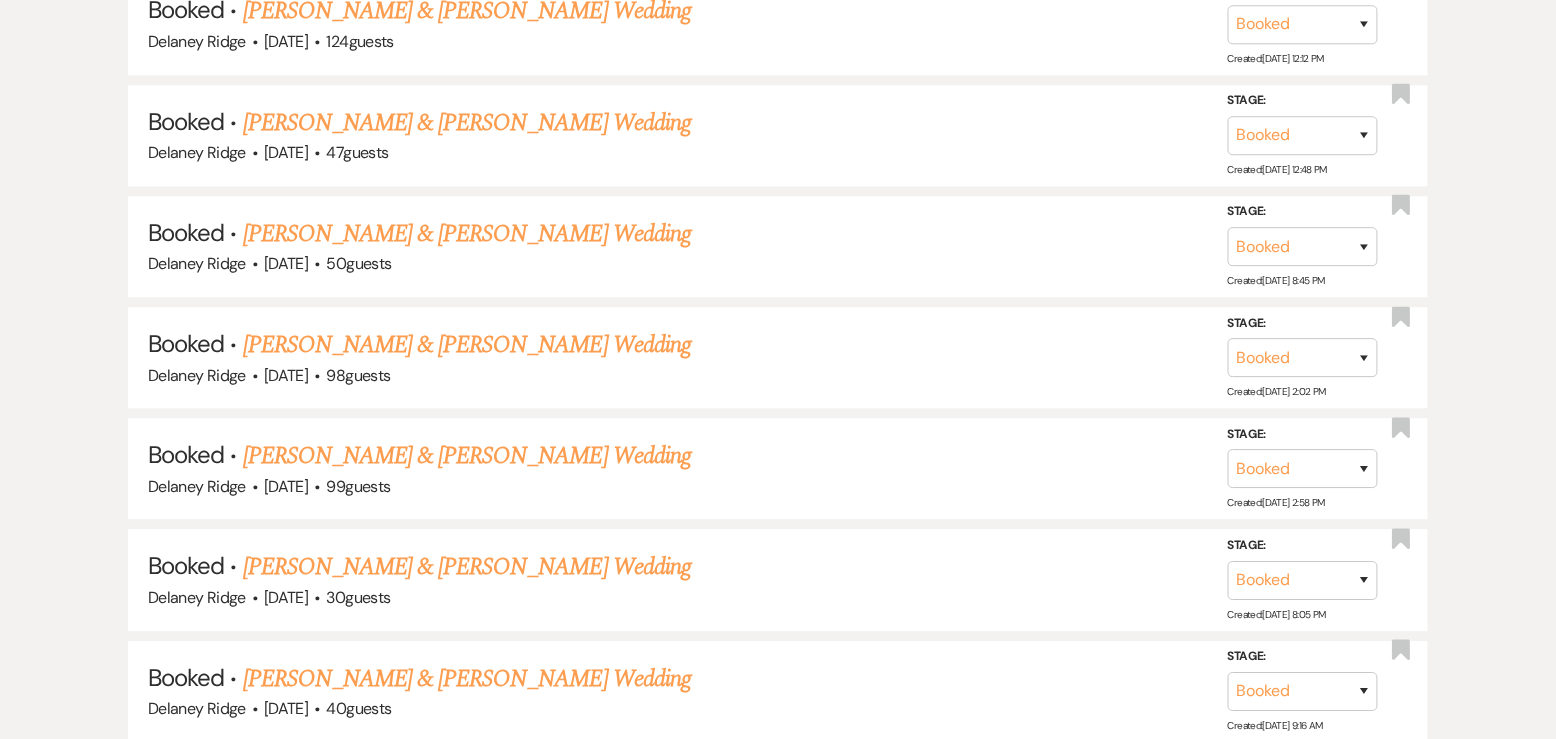 scroll, scrollTop: 3822, scrollLeft: 0, axis: vertical 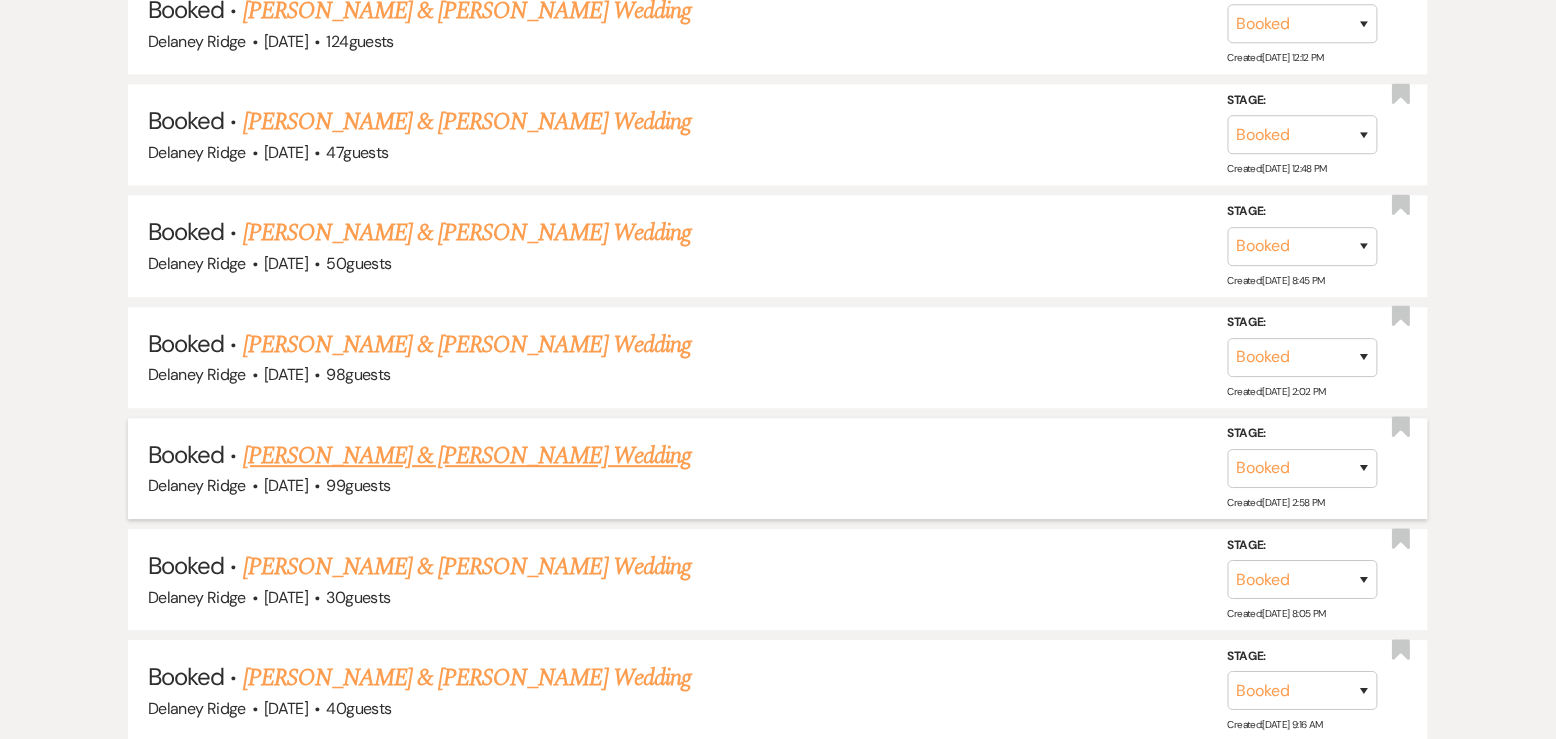 click on "[PERSON_NAME] & [PERSON_NAME] Wedding" at bounding box center [467, 456] 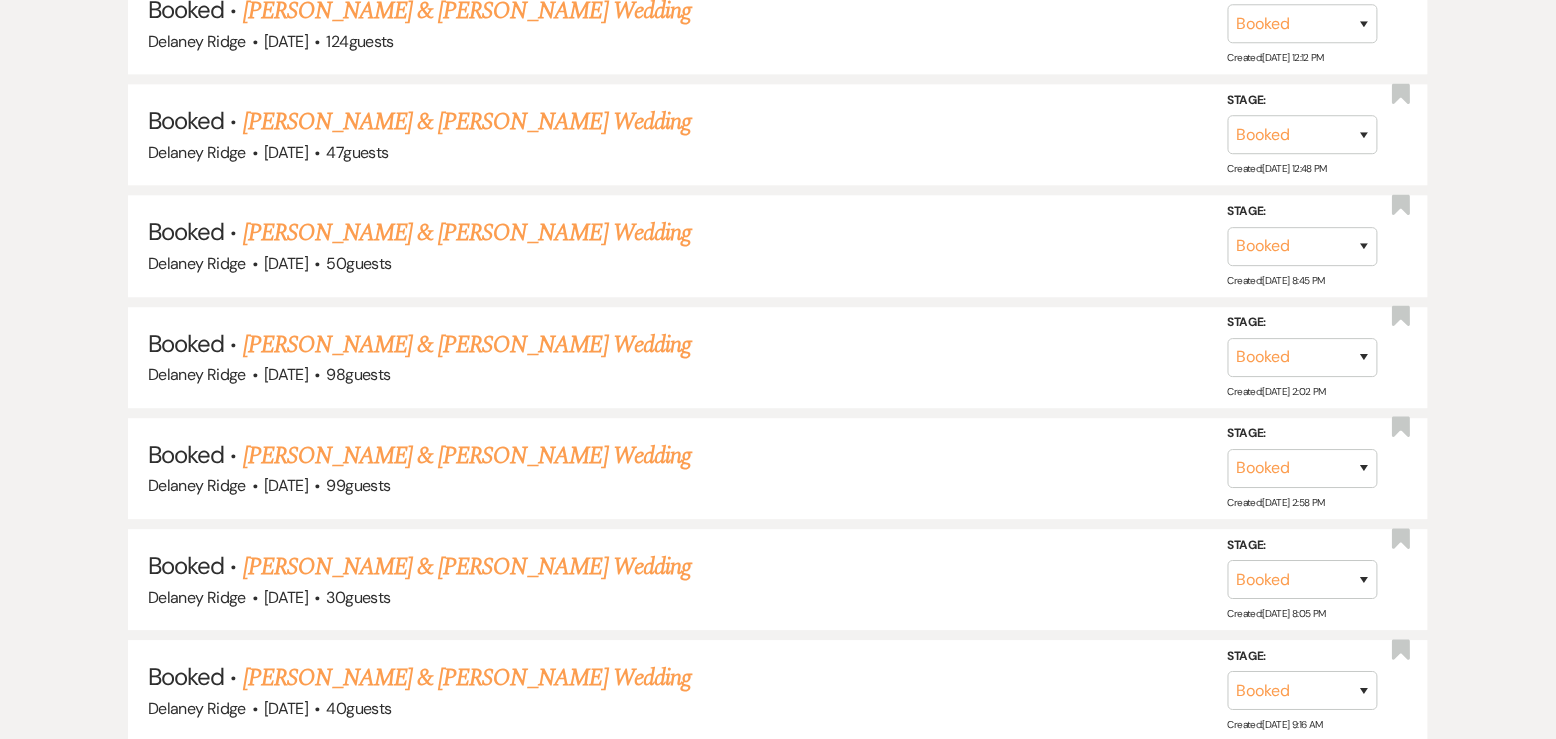 scroll, scrollTop: 0, scrollLeft: 0, axis: both 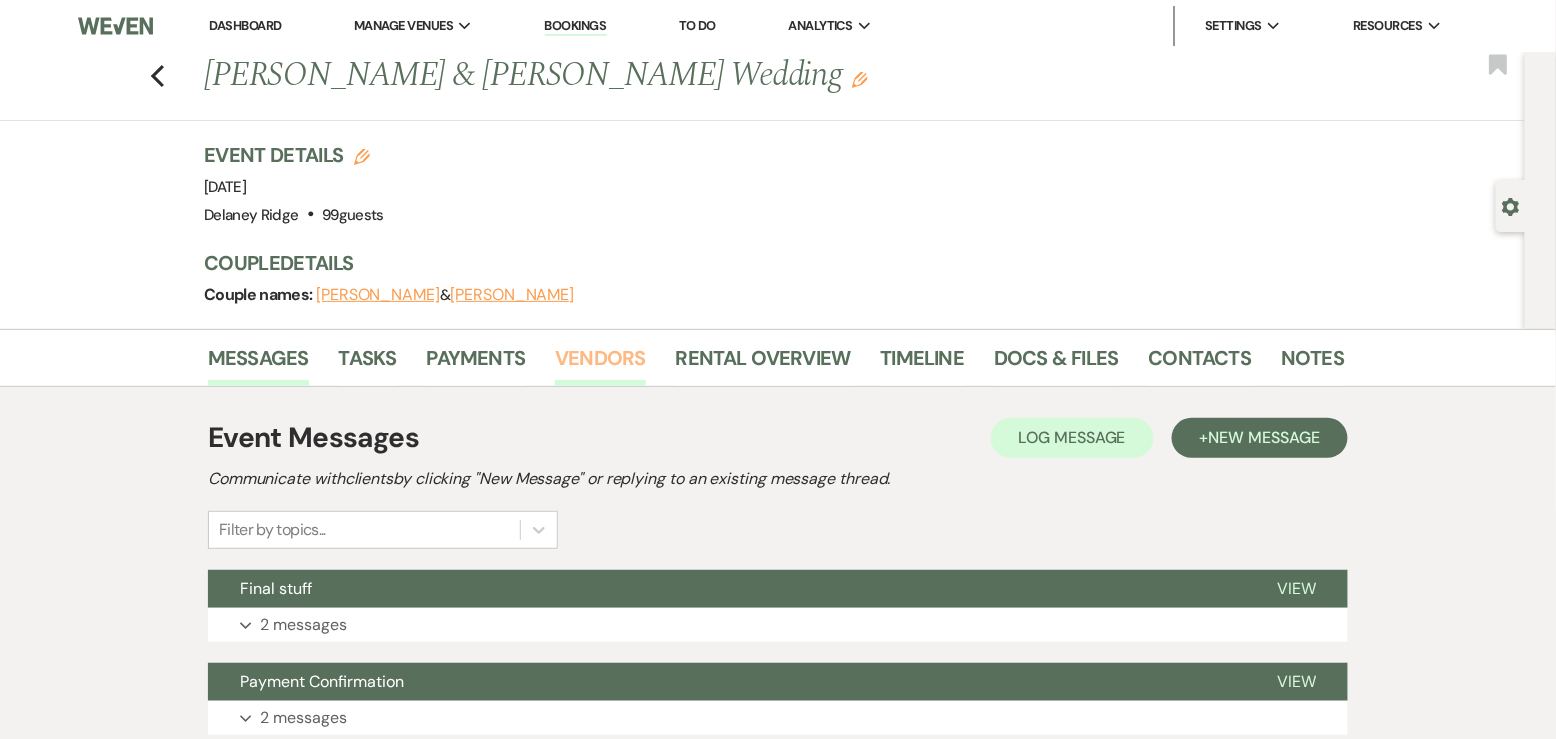 click on "Vendors" at bounding box center (600, 364) 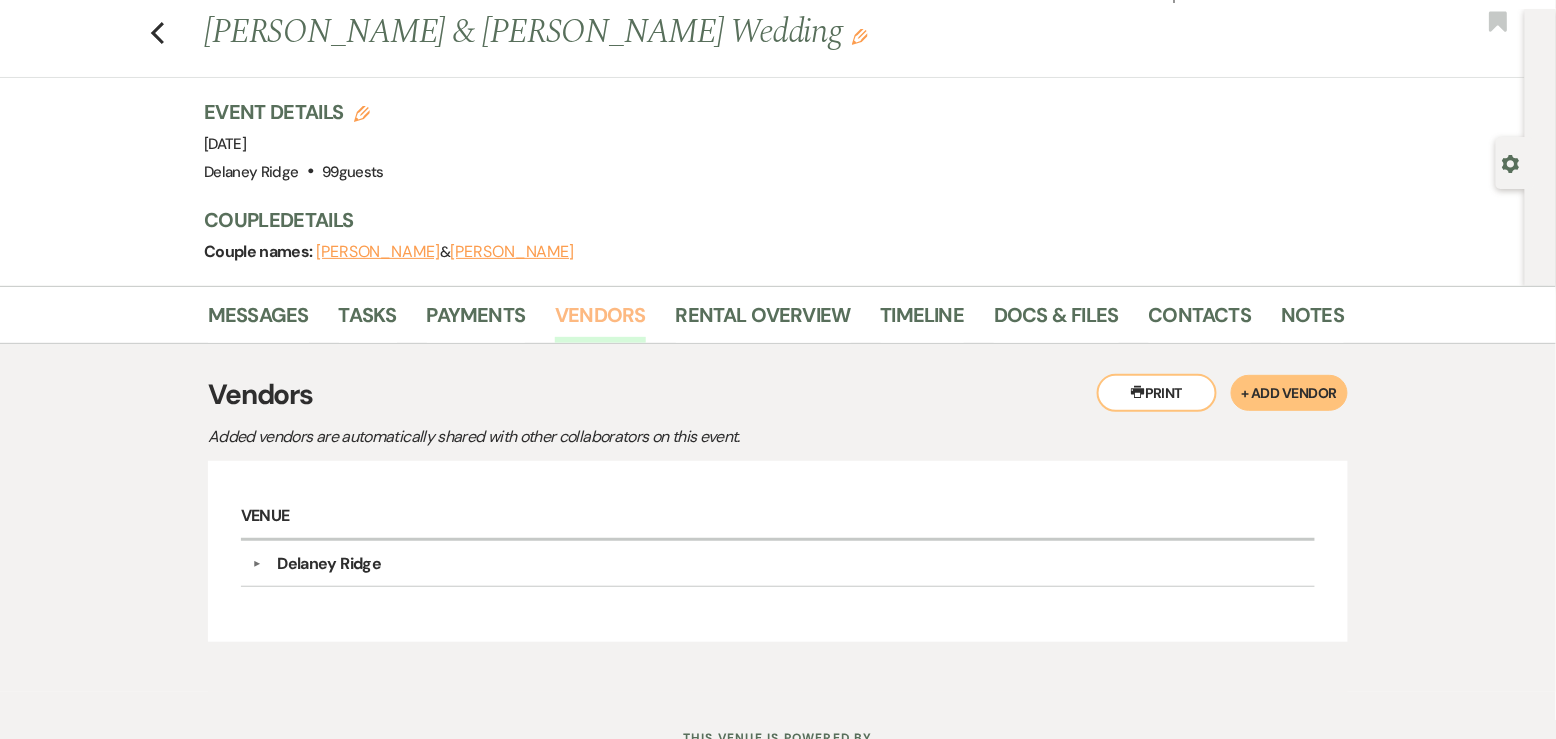 scroll, scrollTop: 121, scrollLeft: 0, axis: vertical 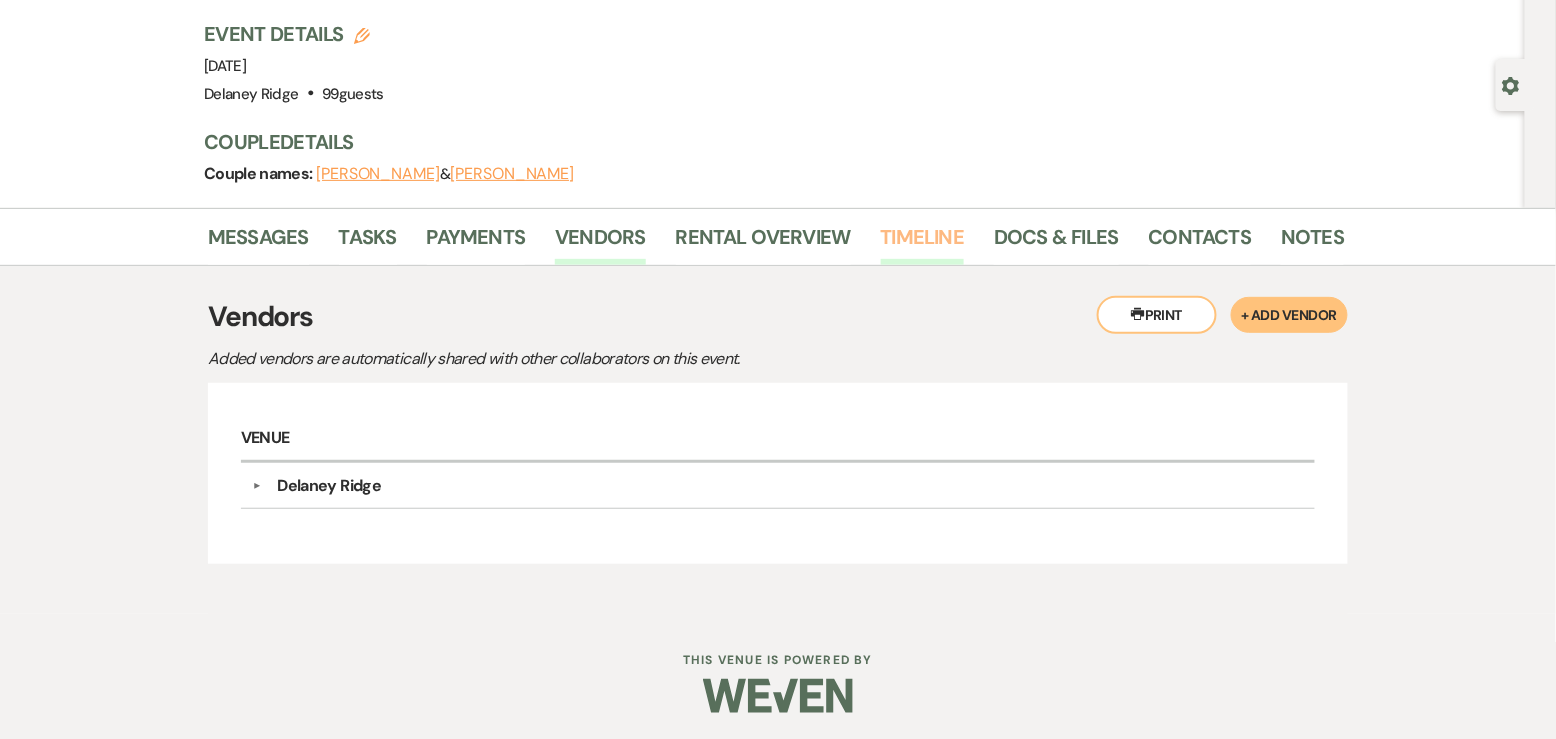 click on "Timeline" at bounding box center (923, 243) 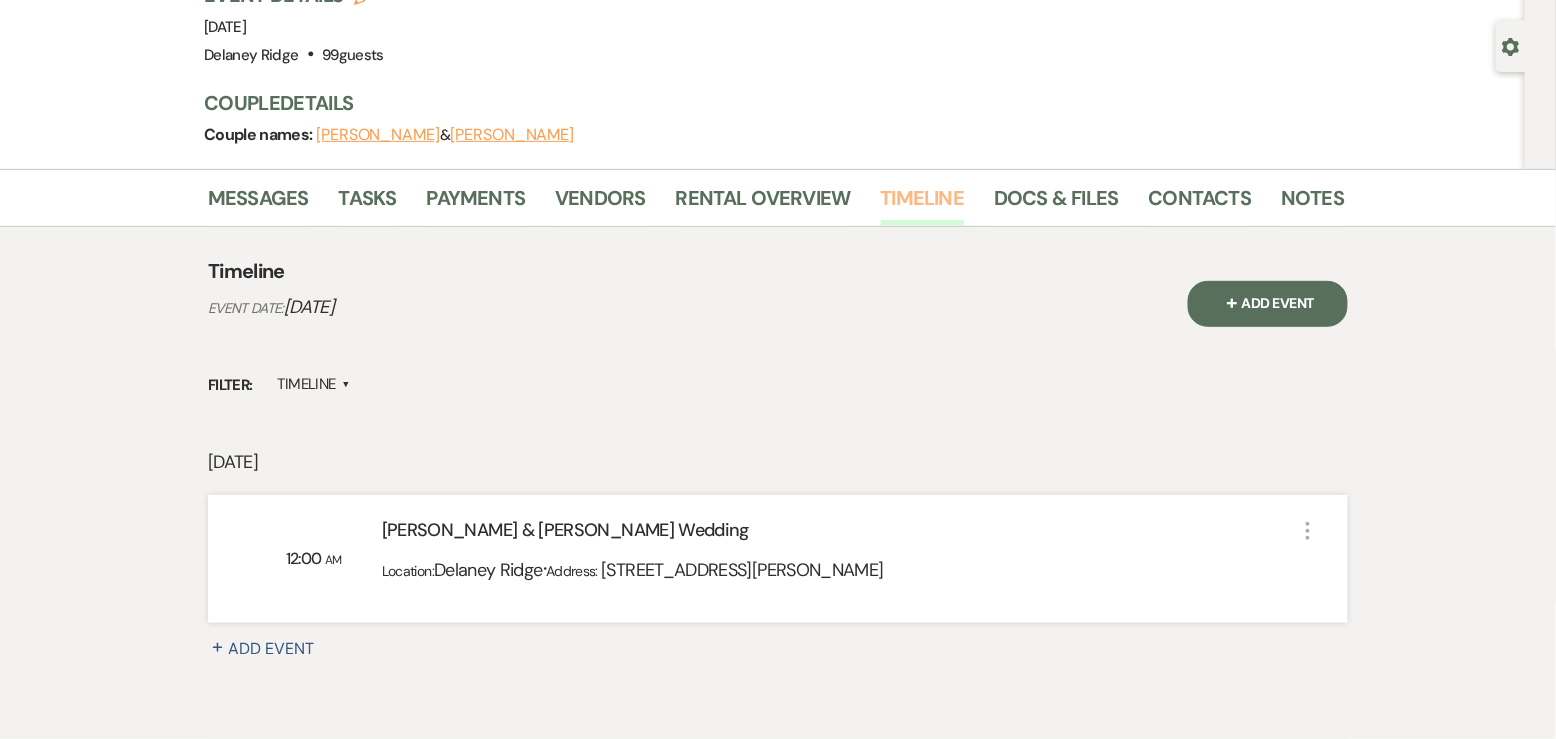 scroll, scrollTop: 0, scrollLeft: 0, axis: both 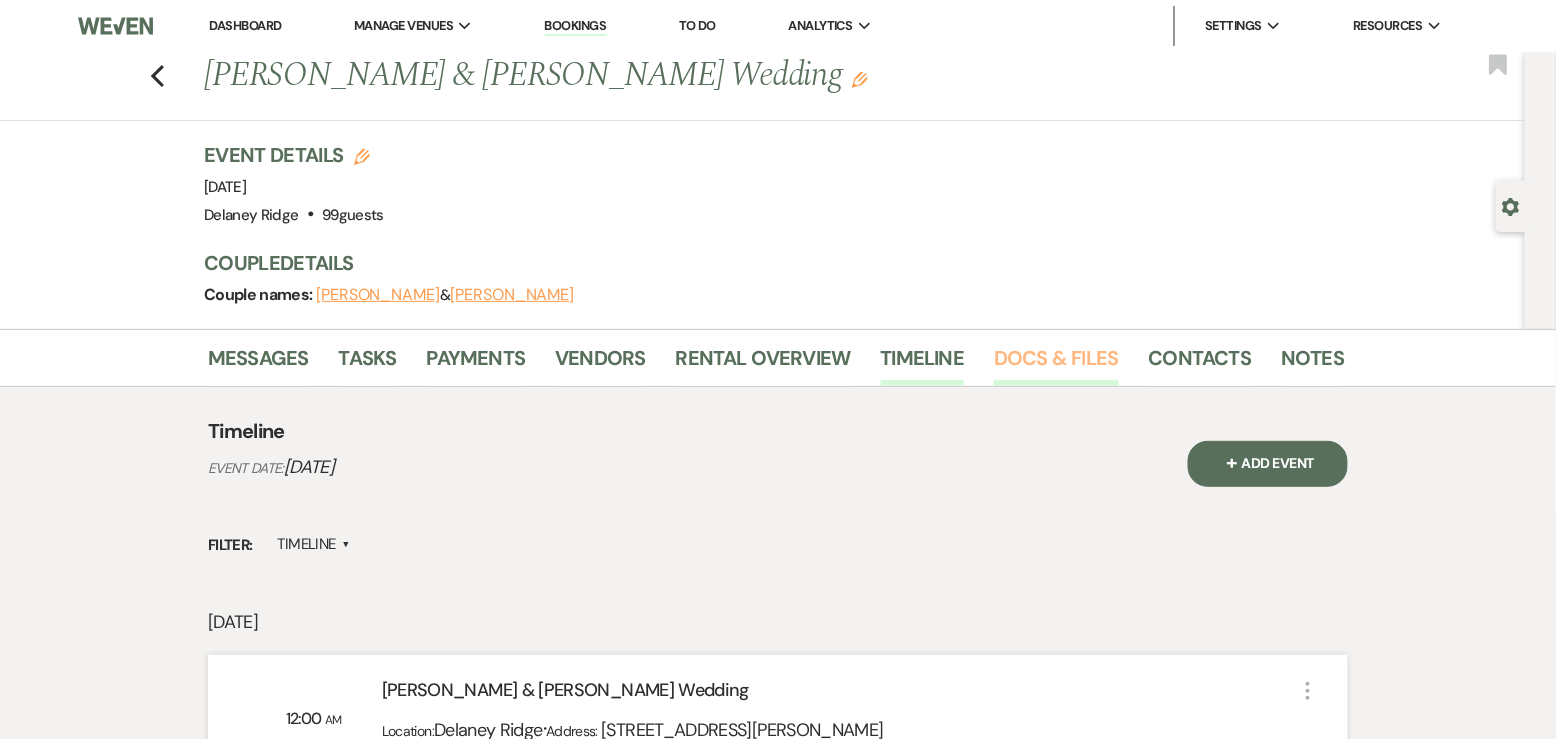 click on "Docs & Files" at bounding box center (1056, 364) 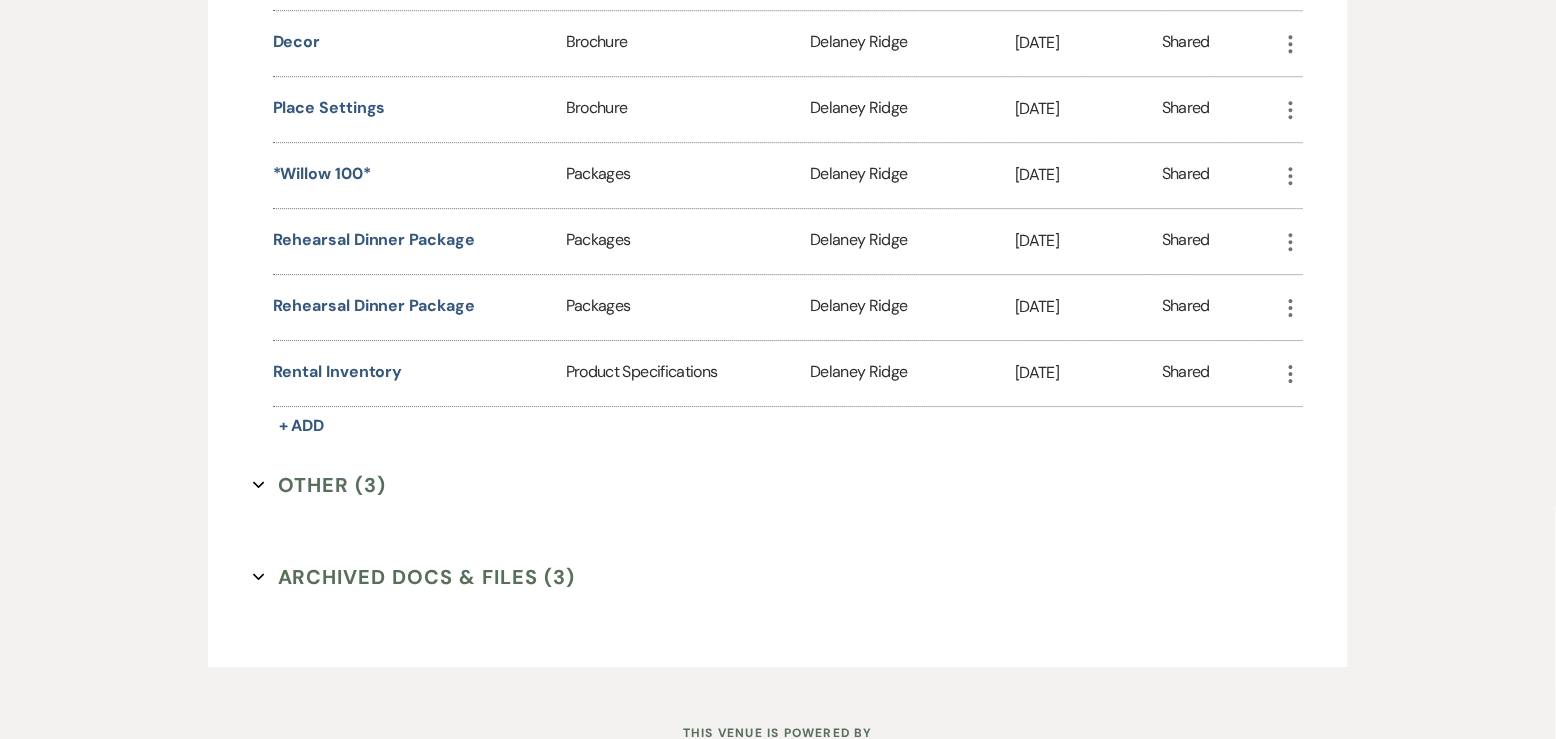 scroll, scrollTop: 1842, scrollLeft: 0, axis: vertical 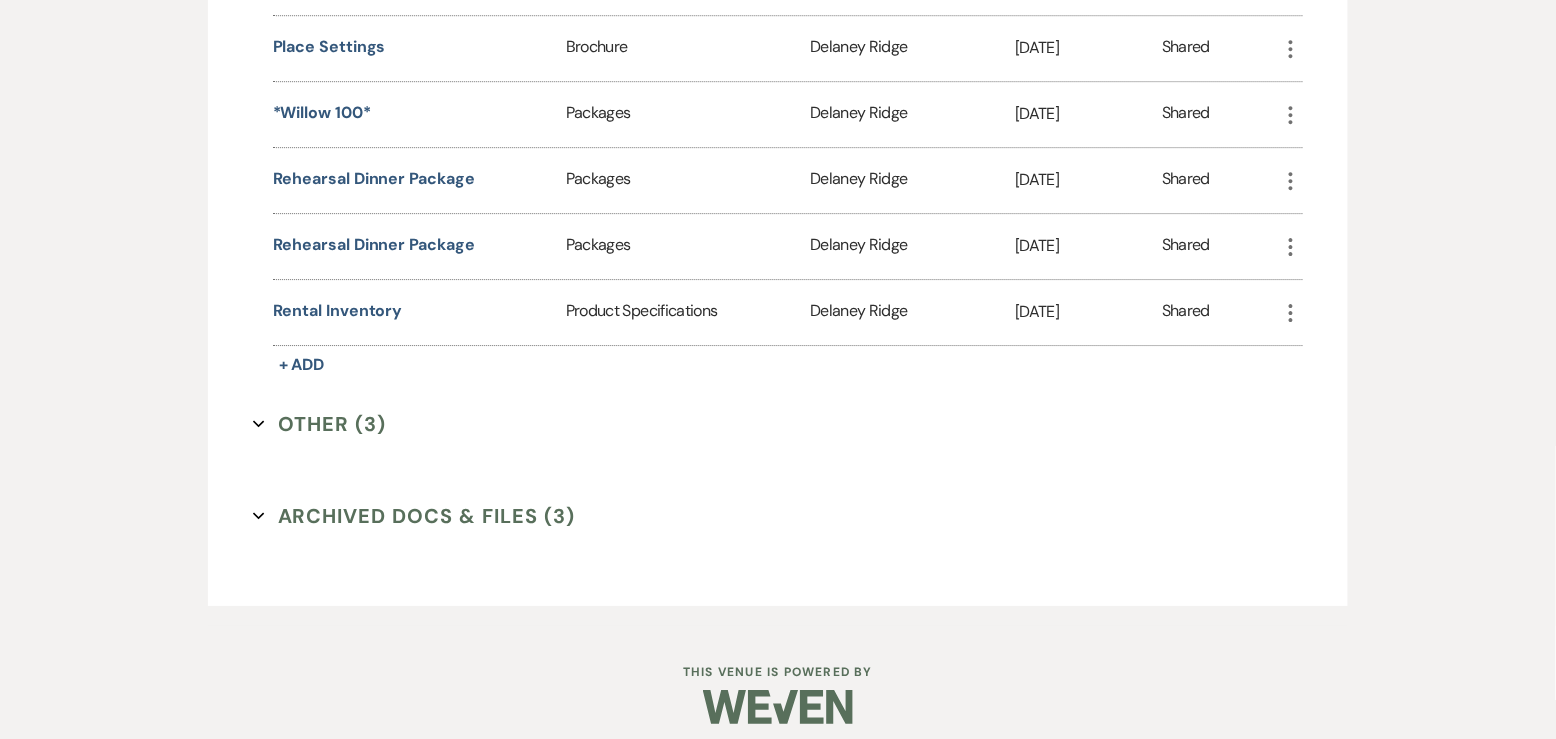 click on "Other (3) Expand" at bounding box center [320, 424] 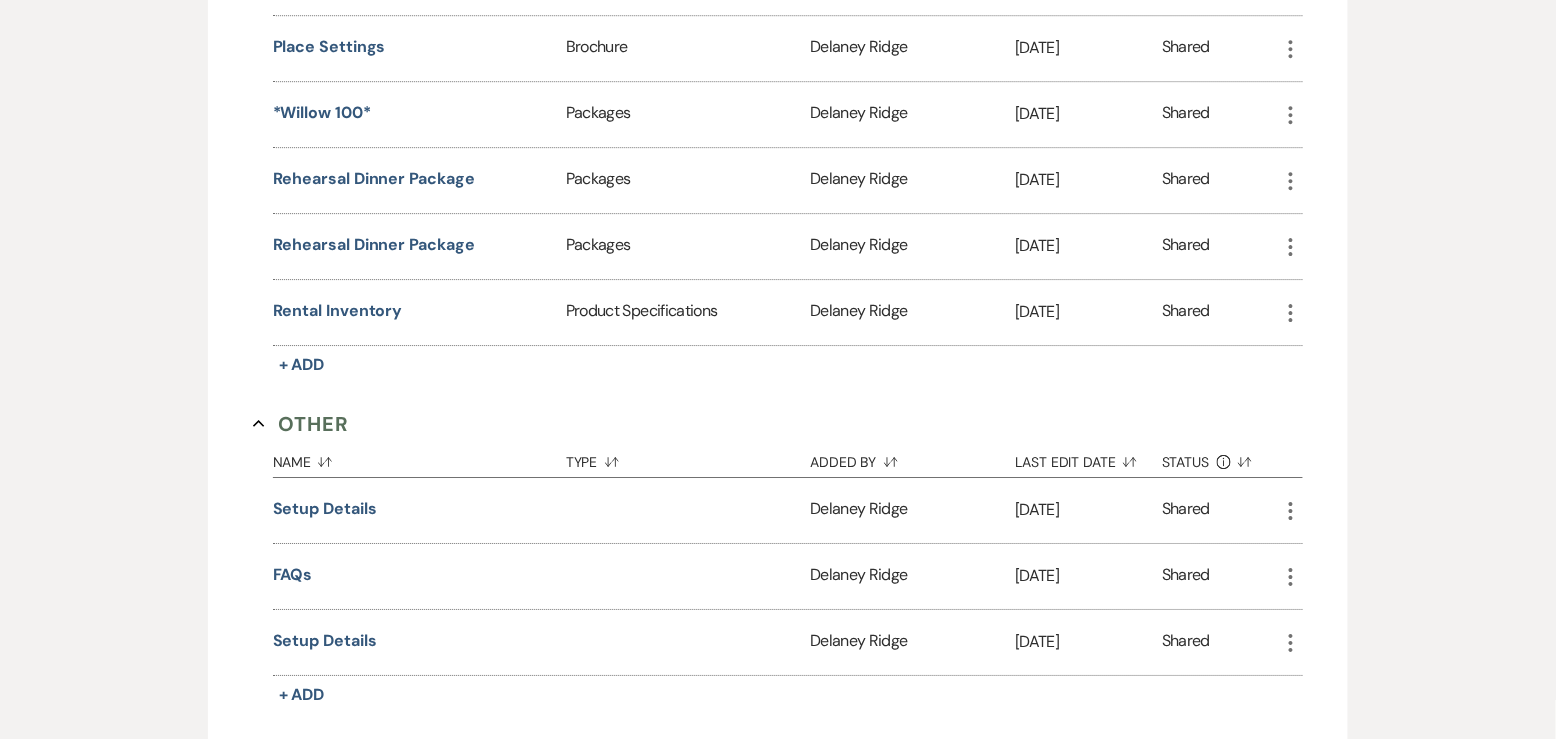 click on "Other Collapse" at bounding box center (301, 424) 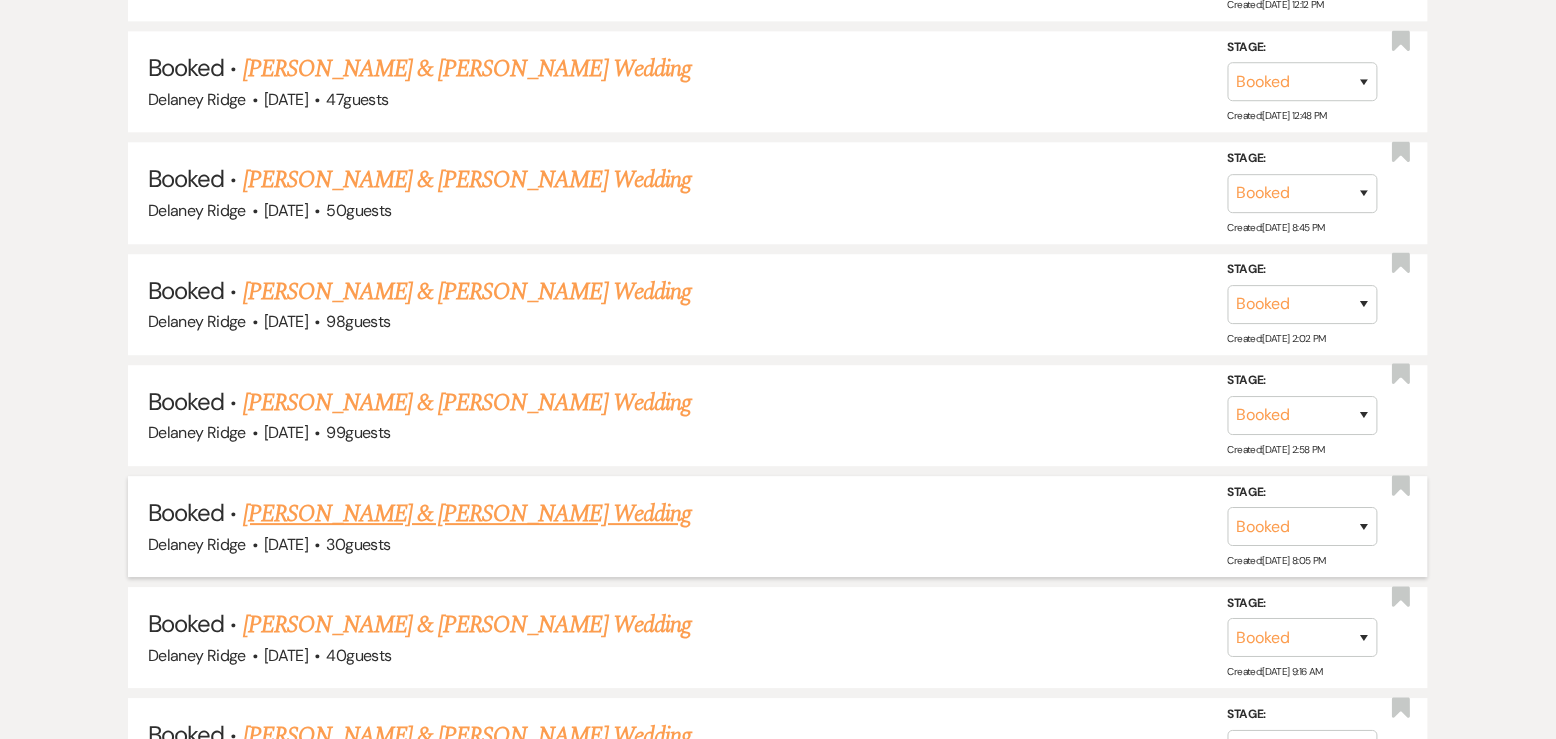 scroll, scrollTop: 3893, scrollLeft: 0, axis: vertical 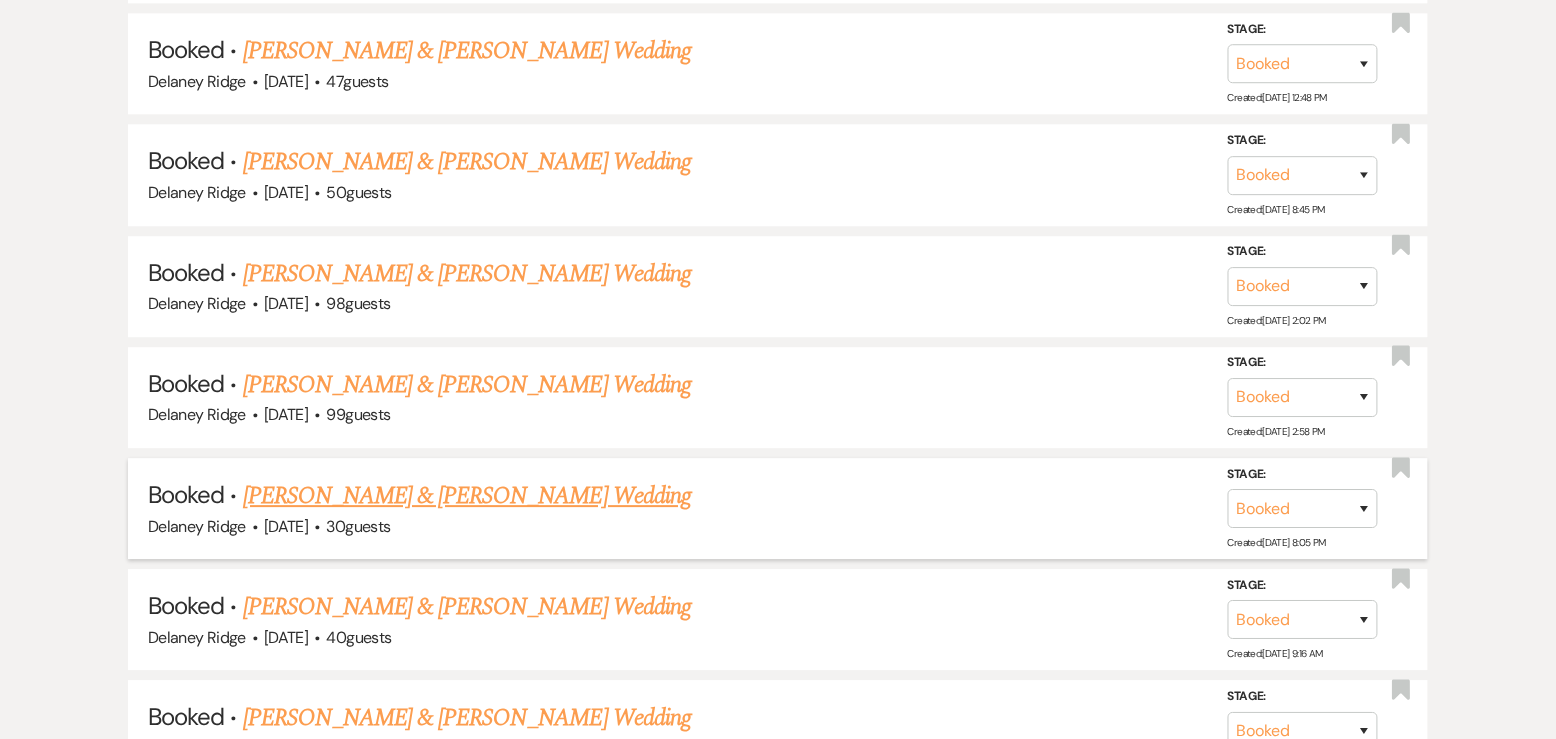 click on "[PERSON_NAME] & [PERSON_NAME] Wedding" at bounding box center [467, 496] 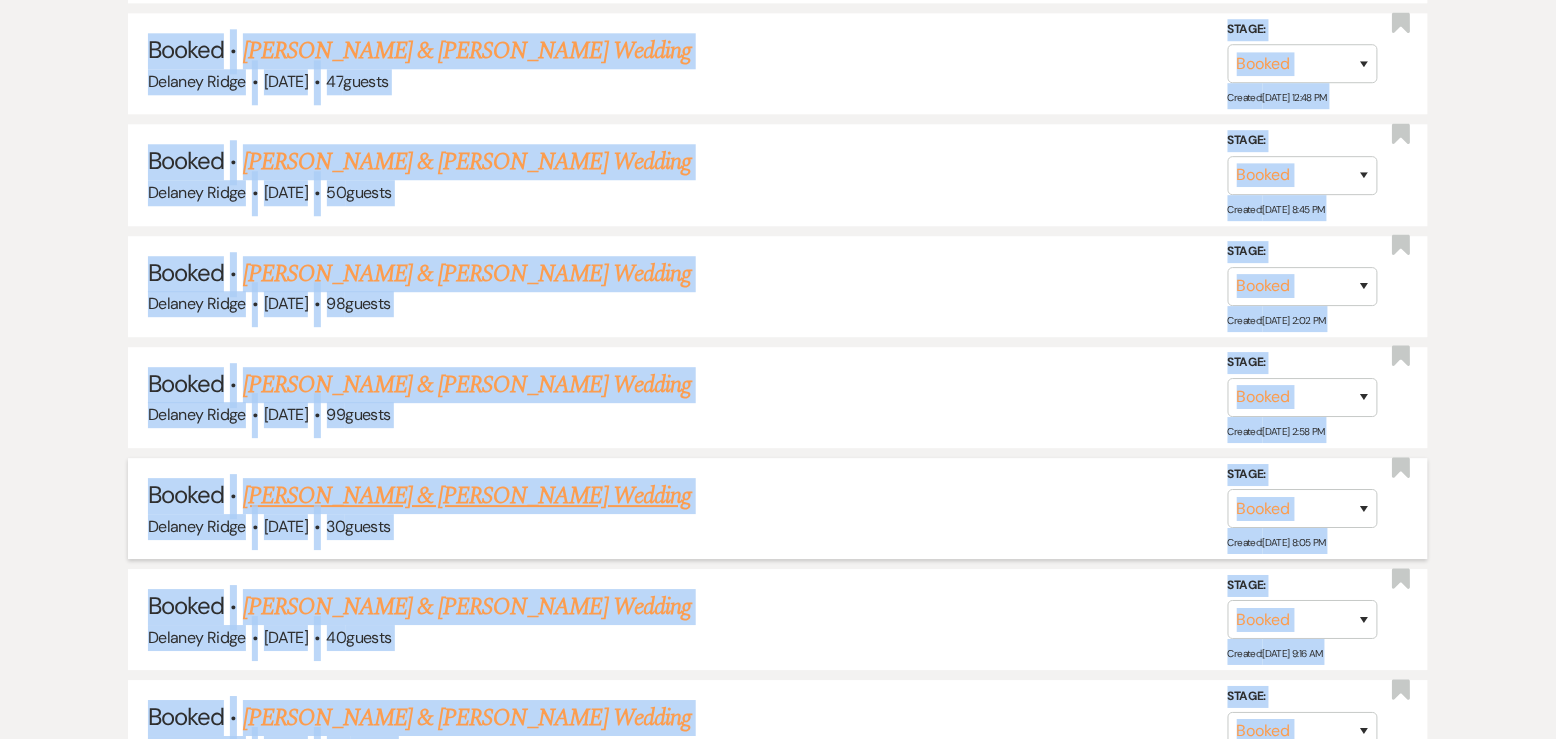 scroll, scrollTop: 0, scrollLeft: 0, axis: both 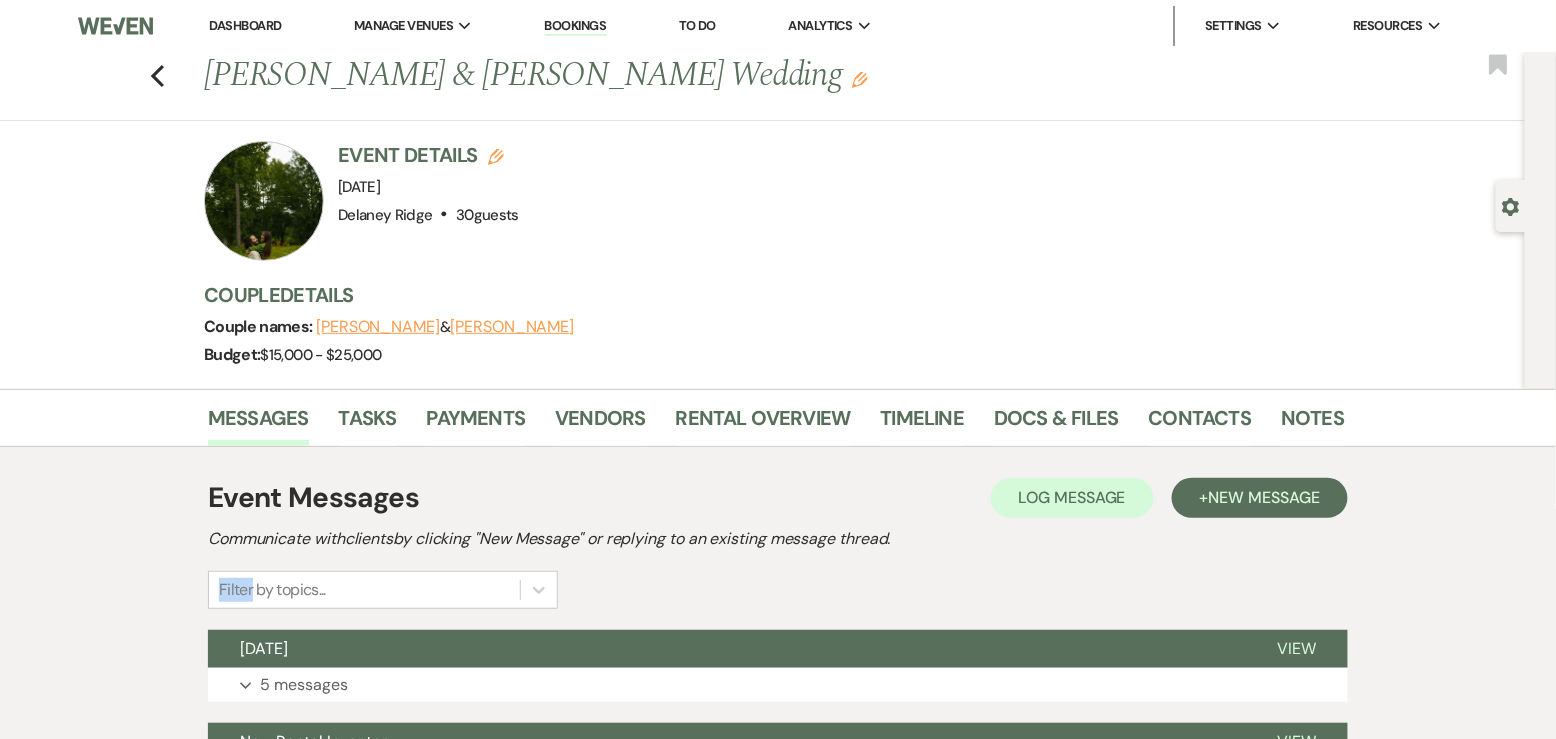 click on "Event Messages   Log Log Message +  New Message Communicate with  clients  by clicking "New Message" or replying to an existing message thread. Filter by topics..." at bounding box center [778, 543] 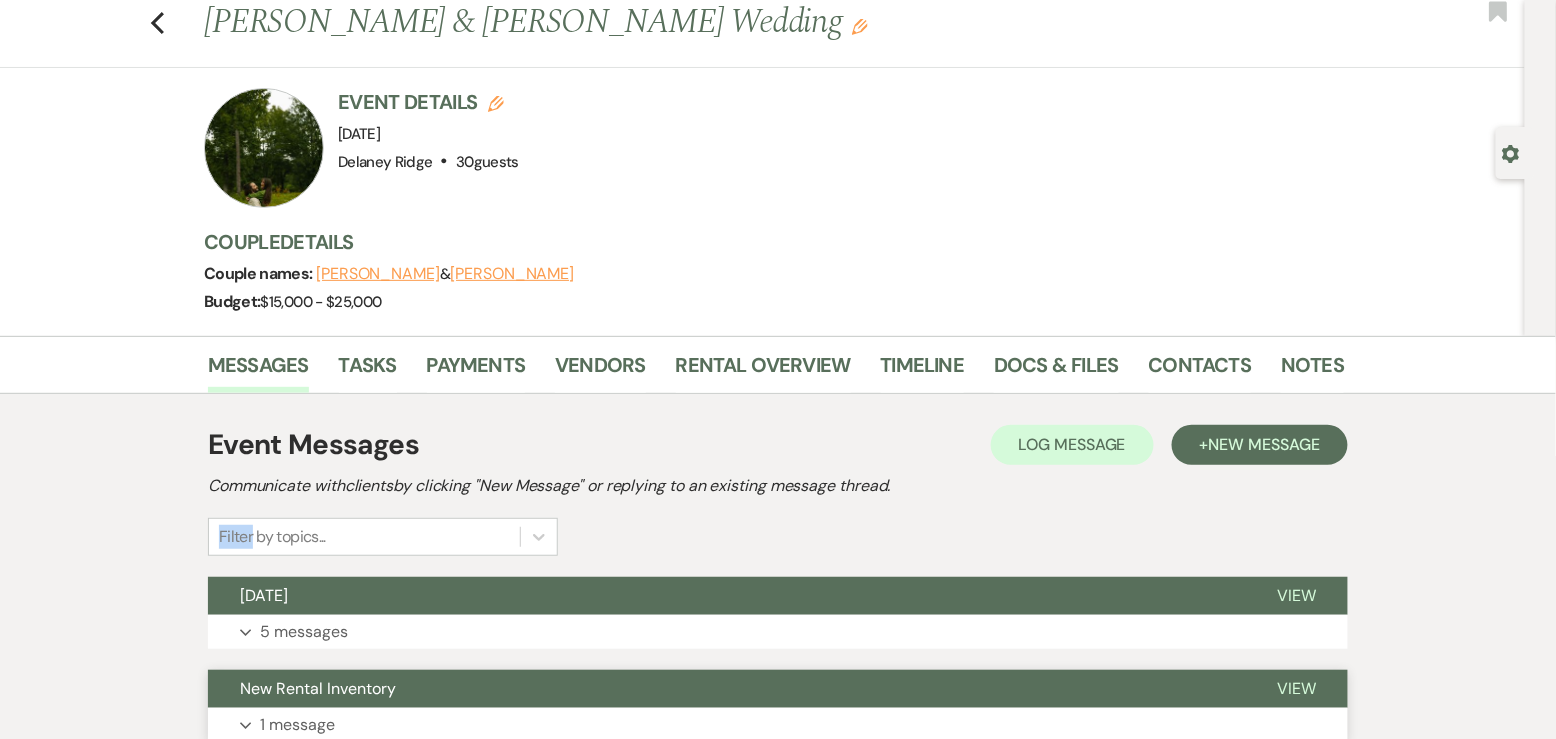 scroll, scrollTop: 176, scrollLeft: 0, axis: vertical 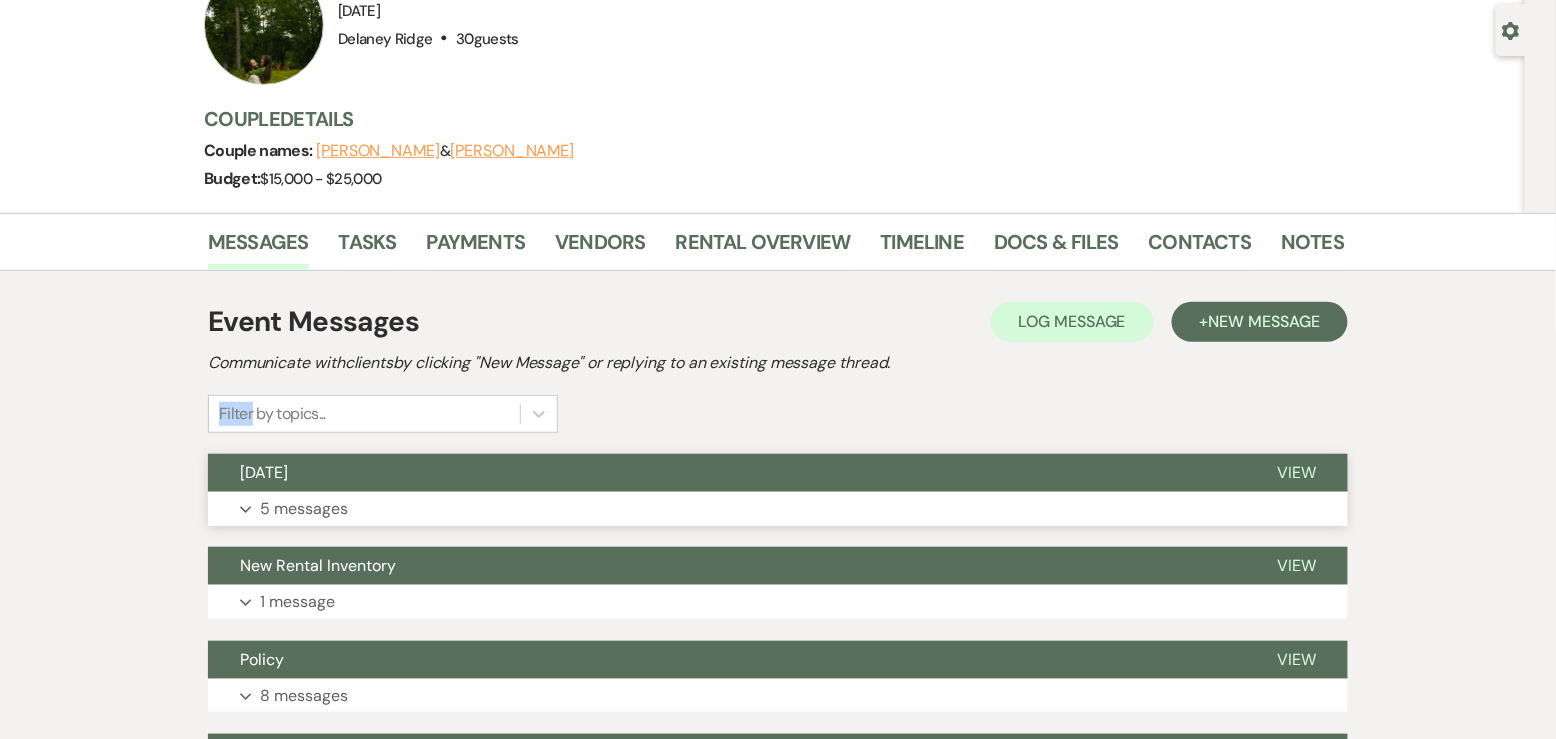 click on "[DATE]" at bounding box center (726, 473) 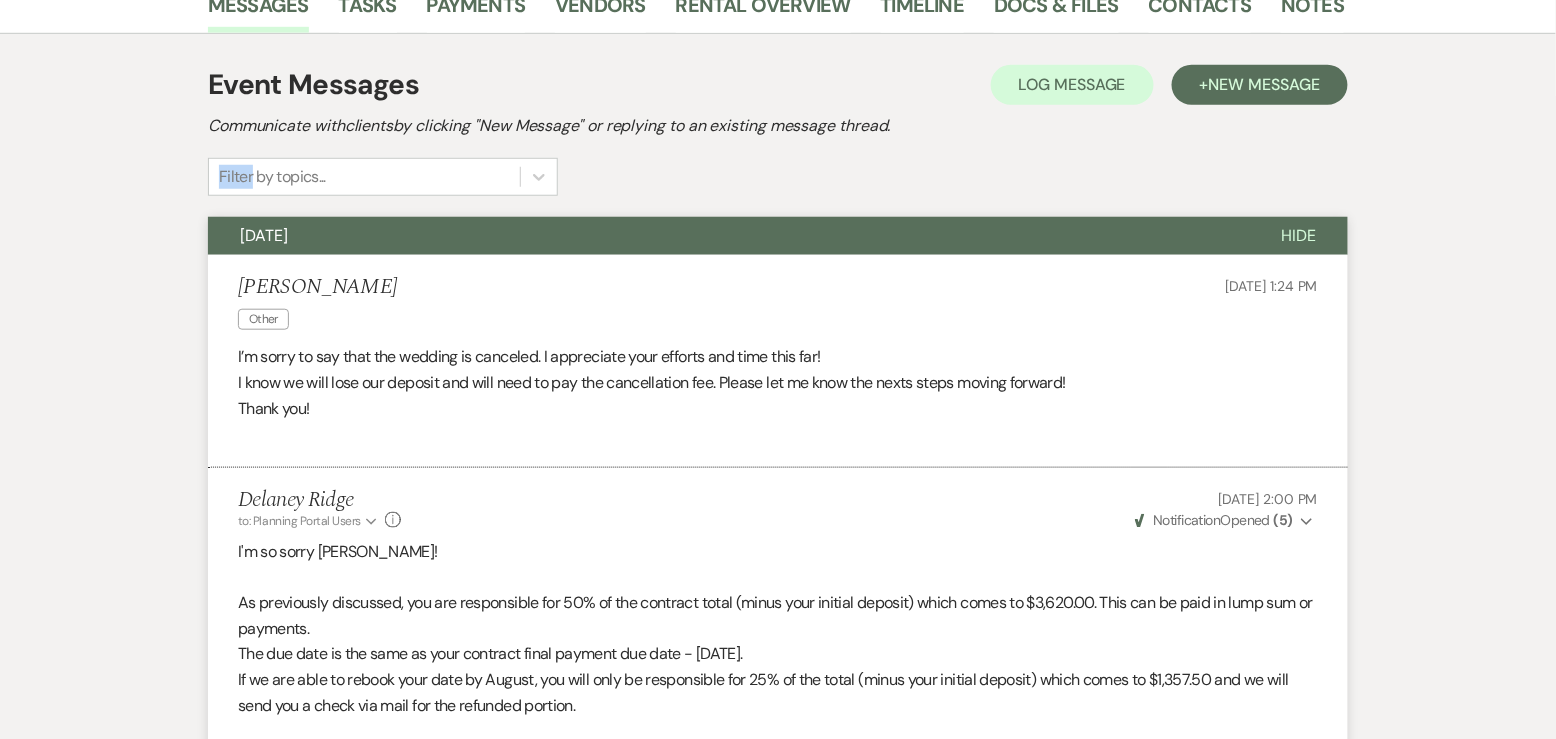 scroll, scrollTop: 393, scrollLeft: 0, axis: vertical 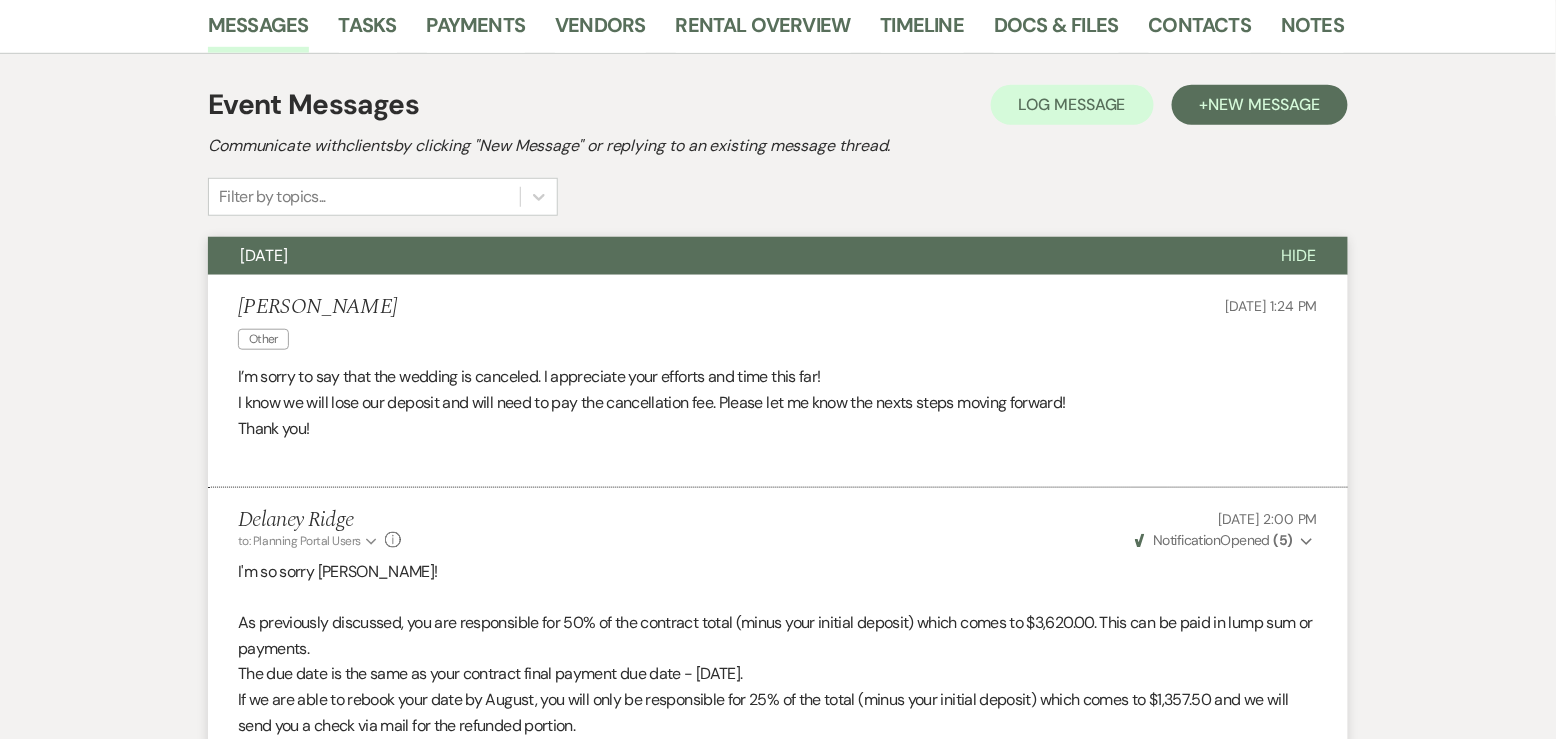 click on "Messages Tasks Payments Vendors Rental Overview Timeline Docs & Files Contacts Notes Event Messages   Log Log Message +  New Message Communicate with  clients  by clicking "New Message" or replying to an existing message thread. Filter by topics... [DATE] Hide [PERSON_NAME] Other [DATE] 1:24 PM I’m sorry to say that the wedding is canceled. I appreciate your efforts and time this far!  I know we will lose our deposit and will need to pay the cancellation fee. Please let me know the nexts steps moving forward!  Thank you!  Delaney Ridge to: Planning Portal Users Expand Info [DATE] 2:00 PM Weven Check Notification  Opened   ( 5 ) Expand I'm so sorry MacKenna! As previously discussed, you are responsible for 50% of the contract total (minus your initial deposit) which comes to $3,620.00. This can be paid in lump sum or payments.  The due date is the same as your contract final payment due date - [DATE]. Best, [PERSON_NAME] Payment [DATE] 1:34 PM Hey [PERSON_NAME],  [PERSON_NAME]" at bounding box center [778, 1334] 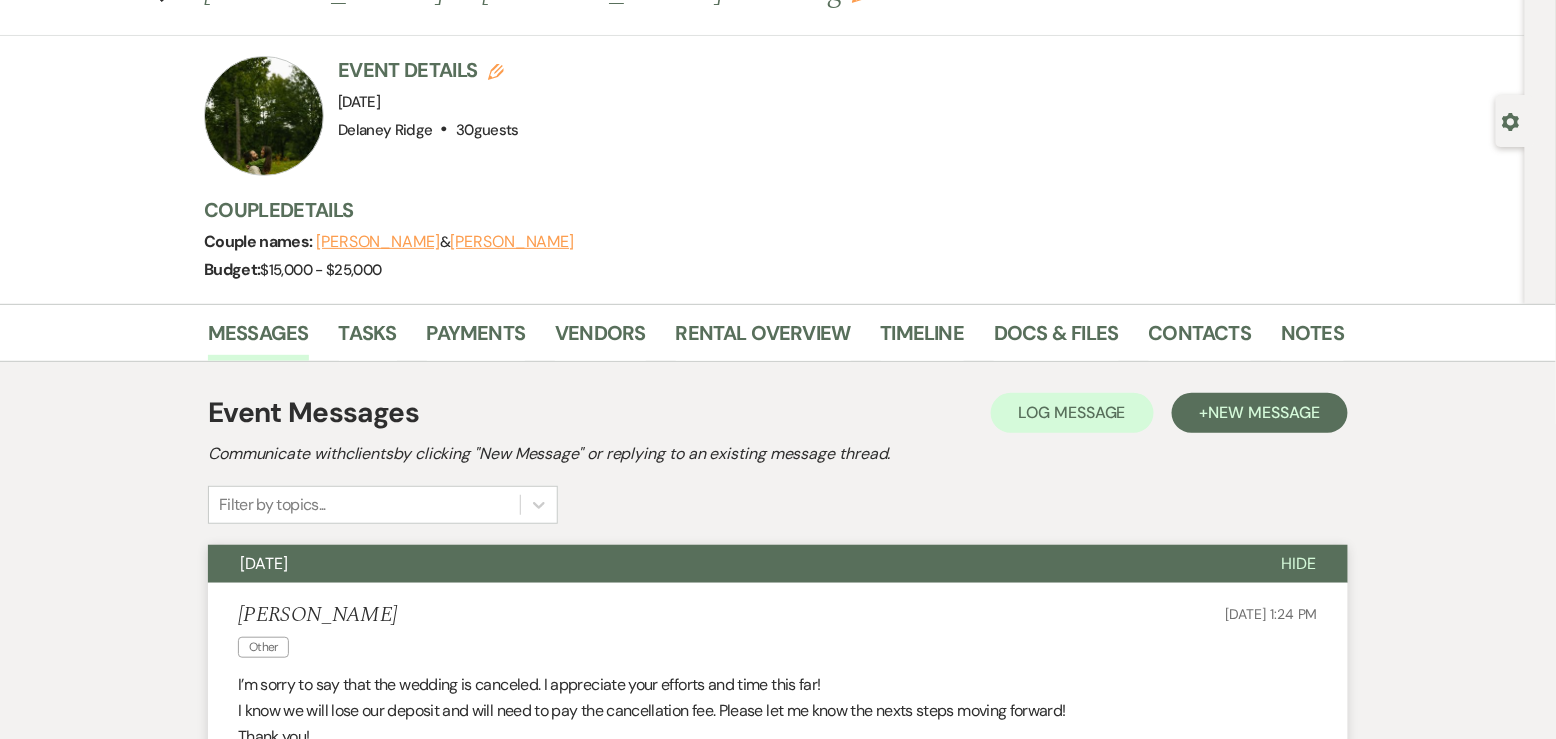 scroll, scrollTop: 85, scrollLeft: 0, axis: vertical 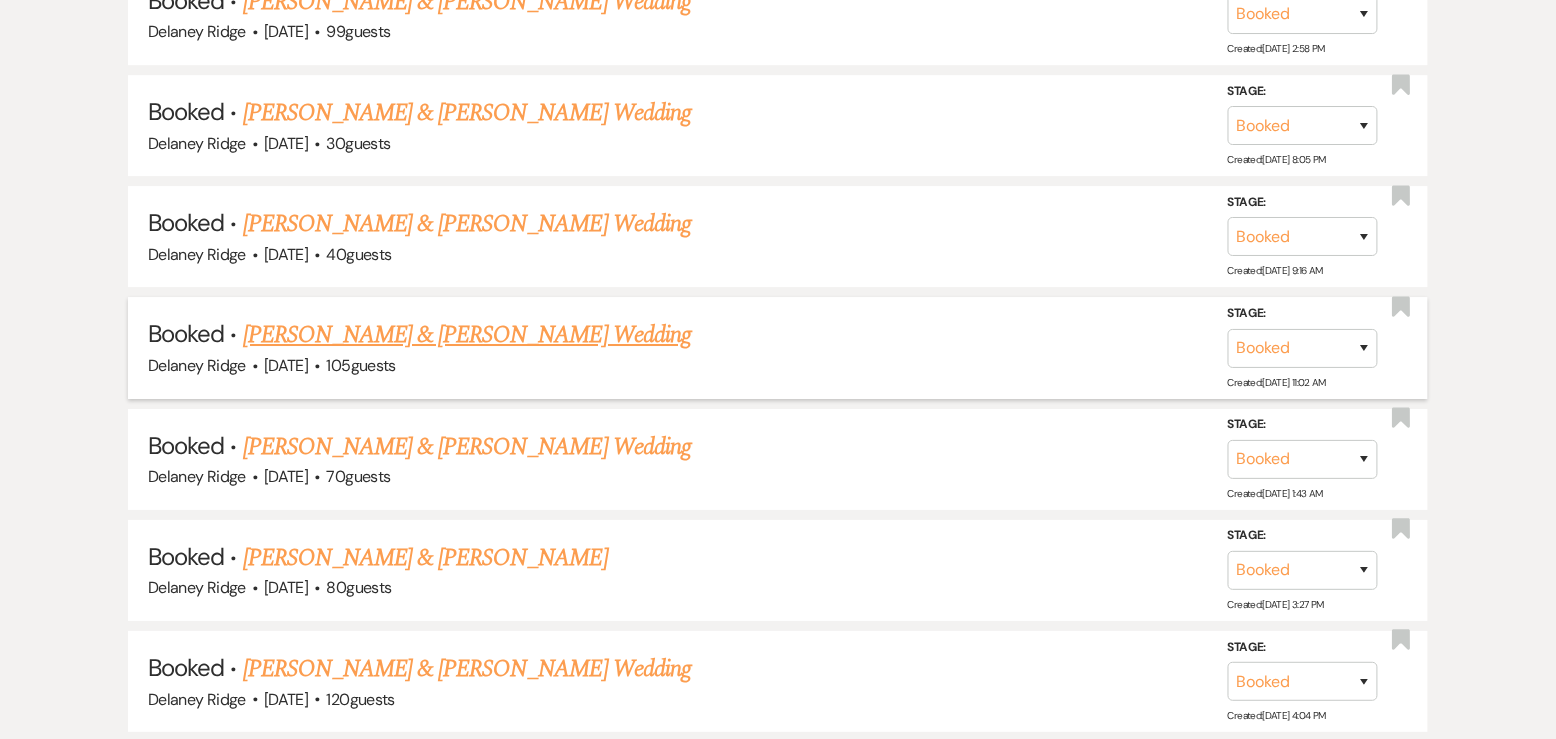 click on "[PERSON_NAME] & [PERSON_NAME] Wedding" at bounding box center (467, 335) 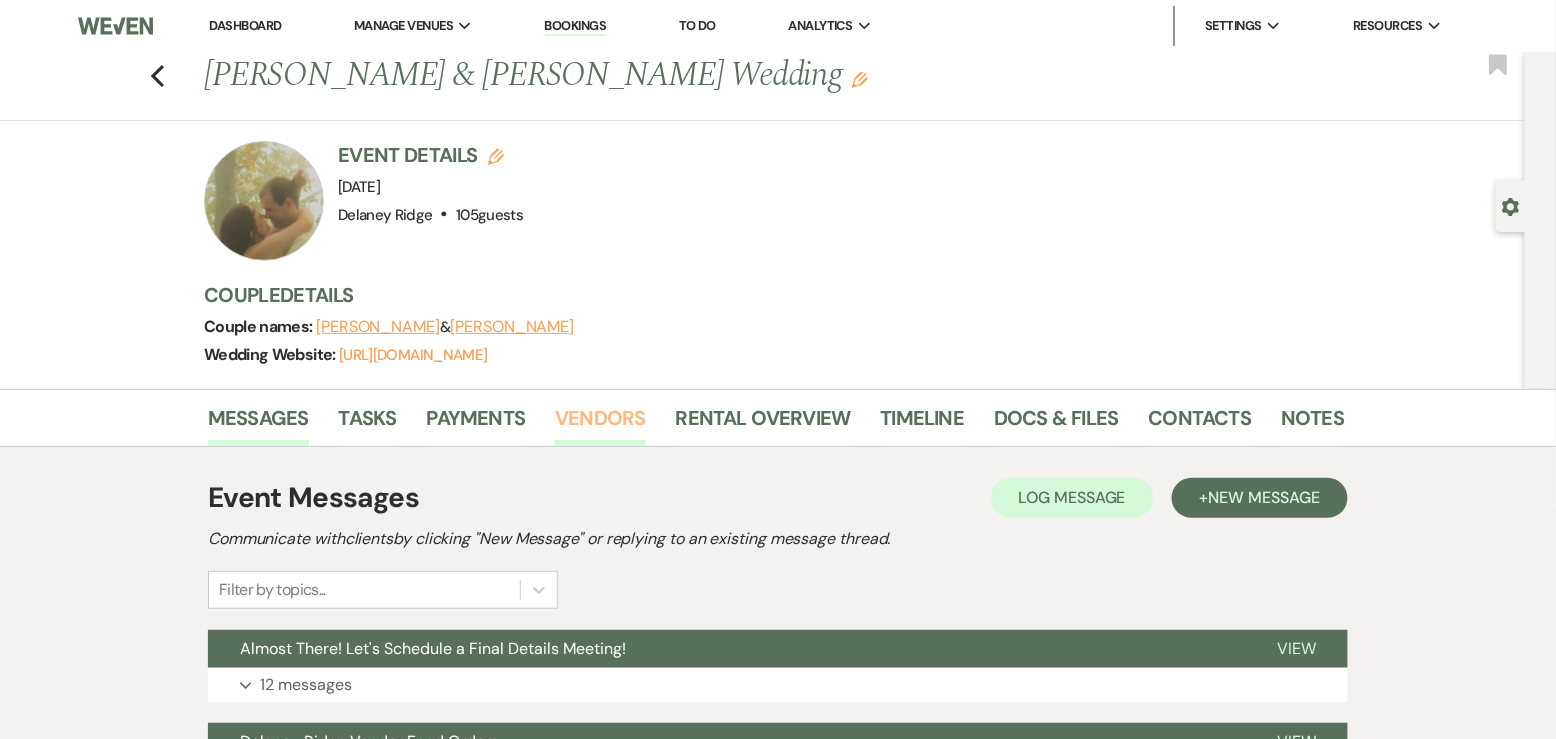 click on "Vendors" at bounding box center [600, 424] 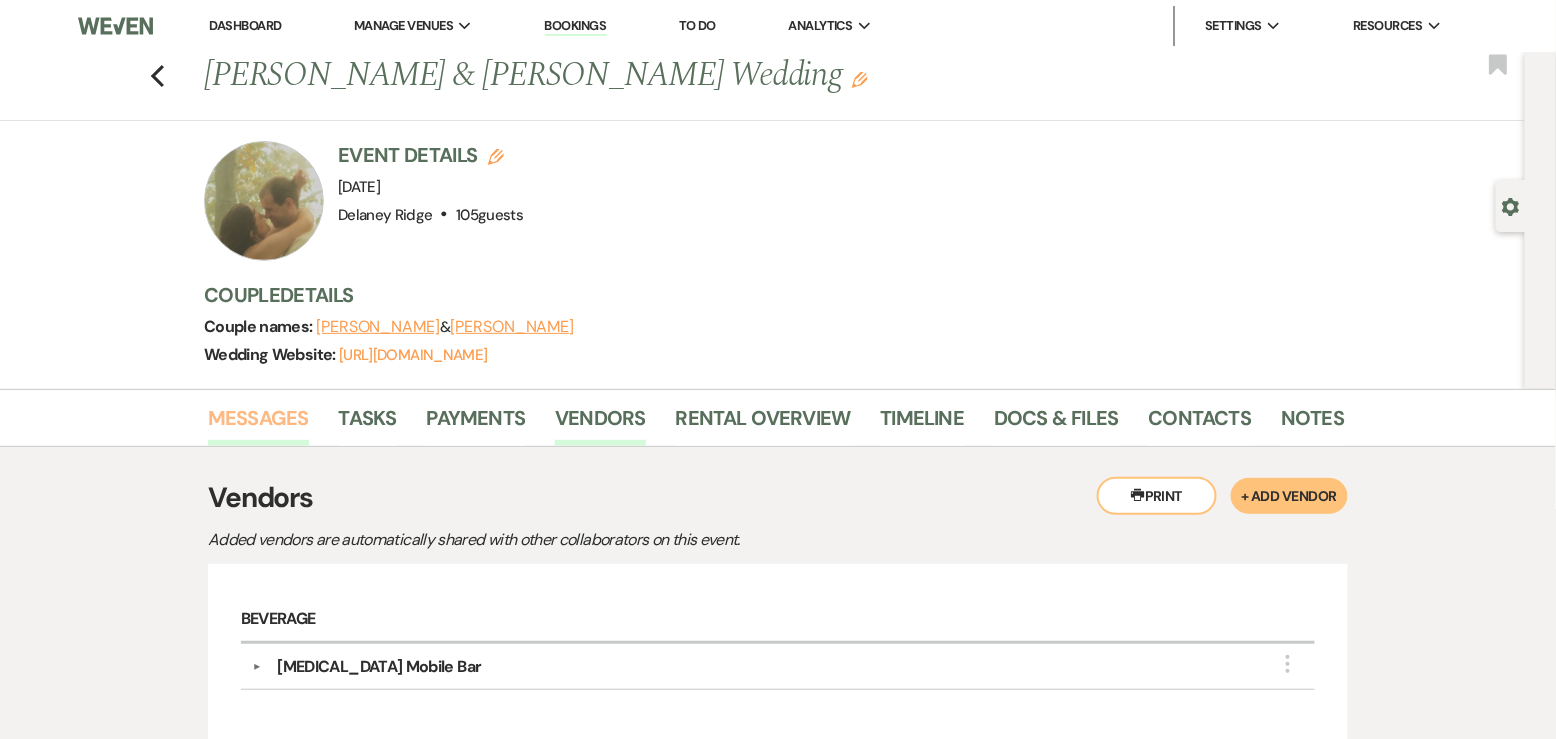 click on "Messages" at bounding box center (258, 424) 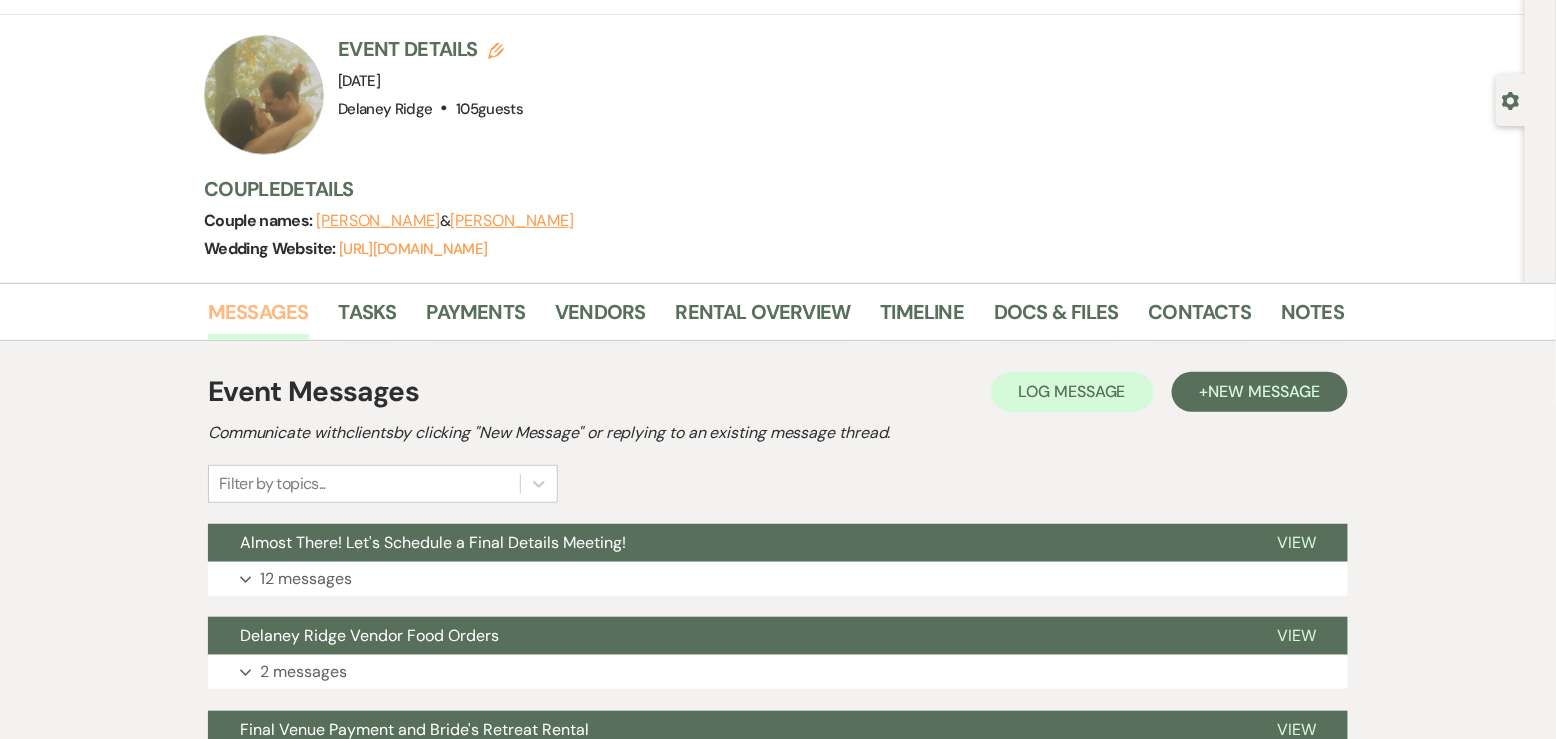 scroll, scrollTop: 222, scrollLeft: 0, axis: vertical 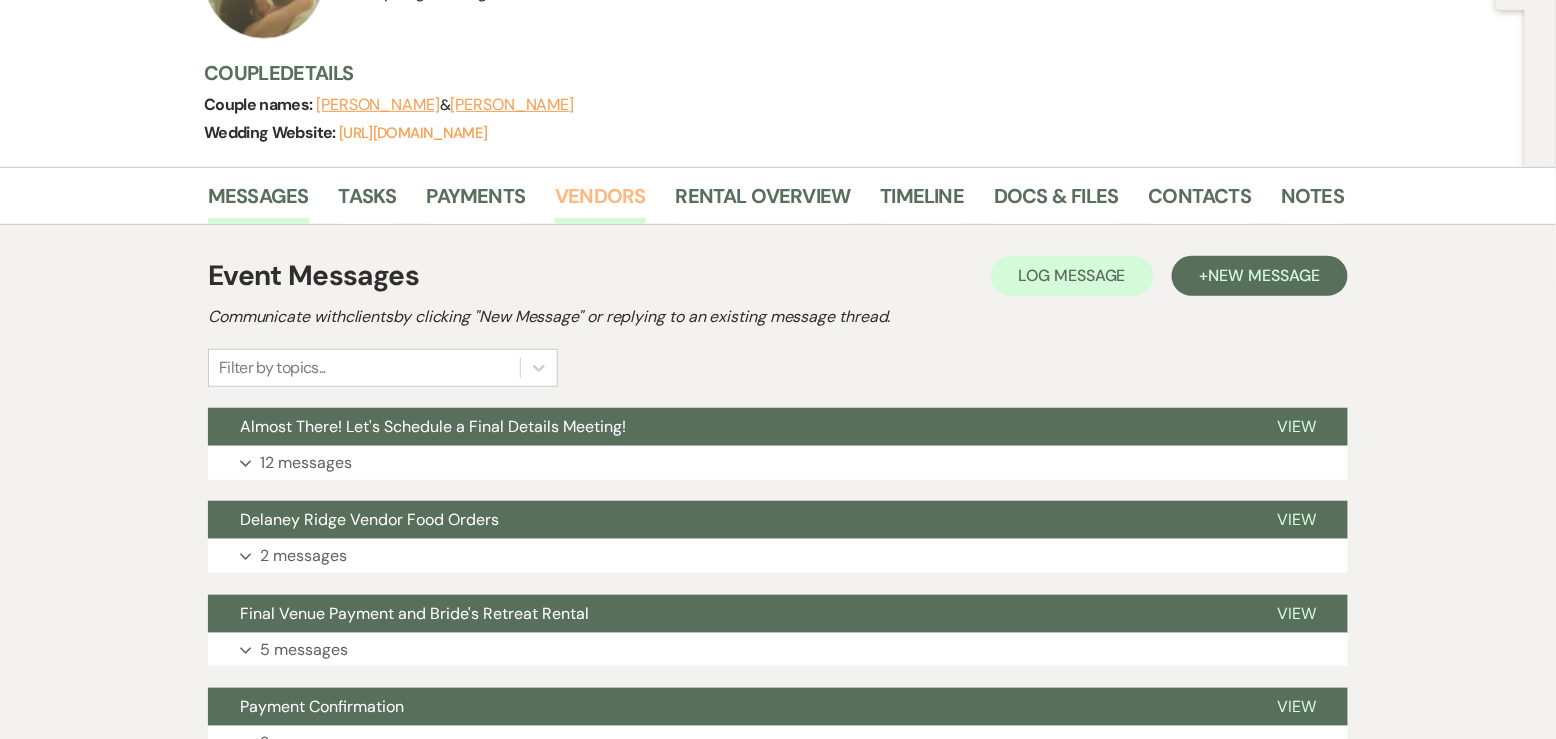 click on "Vendors" at bounding box center (600, 202) 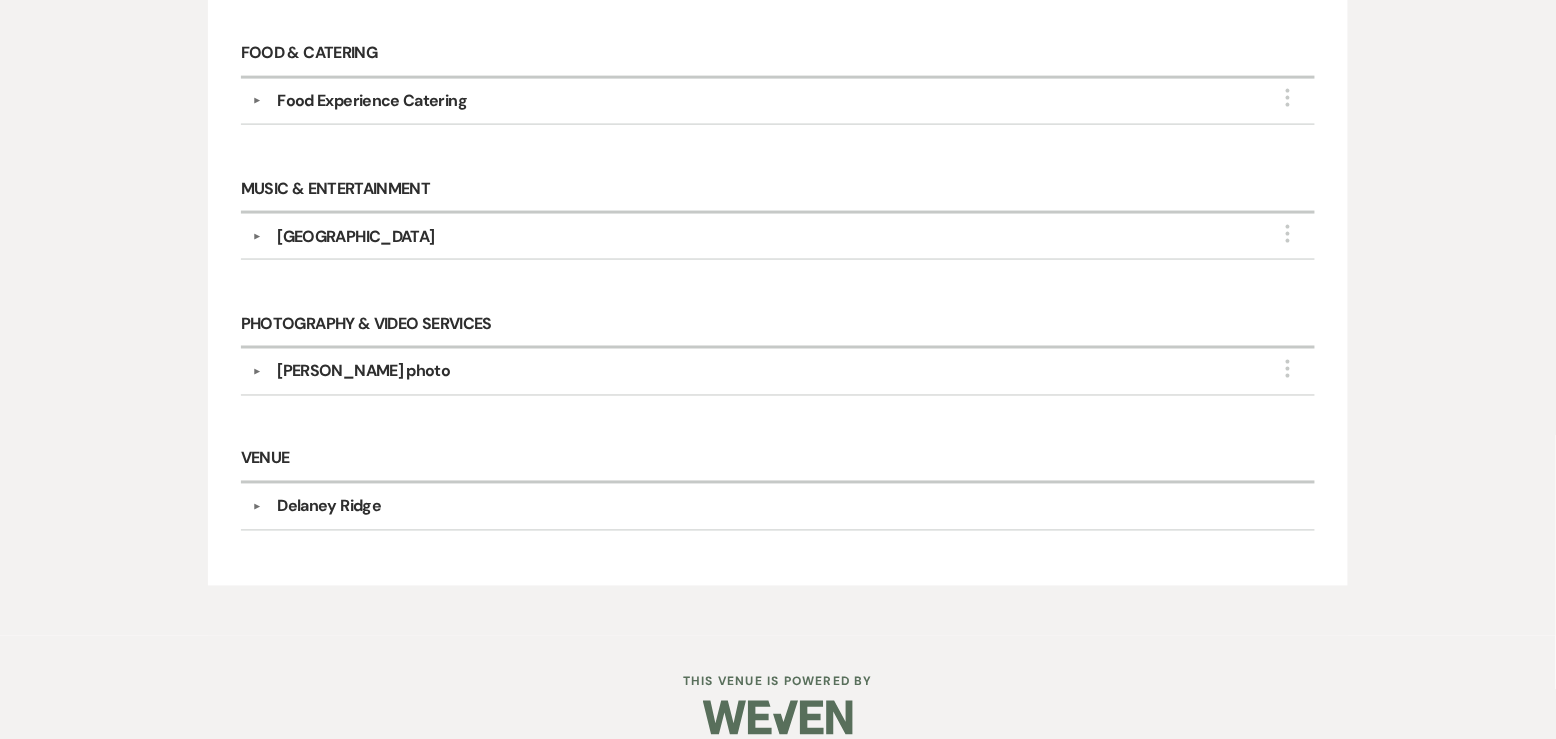 scroll, scrollTop: 849, scrollLeft: 0, axis: vertical 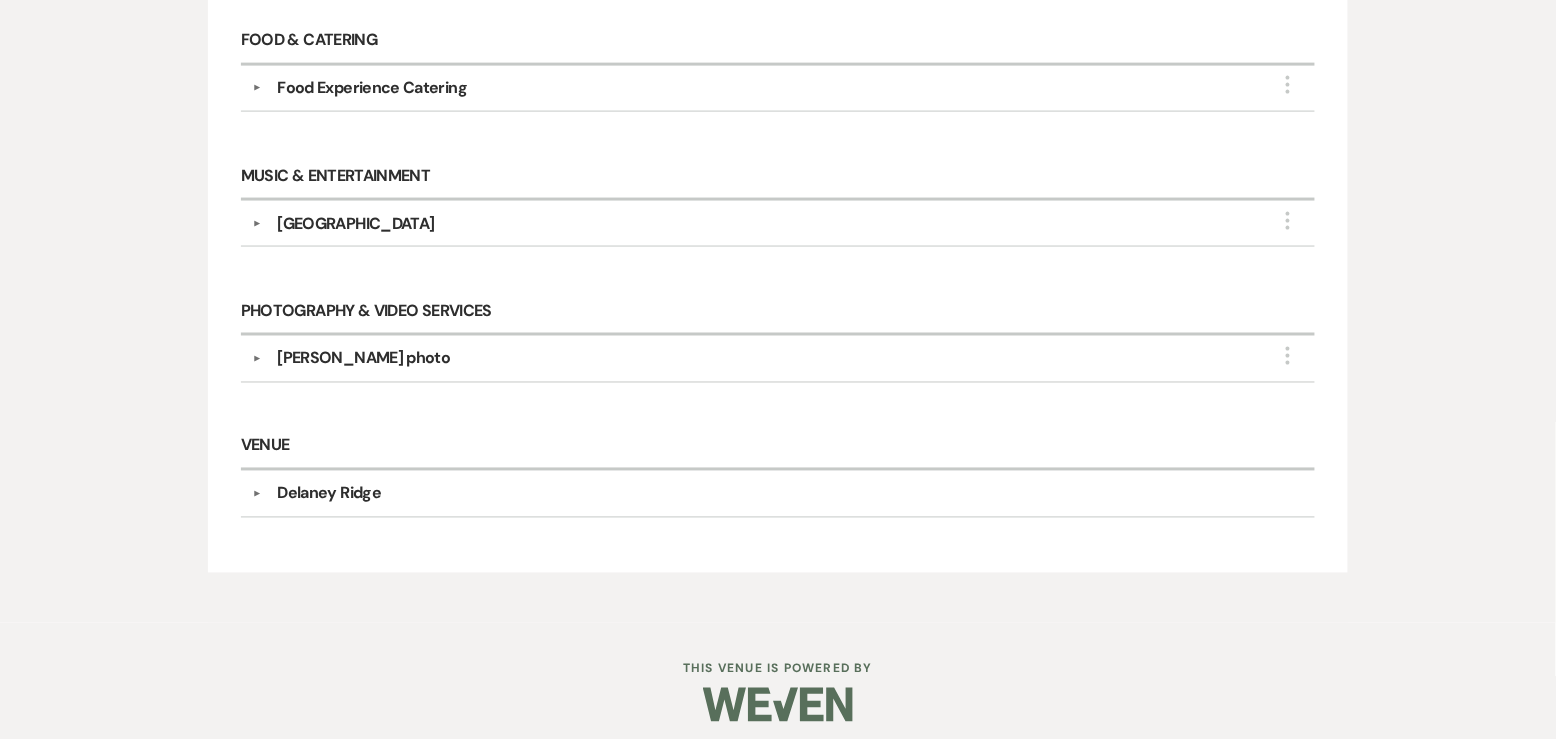 click on "[PERSON_NAME] photo" at bounding box center (363, 359) 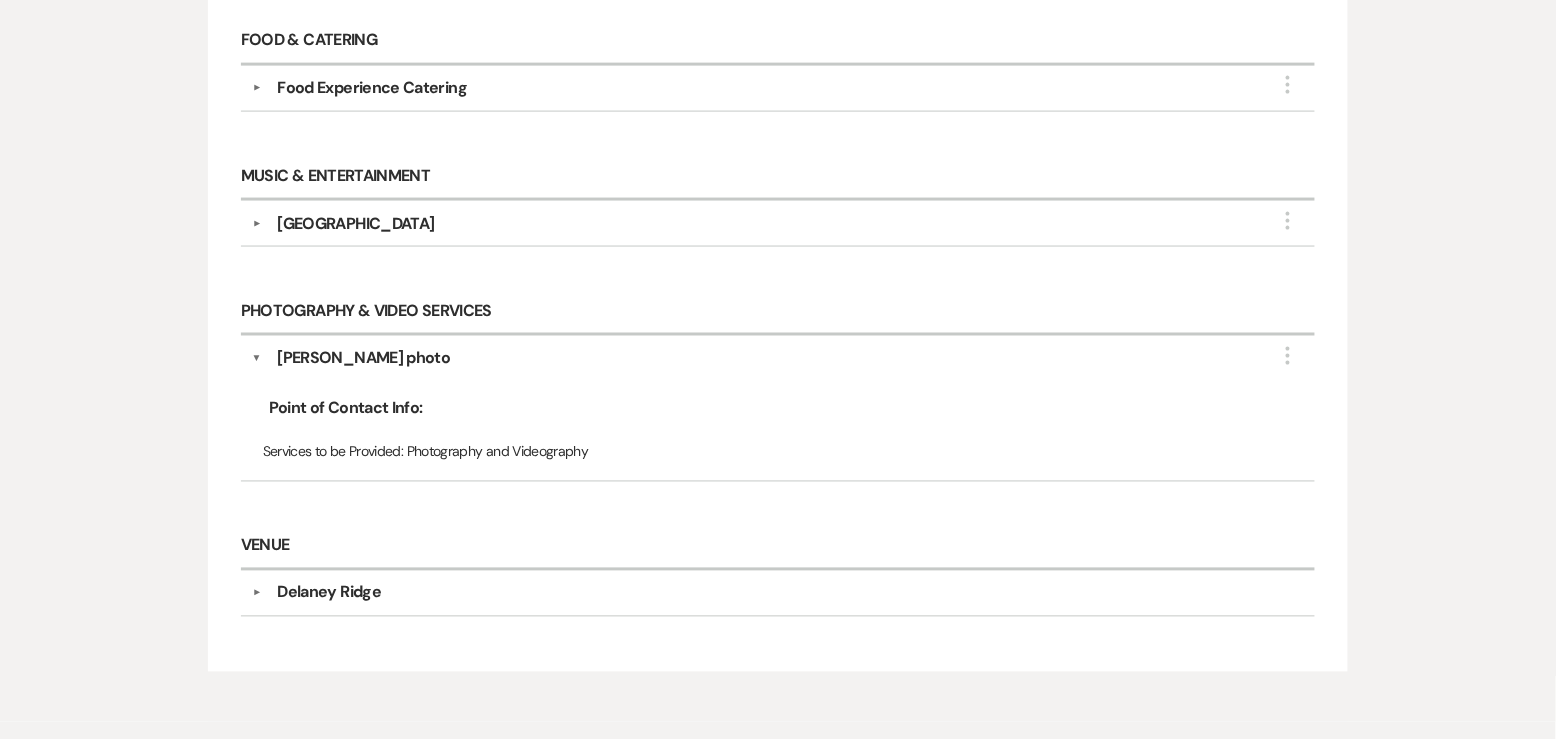 click on "▼ Food Experience Catering More Company Contact Information: Phone   [PHONE_NUMBER] Rsvp   [EMAIL_ADDRESS][DOMAIN_NAME] Compass   [DOMAIN_NAME][URL] Point of Contact Info: Rsvp   [EMAIL_ADDRESS][DOMAIN_NAME] Services to be Provided:   Catering" at bounding box center [778, 89] 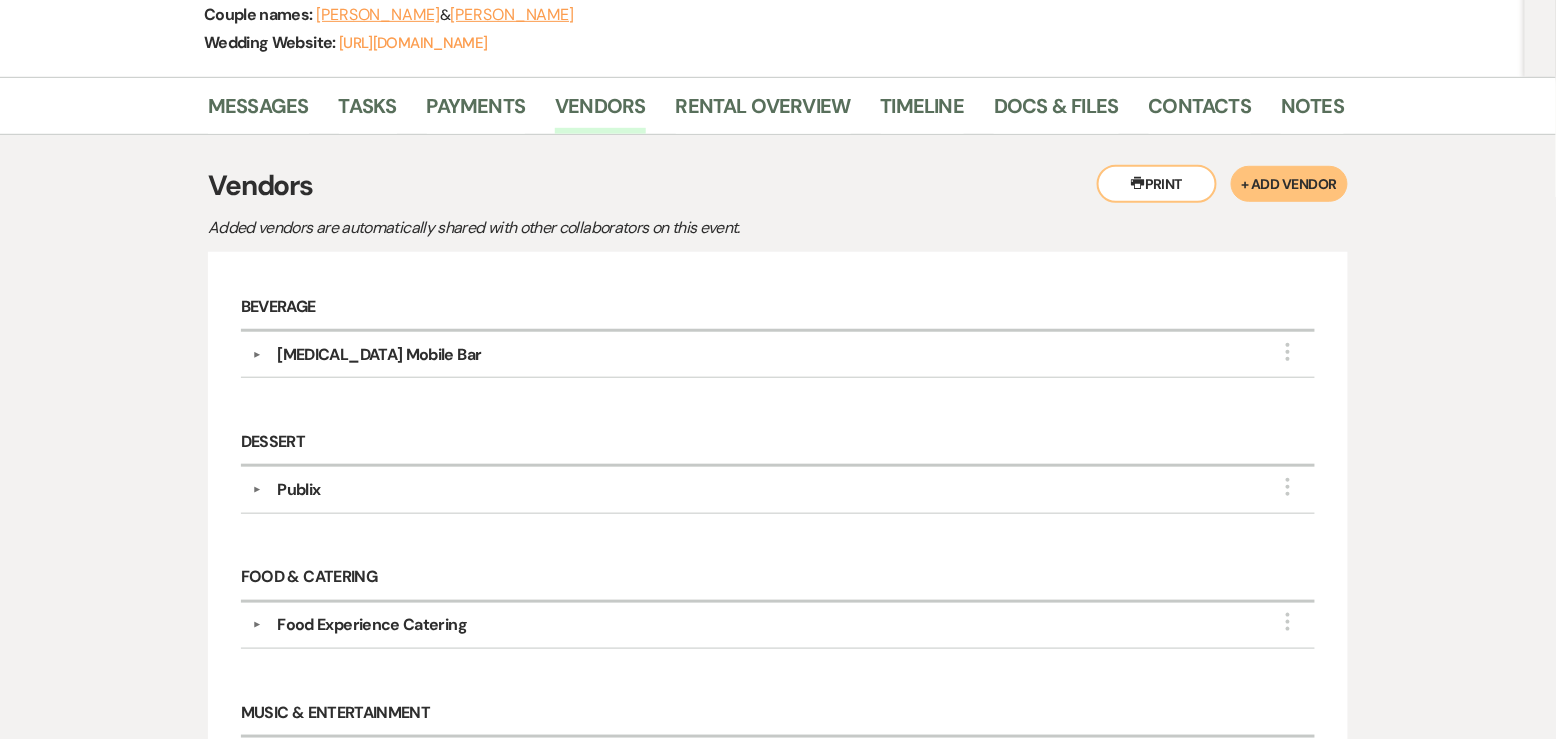 scroll, scrollTop: 0, scrollLeft: 0, axis: both 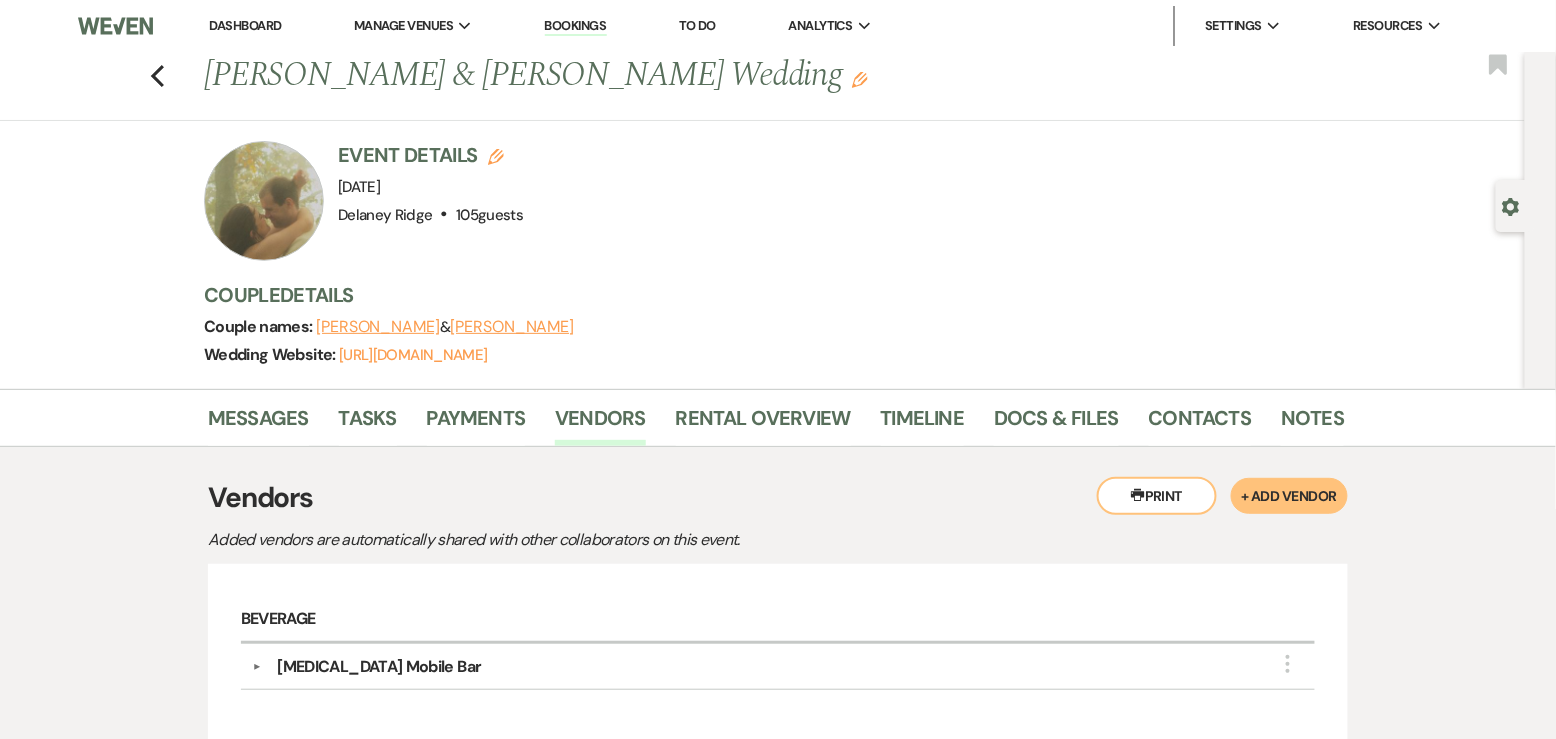 click on "Dashboard" at bounding box center [245, 26] 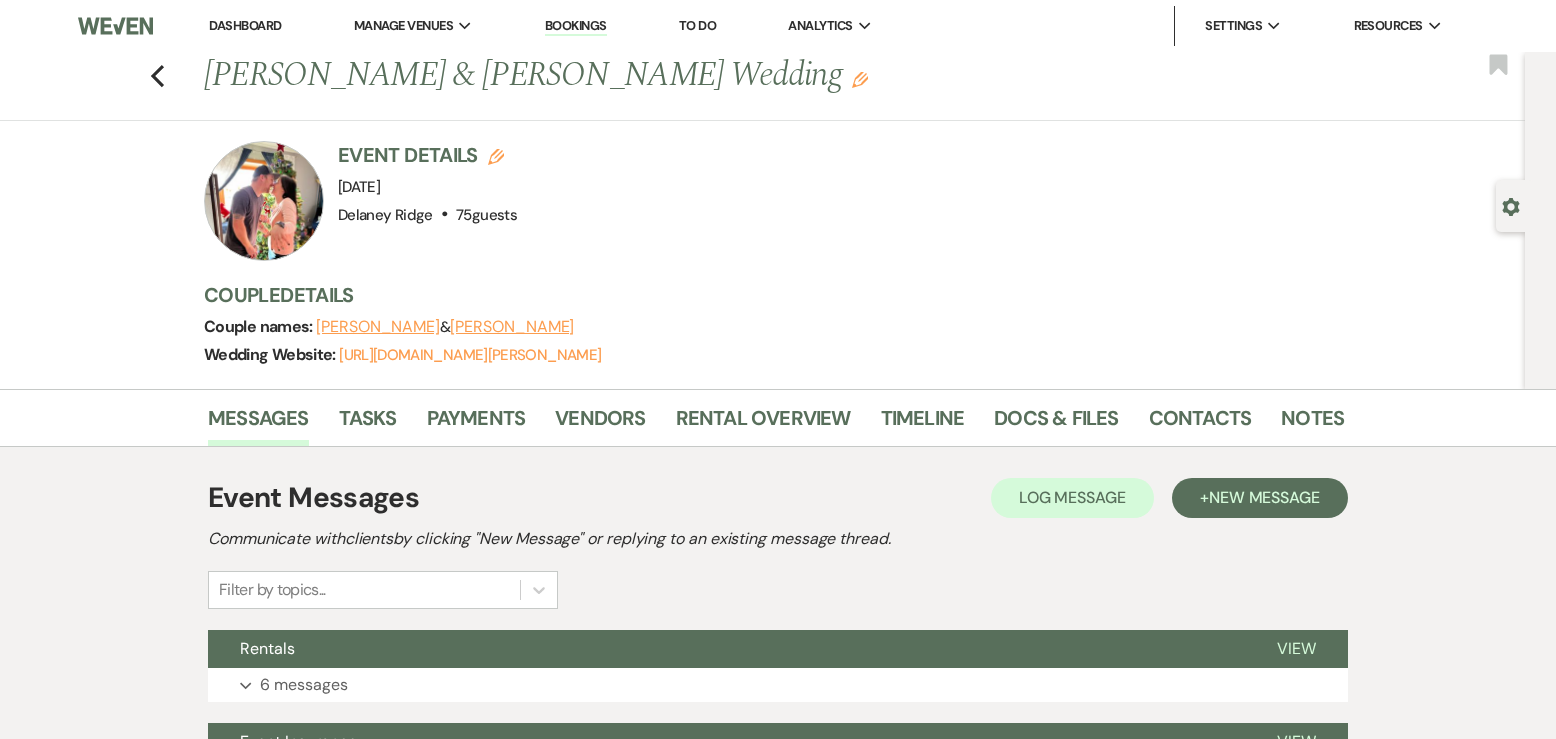 scroll, scrollTop: 0, scrollLeft: 0, axis: both 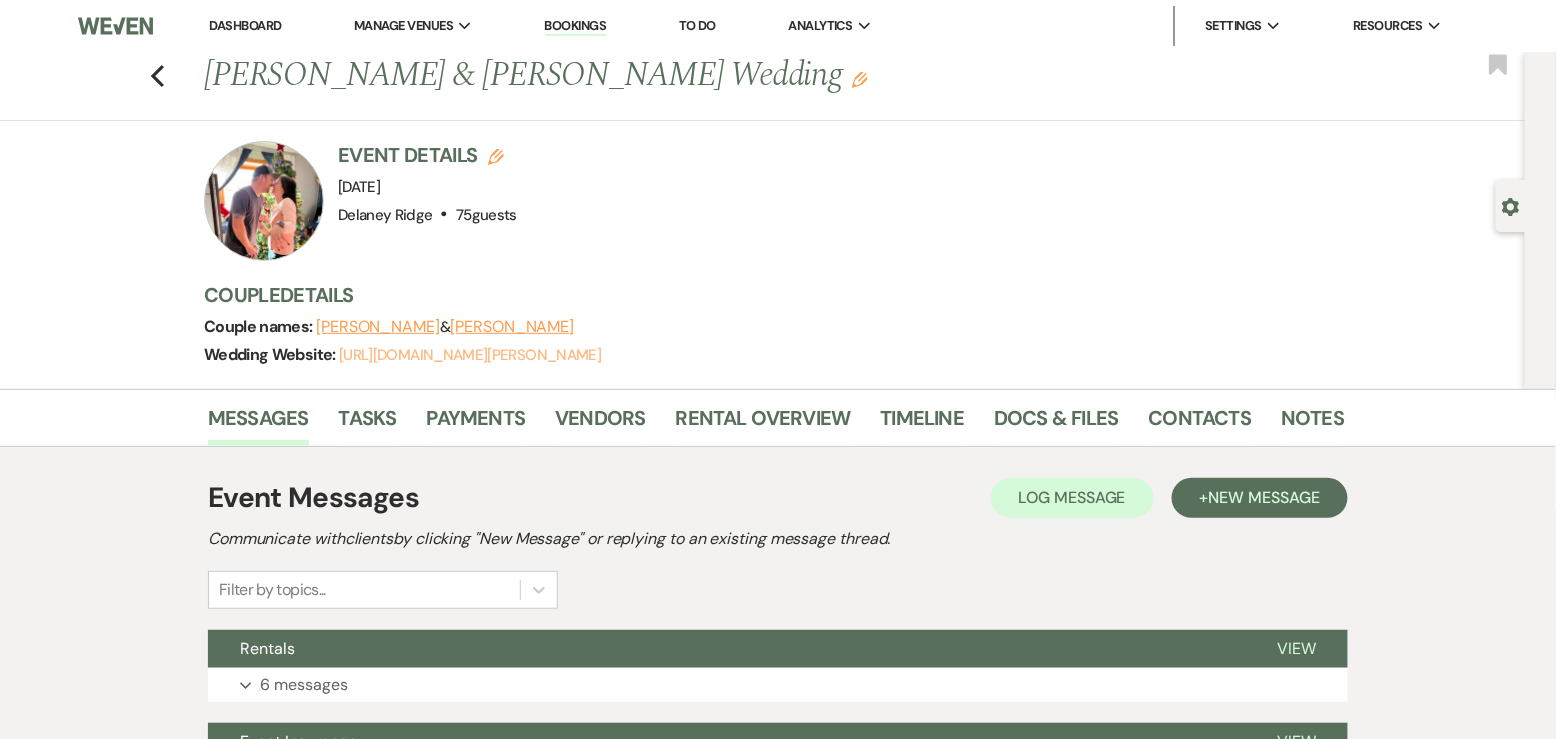 click on "https://weven.co/ww/Bernal" at bounding box center [470, 355] 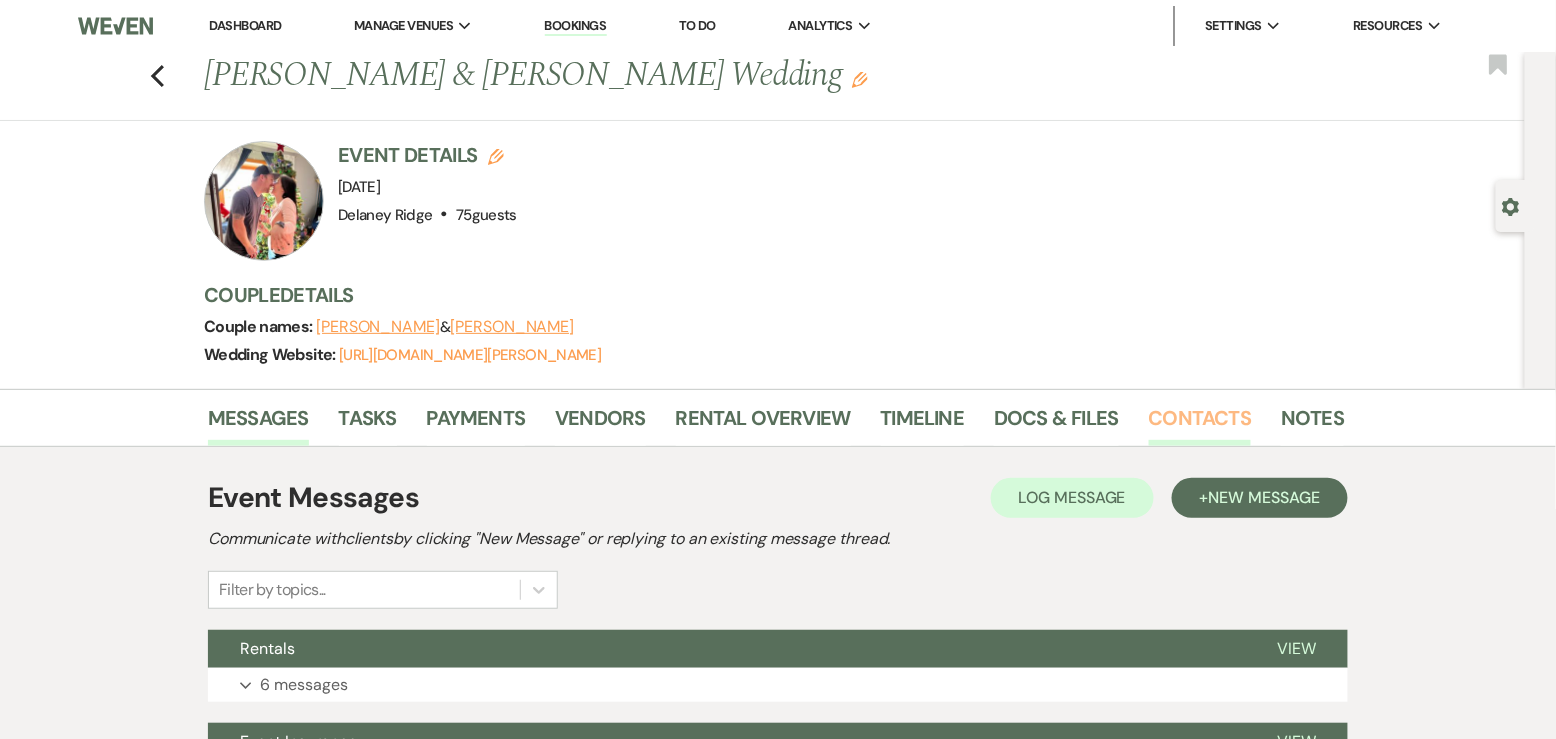 click on "Contacts" at bounding box center [1200, 424] 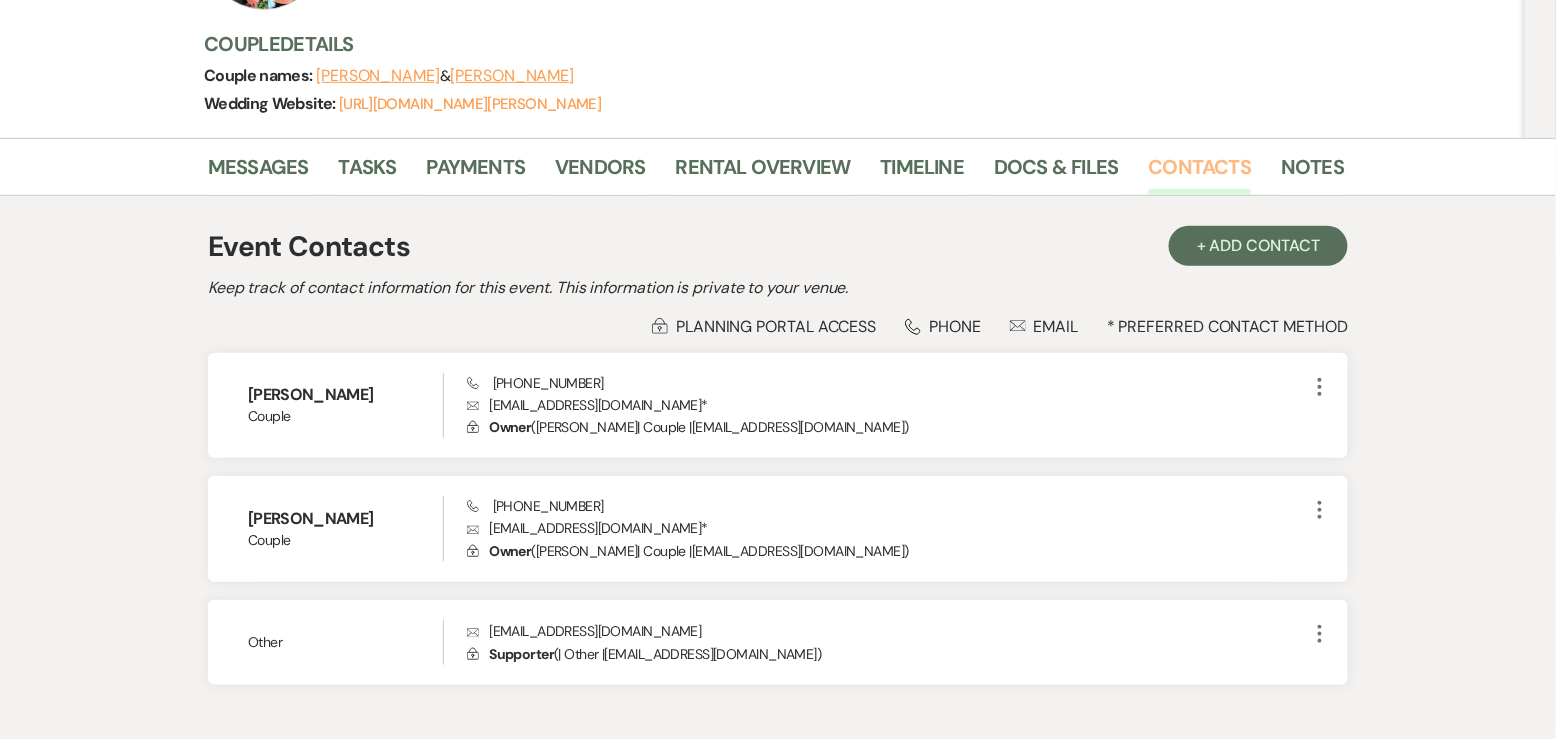 scroll, scrollTop: 241, scrollLeft: 0, axis: vertical 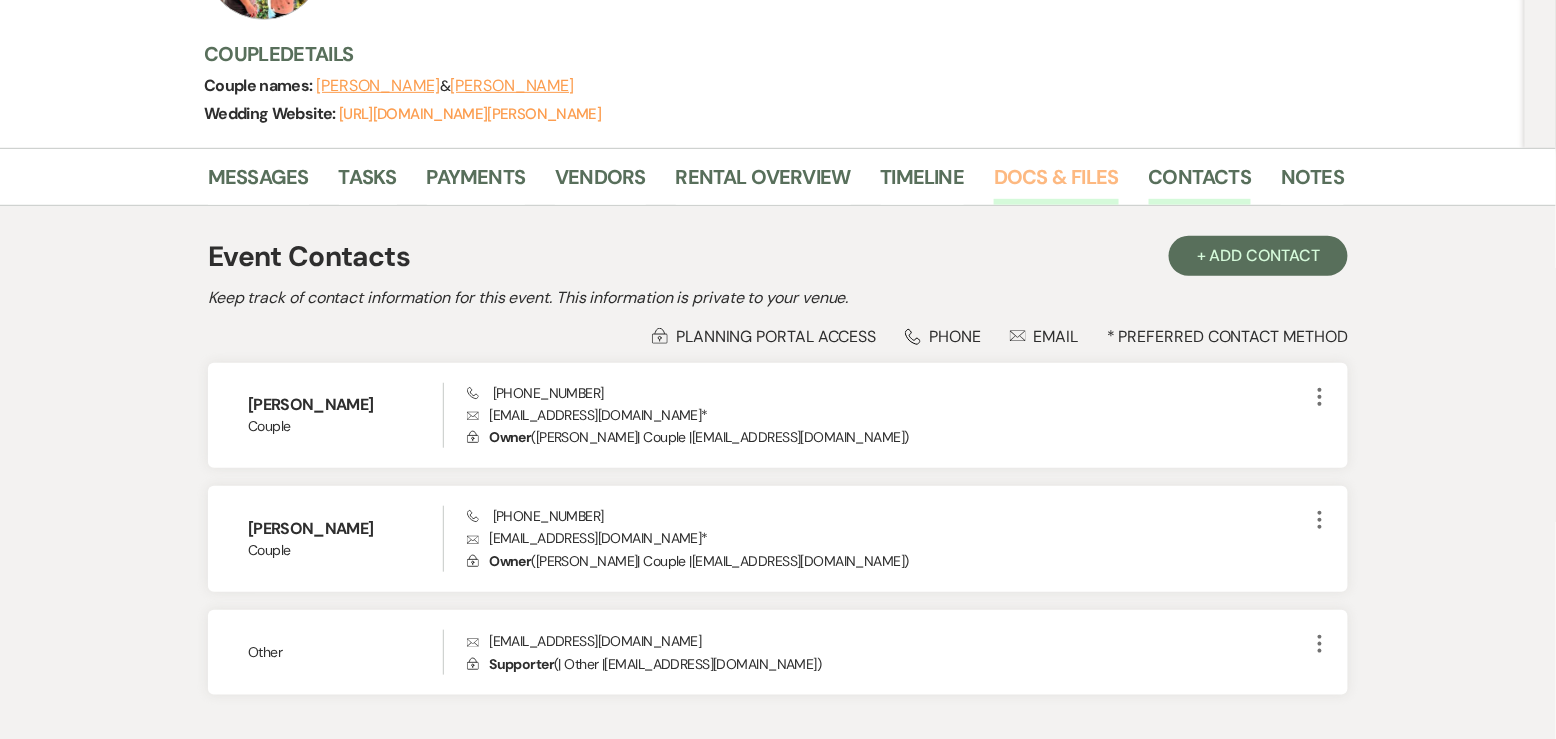 click on "Docs & Files" at bounding box center (1056, 183) 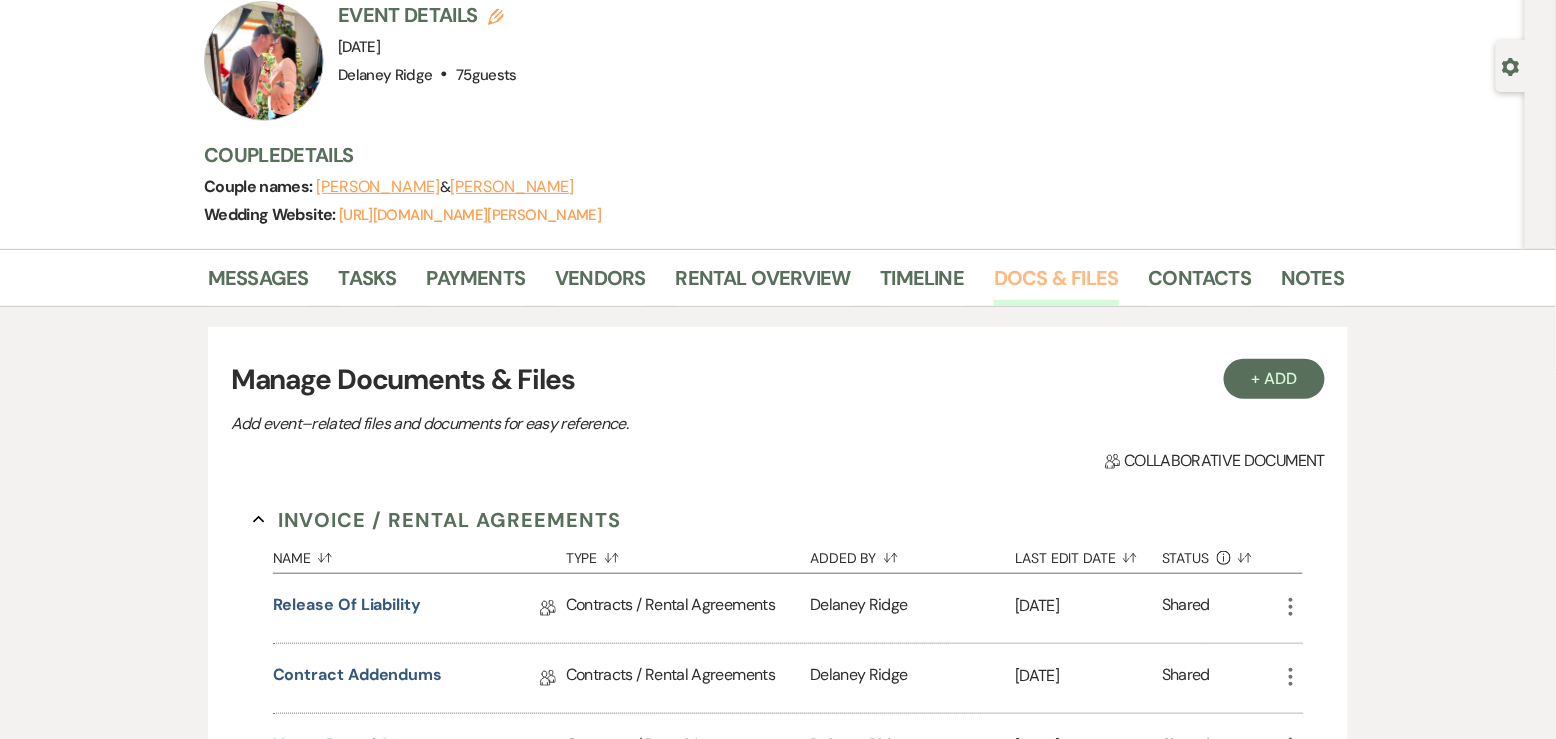 scroll, scrollTop: 0, scrollLeft: 0, axis: both 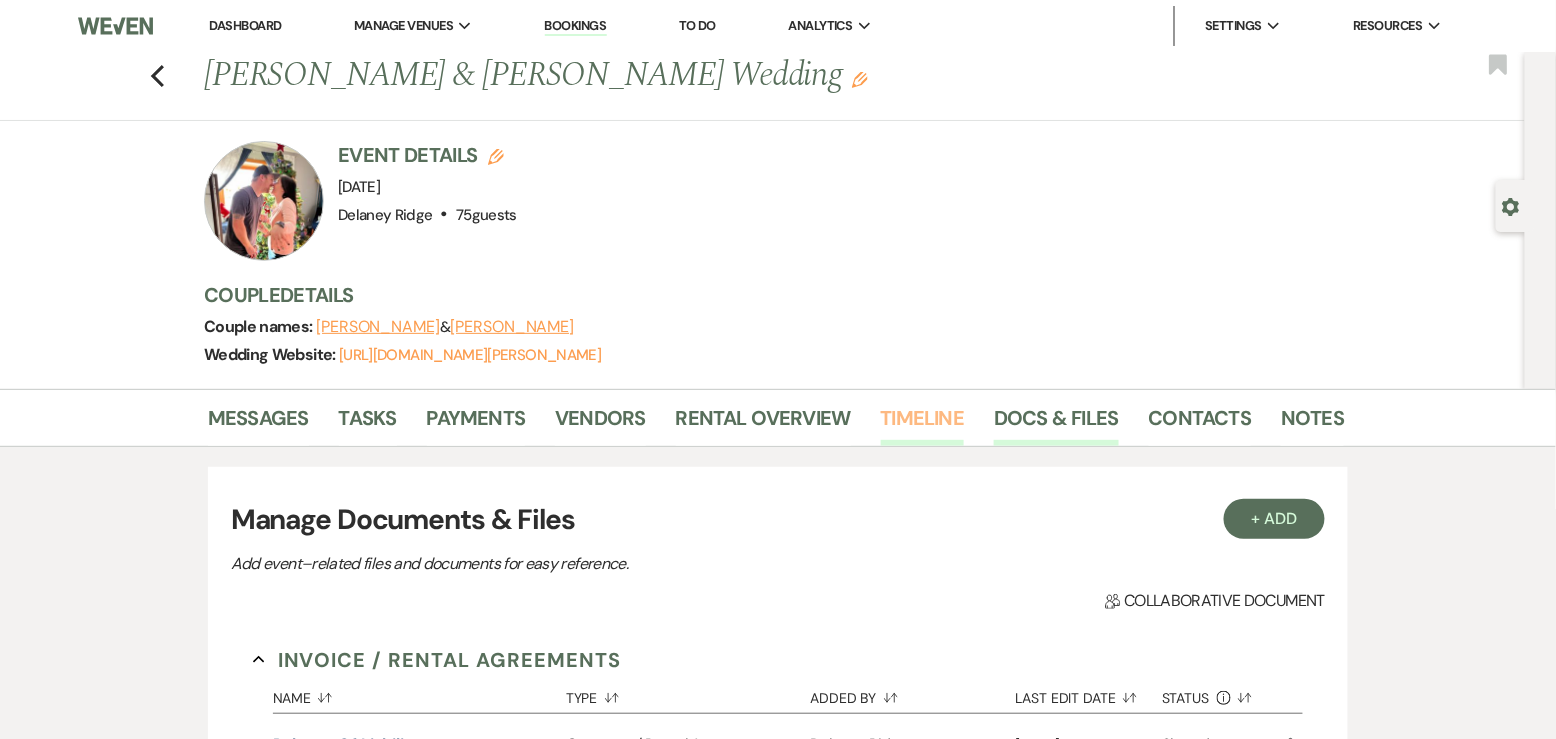 click on "Timeline" at bounding box center [923, 424] 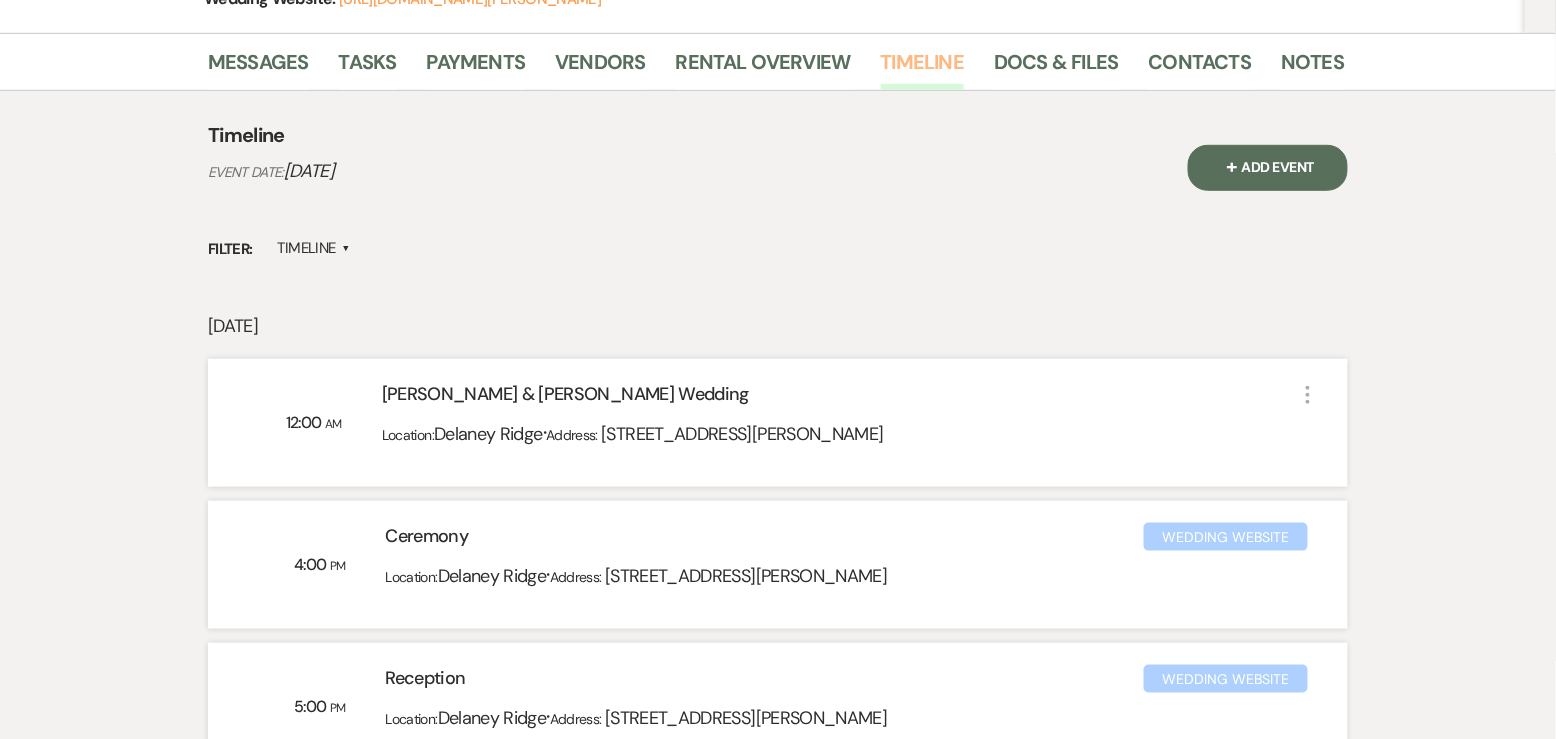 scroll, scrollTop: 66, scrollLeft: 0, axis: vertical 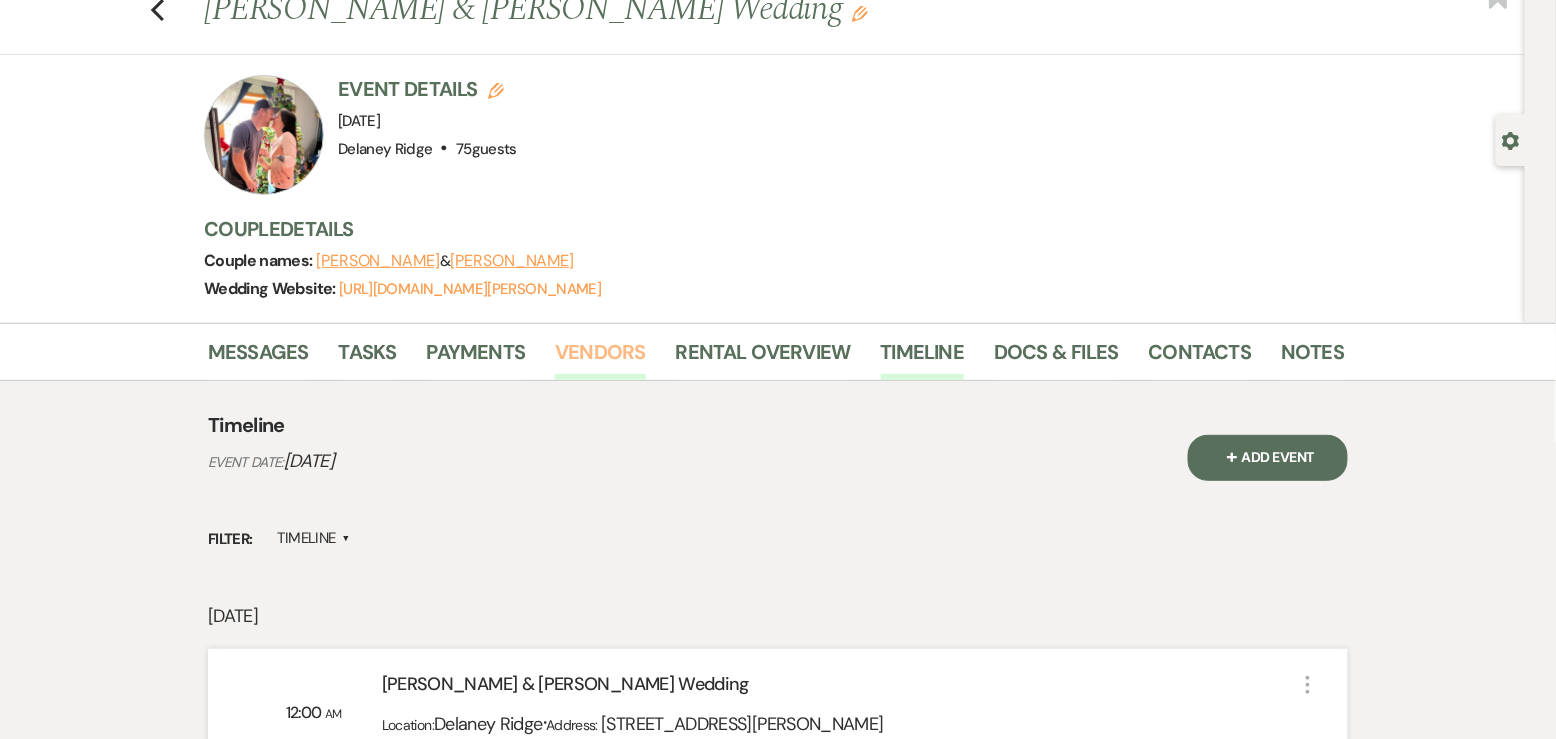 click on "Vendors" at bounding box center [600, 358] 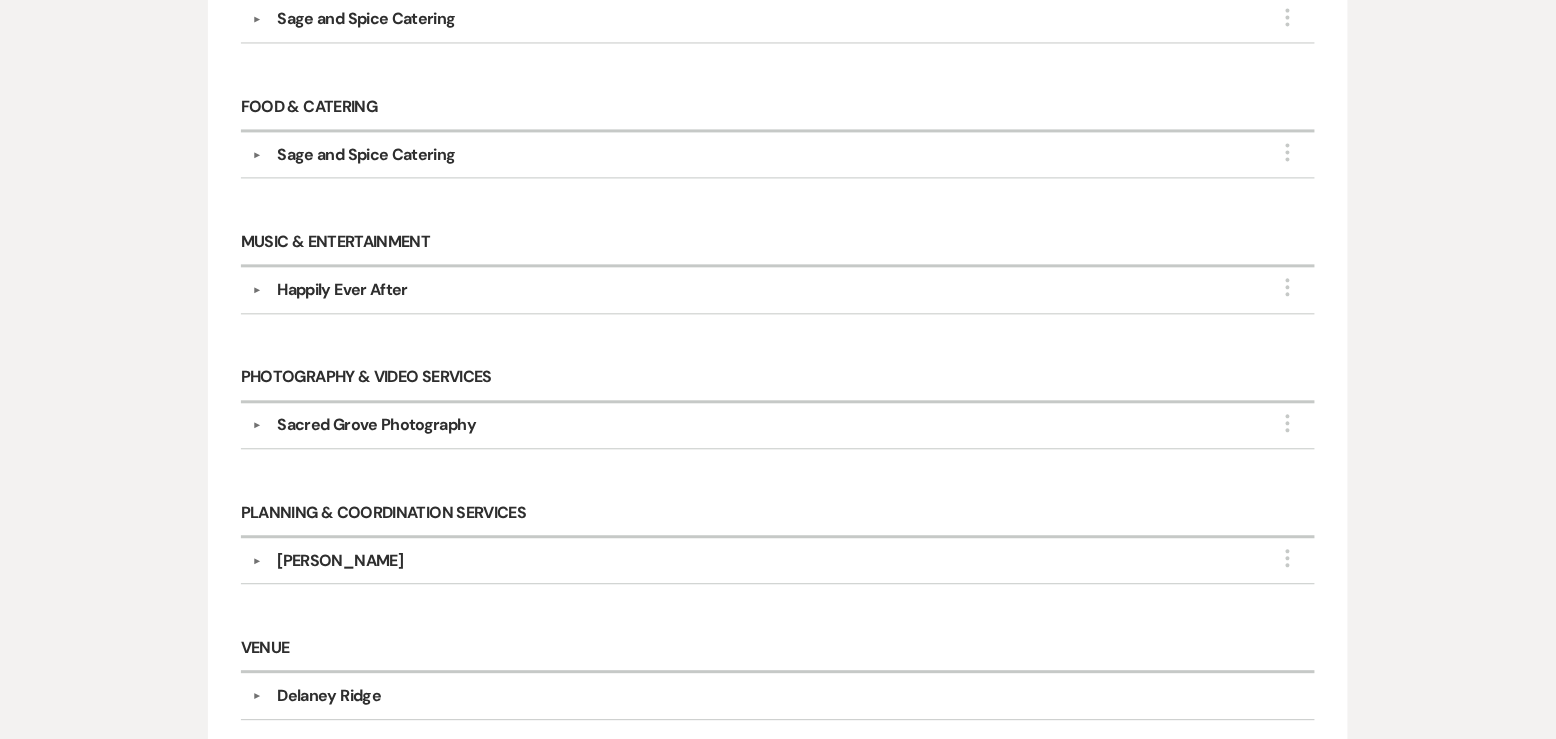 scroll, scrollTop: 1331, scrollLeft: 0, axis: vertical 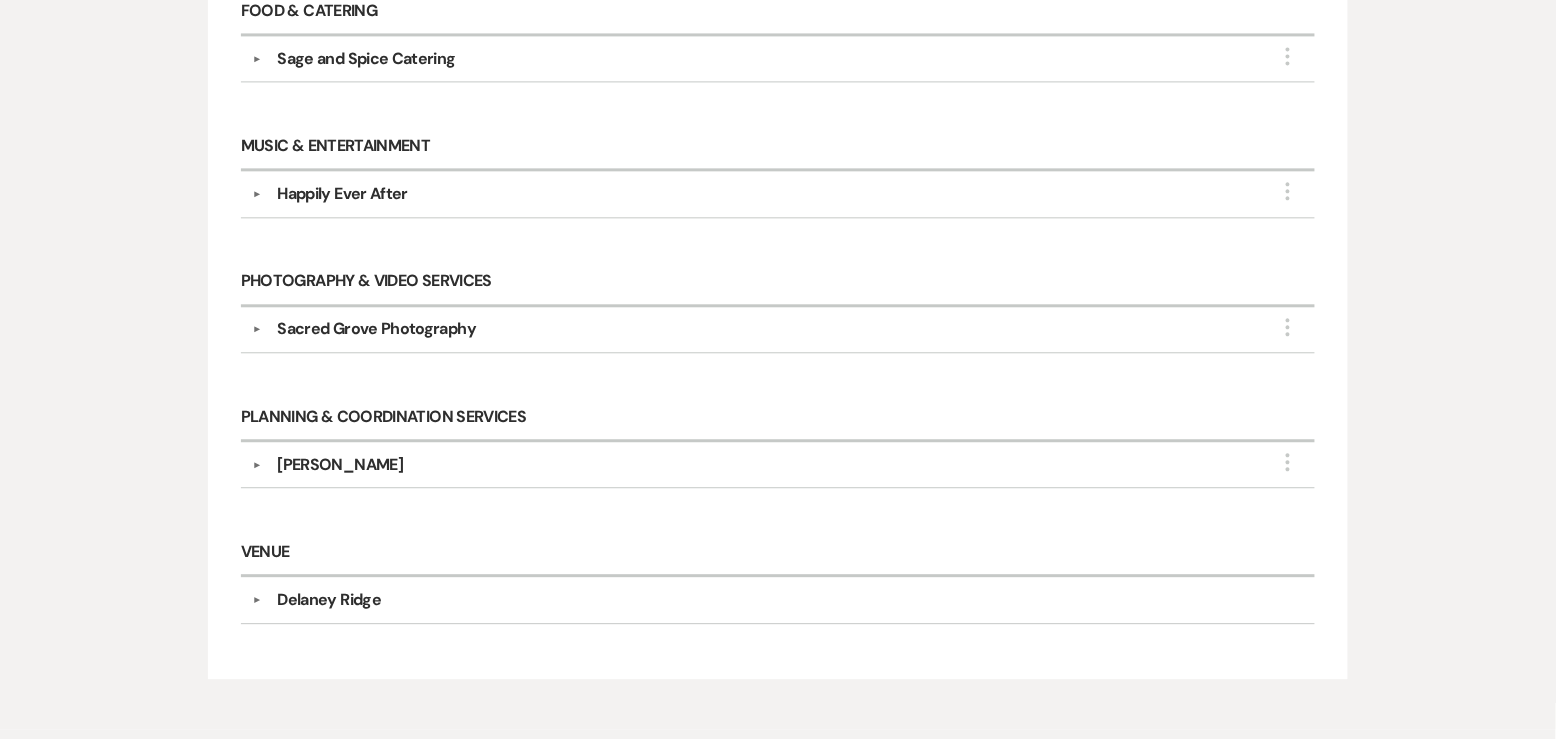 click on "Sacred Grove Photography" at bounding box center (376, 329) 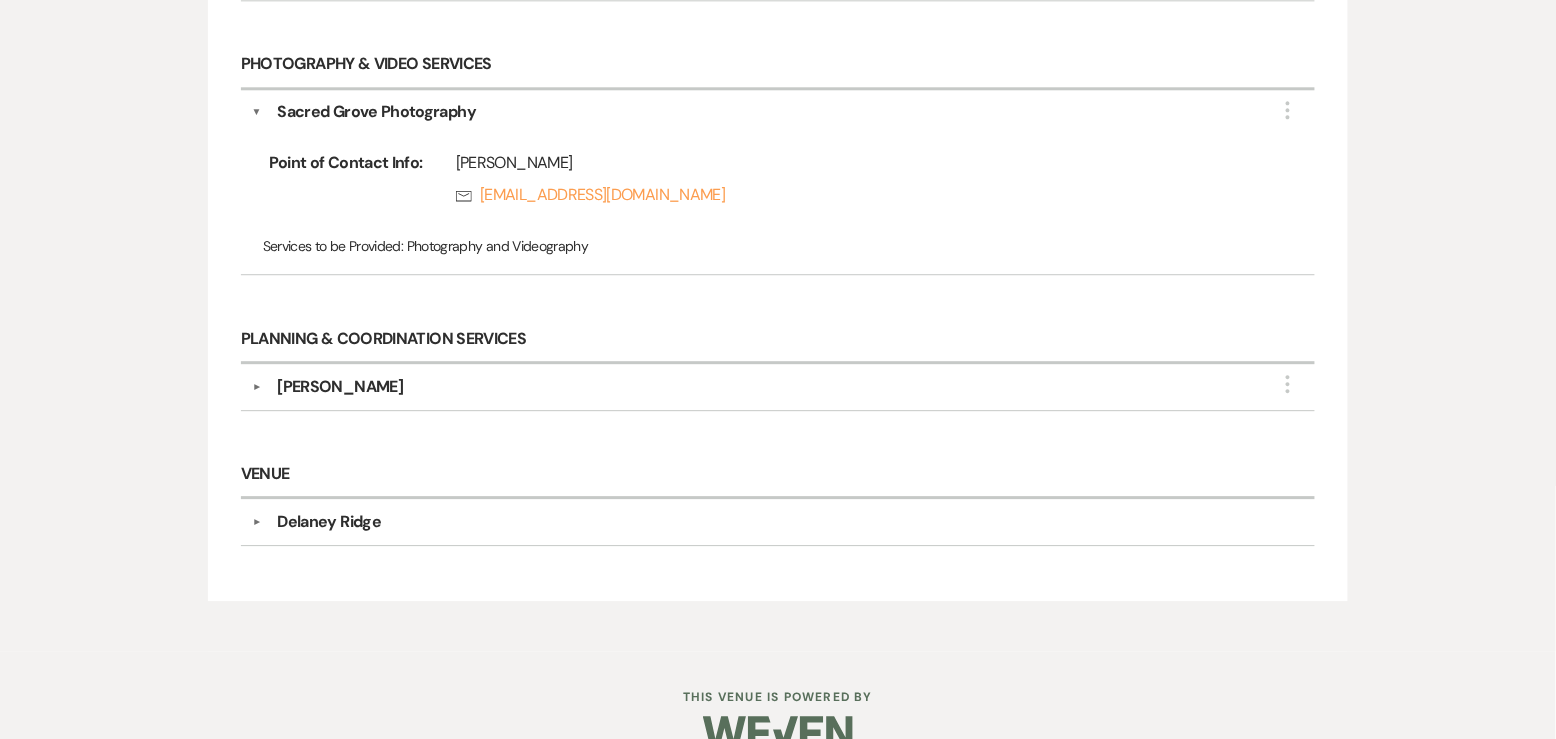 scroll, scrollTop: 1522, scrollLeft: 0, axis: vertical 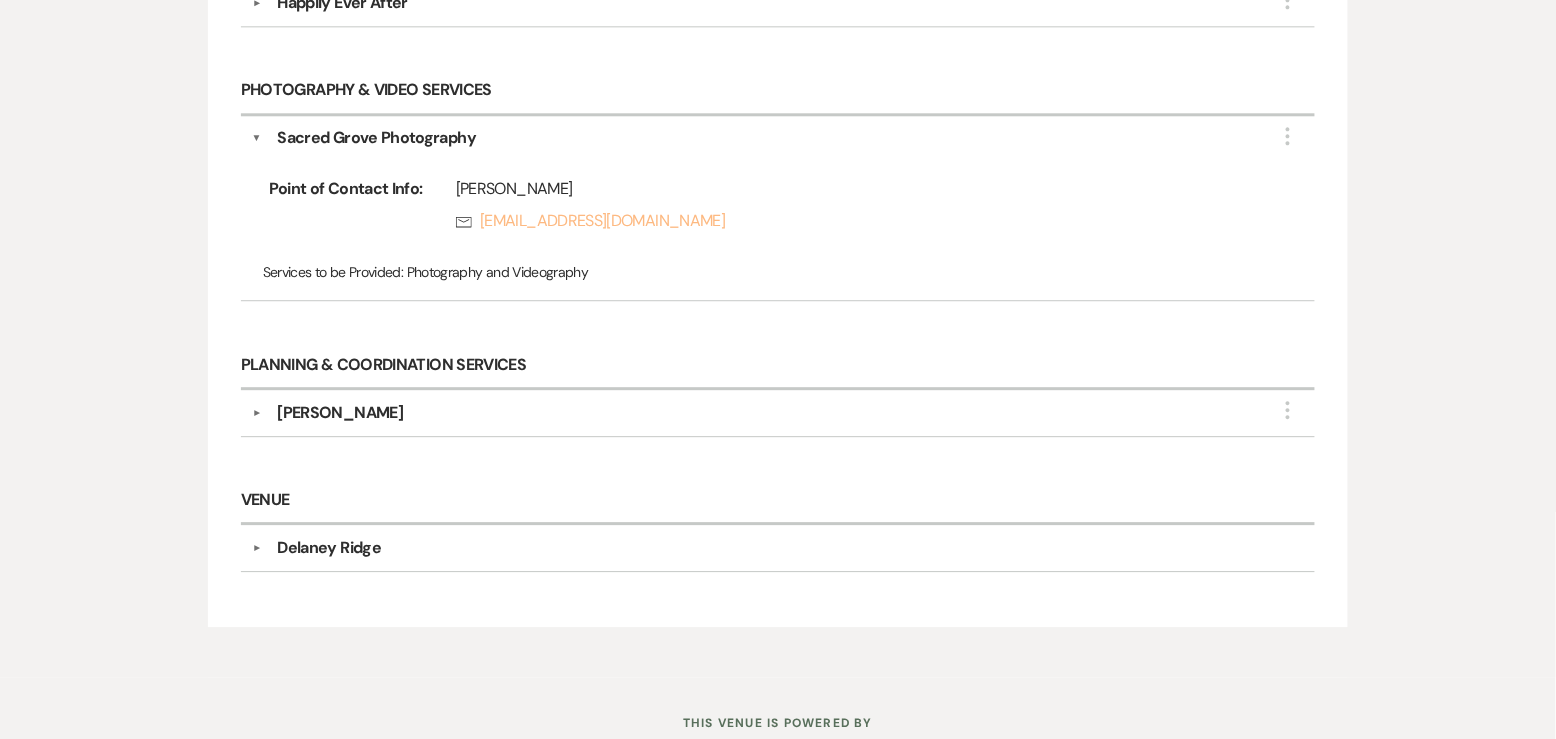 drag, startPoint x: 610, startPoint y: 212, endPoint x: 1450, endPoint y: 0, distance: 866.3394 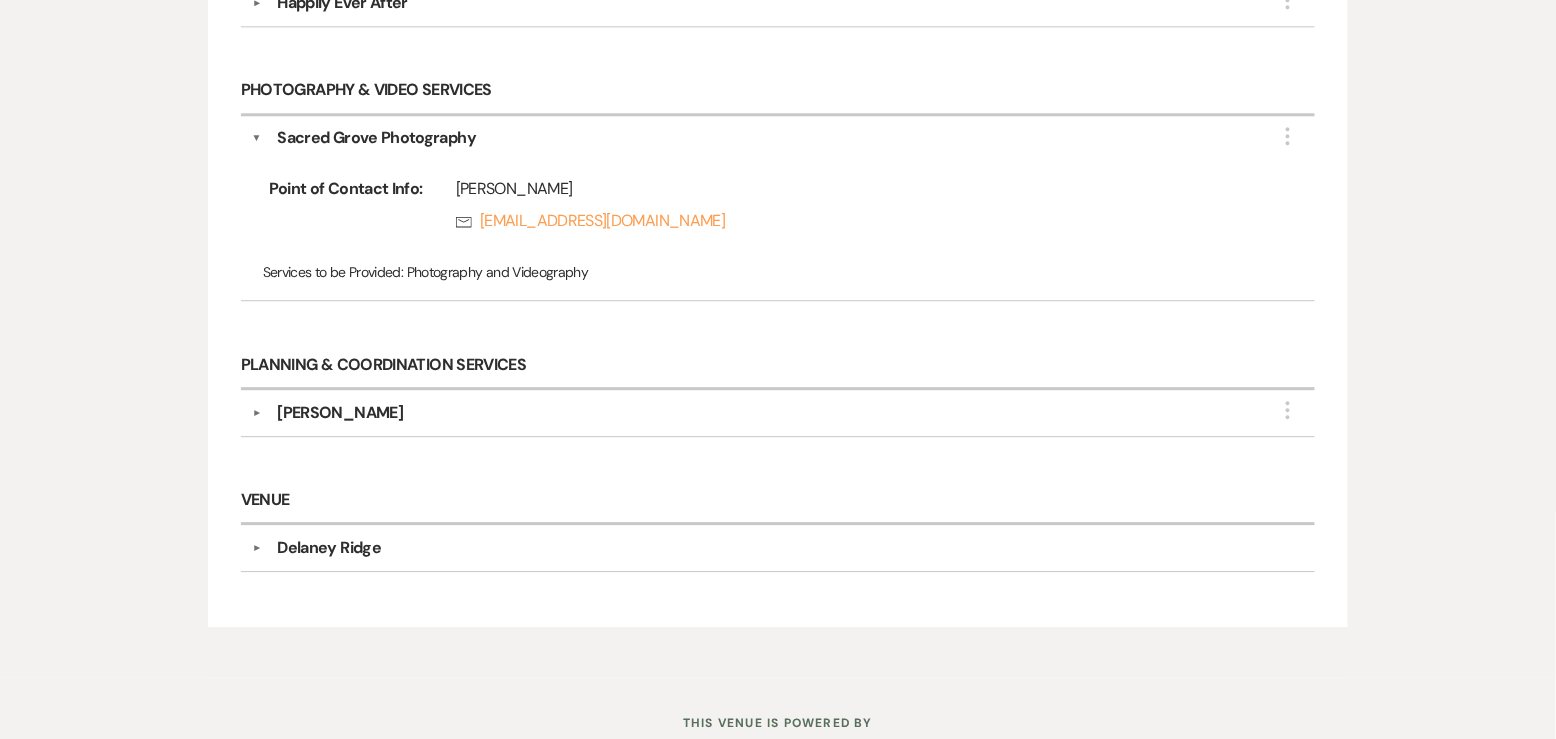 click on "Messages Tasks Payments Vendors Rental Overview Timeline Docs & Files Contacts Notes Printer  Print + Add Vendor Vendors Added vendors are automatically shared with other collaborators on this event. Accommodations ▼ Comfort Inn: Mars Hill More Company Contact Information: Compass   www.choicehotels.com/north-carolina/mars-hill/comfort-inn-hotels/nc029?mc=llgoxxpx Point of Contact Info: Services to be Provided:   Hotel, Motel or Inn ▼ Fairfield Inn & Suites by Marriott Asheville Weaverville More Company Contact Information: Phone   (828) 645-9000 Compass   www.marriott.com/hotels/travel/avlfw-fairfield-inn-and-suites-asheville-weaverville Point of Contact Info: Phone   (877) 972-3682 Services to be Provided:   Hotel, Motel or Inn Beauty & Esthetics ▼ Bella Bridal Artistry More Company Contact Information: Phone   (828) 335-5419 Rsvp   bellabridalartistry@gmail.com Compass   www.bellabridalartistry.com Point of Contact Info: Melissa  Krupp Services to be Provided:   Makeup and Hair Styling Beverage ▼" at bounding box center (778, -228) 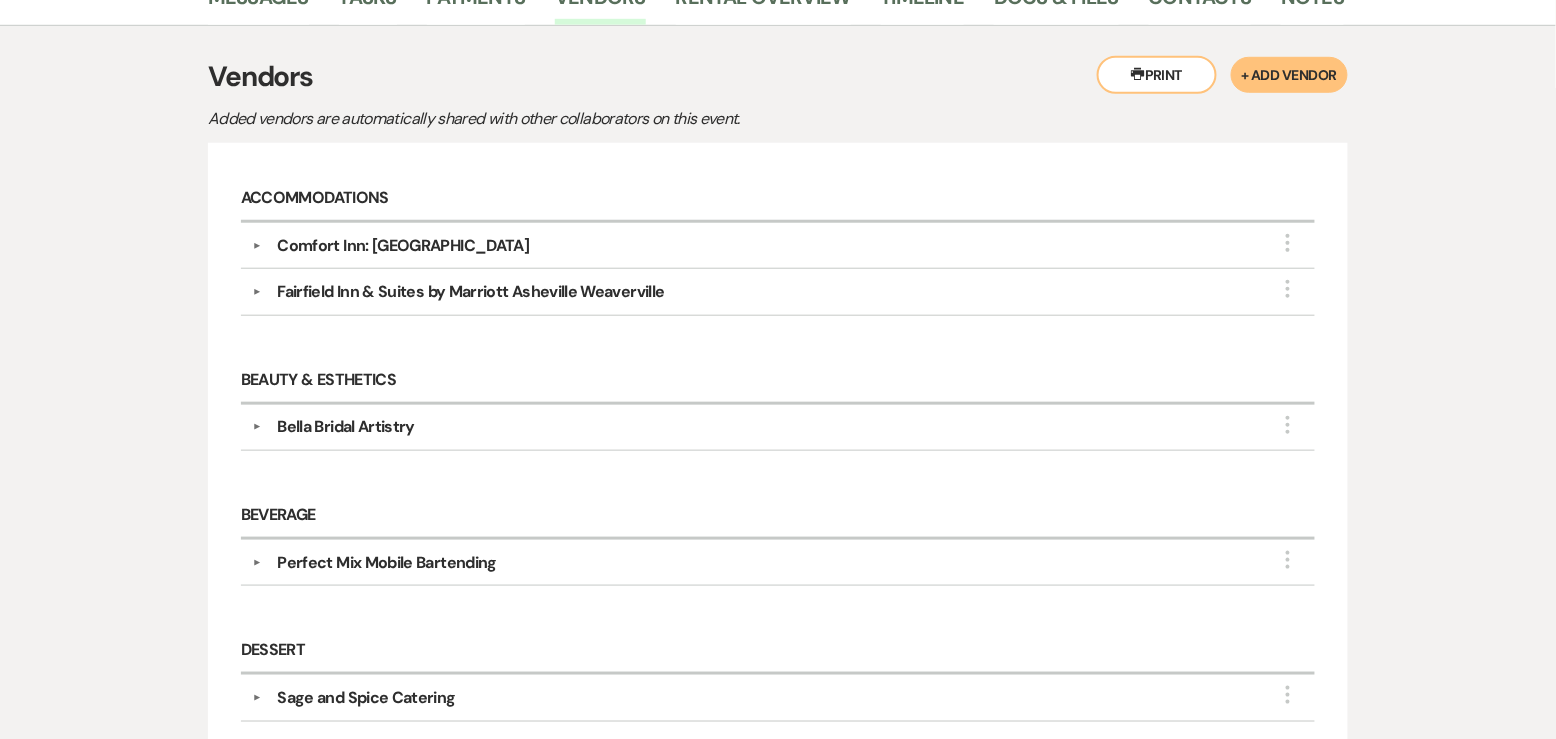 scroll, scrollTop: 0, scrollLeft: 0, axis: both 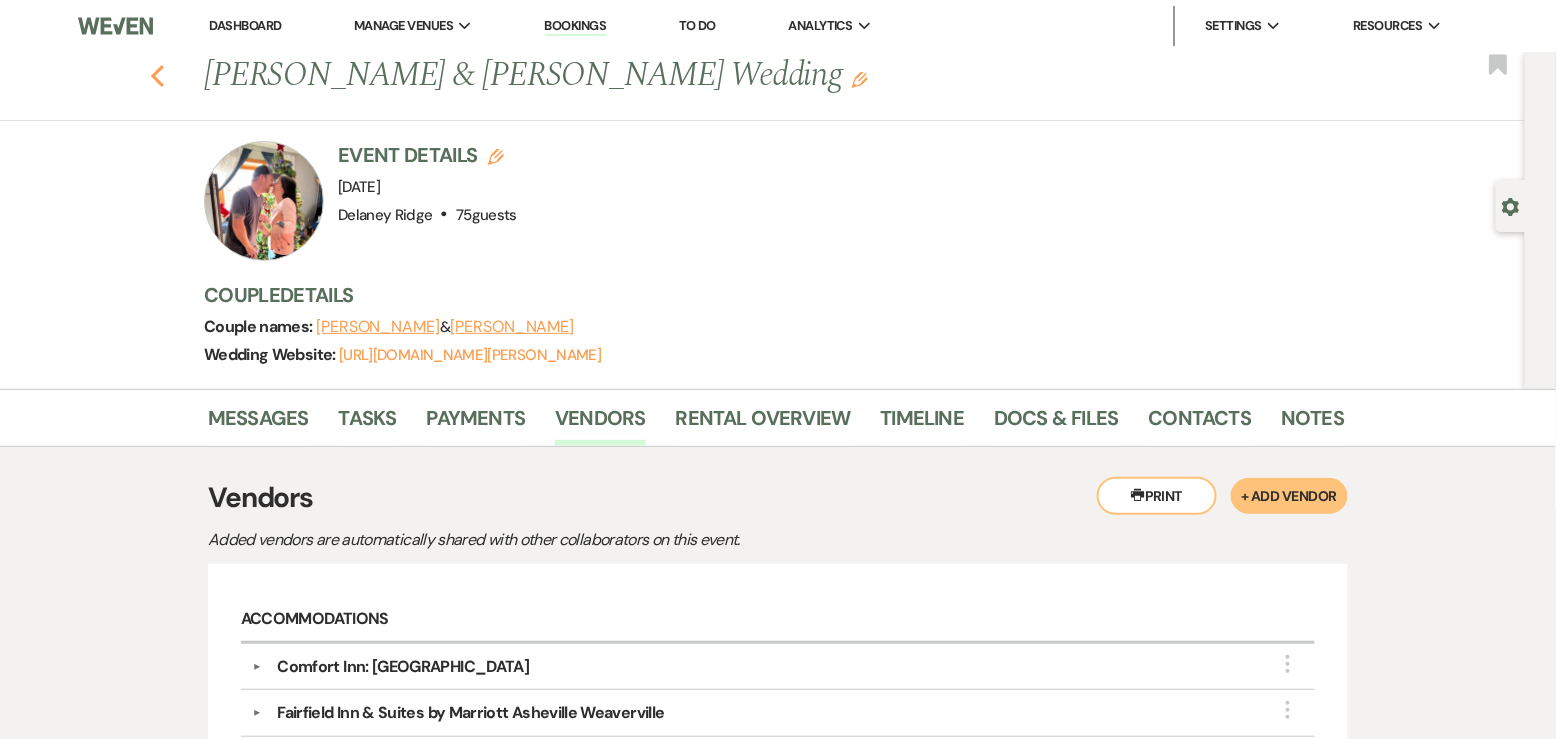 click on "Previous" 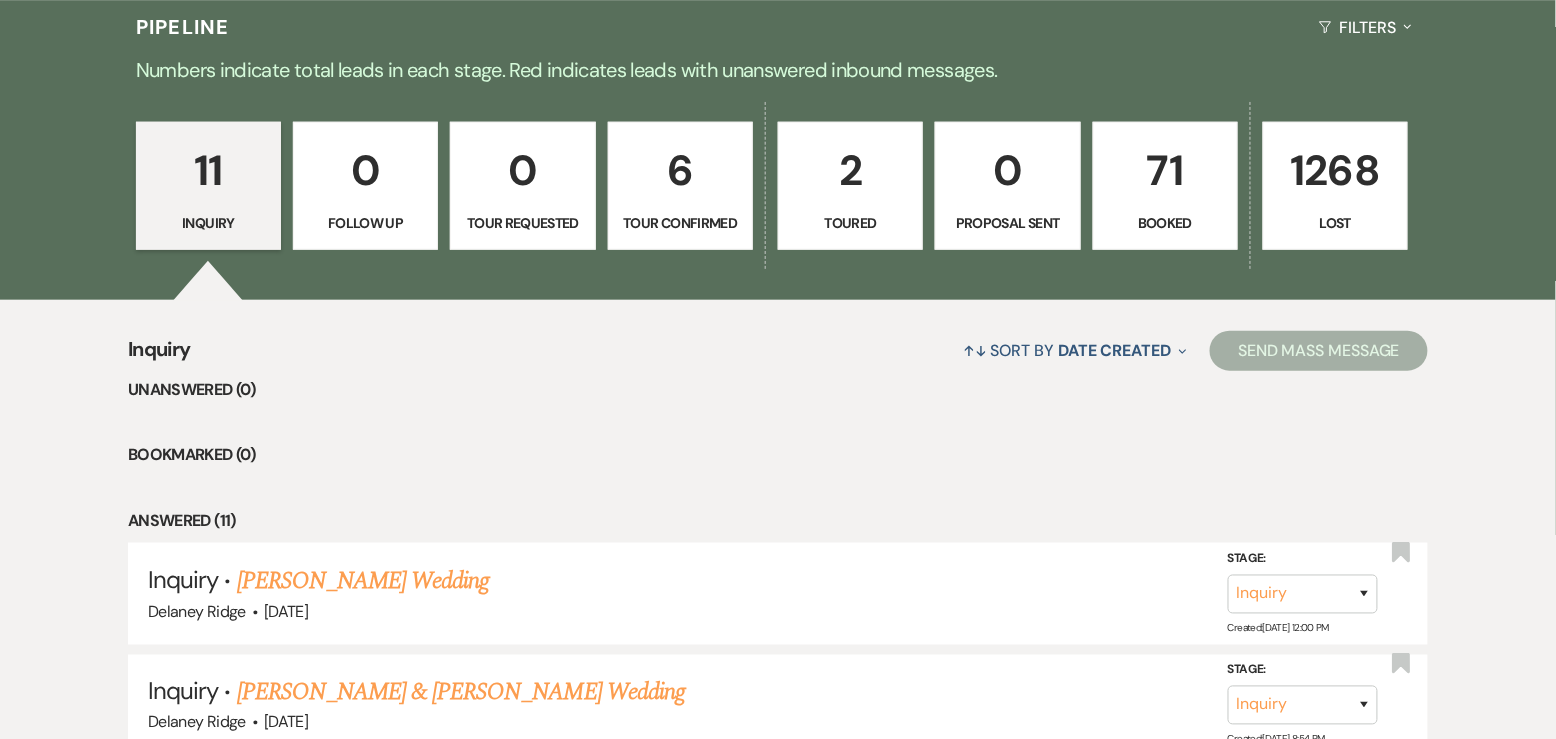 scroll, scrollTop: 0, scrollLeft: 0, axis: both 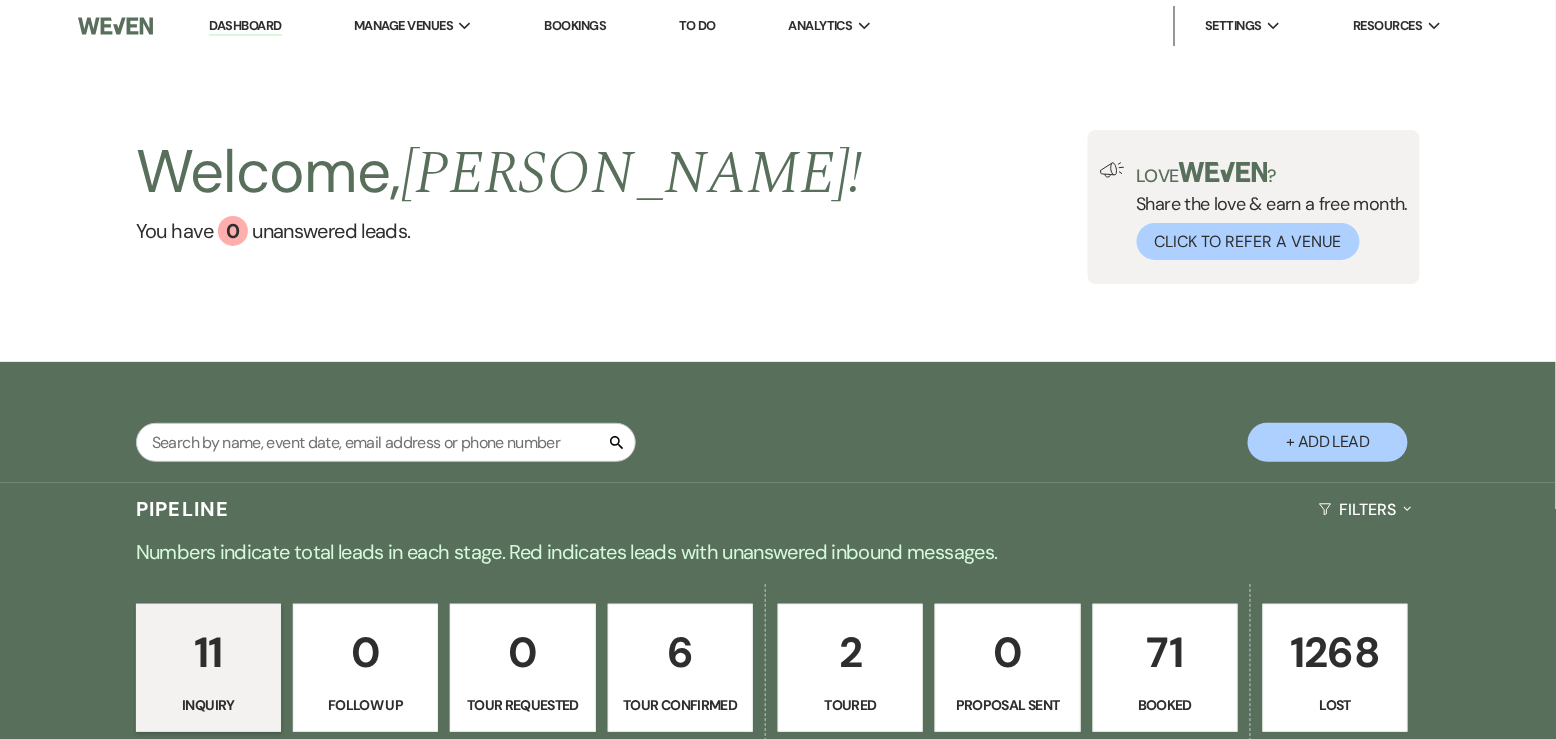 click on "71 Booked" at bounding box center [1165, 668] 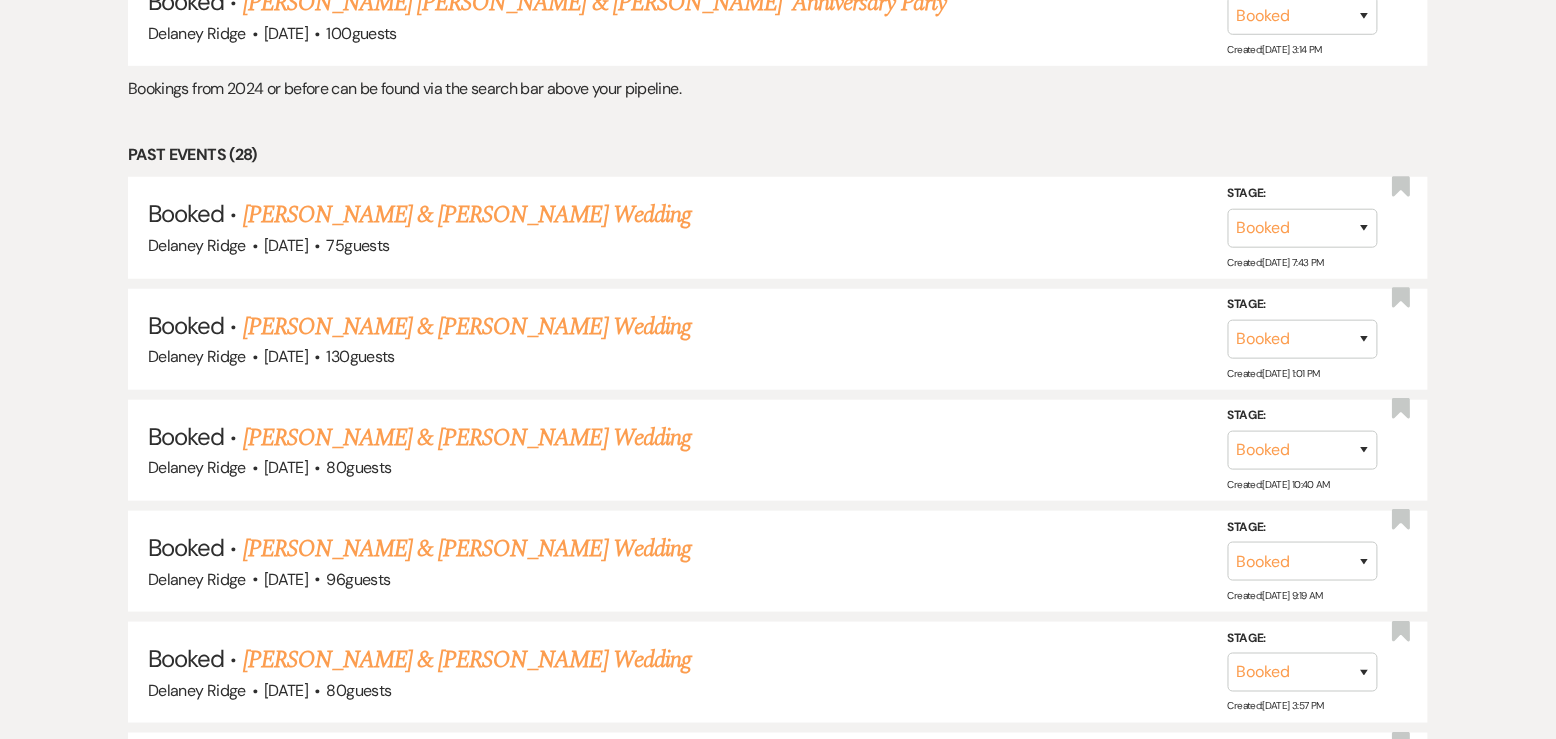 scroll, scrollTop: 2618, scrollLeft: 0, axis: vertical 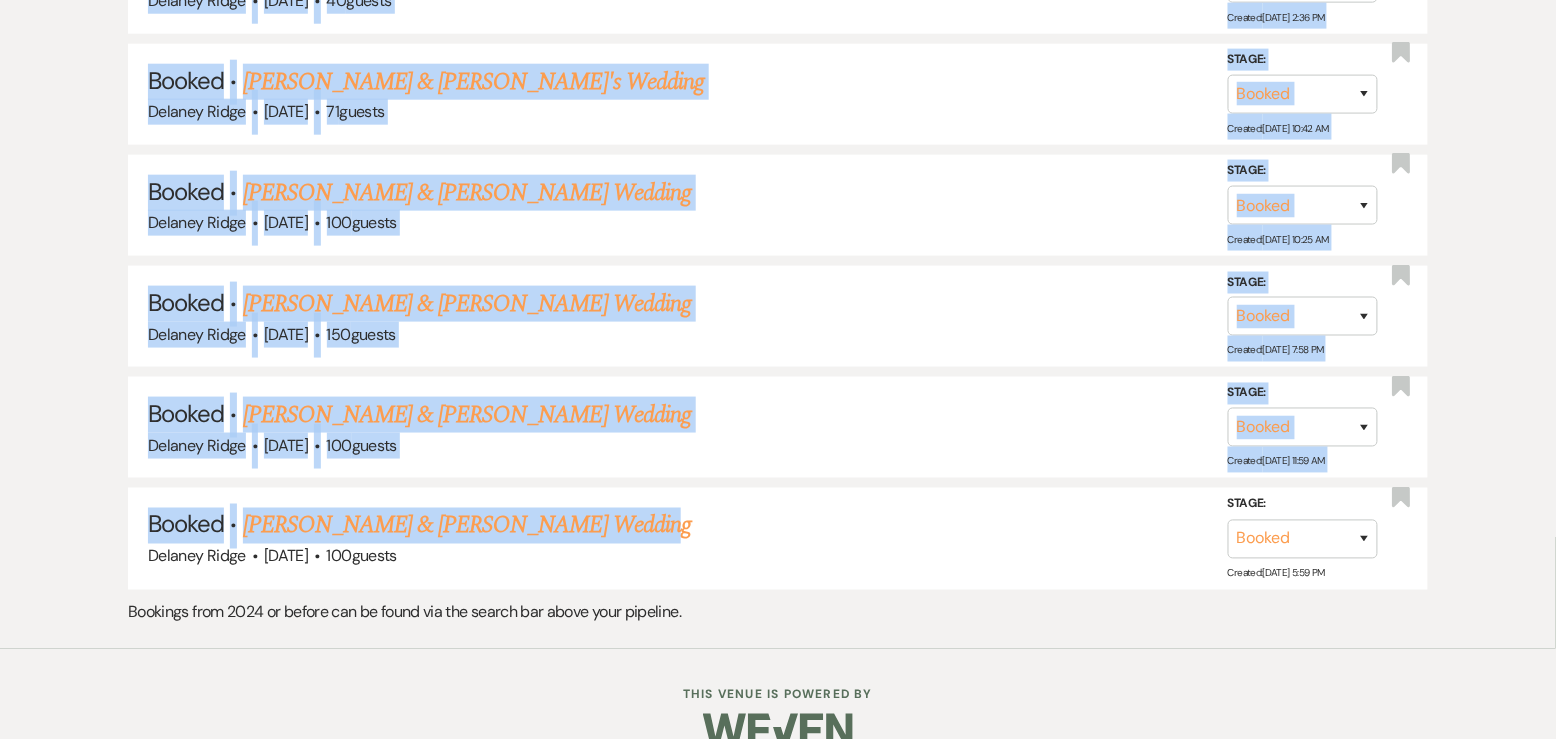 drag, startPoint x: 129, startPoint y: 137, endPoint x: 1110, endPoint y: 493, distance: 1043.5981 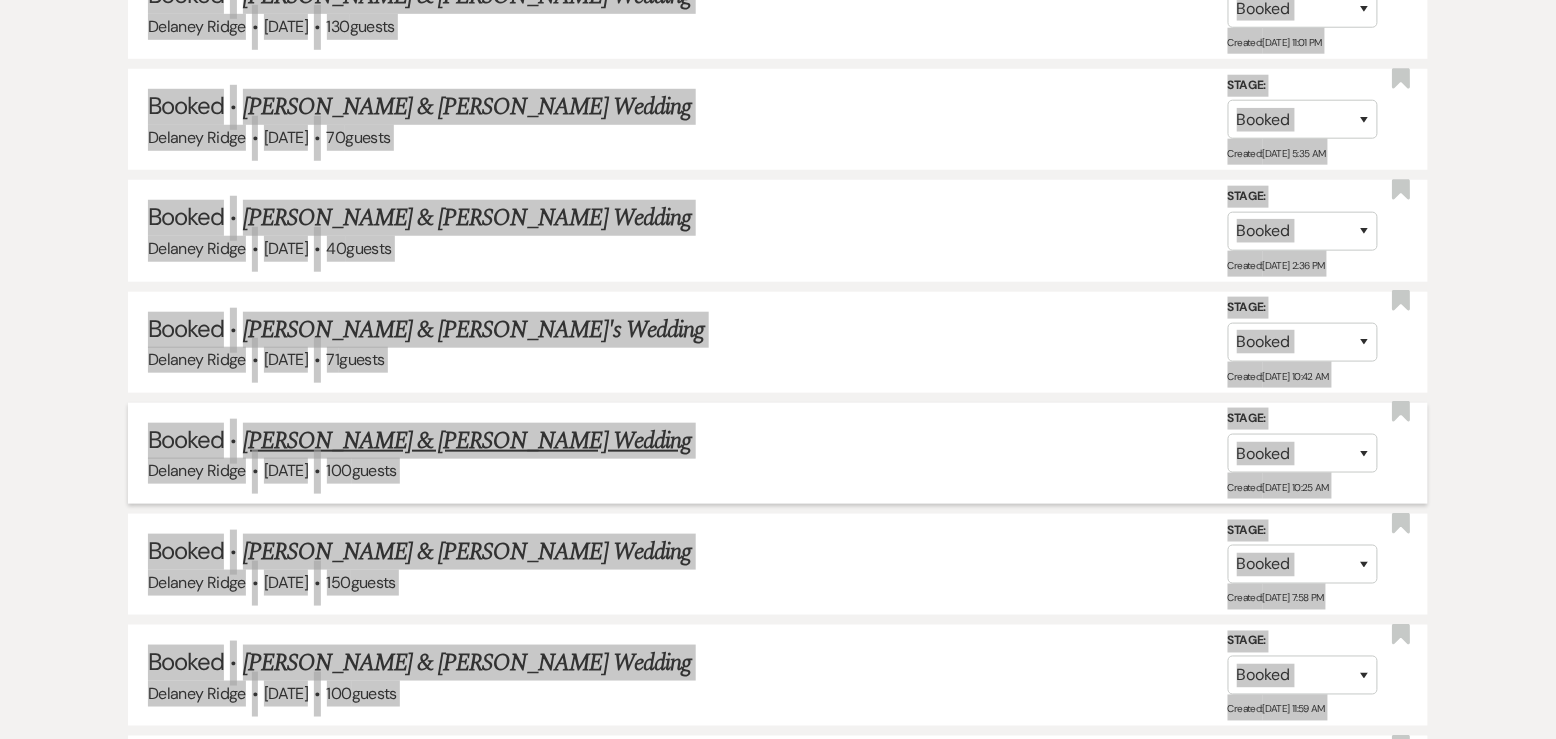 scroll, scrollTop: 5061, scrollLeft: 0, axis: vertical 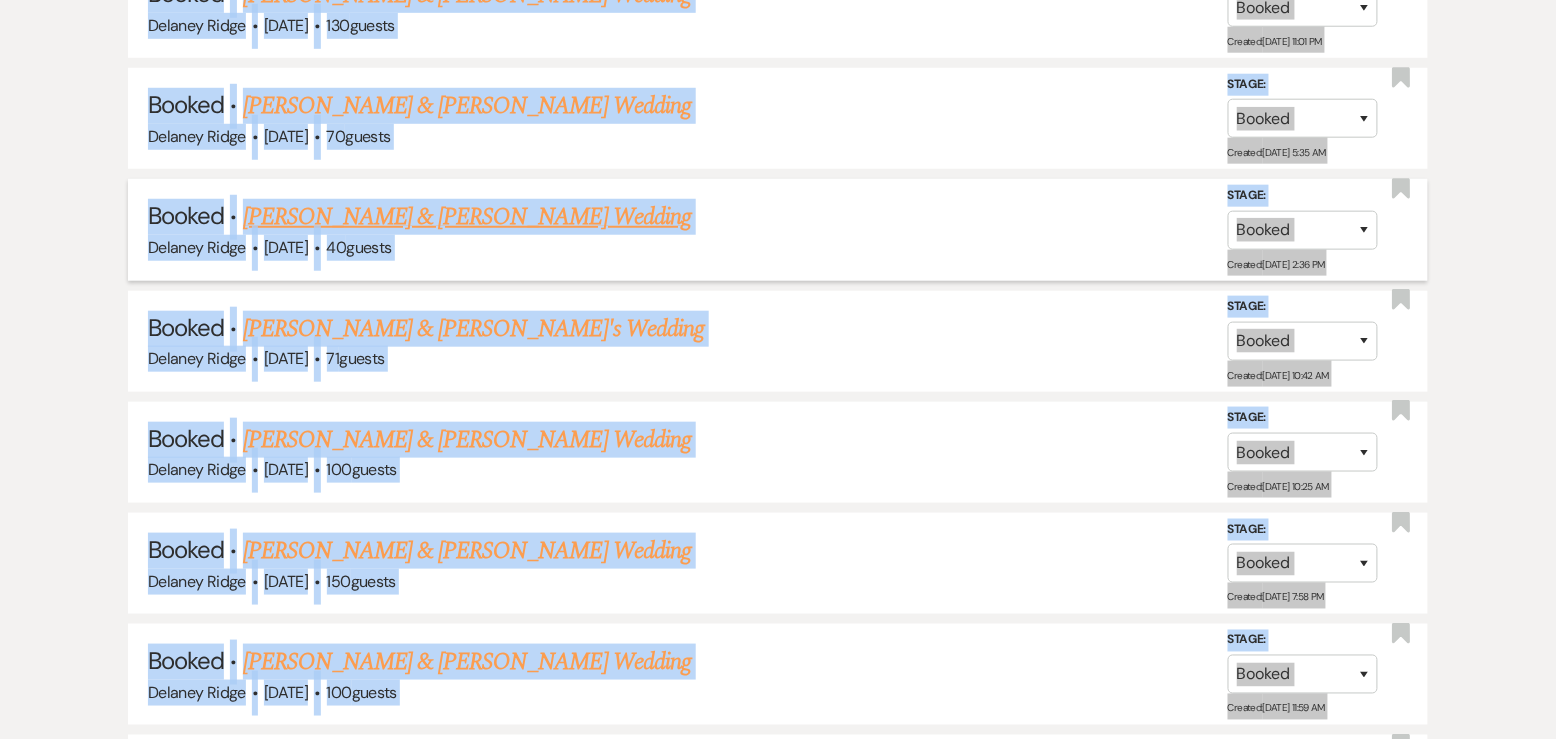 click on "Unanswered (0) Bookmarked (0) Answered (15) Booked · Bailey Hejl & Alexis Whatcott's Wedding Delaney Ridge · Sep 20, 2025 · 150  guests Stage: Booked Lost Created:  Aug 27, 2024, 3:54 PM Bookmark Booked · Euan Howard Sorrell & Aubree Piepmeier's Wedding Delaney Ridge · Oct 4, 2025 · 75  guests Stage: Booked Lost Created:  Aug 24, 2024, 9:13 PM Bookmark Booked · Adam Greene & Christina Leonard's Wedding Delaney Ridge · Oct 11, 2025 · 150  guests Stage: Booked Lost Created:  Aug 24, 2024, 4:13 PM Bookmark Booked · Aidan Springer & Madison Guy's Wedding Delaney Ridge · Oct 18, 2025 · 150  guests Stage: Booked Lost Created:  Mar 19, 2024, 10:50 PM Bookmark Booked · Caroline Tuttle & Roshan Raval's Wedding Delaney Ridge · Oct 25, 2025 · 75  guests Stage: Booked Lost Created:  Mar 08, 2024, 5:40 PM Bookmark Booked · Cody Marino & Gabrielle Polgar's Wedding Delaney Ridge · Nov 1, 2025 · 125  guests Stage: Booked Lost Created:  Oct 09, 2023, 5:08 PM Bookmark Booked · Delaney Ridge · Nov 8, 2025 ·" at bounding box center (778, -1665) 